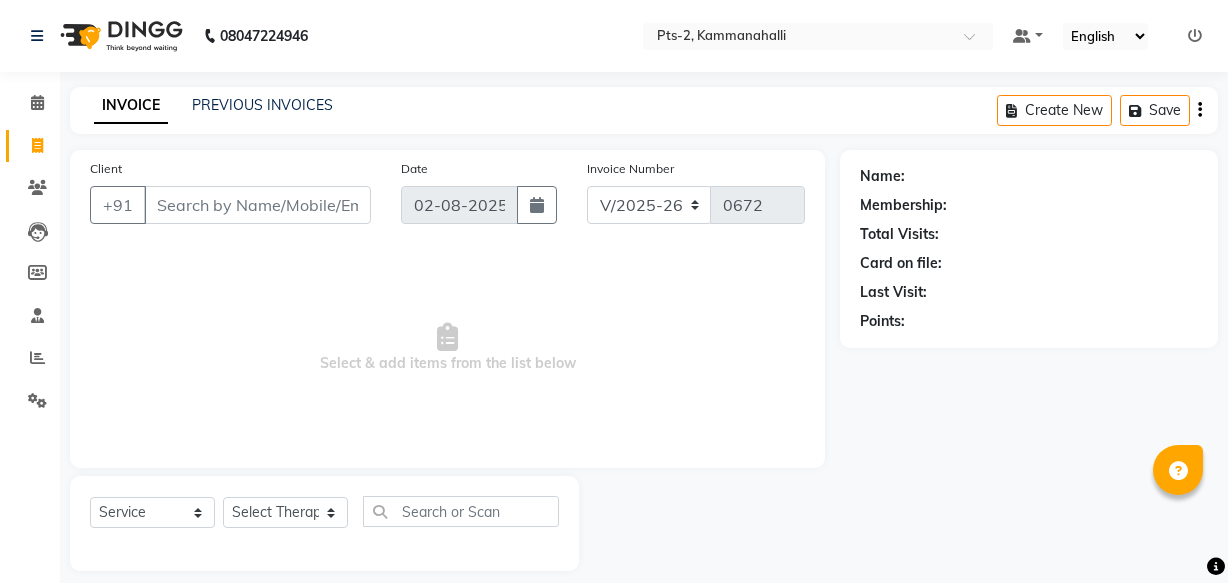 select on "5391" 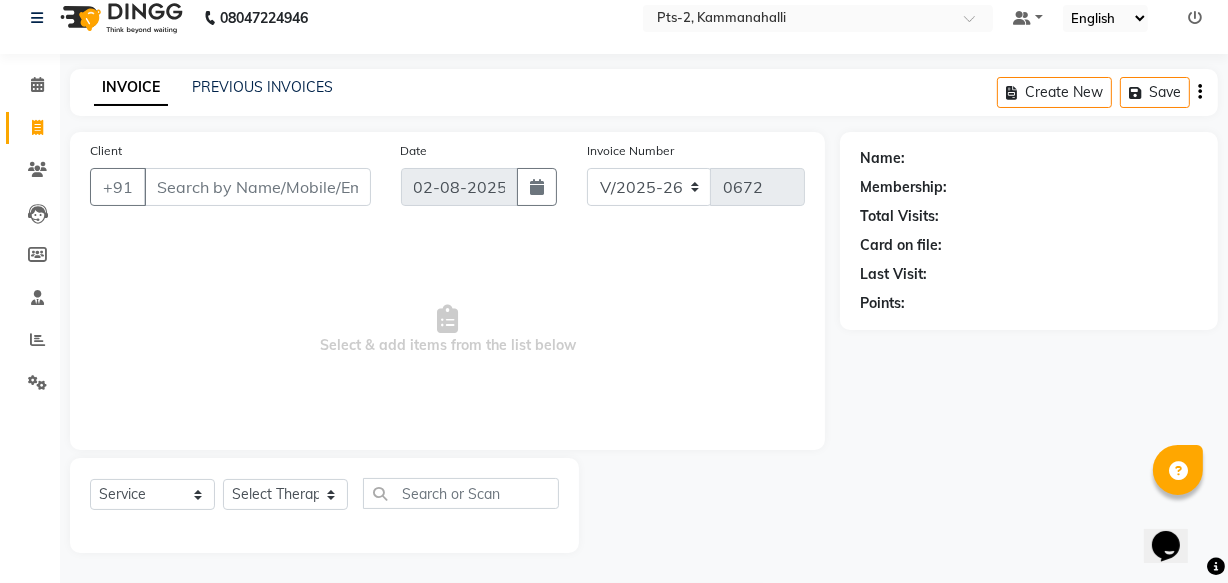 scroll, scrollTop: 0, scrollLeft: 0, axis: both 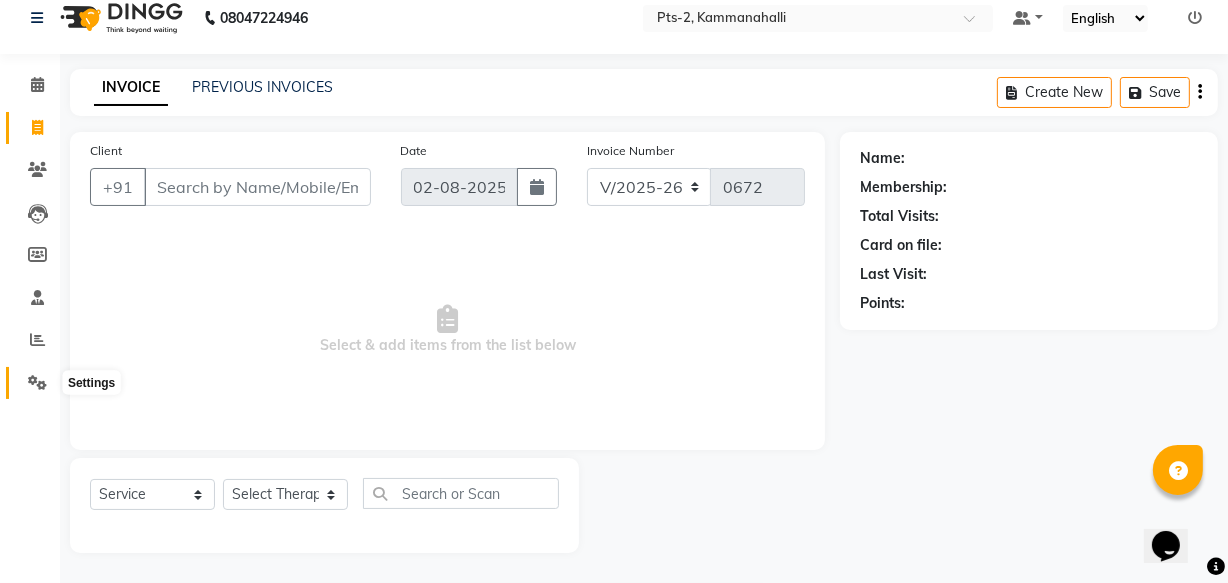 click 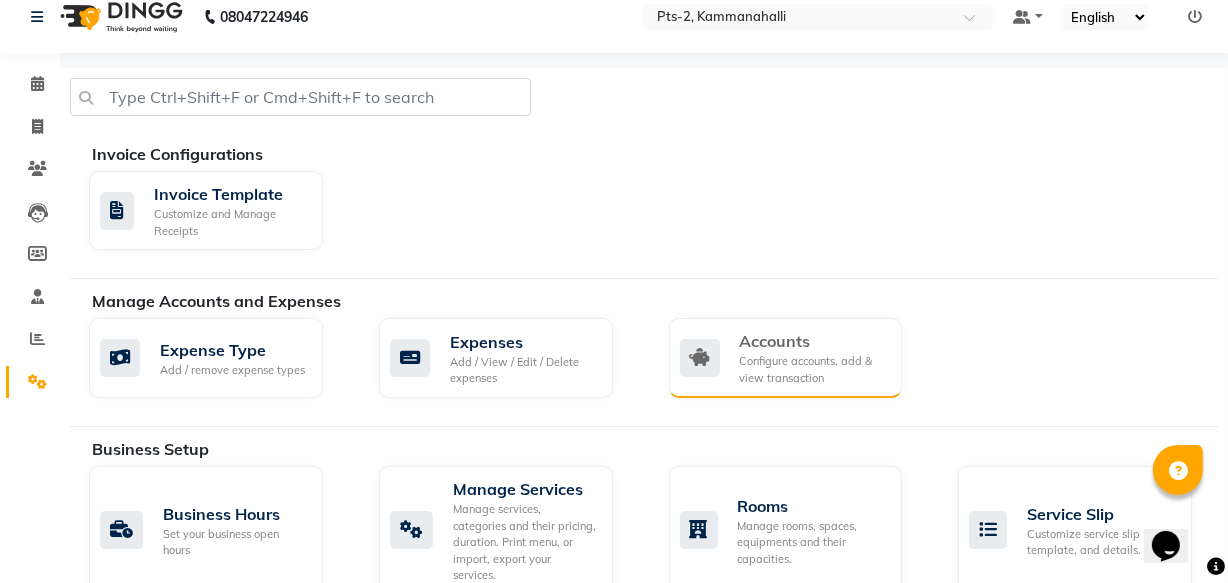 click on "Accounts" 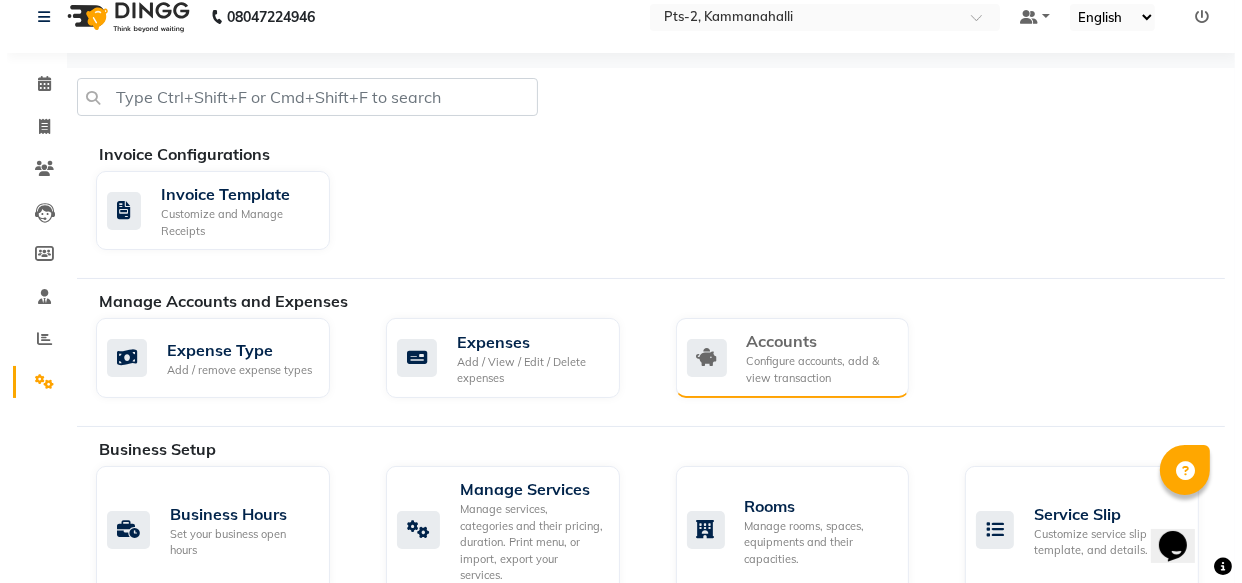 scroll, scrollTop: 0, scrollLeft: 0, axis: both 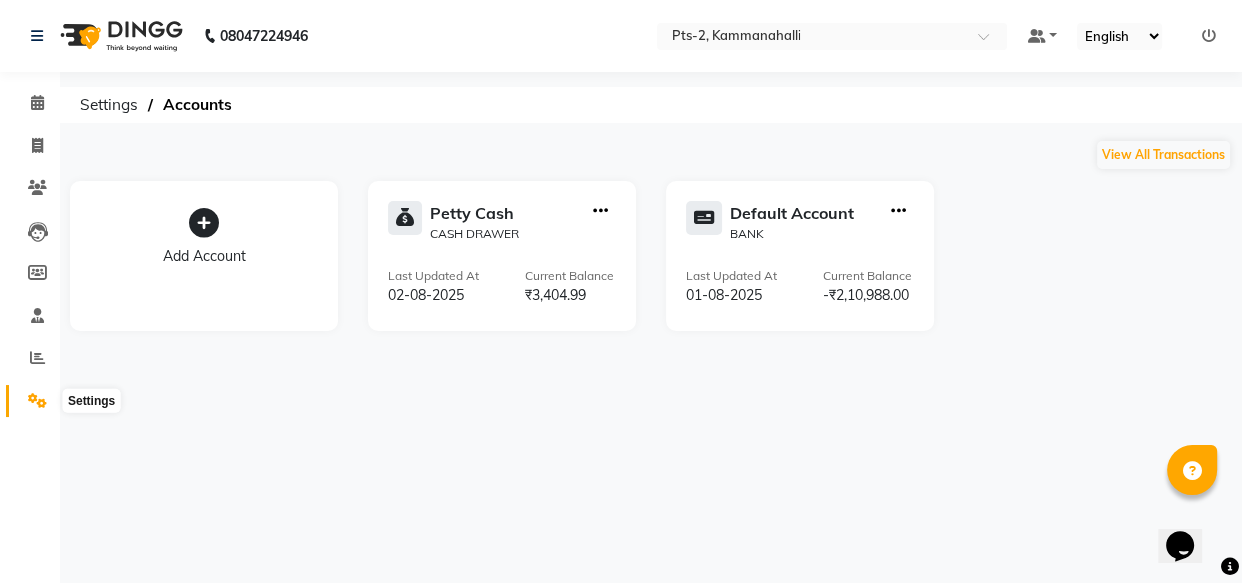 click 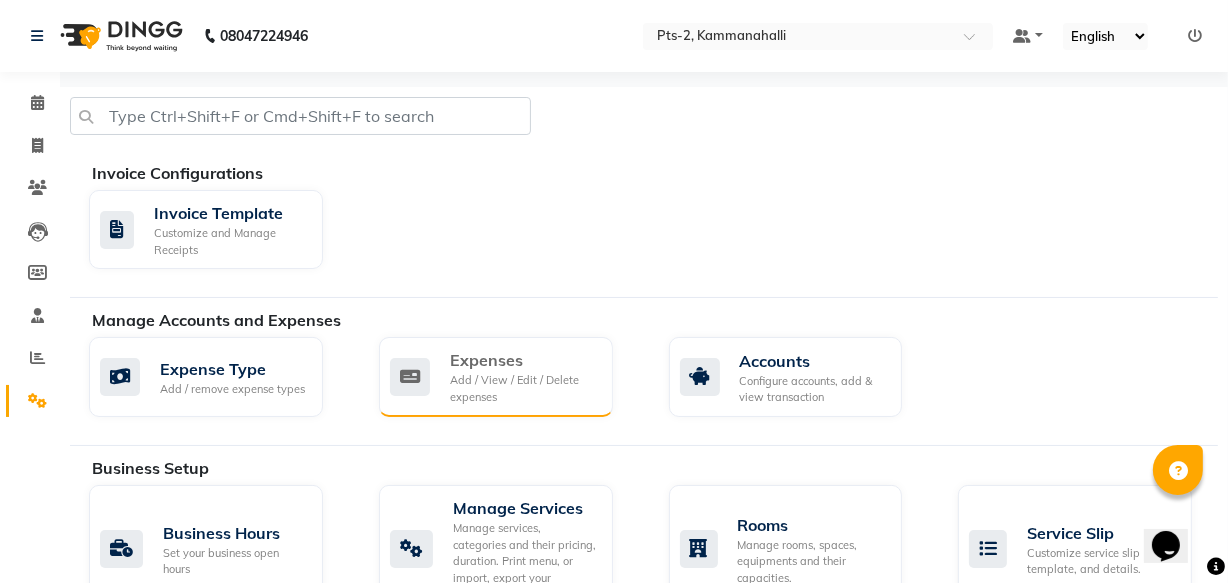 click on "Expenses" 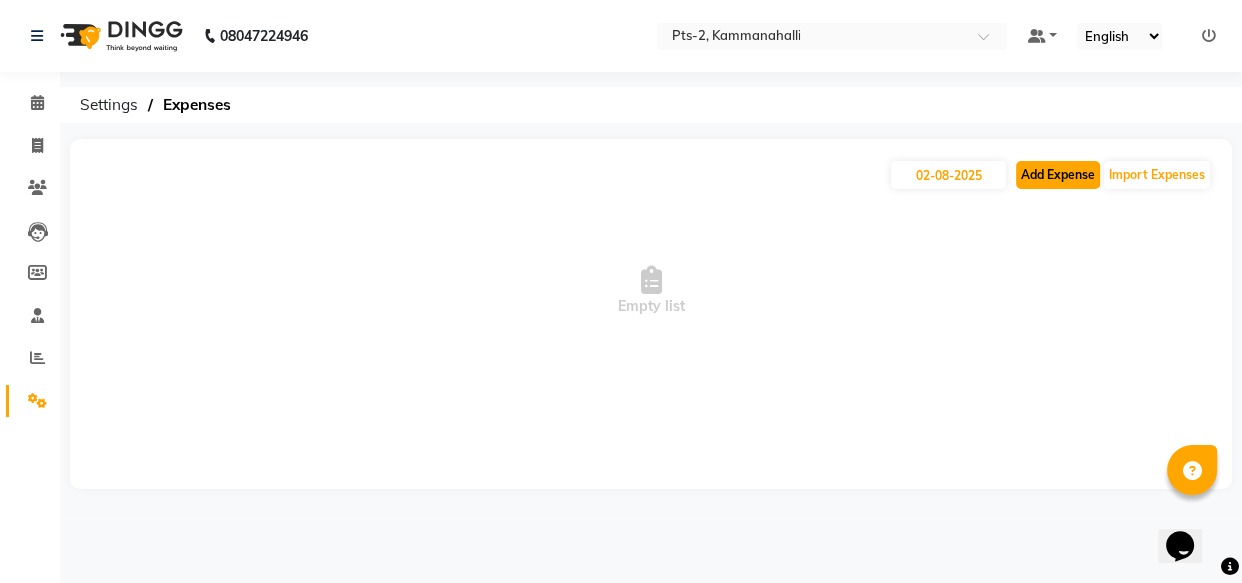 click on "Add Expense" 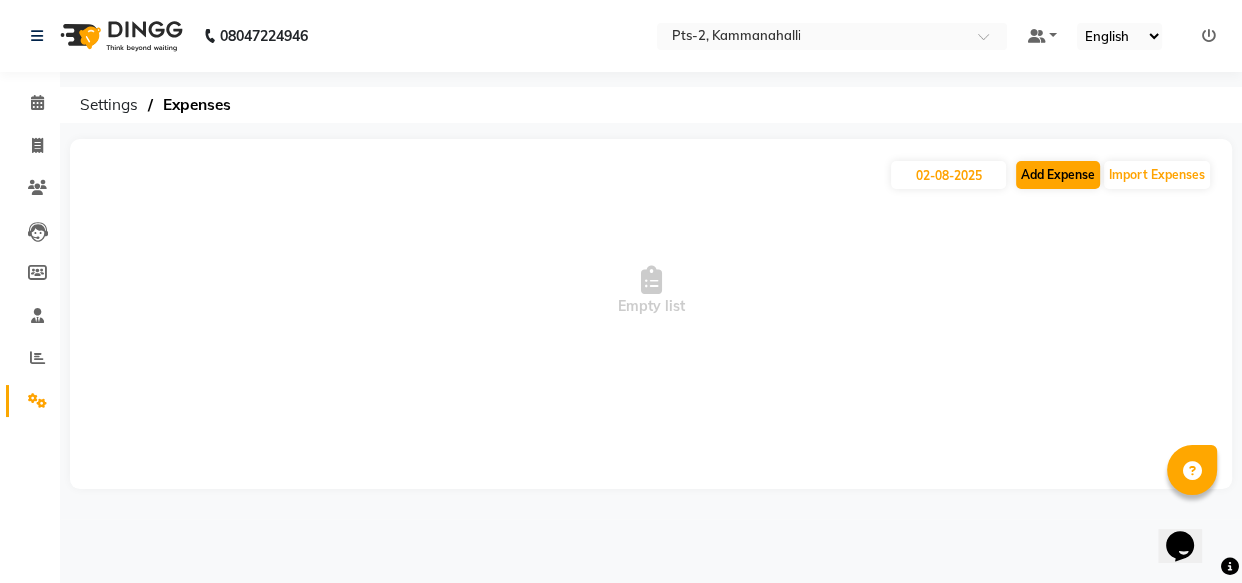 select on "1" 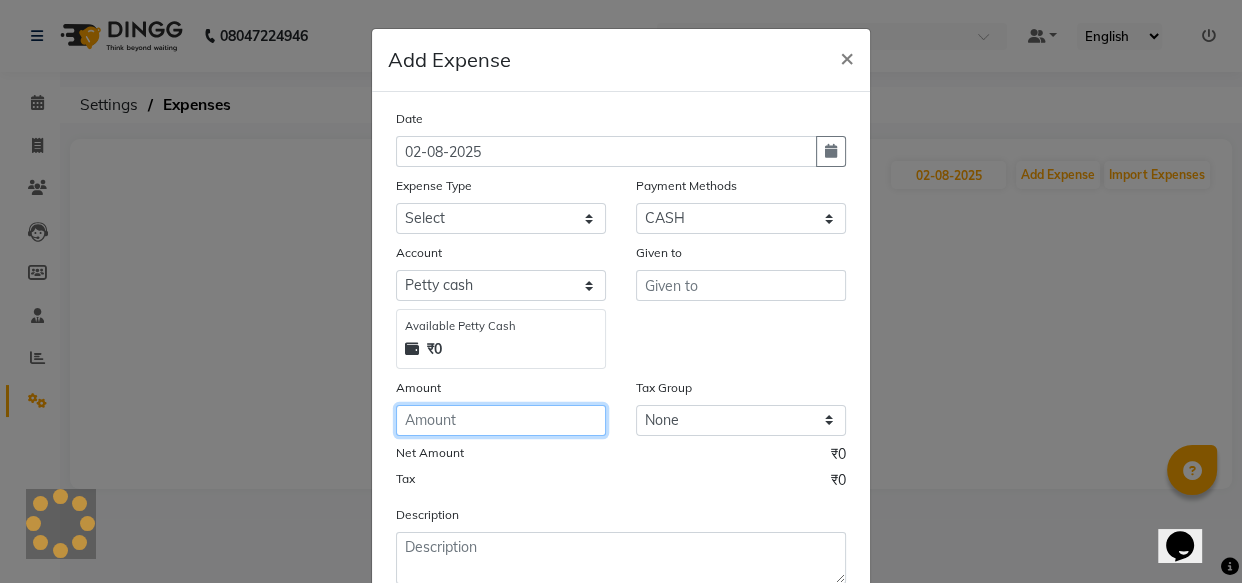 click 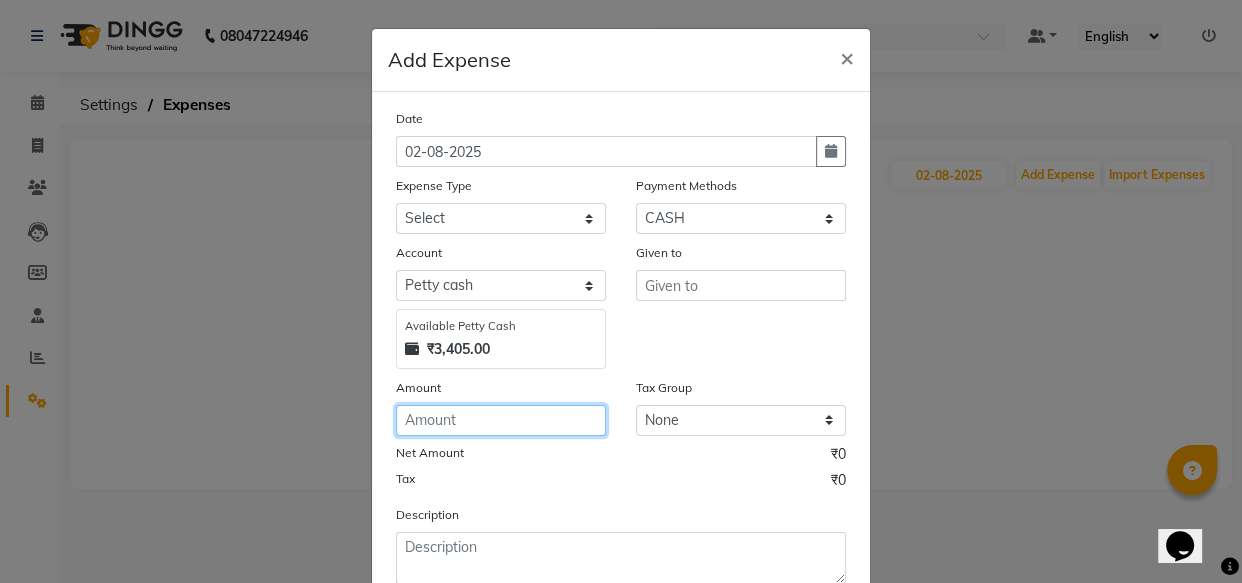 type on "1" 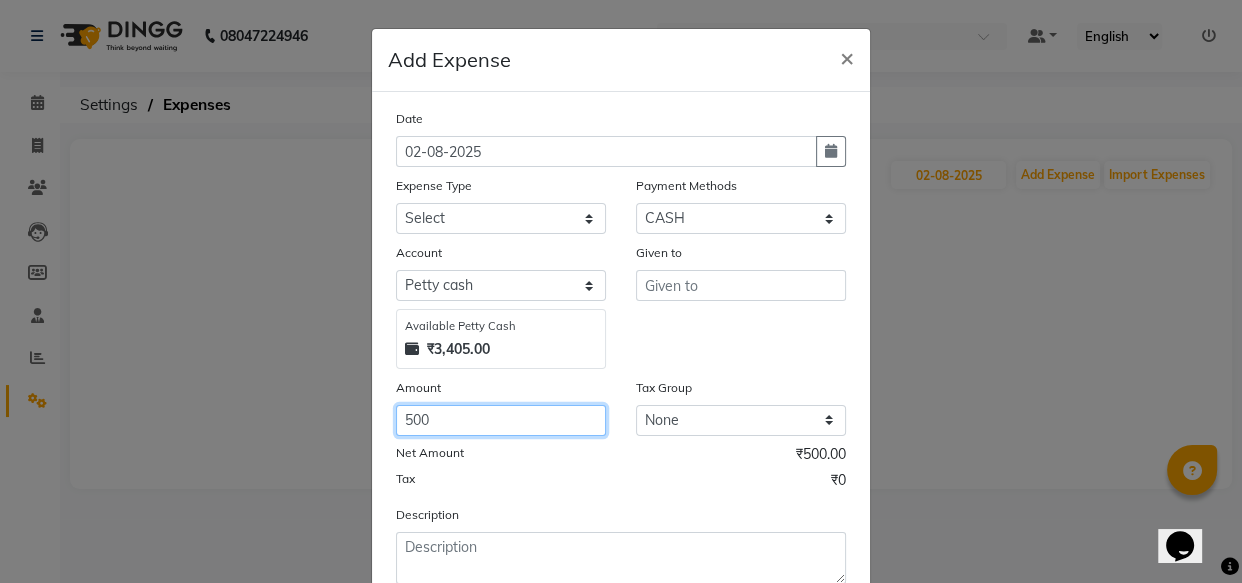 type on "500" 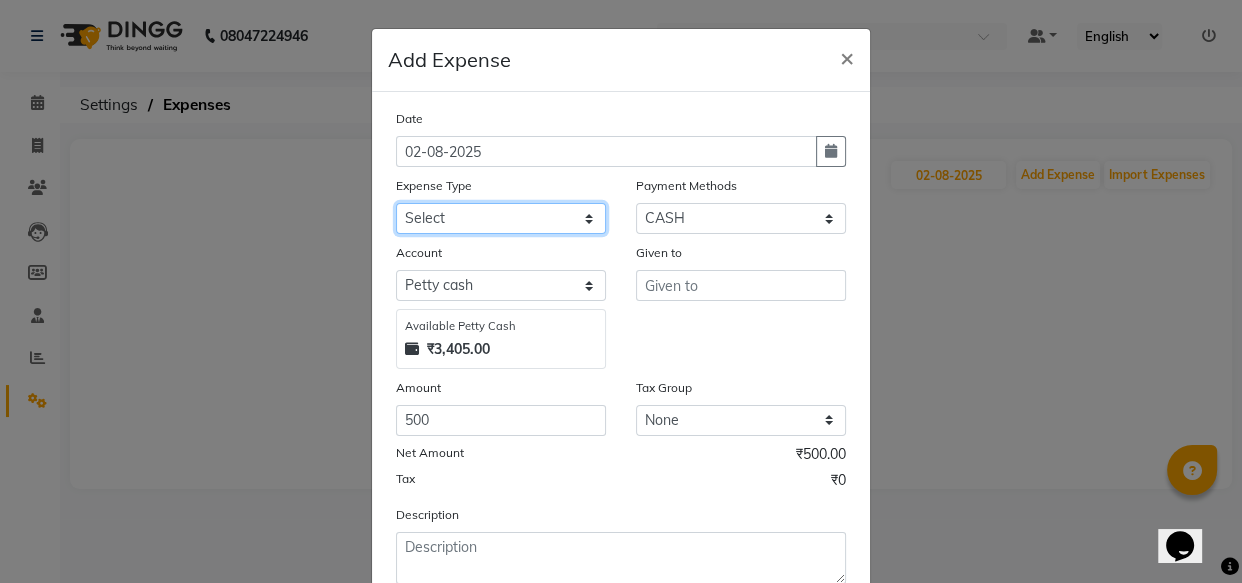 click on "Select Bank charges Cleaning and products Donation Electric and water charge Incentive Laundry Maintenance MAMU FEES Marketing Other P and L Recharge Salary SHOP Product Shop Puja Shop Rent Staff Rent Staff Room Rent and Exp TAX and Fee Tea & Refreshment" 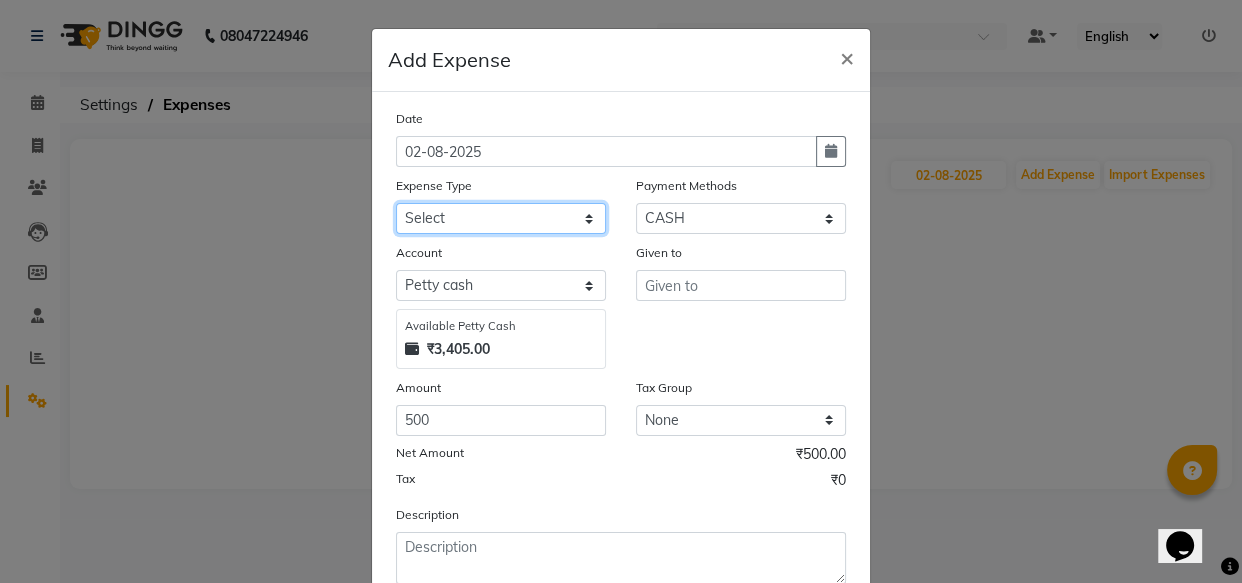 select on "10827" 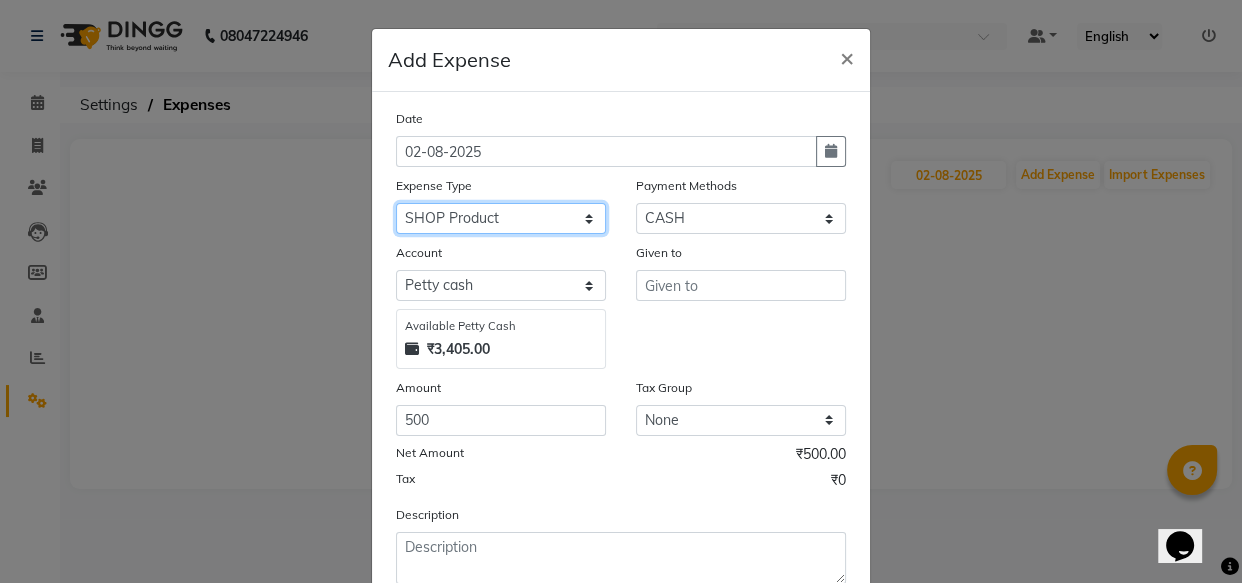 click on "Select Bank charges Cleaning and products Donation Electric and water charge Incentive Laundry Maintenance MAMU FEES Marketing Other P and L Recharge Salary SHOP Product Shop Puja Shop Rent Staff Rent Staff Room Rent and Exp TAX and Fee Tea & Refreshment" 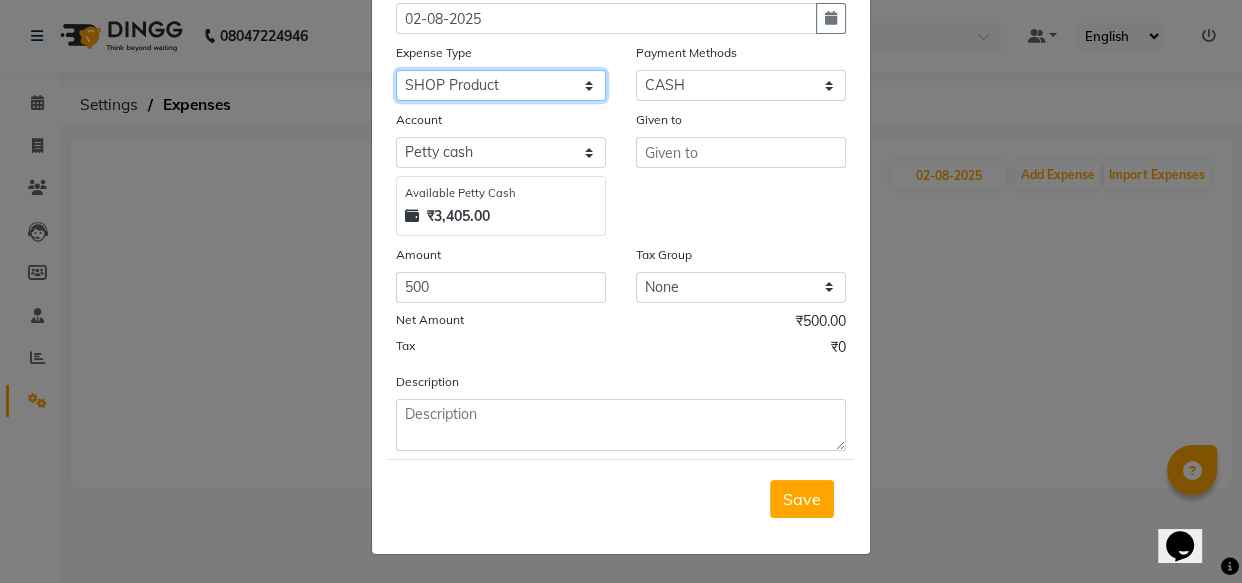 scroll, scrollTop: 135, scrollLeft: 0, axis: vertical 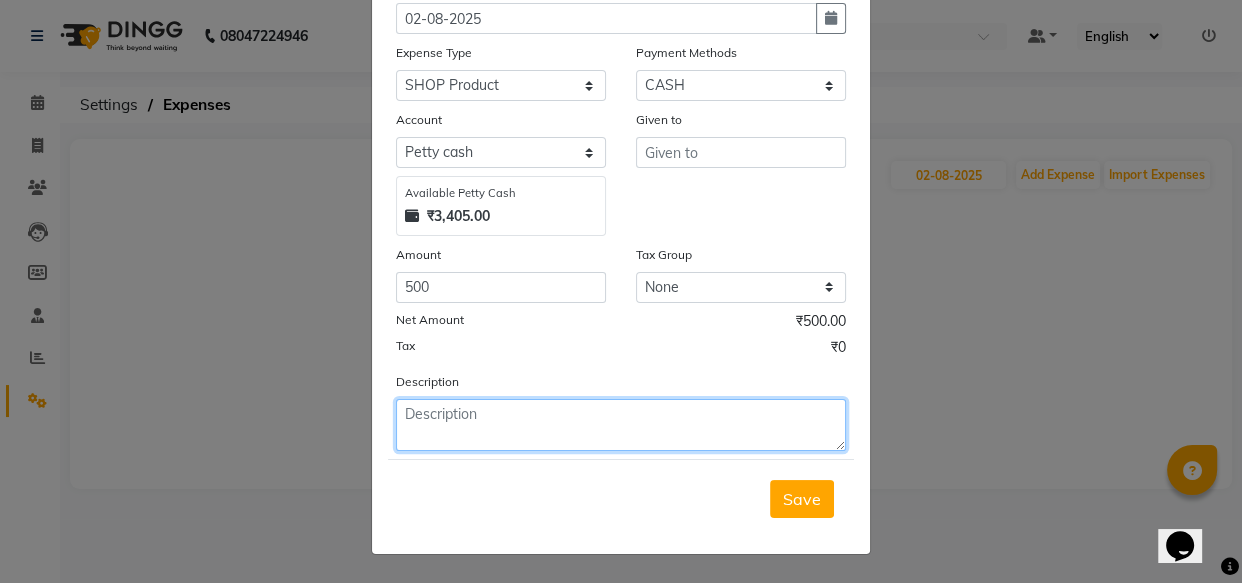 click 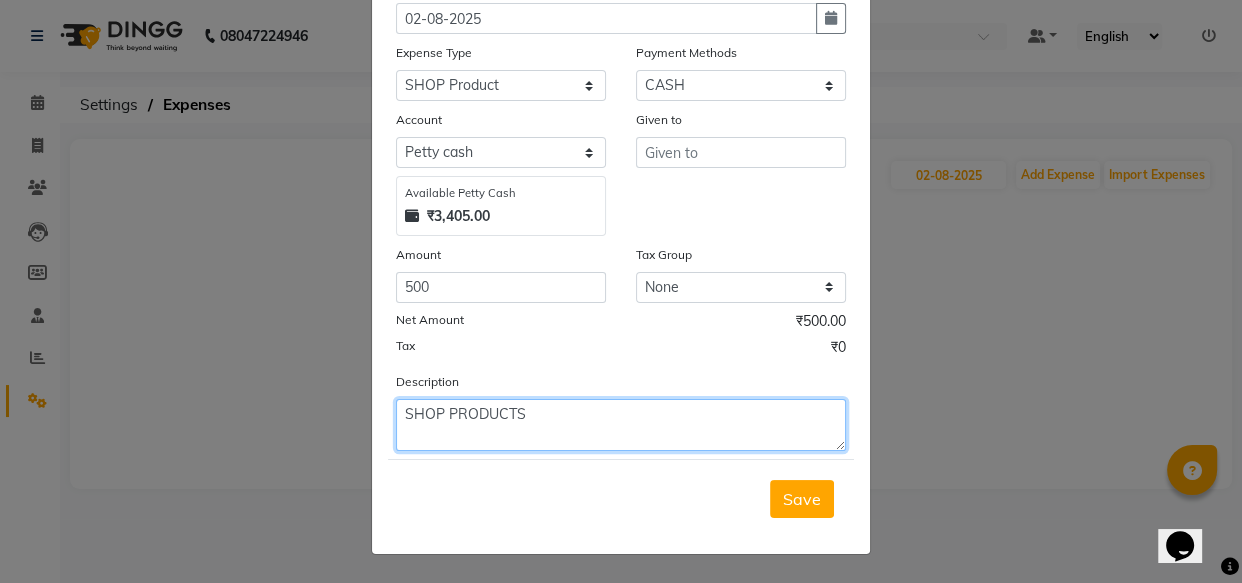 type on "SHOP PRODUCTS" 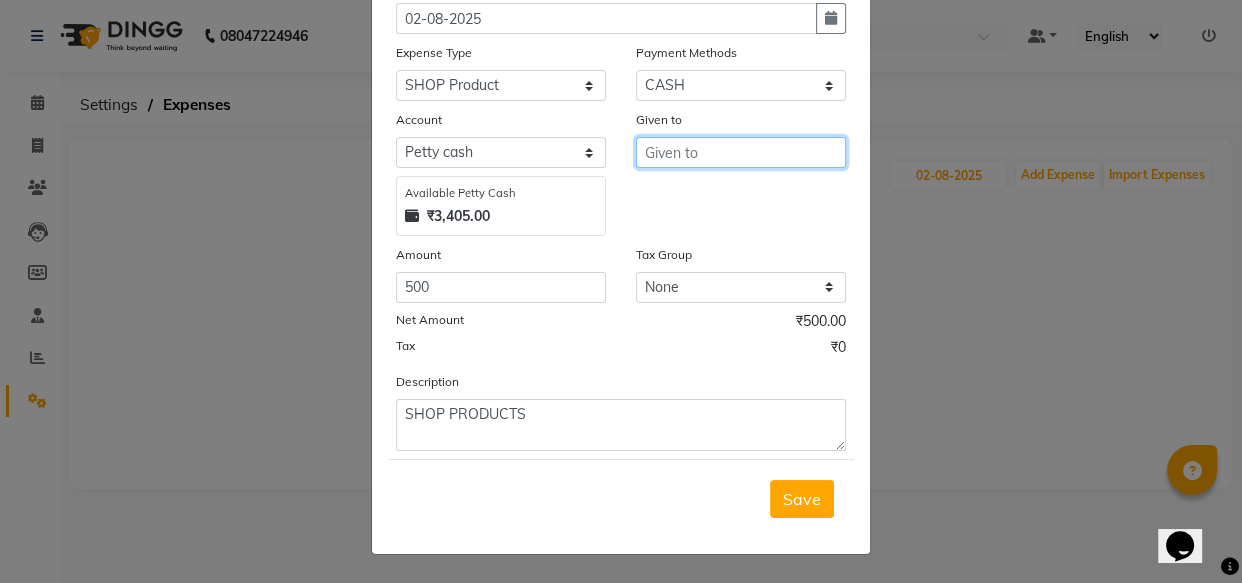 click at bounding box center [741, 152] 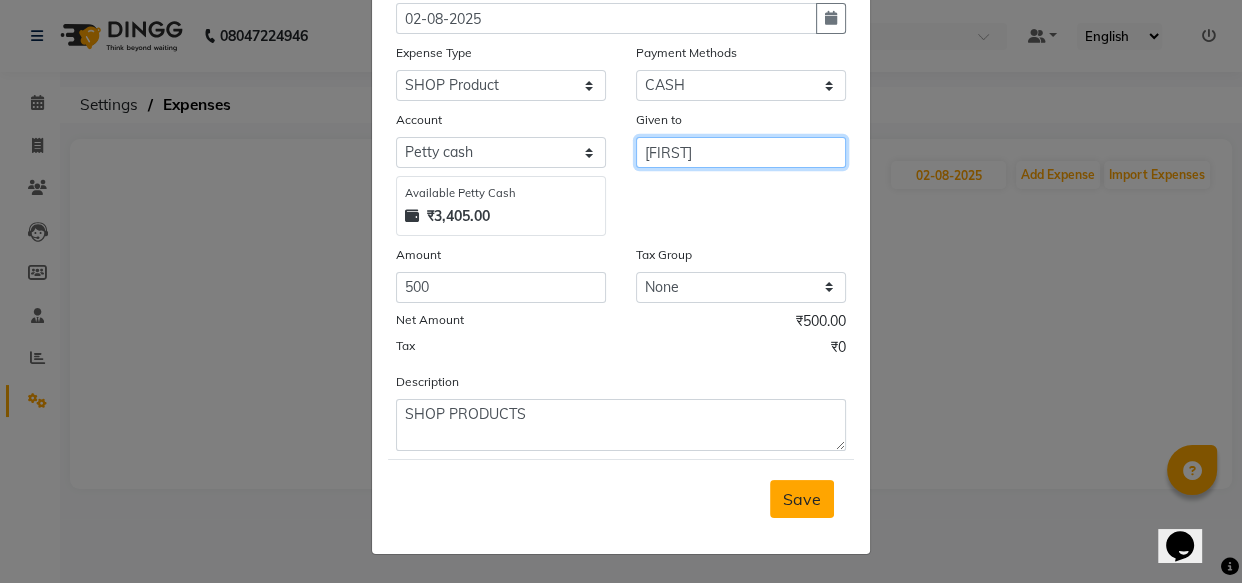type on "VIPN" 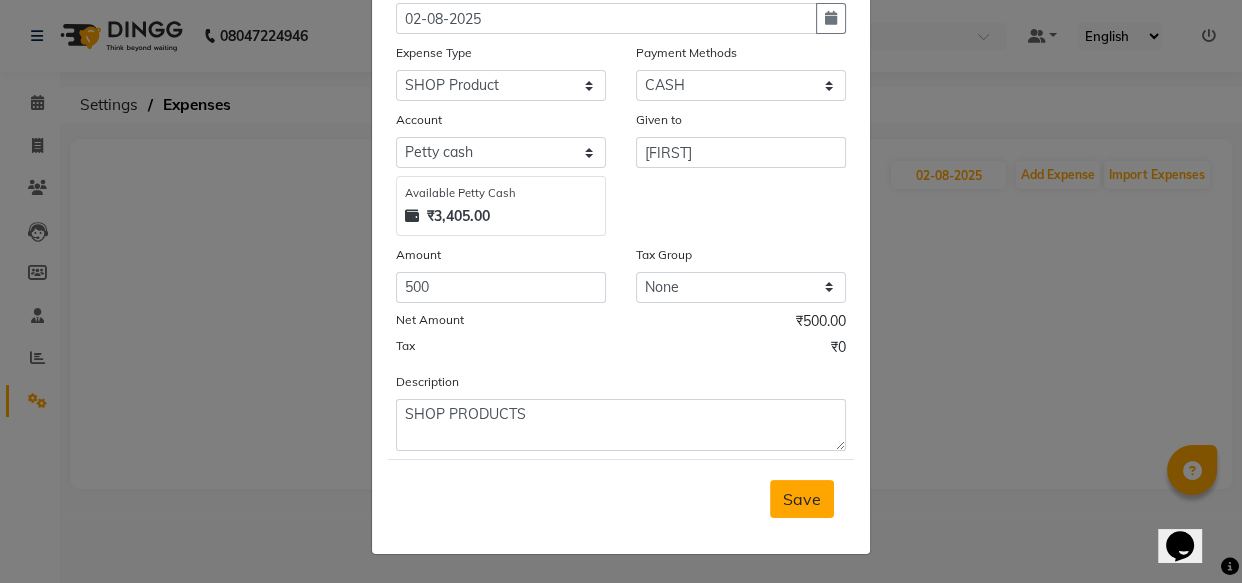 click on "Save" at bounding box center [802, 499] 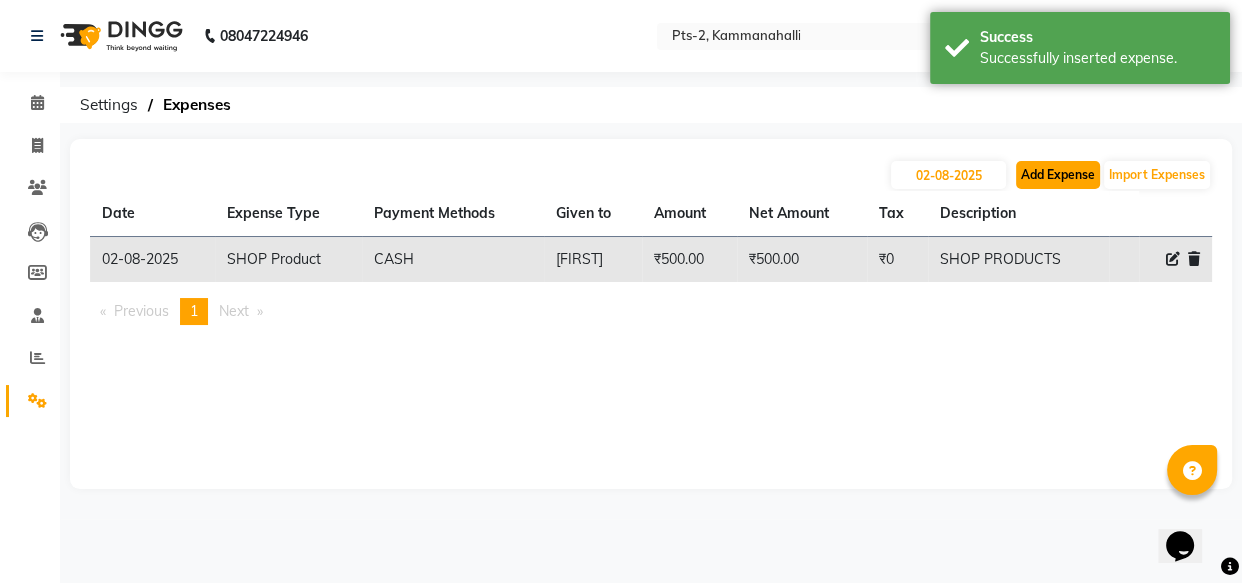 click on "Add Expense" 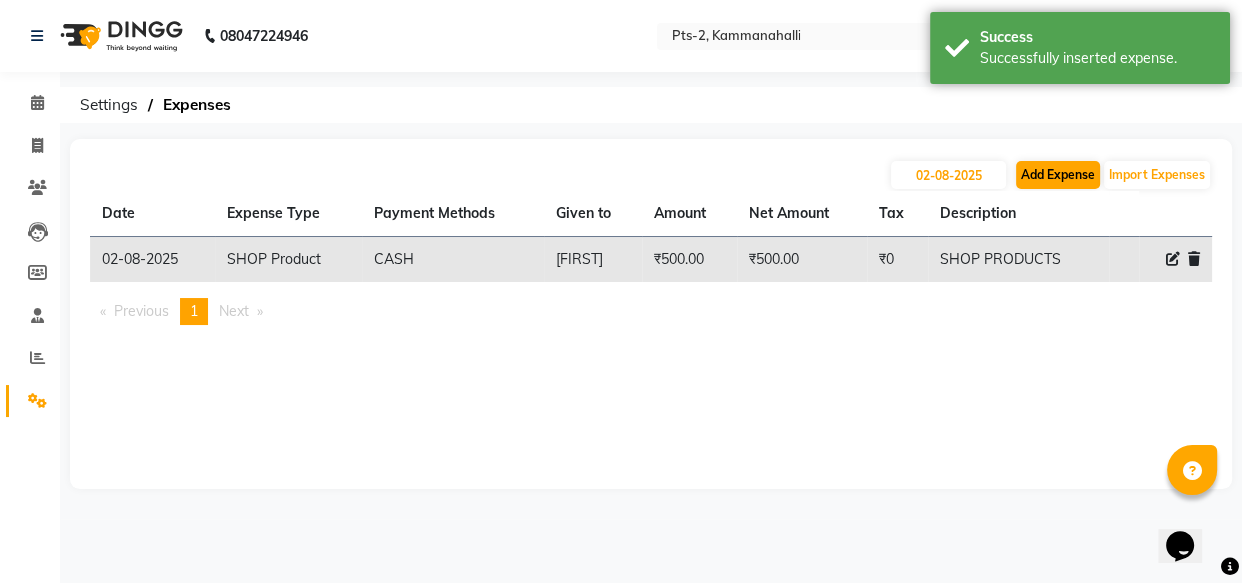 select on "1" 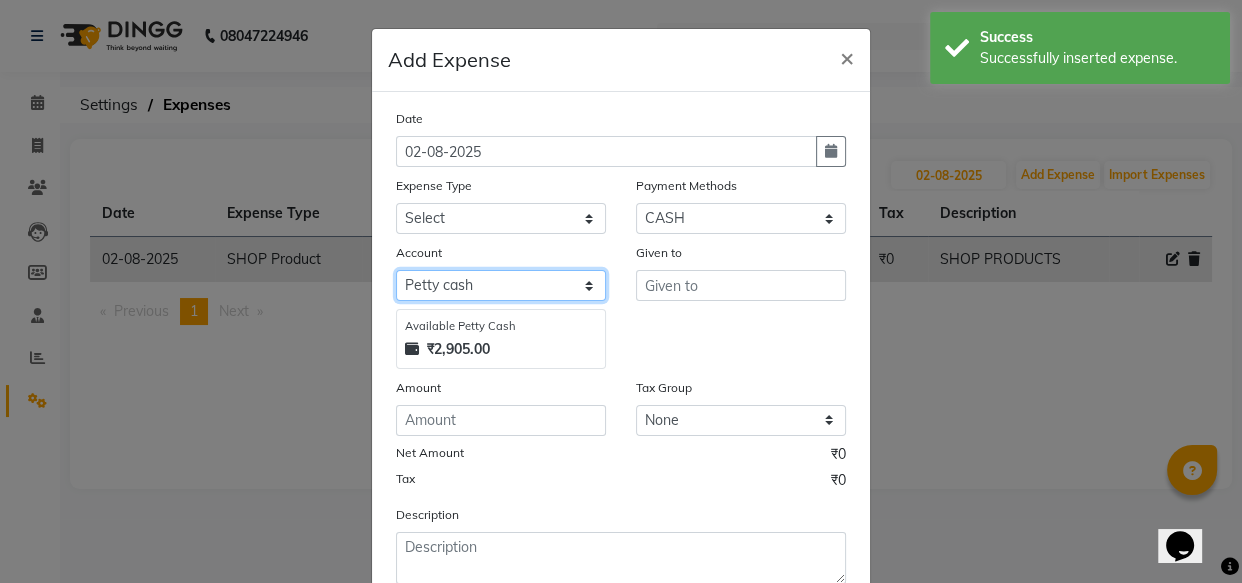 click on "Select Petty cash Default account" 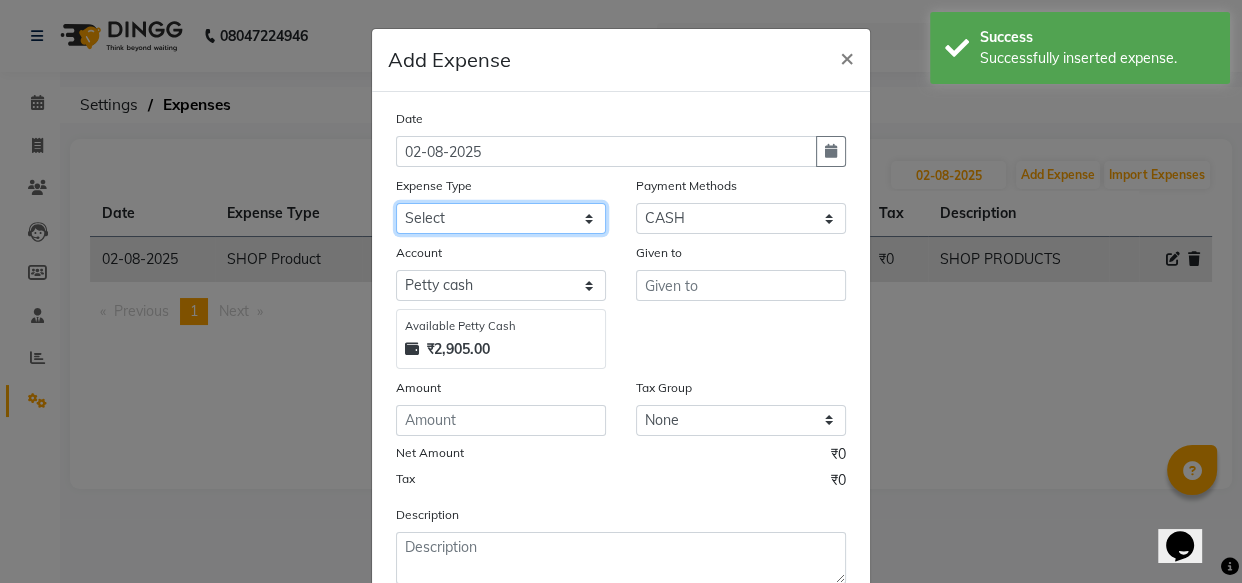 click on "Select Bank charges Cleaning and products Donation Electric and water charge Incentive Laundry Maintenance MAMU FEES Marketing Other P and L Recharge Salary SHOP Product Shop Puja Shop Rent Staff Rent Staff Room Rent and Exp TAX and Fee Tea & Refreshment" 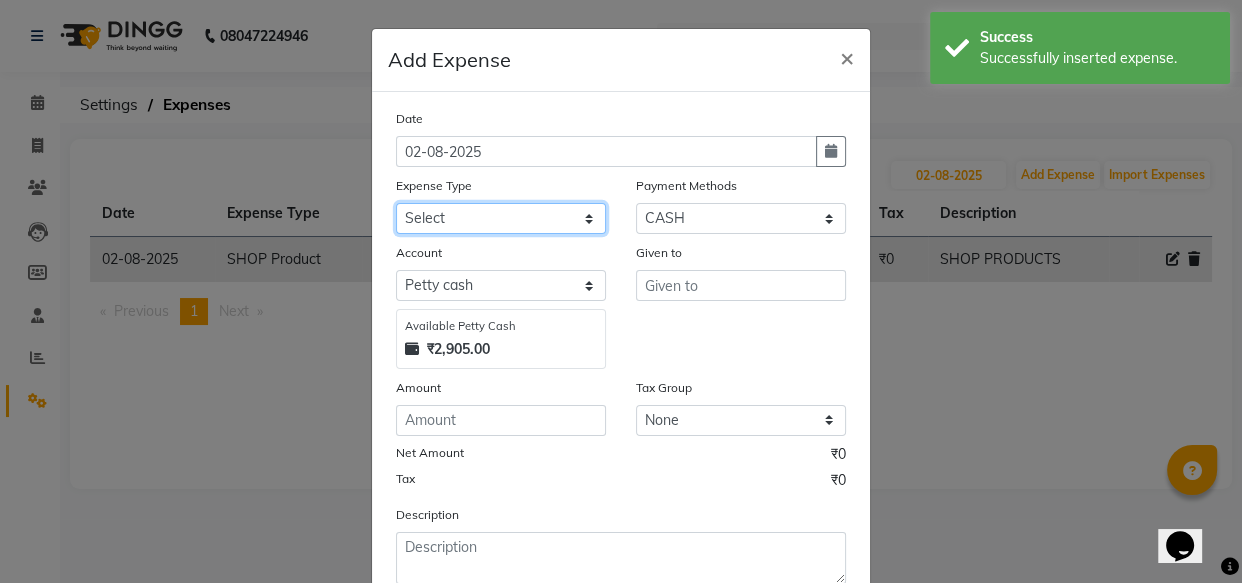 select on "10852" 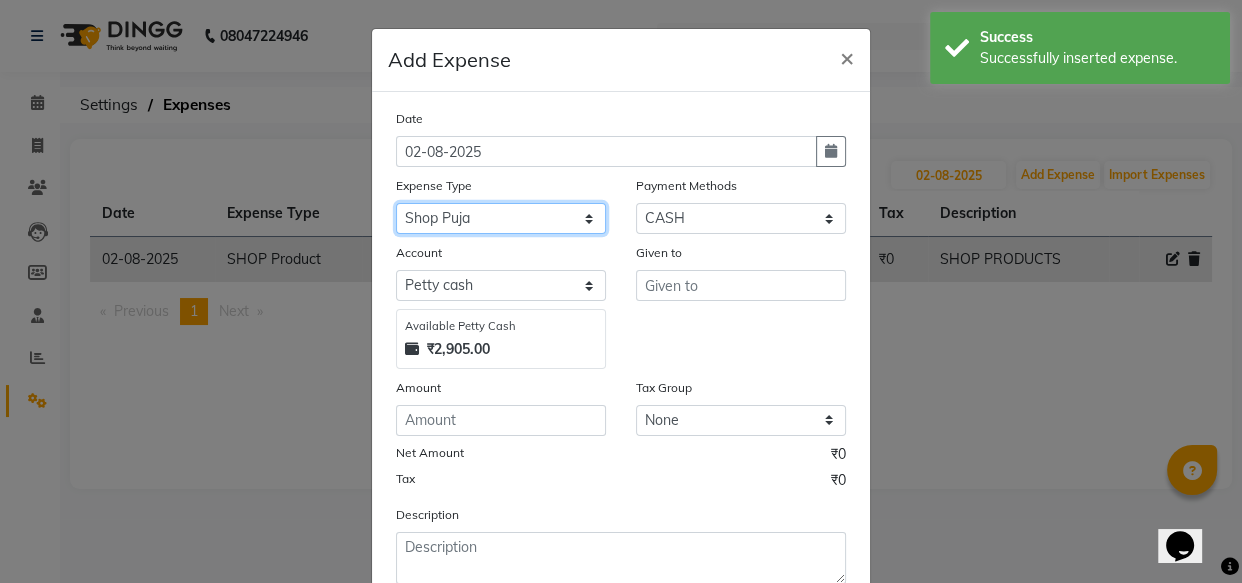 click on "Select Bank charges Cleaning and products Donation Electric and water charge Incentive Laundry Maintenance MAMU FEES Marketing Other P and L Recharge Salary SHOP Product Shop Puja Shop Rent Staff Rent Staff Room Rent and Exp TAX and Fee Tea & Refreshment" 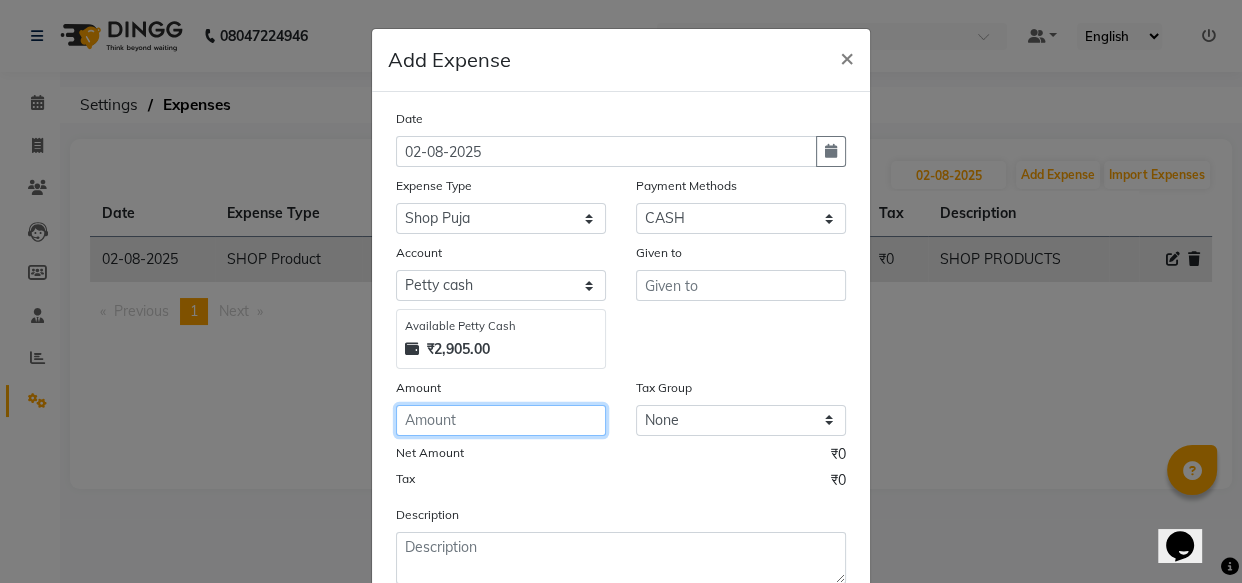 click 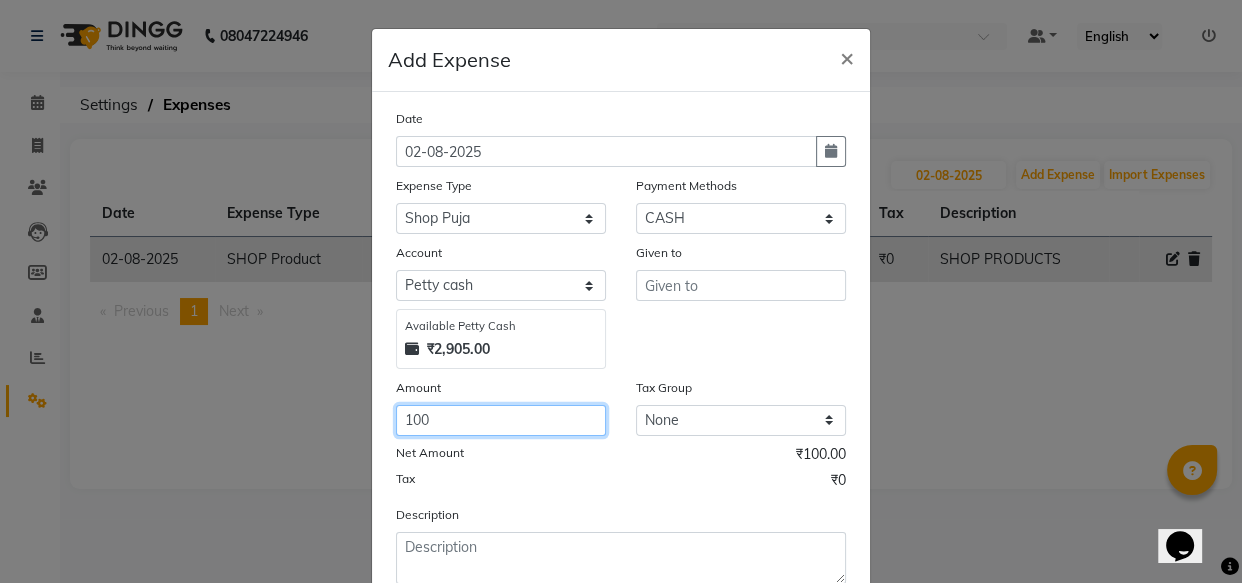 type on "100" 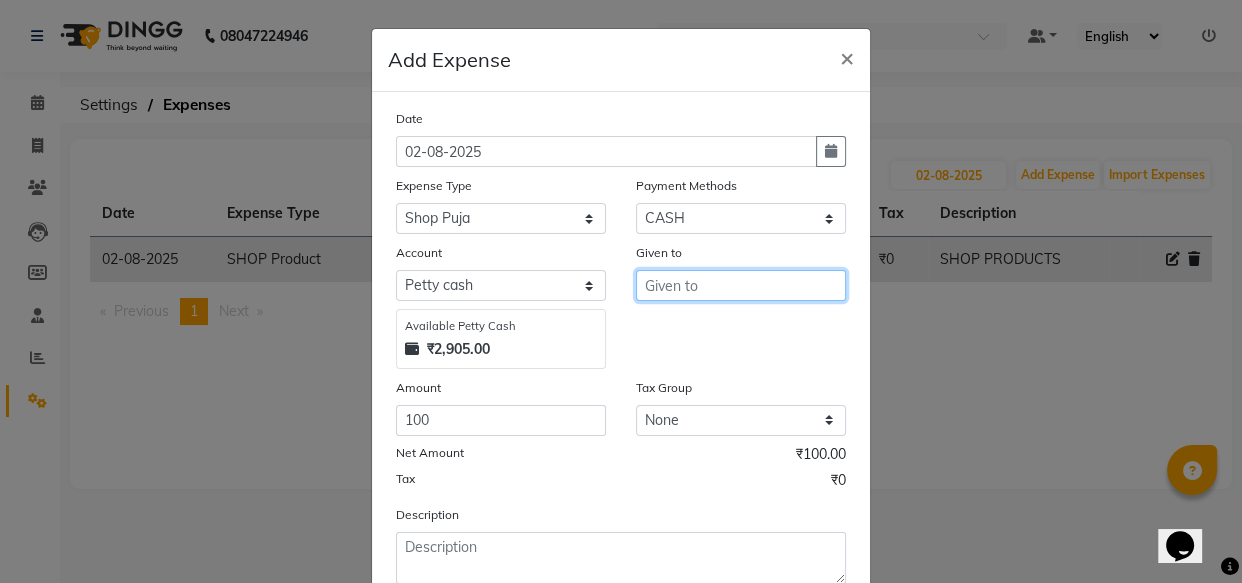 click at bounding box center [741, 285] 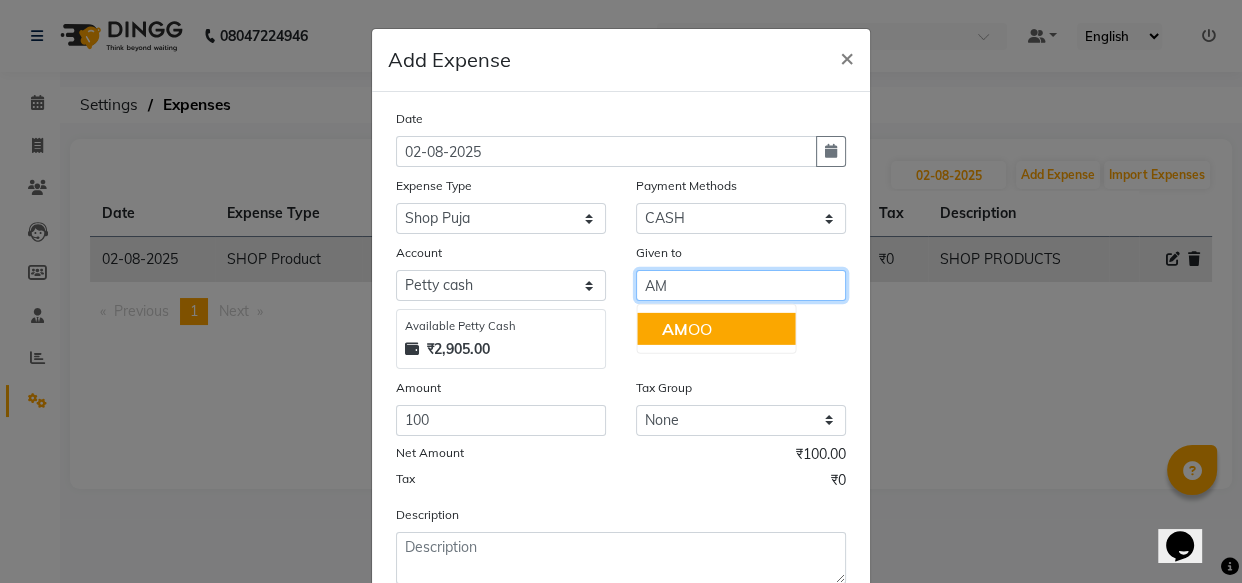 click on "AM OO" at bounding box center [686, 329] 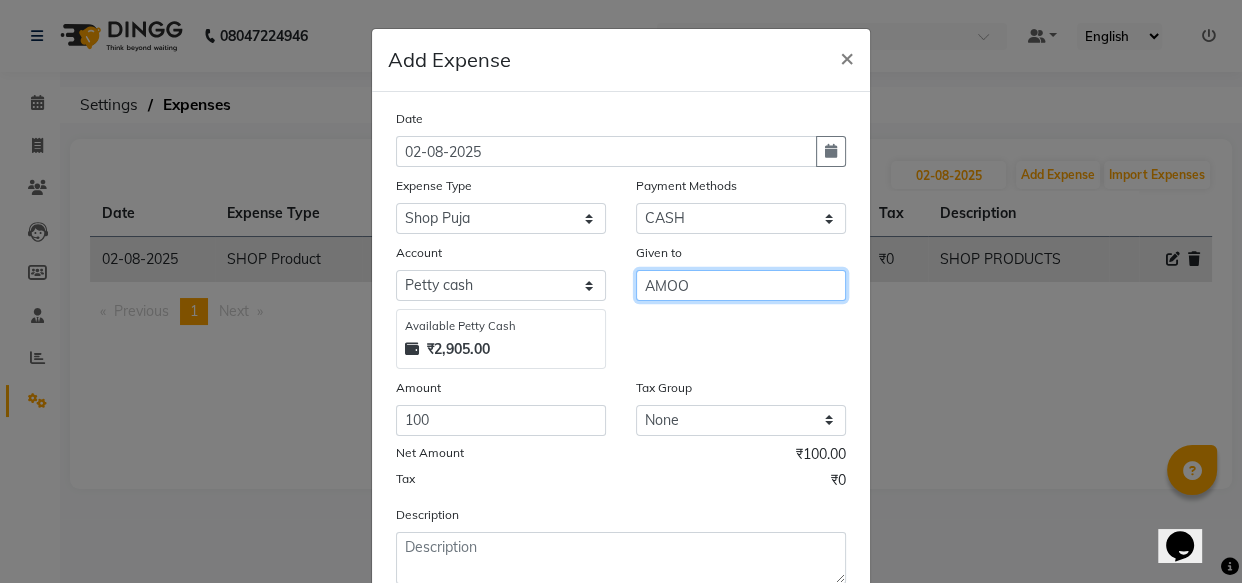 scroll, scrollTop: 135, scrollLeft: 0, axis: vertical 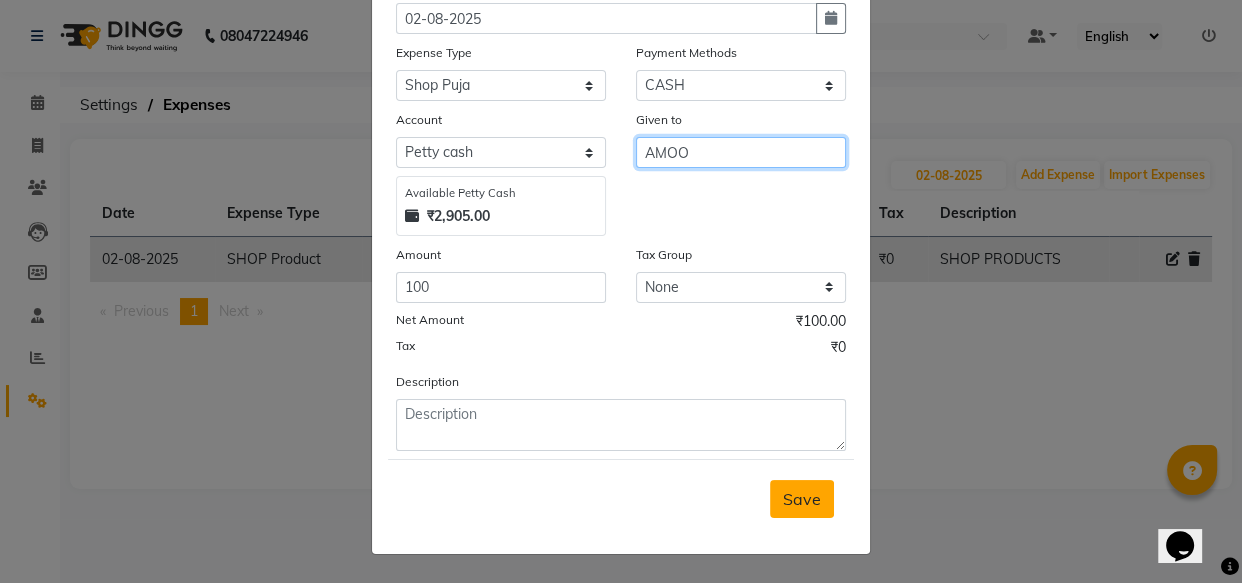 type on "AMOO" 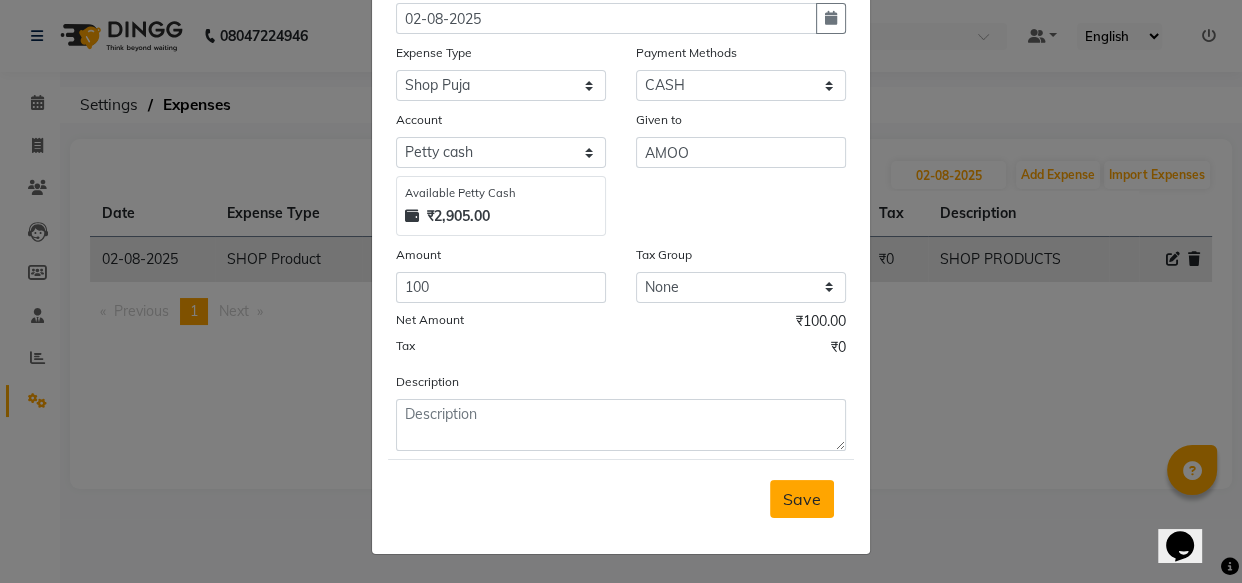 click on "Save" at bounding box center (802, 499) 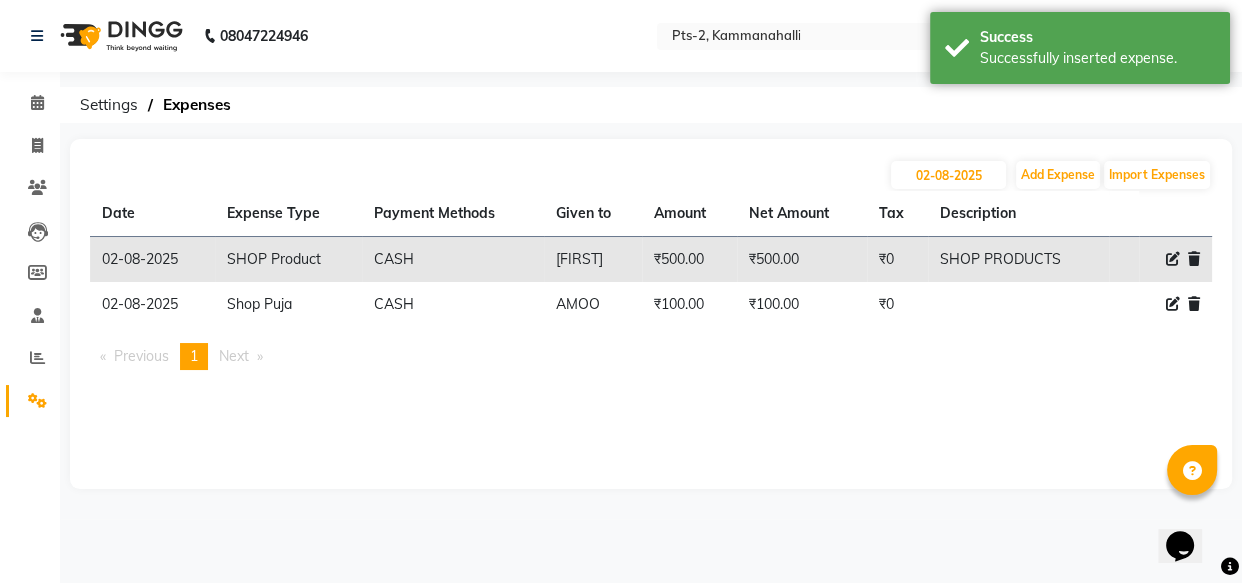 click 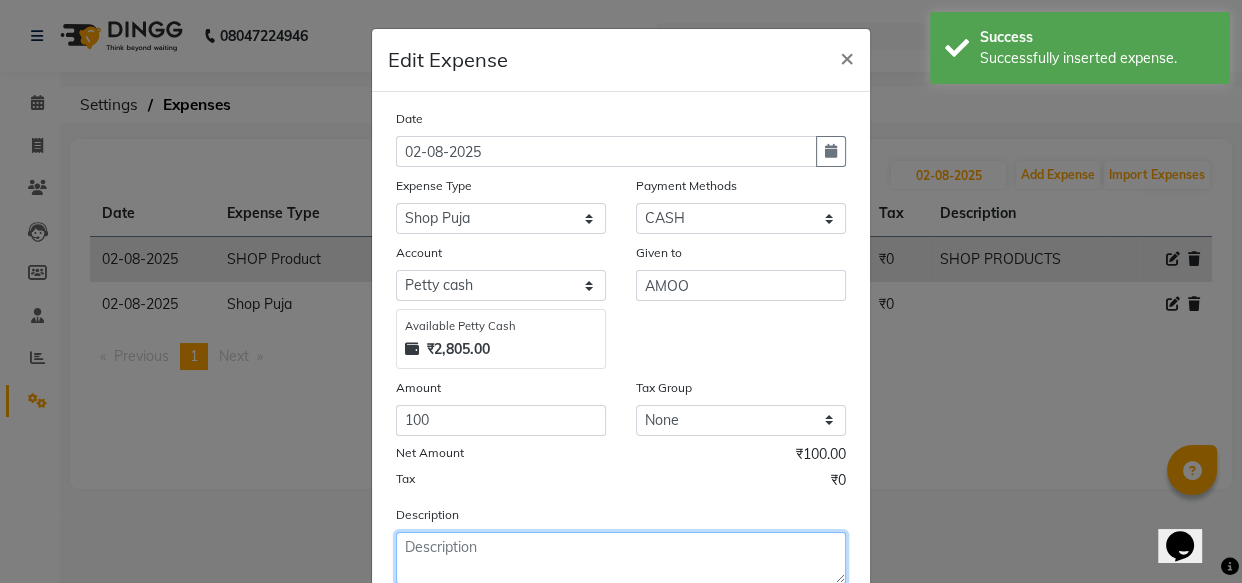 click 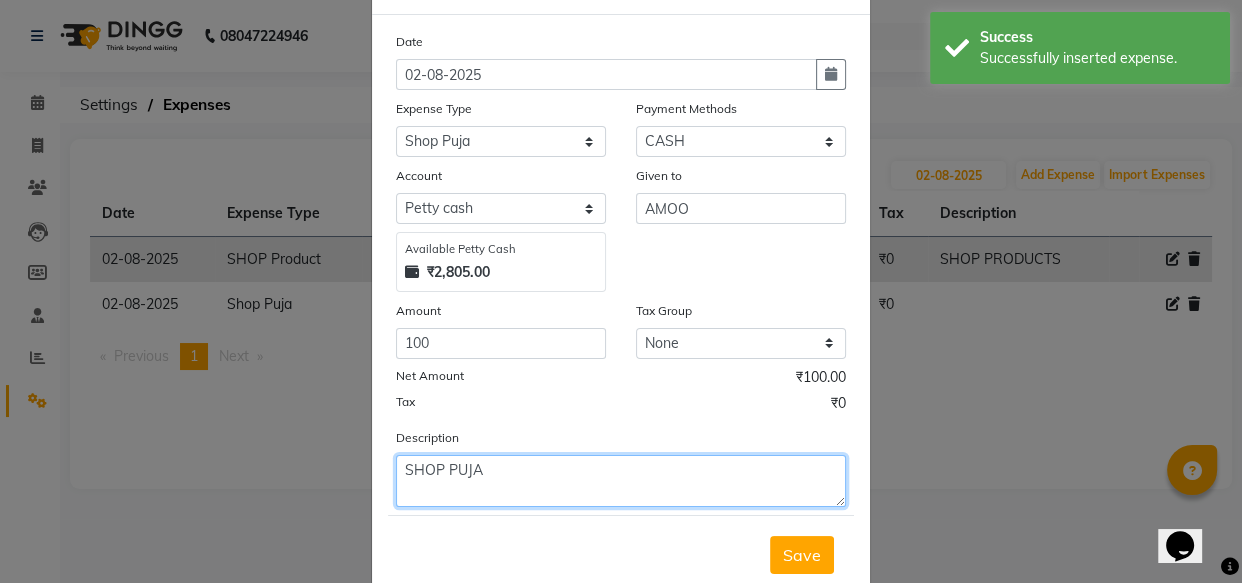 scroll, scrollTop: 135, scrollLeft: 0, axis: vertical 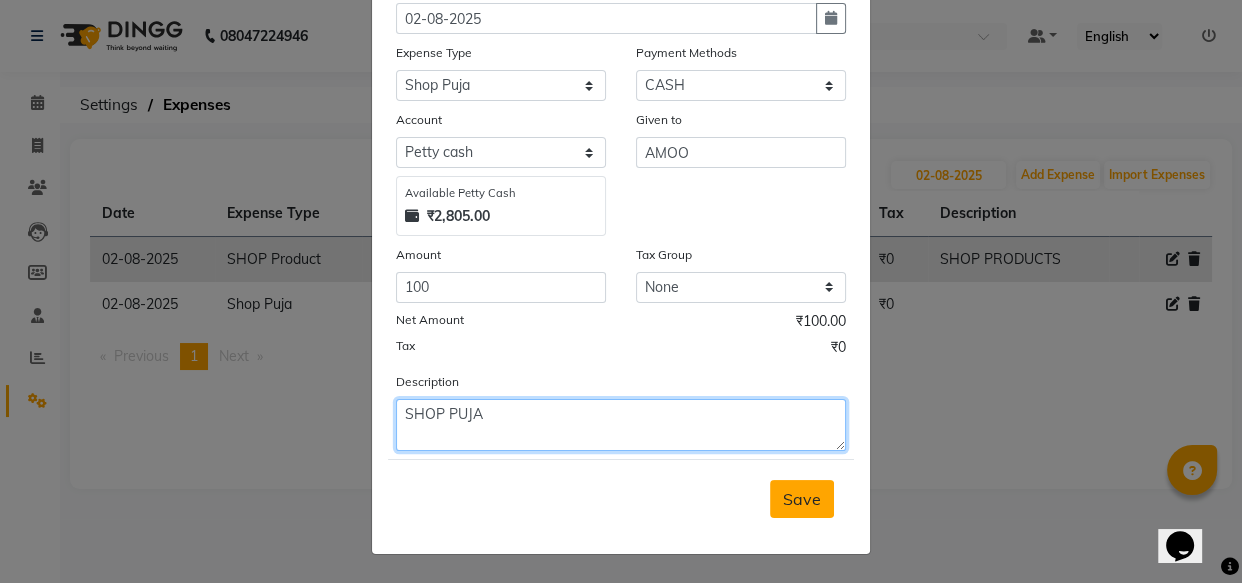 type on "SHOP PUJA" 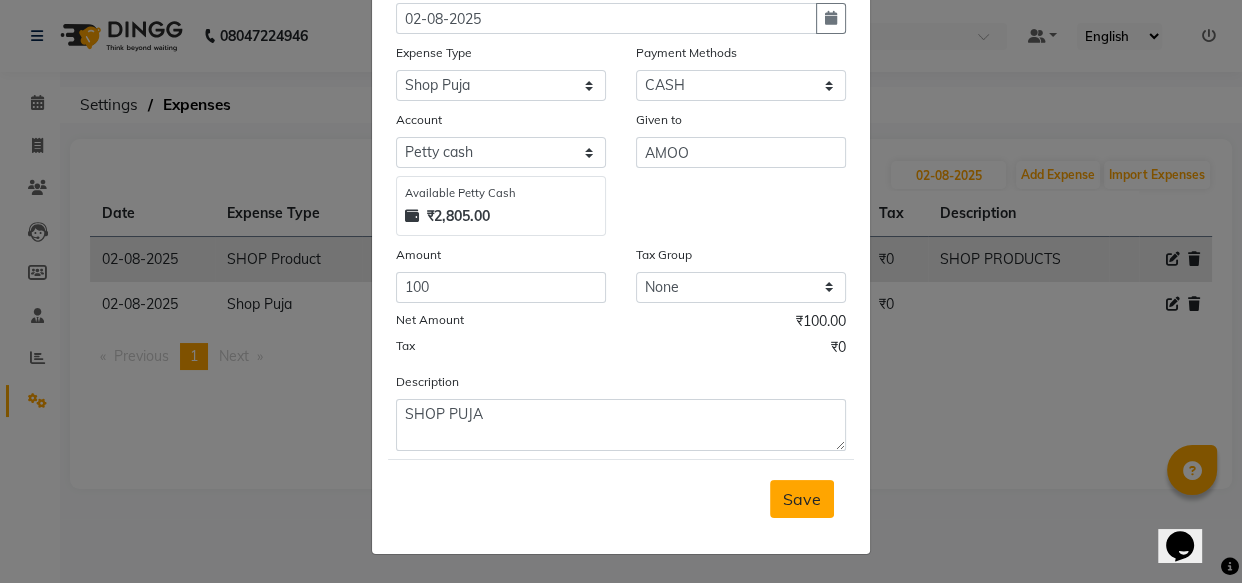 click on "Save" at bounding box center [802, 499] 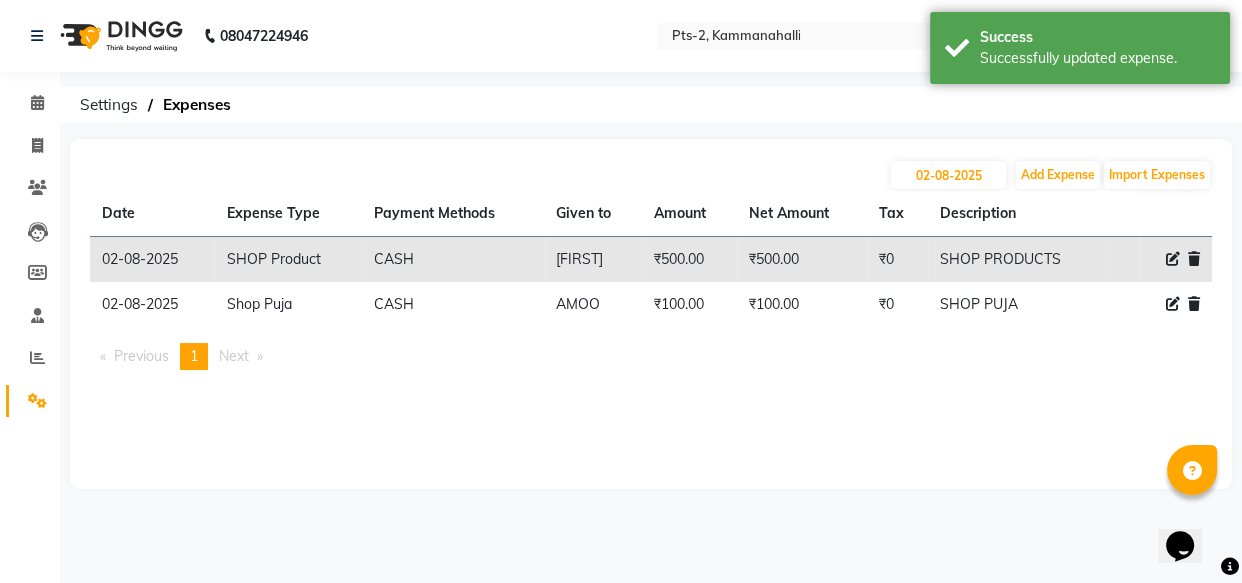 click 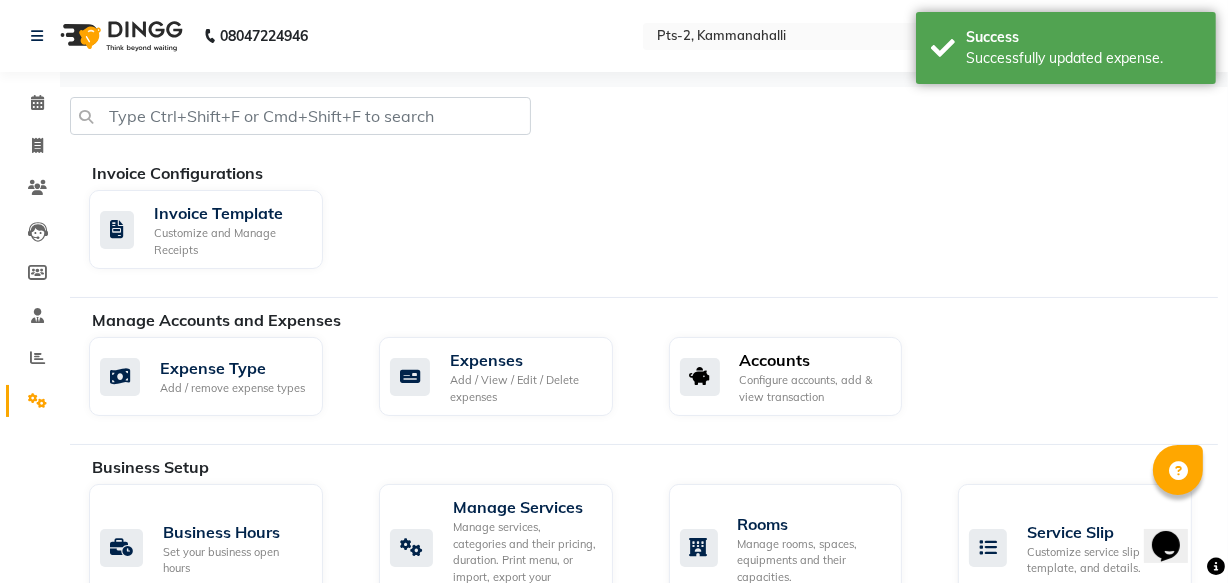 click on "Accounts" 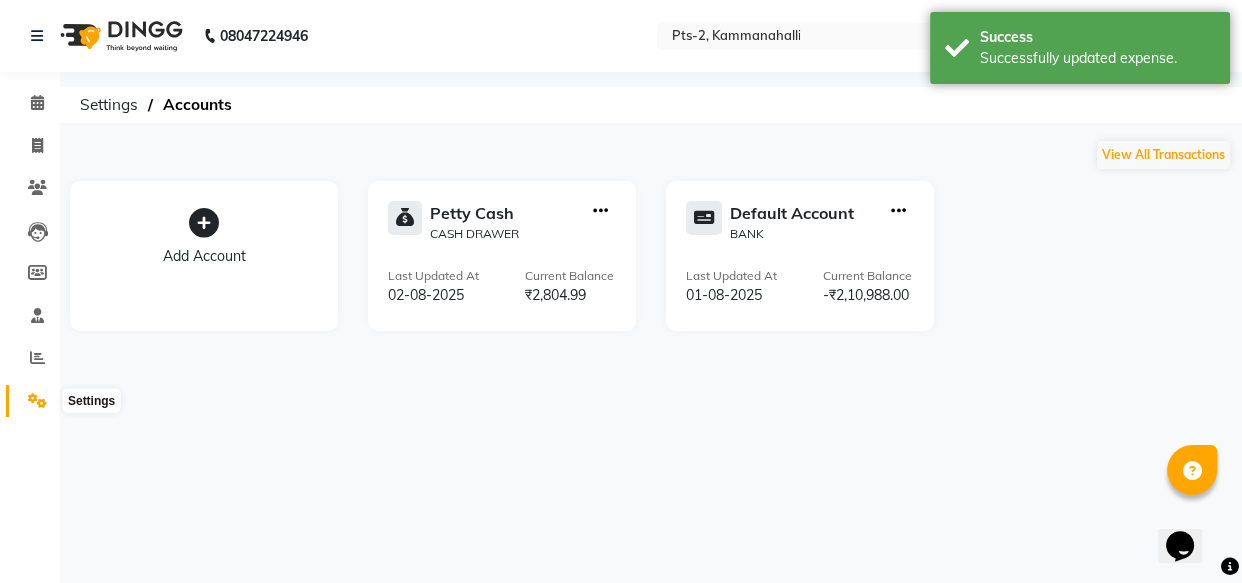 click 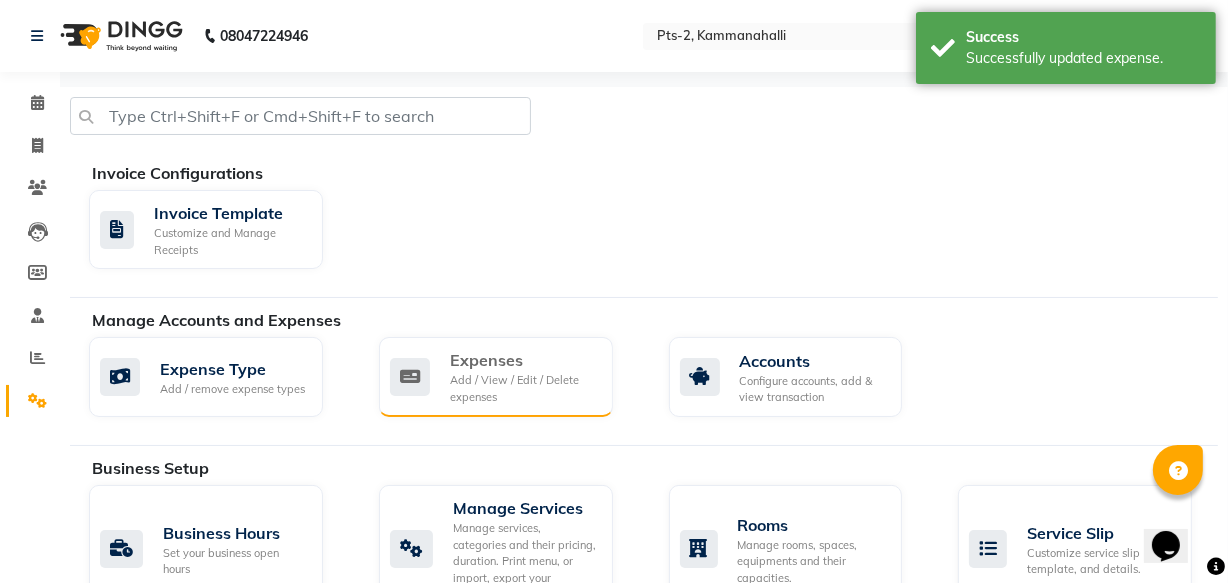 click on "Expenses" 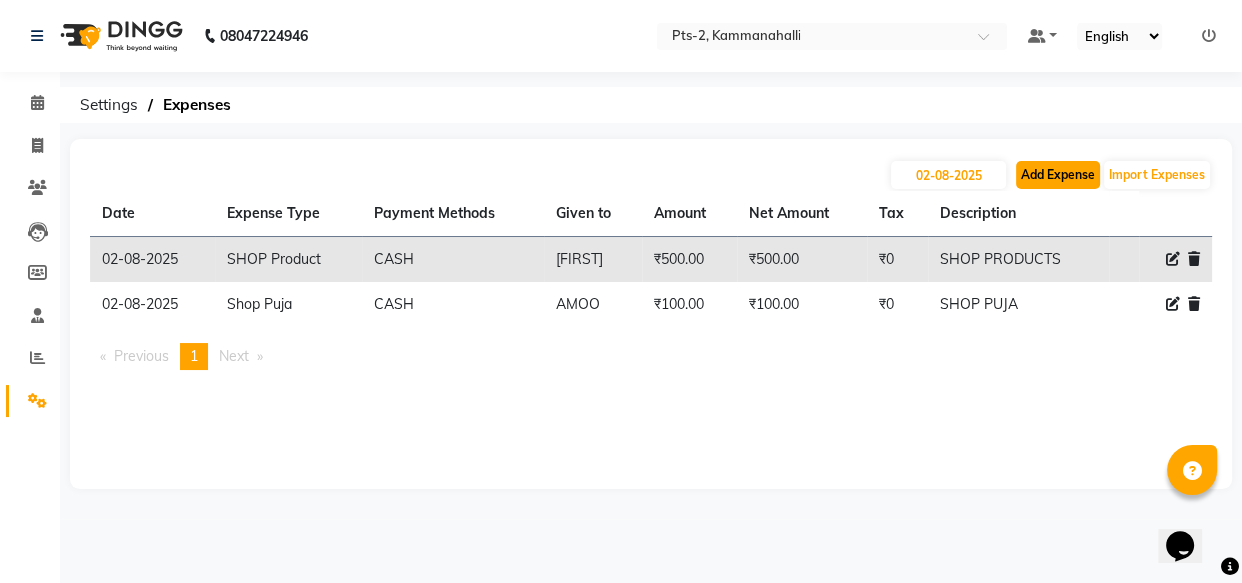 click on "Add Expense" 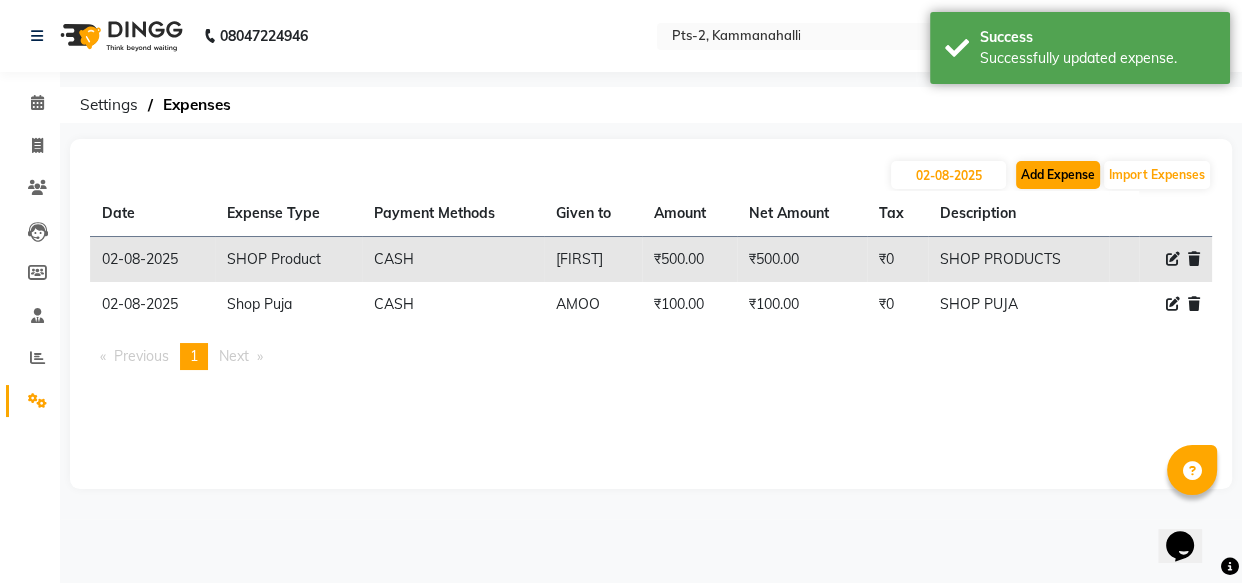 select on "1" 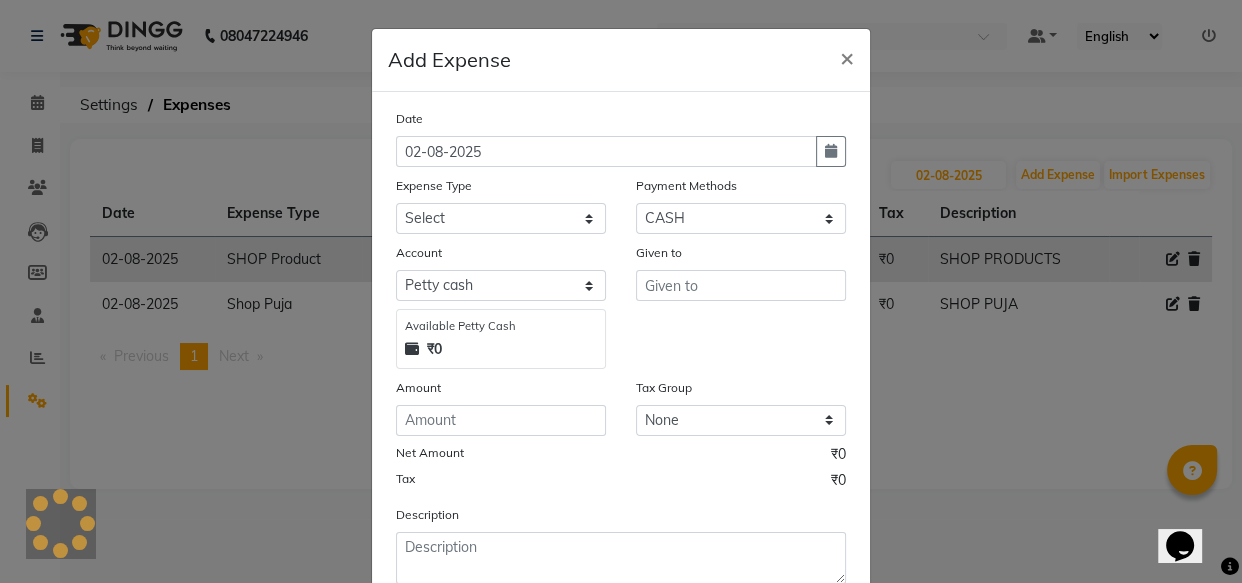 drag, startPoint x: 1024, startPoint y: 180, endPoint x: 904, endPoint y: 99, distance: 144.77914 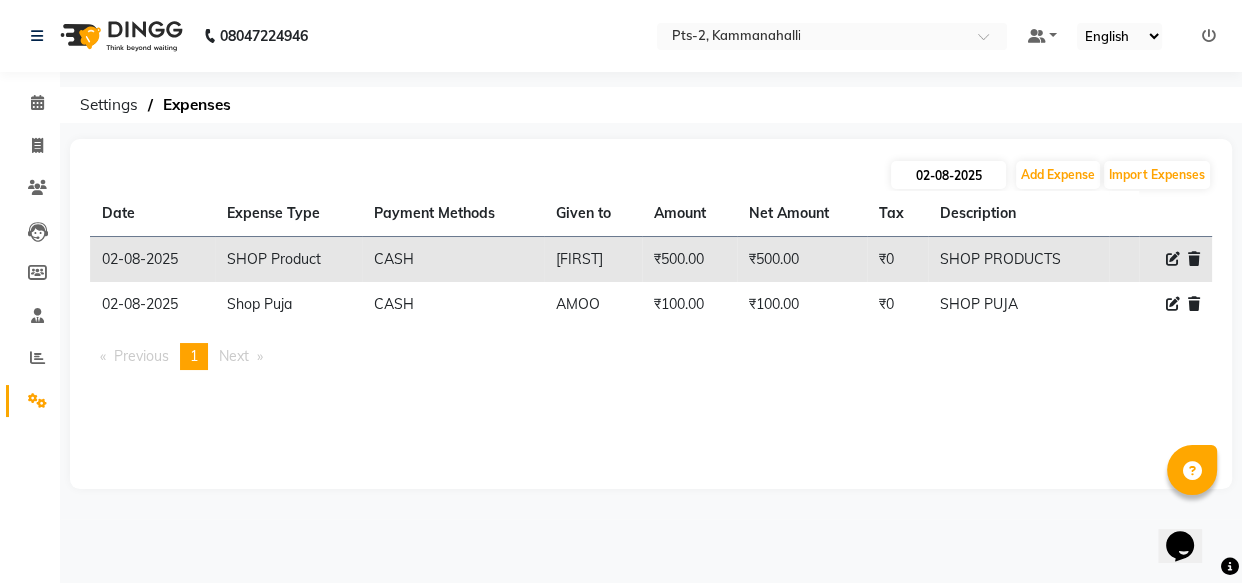 drag, startPoint x: 907, startPoint y: 158, endPoint x: 923, endPoint y: 161, distance: 16.27882 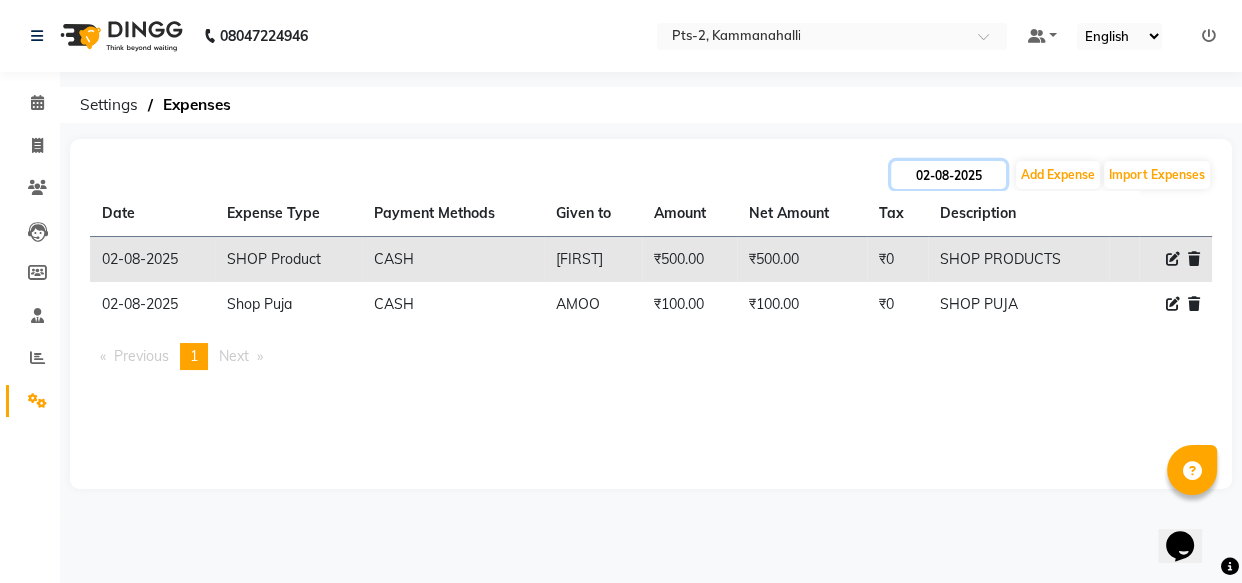 click on "02-08-2025" 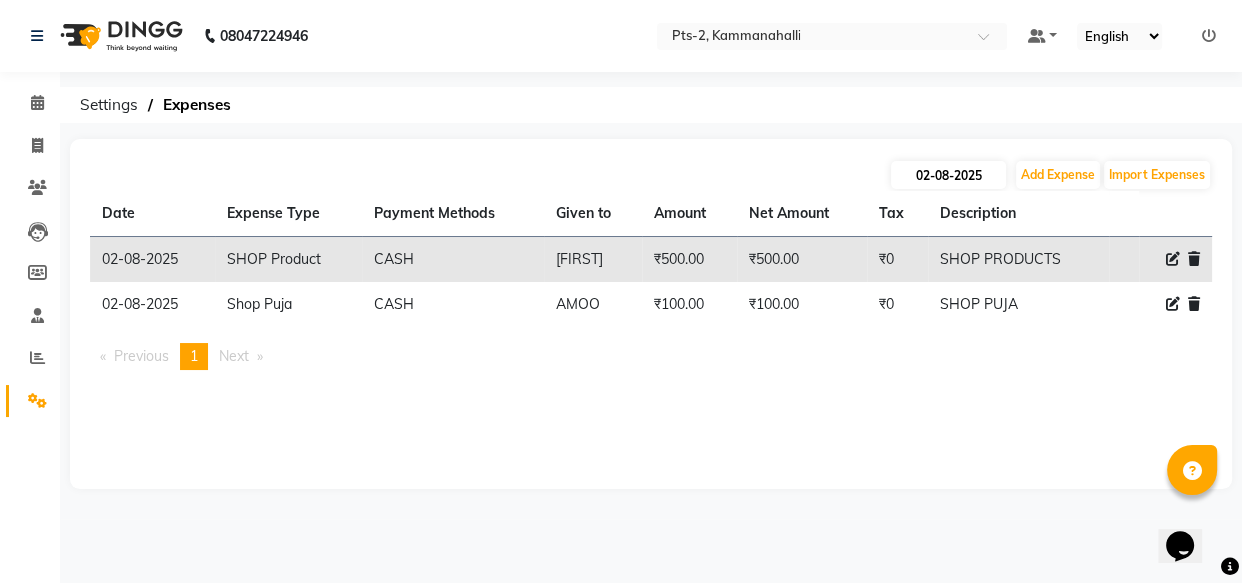 select on "8" 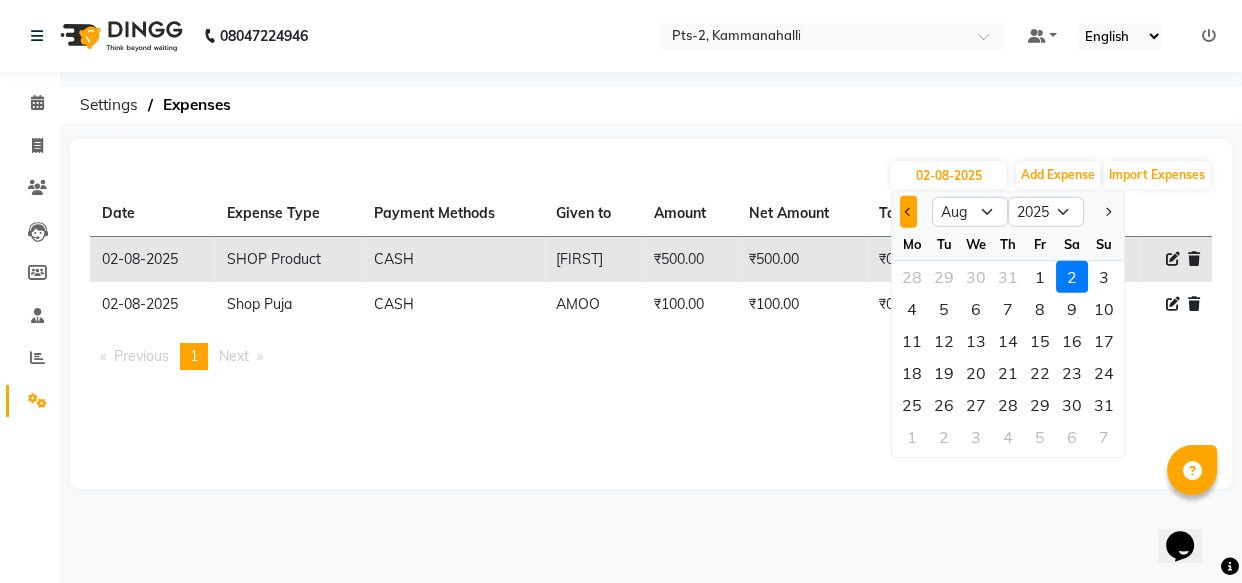 click 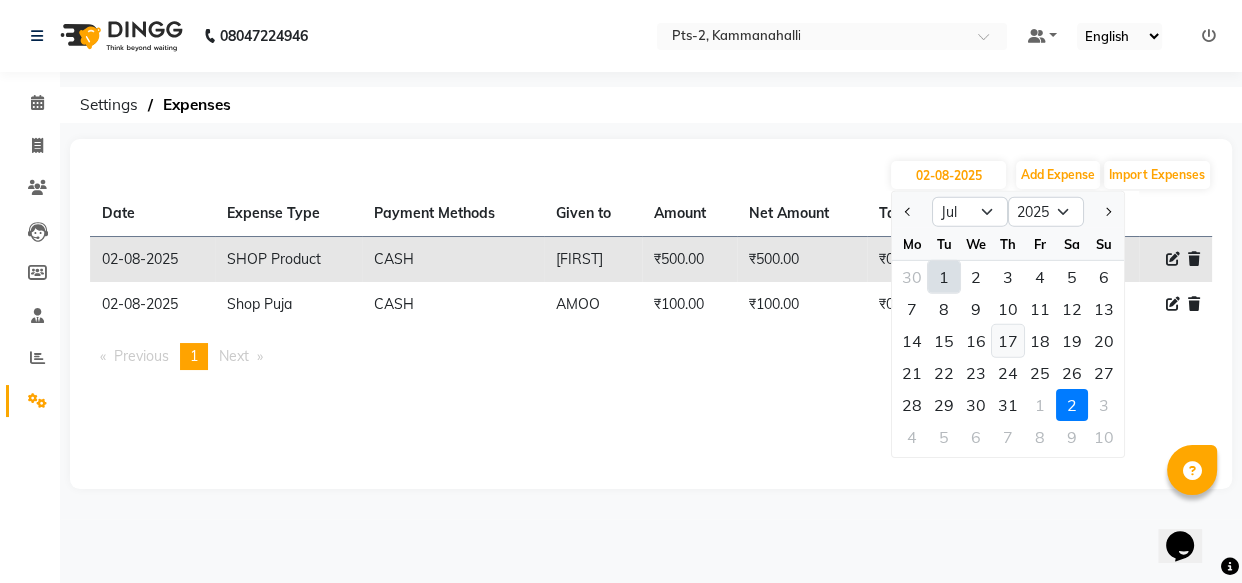 click on "17" 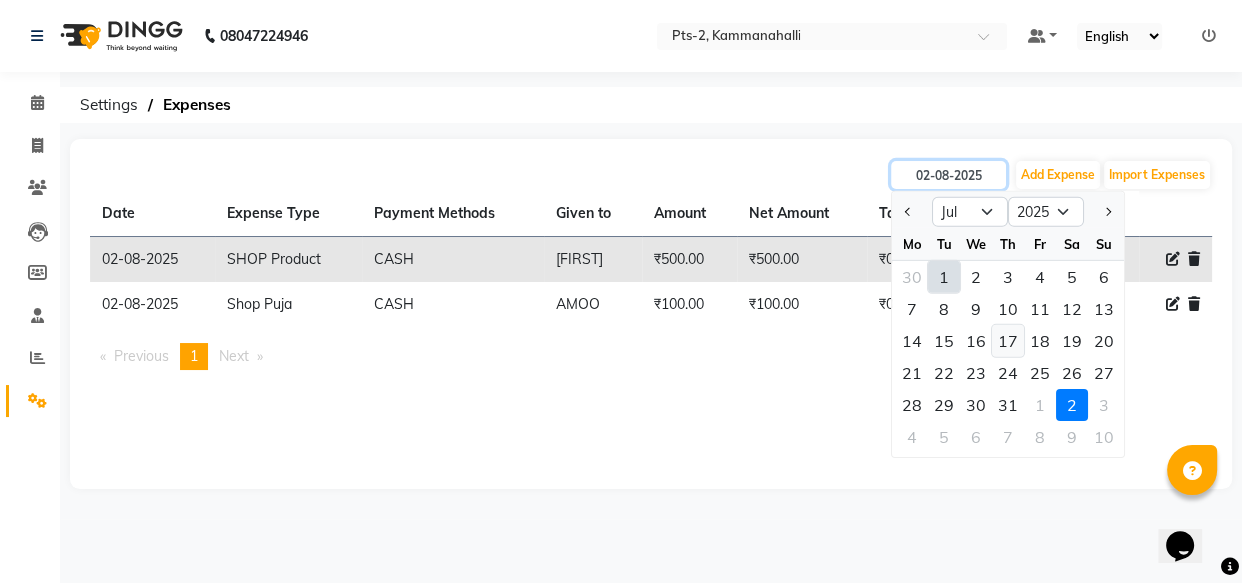 type on "17-07-2025" 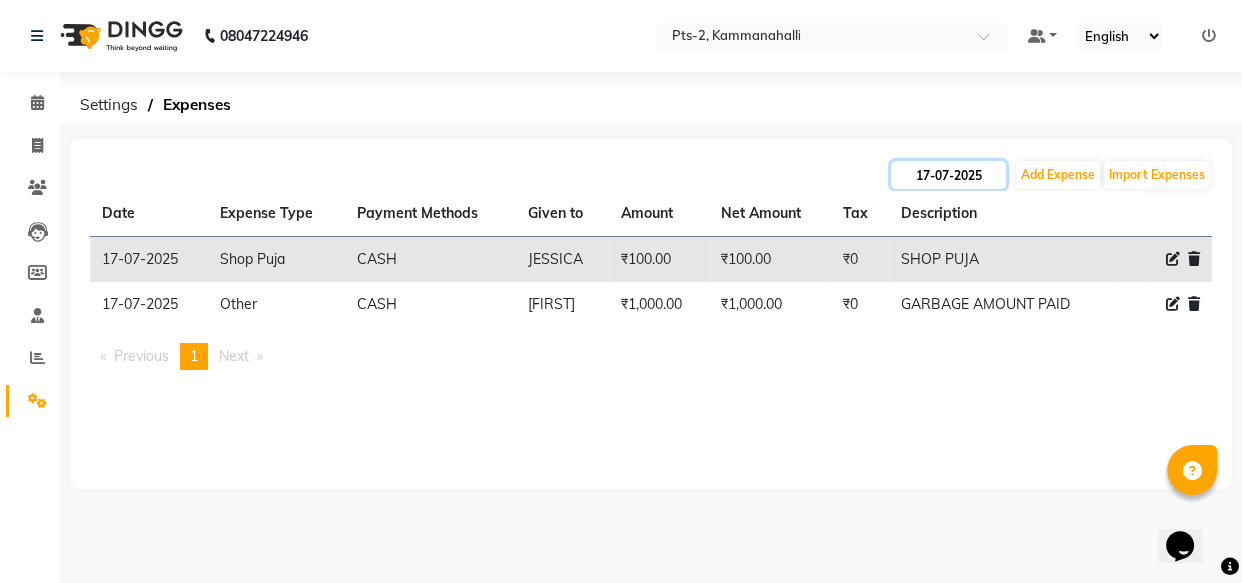 click on "17-07-2025" 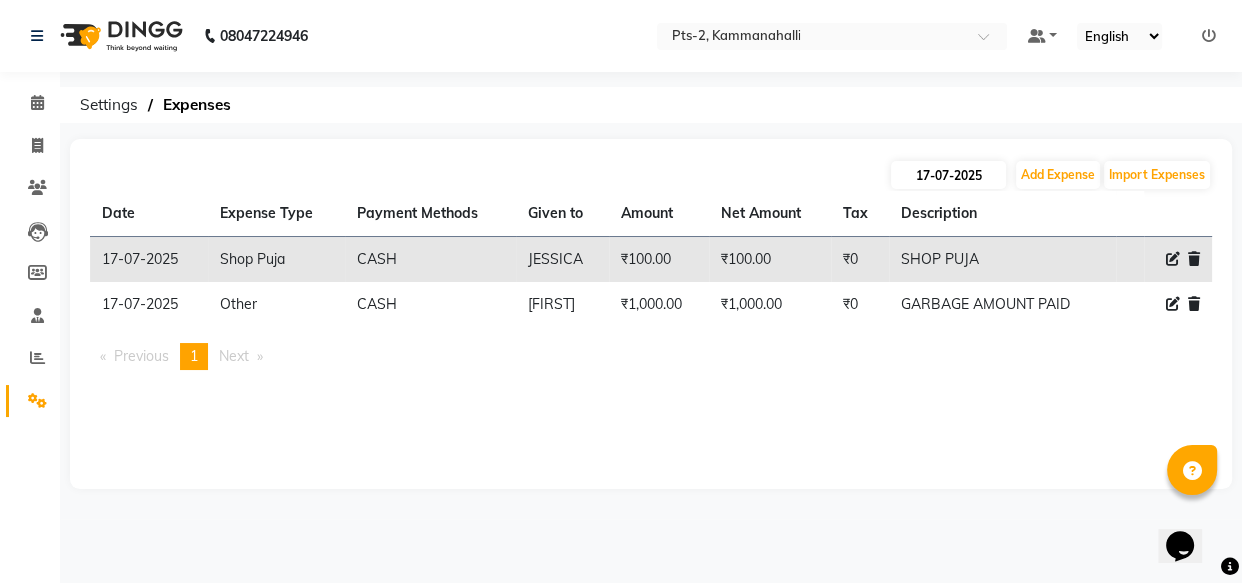 select on "7" 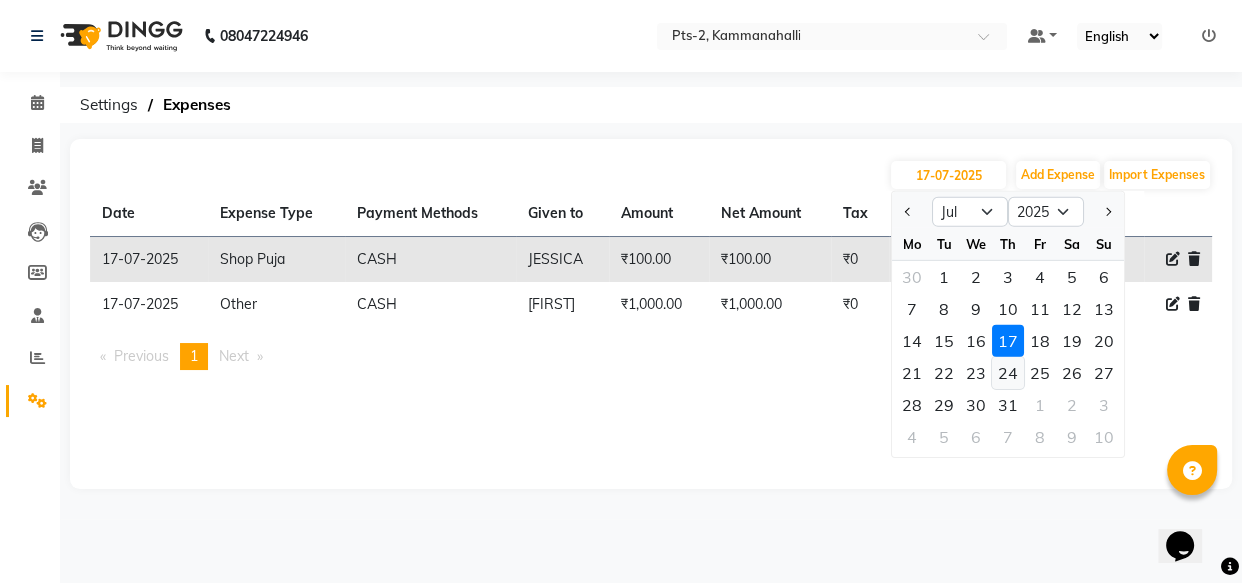 click on "24" 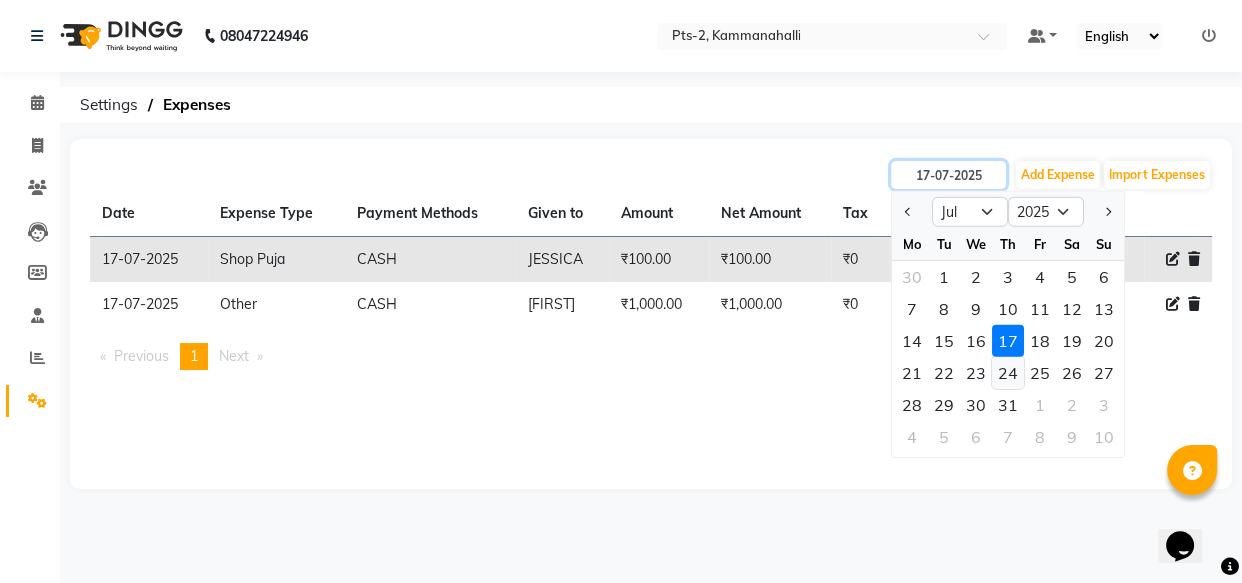 type on "24-07-2025" 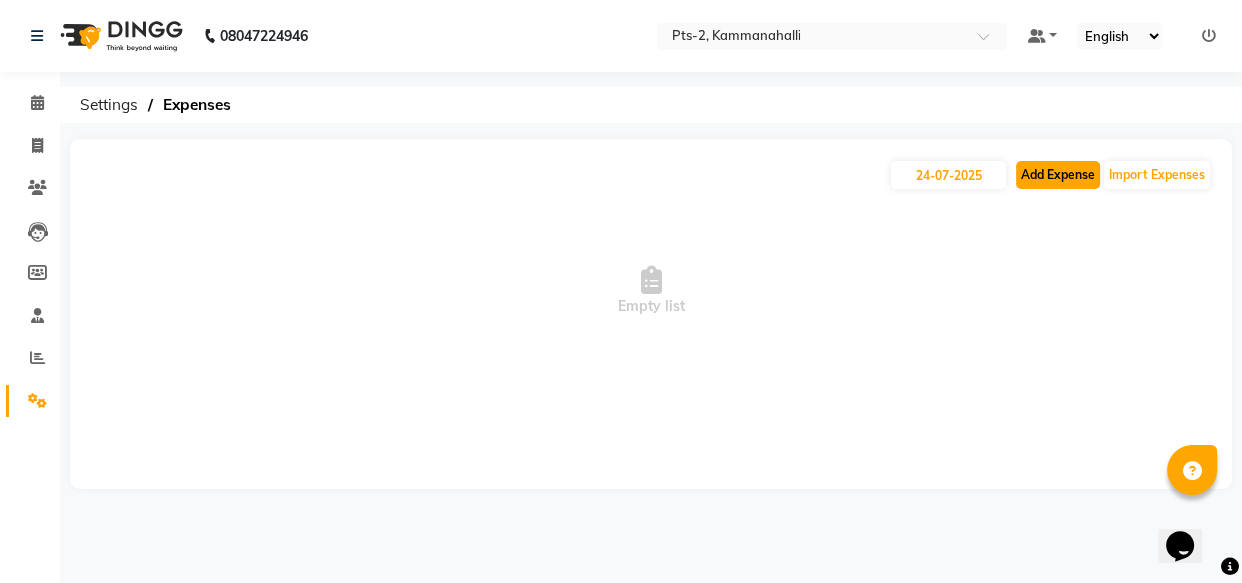 click on "Add Expense" 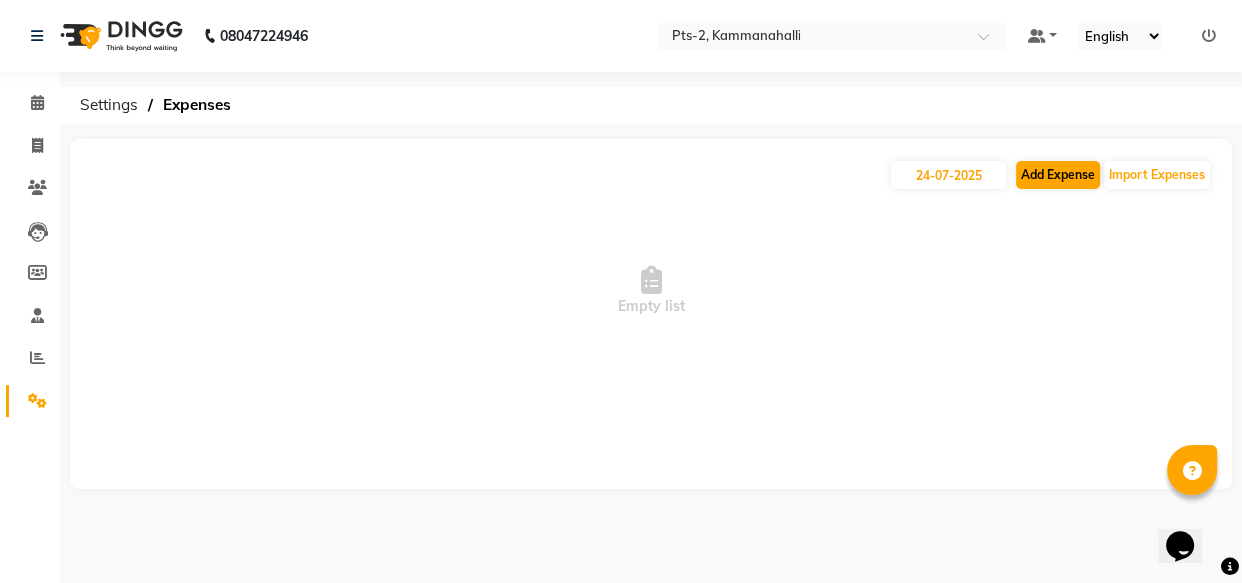 select on "1" 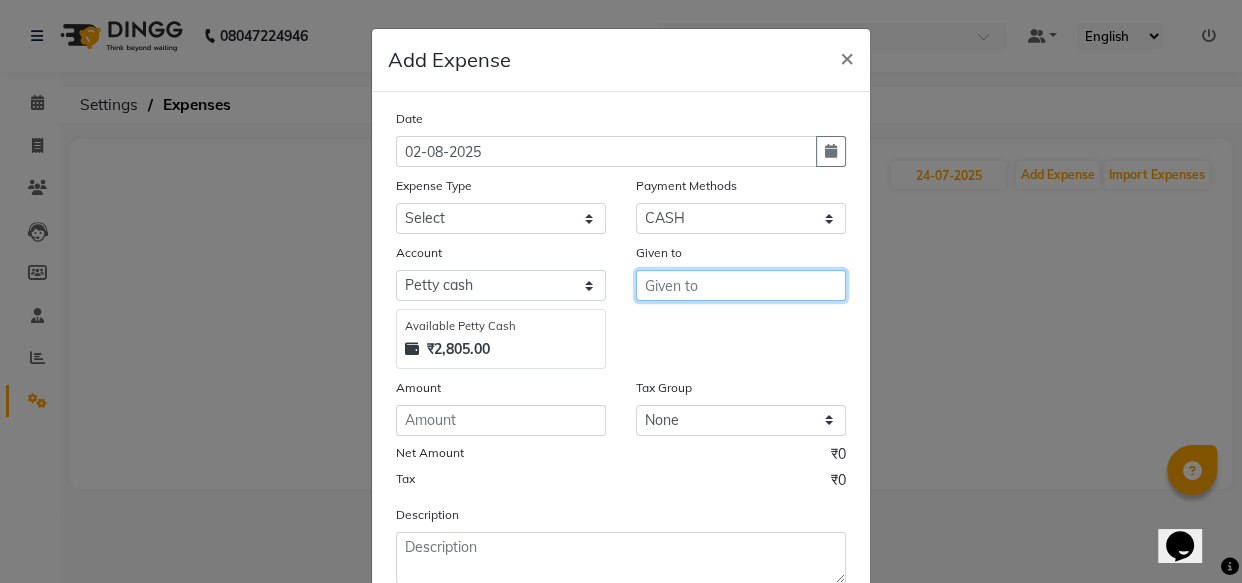 click at bounding box center (741, 285) 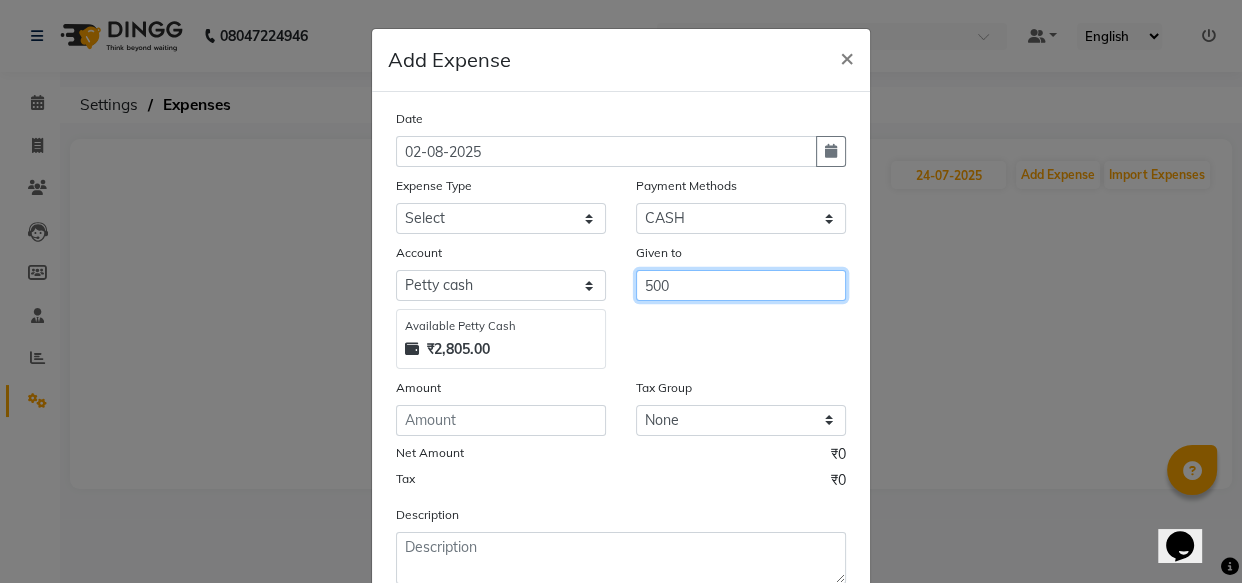 type on "500" 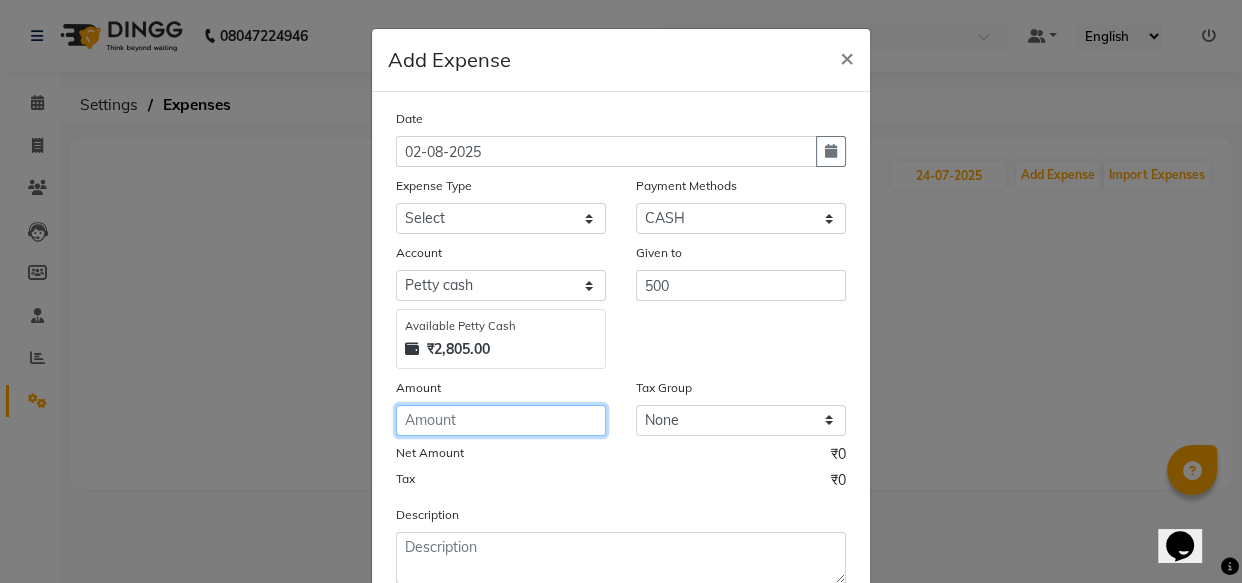 click 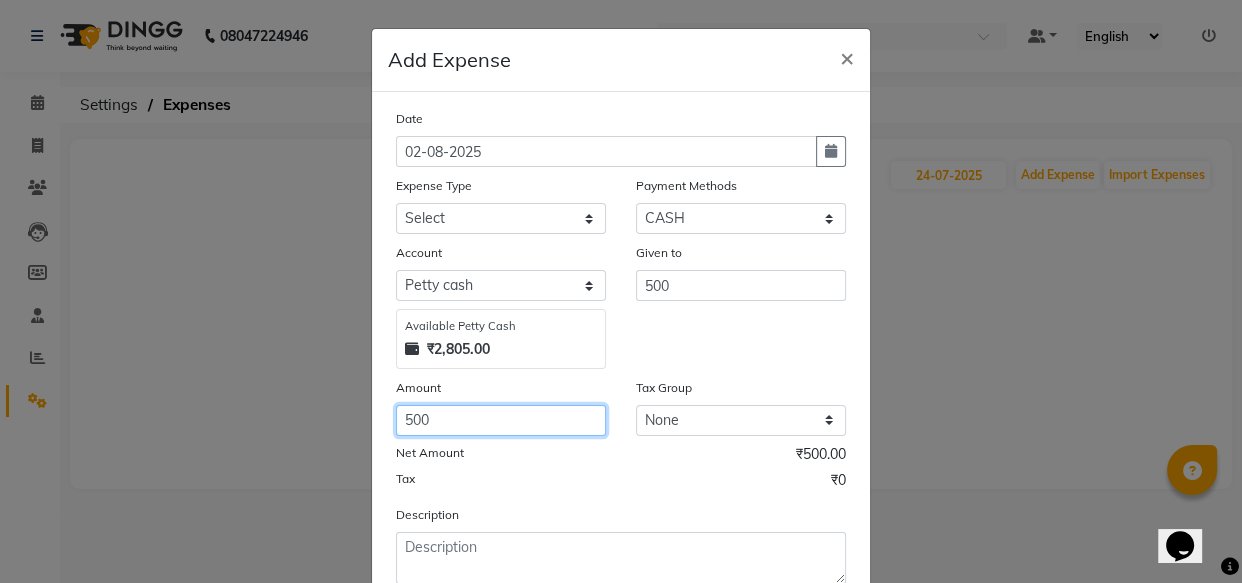 type on "500" 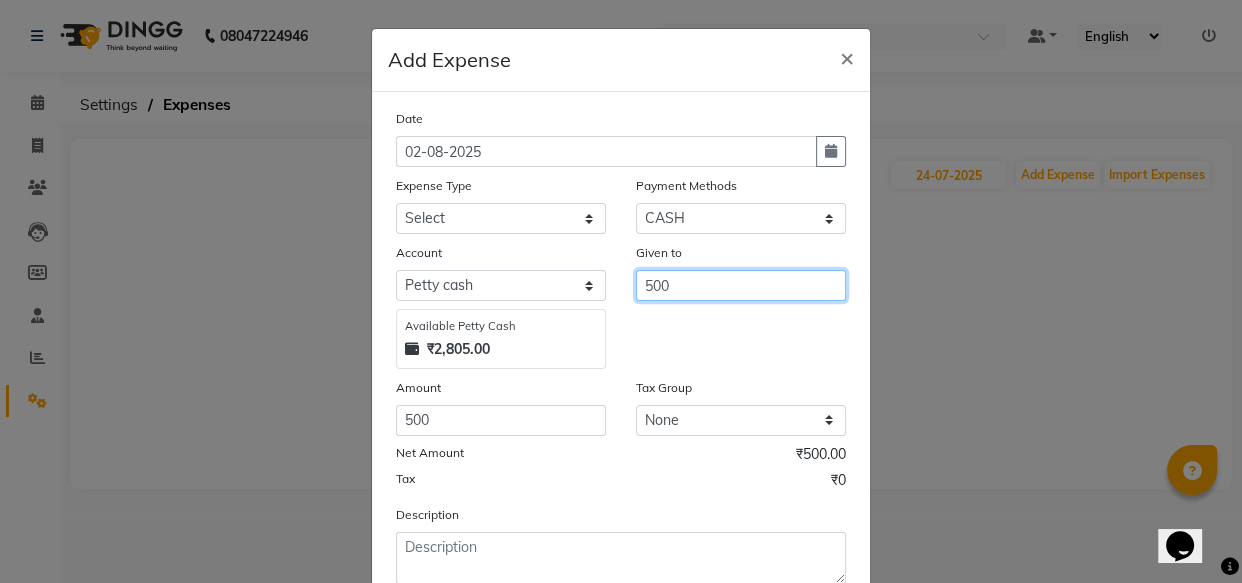click on "500" at bounding box center (741, 285) 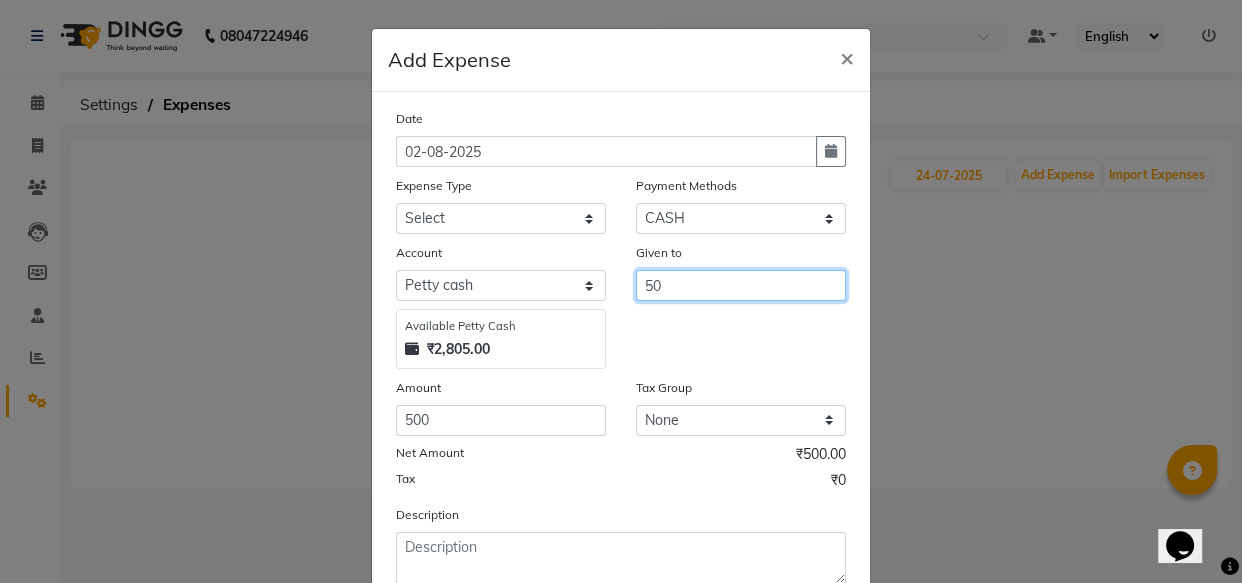 type on "5" 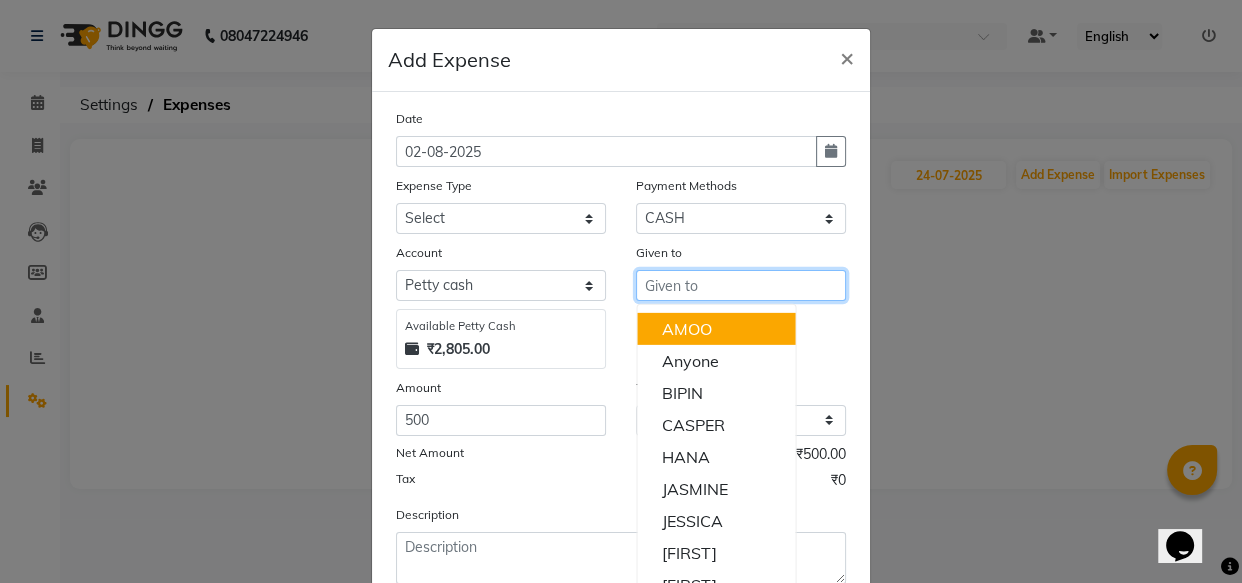 scroll, scrollTop: 135, scrollLeft: 0, axis: vertical 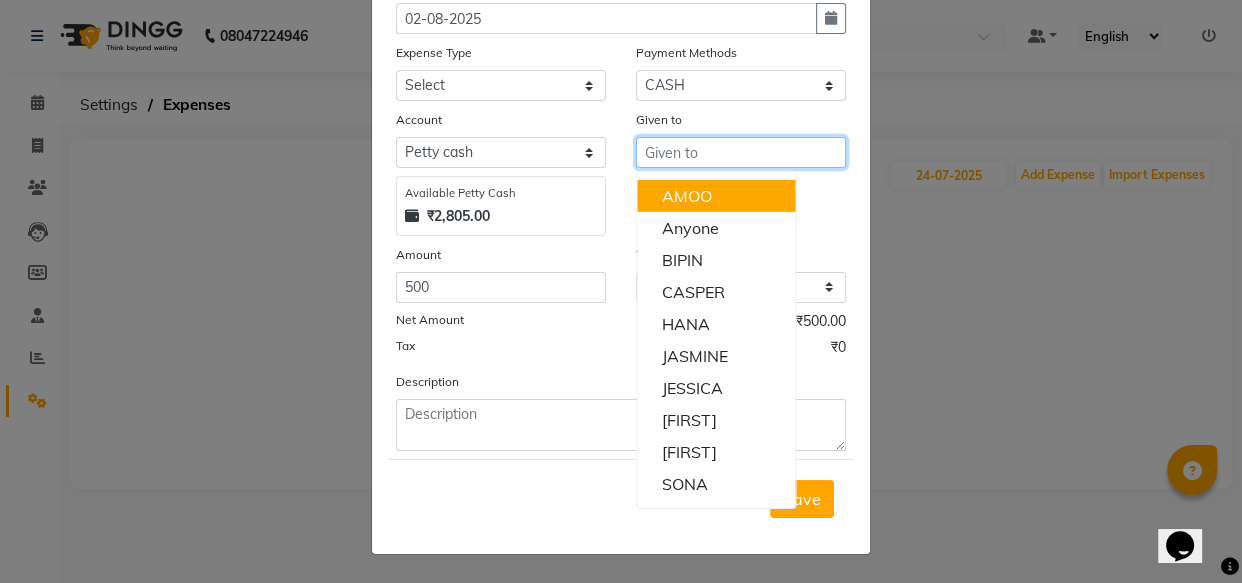 type 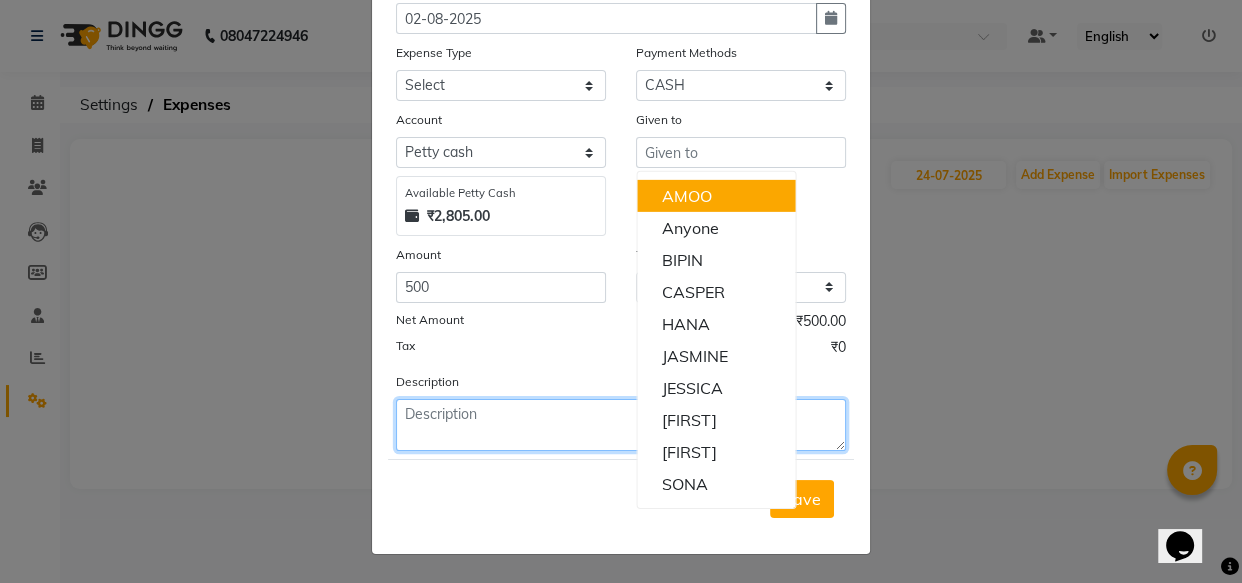click 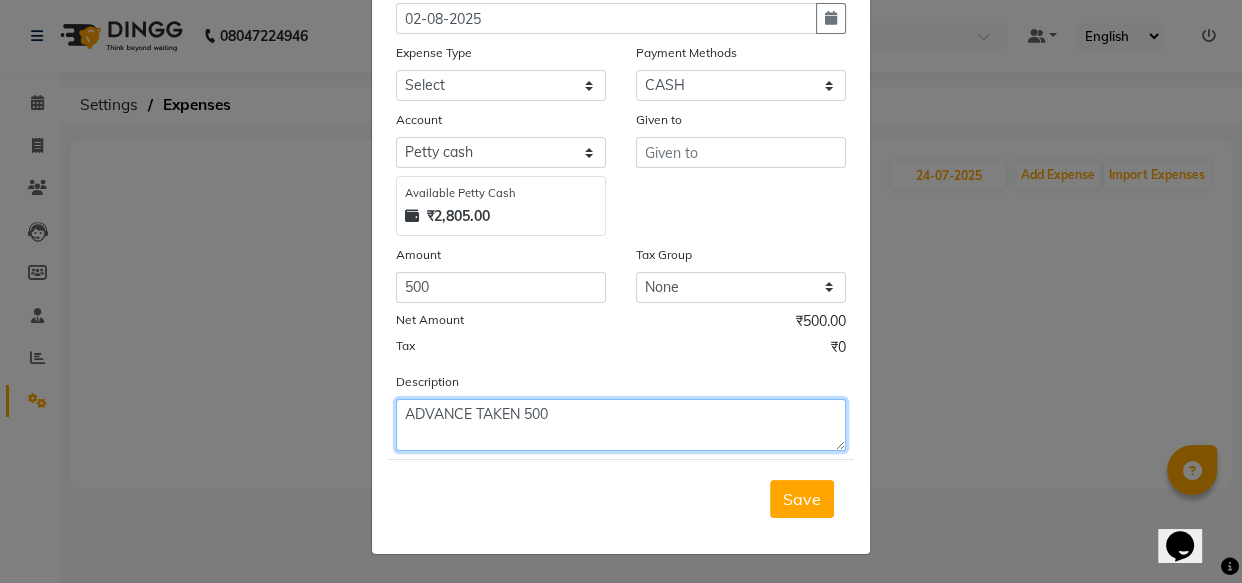 type on "ADVANCE TAKEN 500" 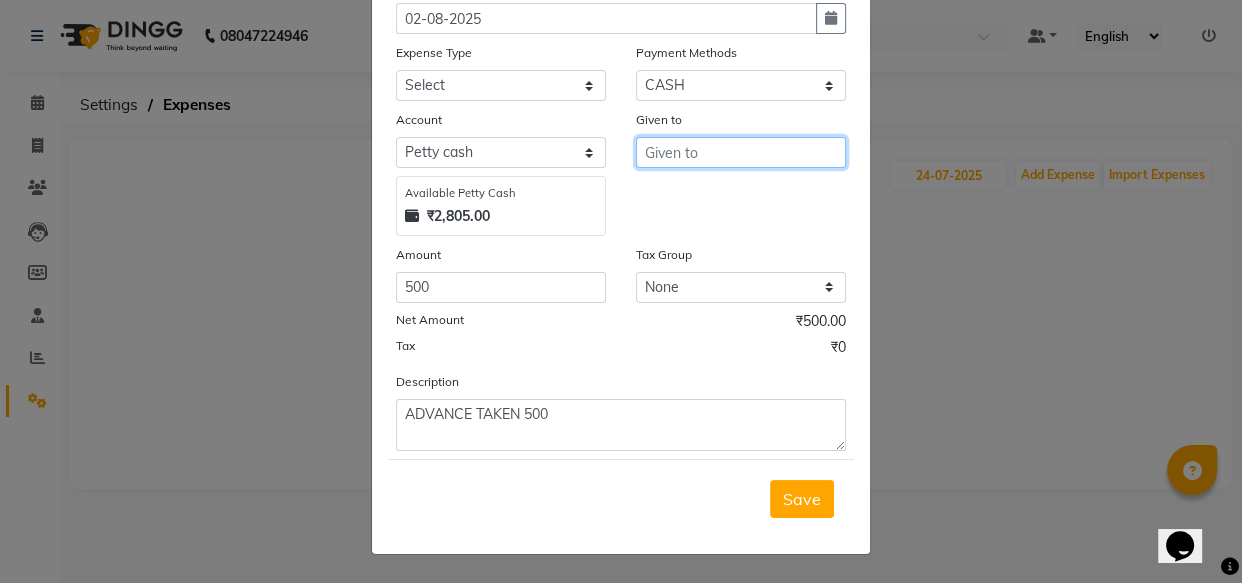 click at bounding box center (741, 152) 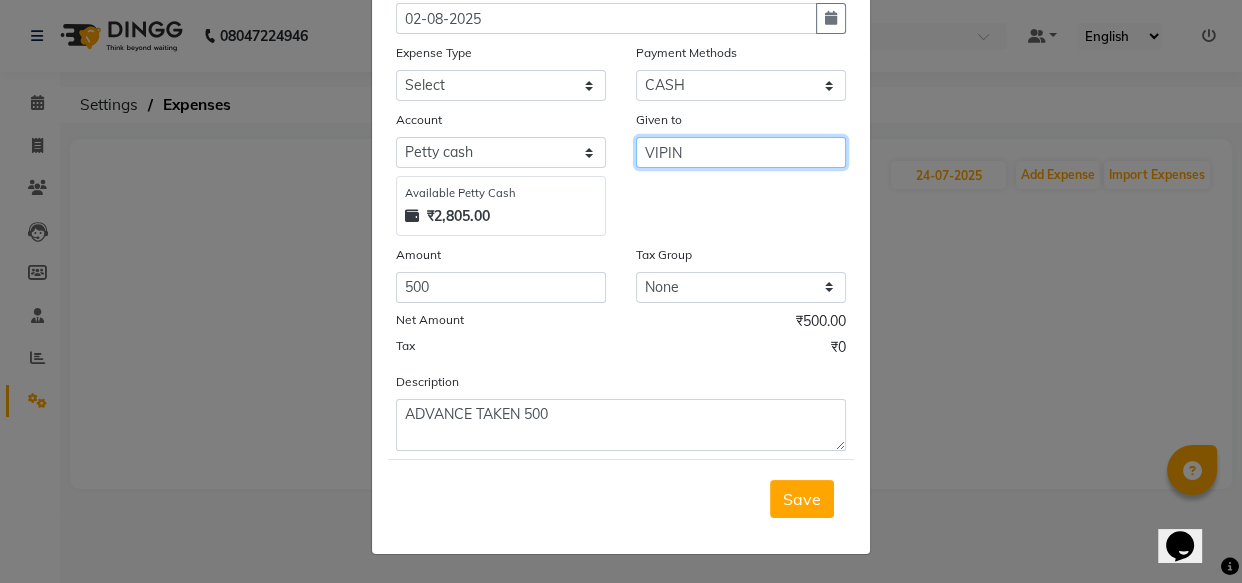 type on "VIPIN" 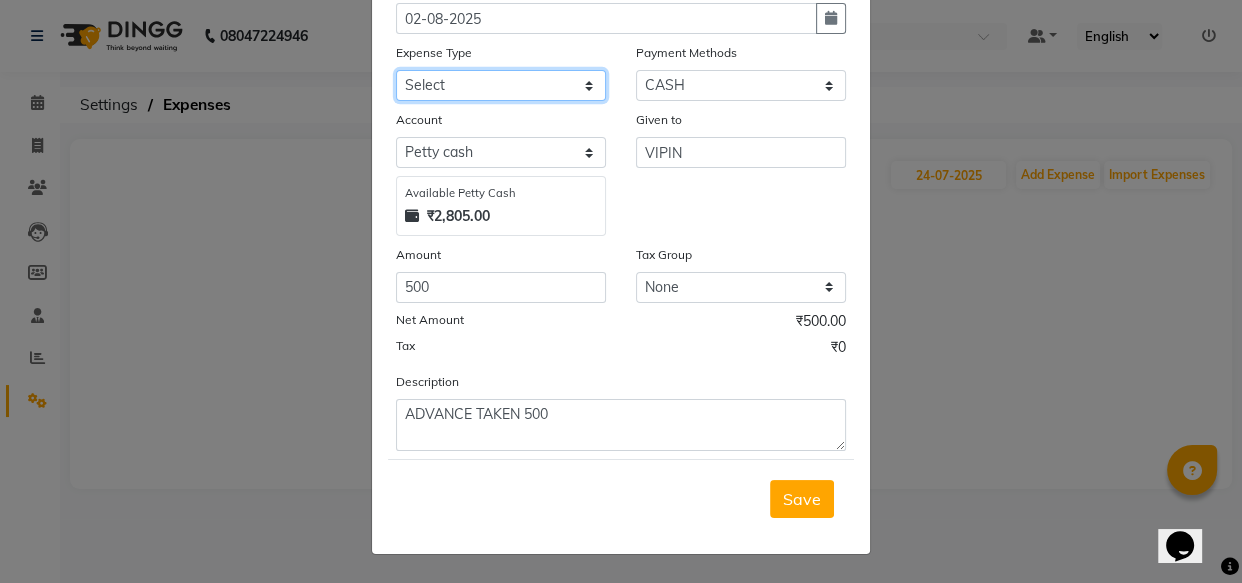 click on "Select Bank charges Cleaning and products Donation Electric and water charge Incentive Laundry Maintenance MAMU FEES Marketing Other P and L Recharge Salary SHOP Product Shop Puja Shop Rent Staff Rent Staff Room Rent and Exp TAX and Fee Tea & Refreshment" 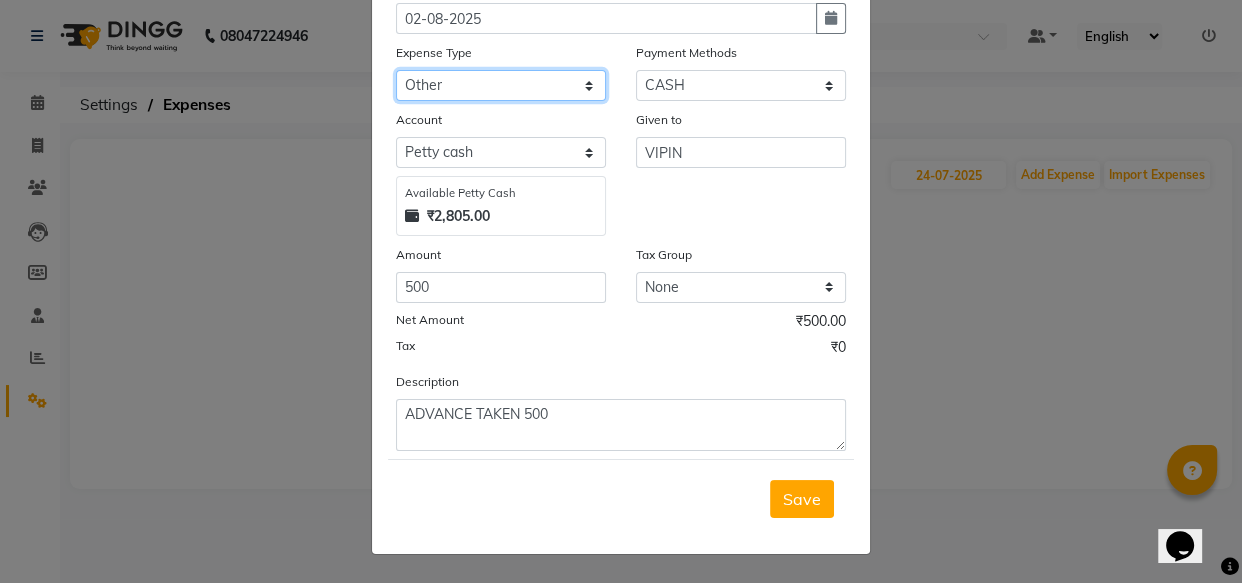 click on "Select Bank charges Cleaning and products Donation Electric and water charge Incentive Laundry Maintenance MAMU FEES Marketing Other P and L Recharge Salary SHOP Product Shop Puja Shop Rent Staff Rent Staff Room Rent and Exp TAX and Fee Tea & Refreshment" 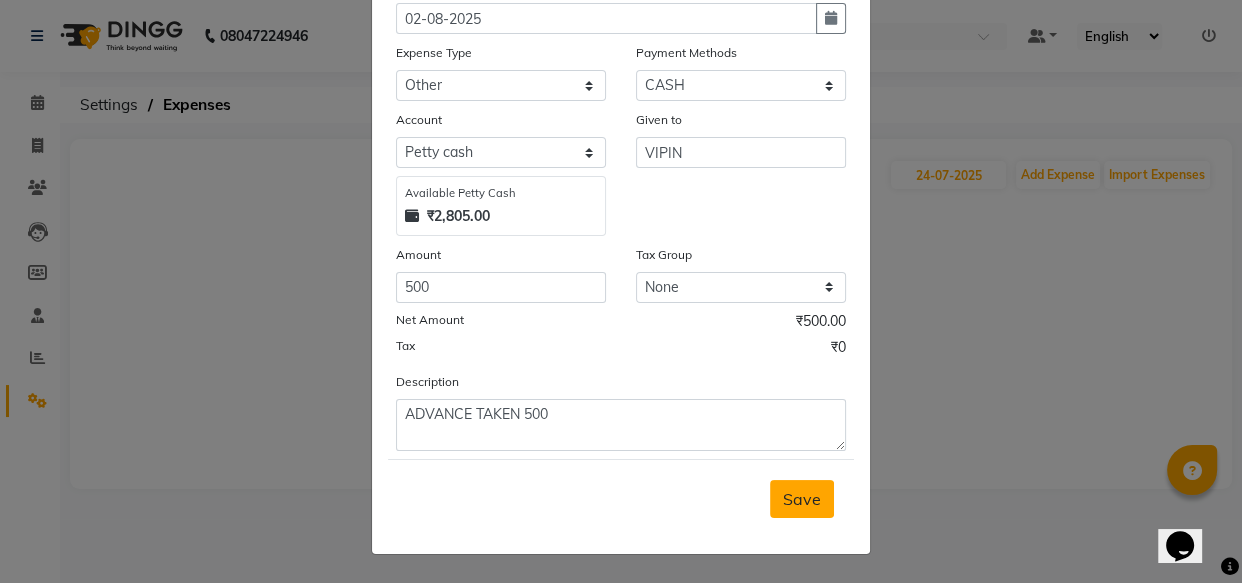 click on "Save" at bounding box center (802, 499) 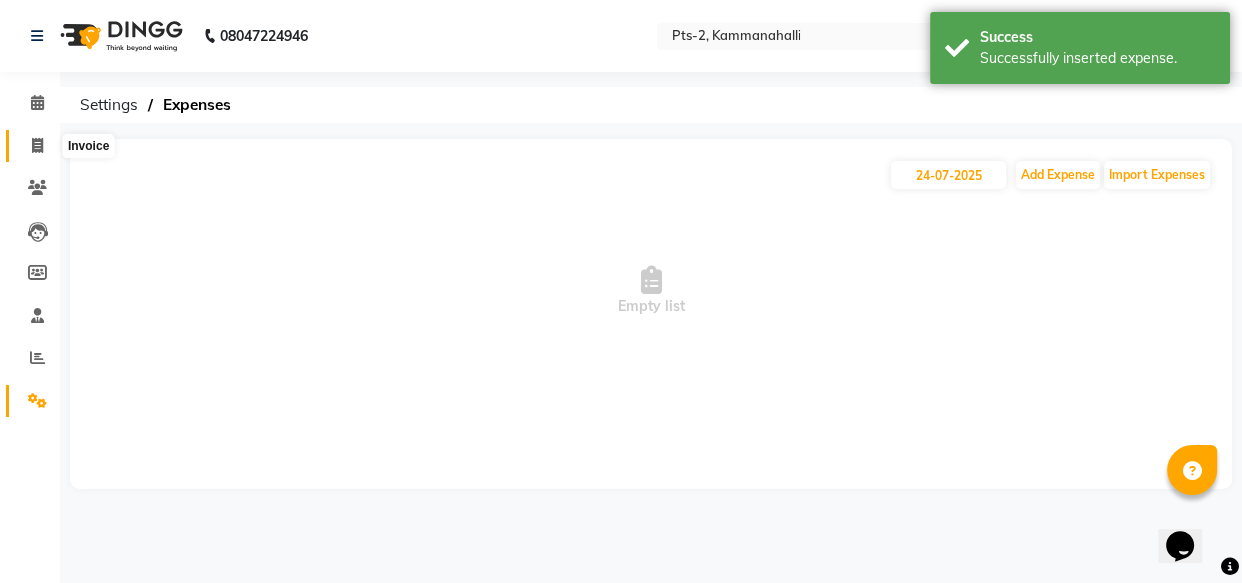 click 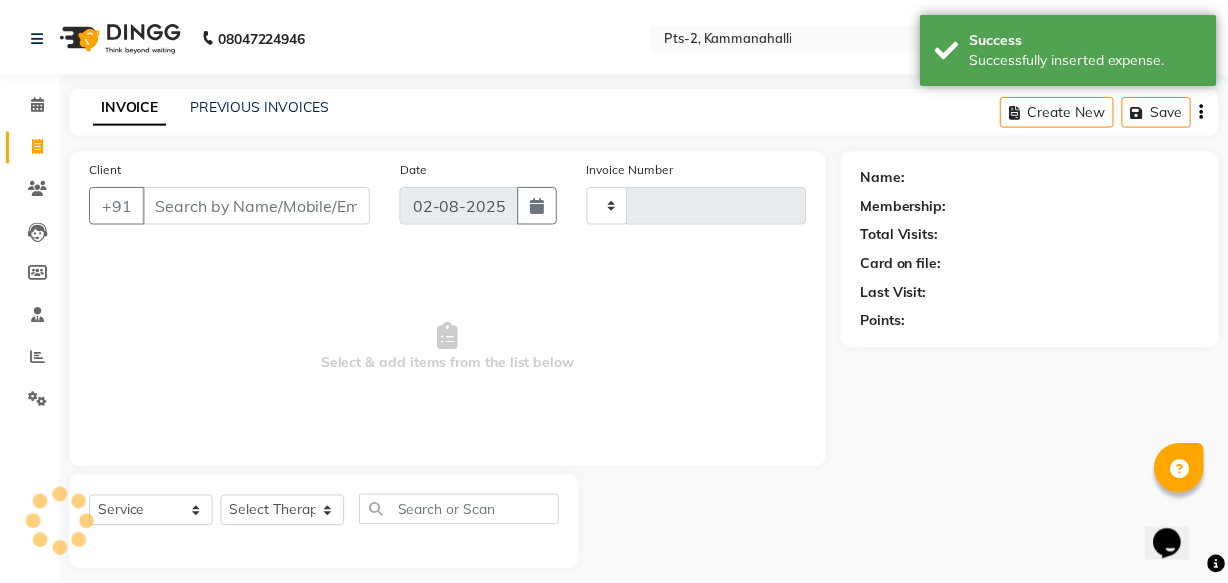 scroll, scrollTop: 19, scrollLeft: 0, axis: vertical 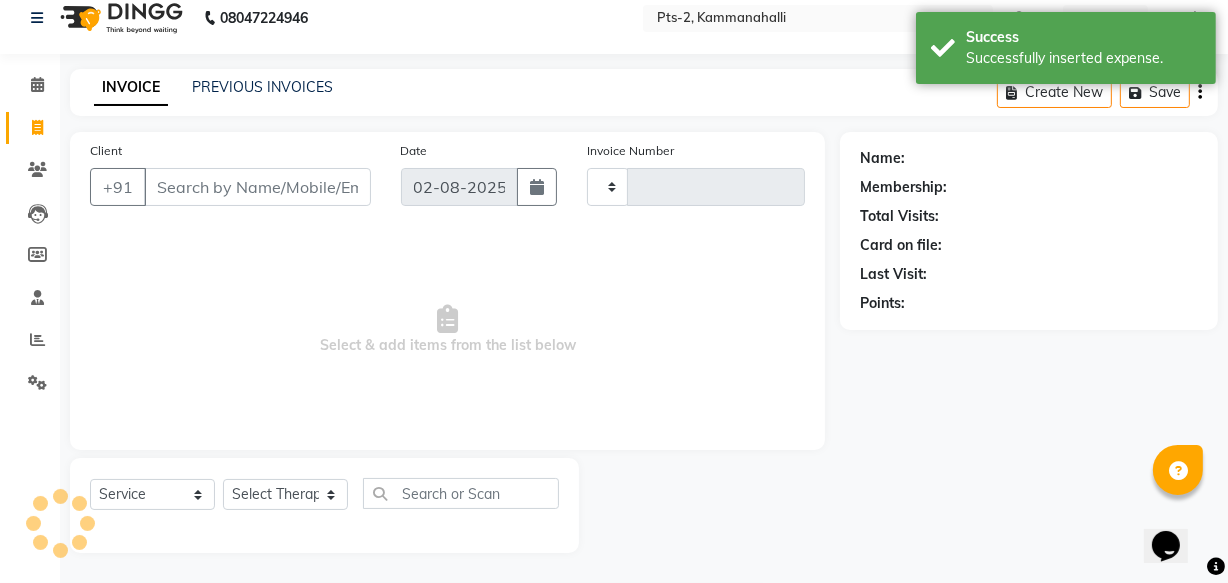 type on "0672" 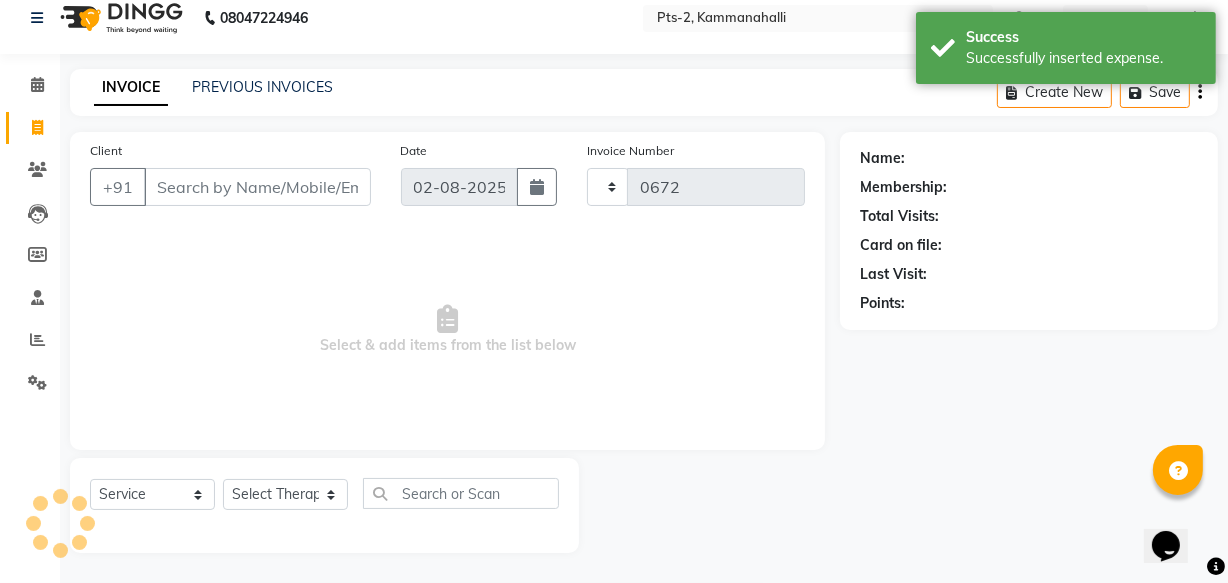 select on "5391" 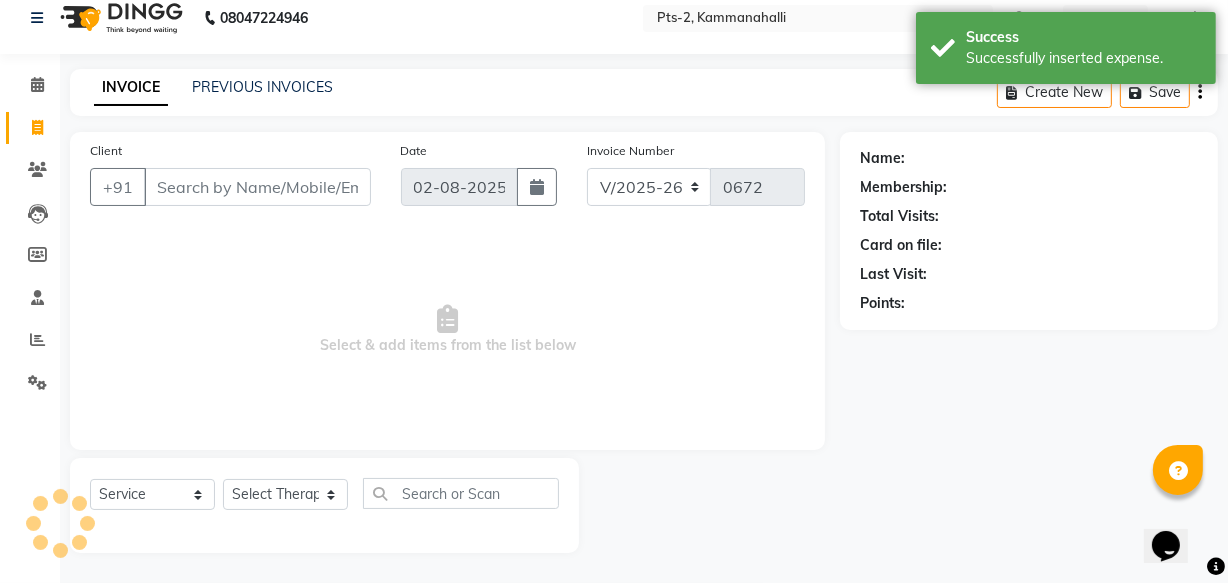 click on "INVOICE PREVIOUS INVOICES Create New   Save" 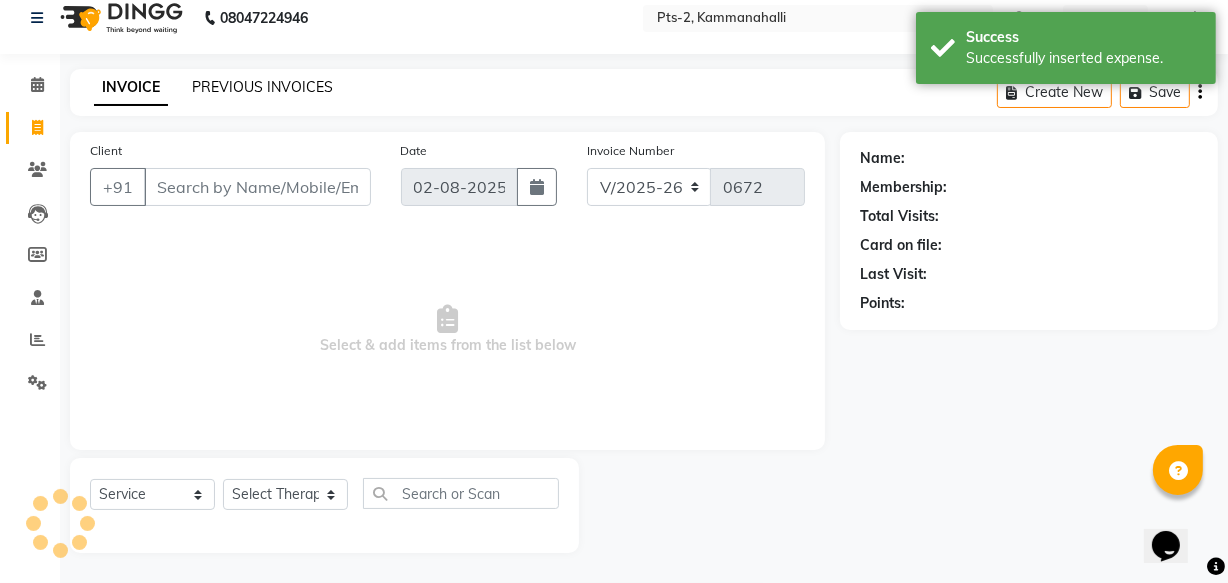 click on "PREVIOUS INVOICES" 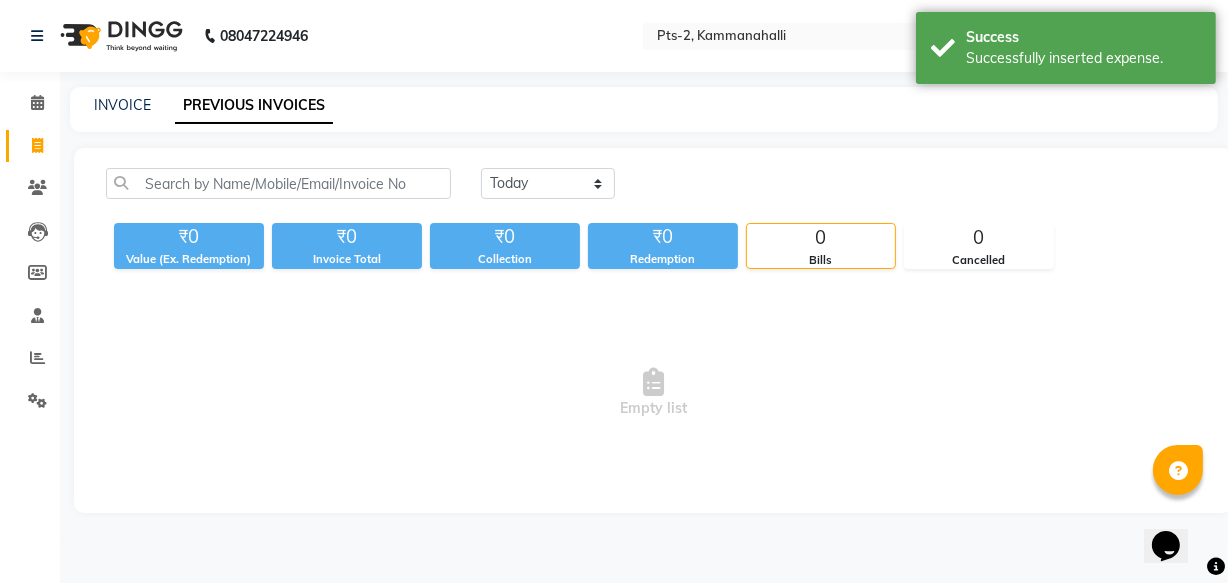 scroll, scrollTop: 0, scrollLeft: 0, axis: both 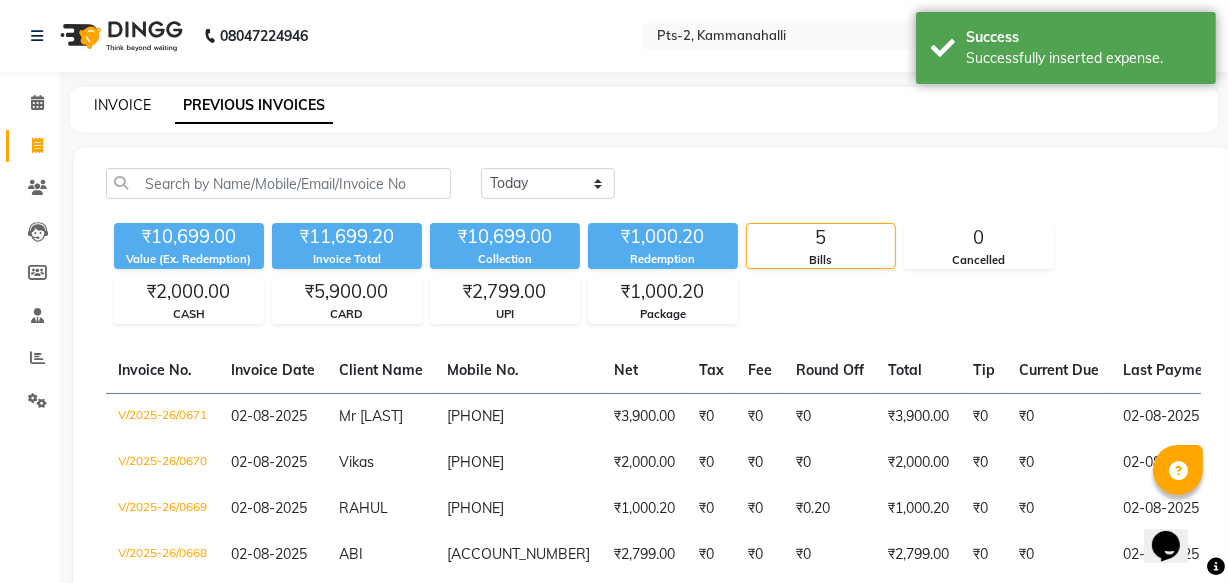 click on "INVOICE" 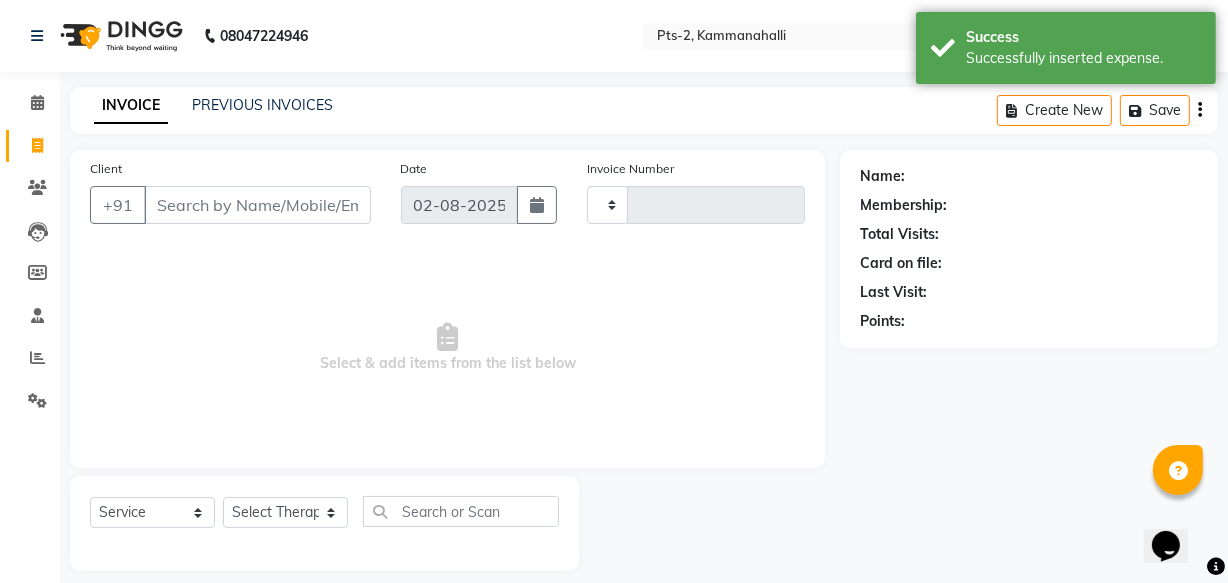 scroll, scrollTop: 19, scrollLeft: 0, axis: vertical 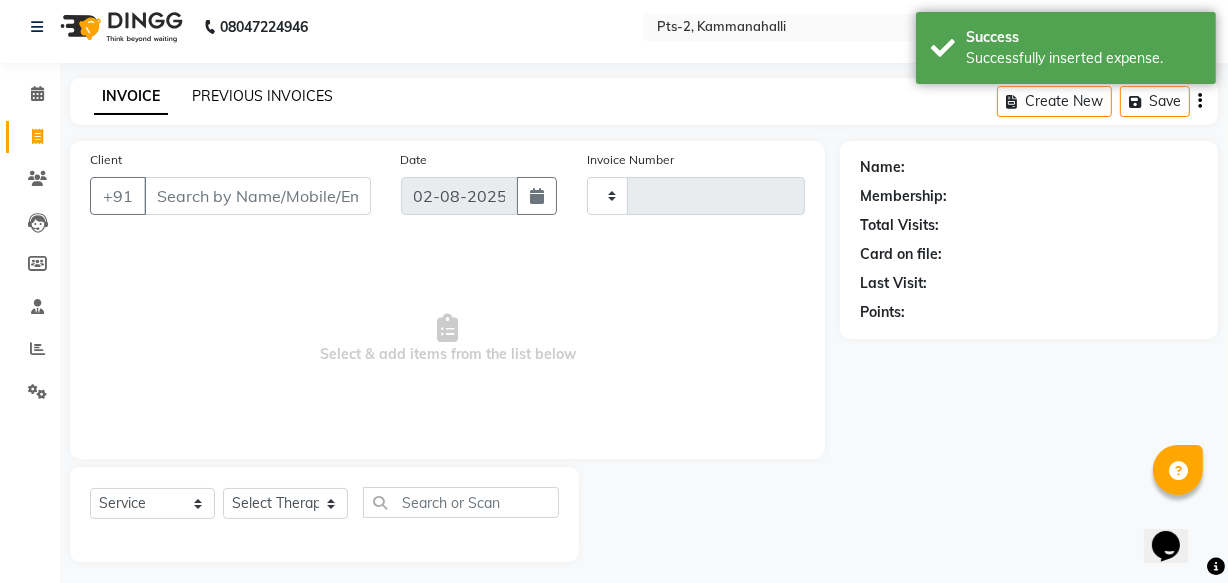 type on "0672" 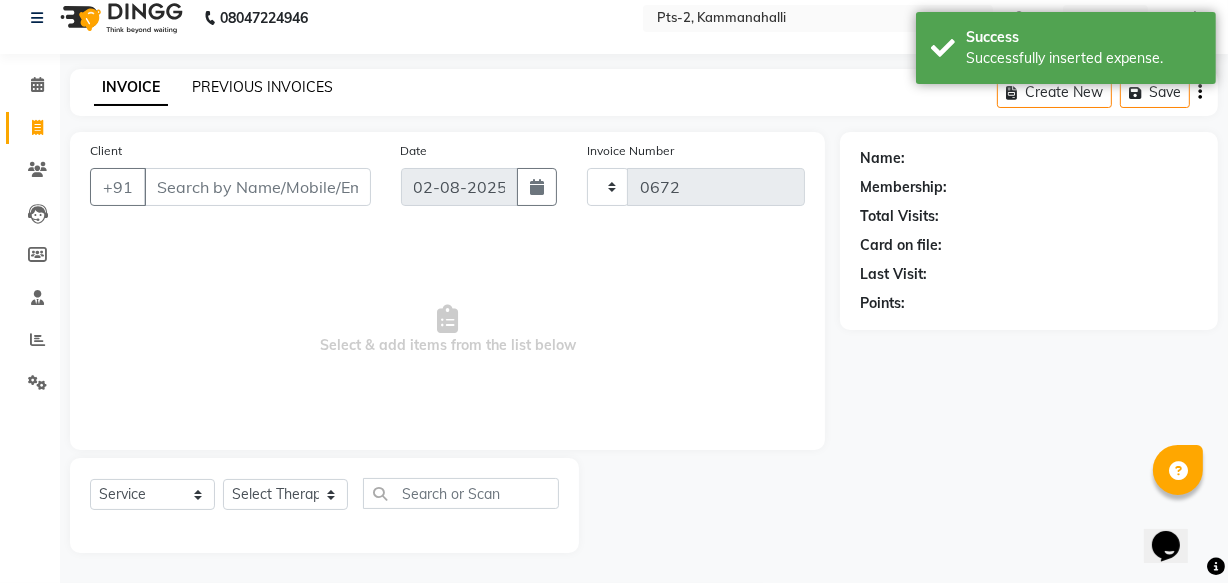 select on "5391" 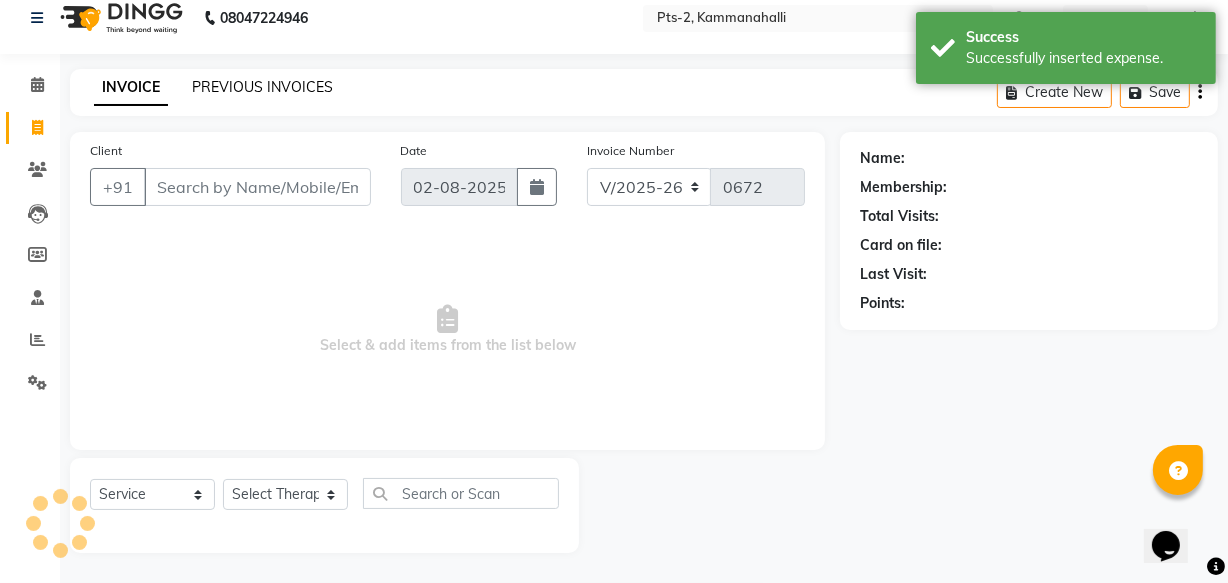 click on "PREVIOUS INVOICES" 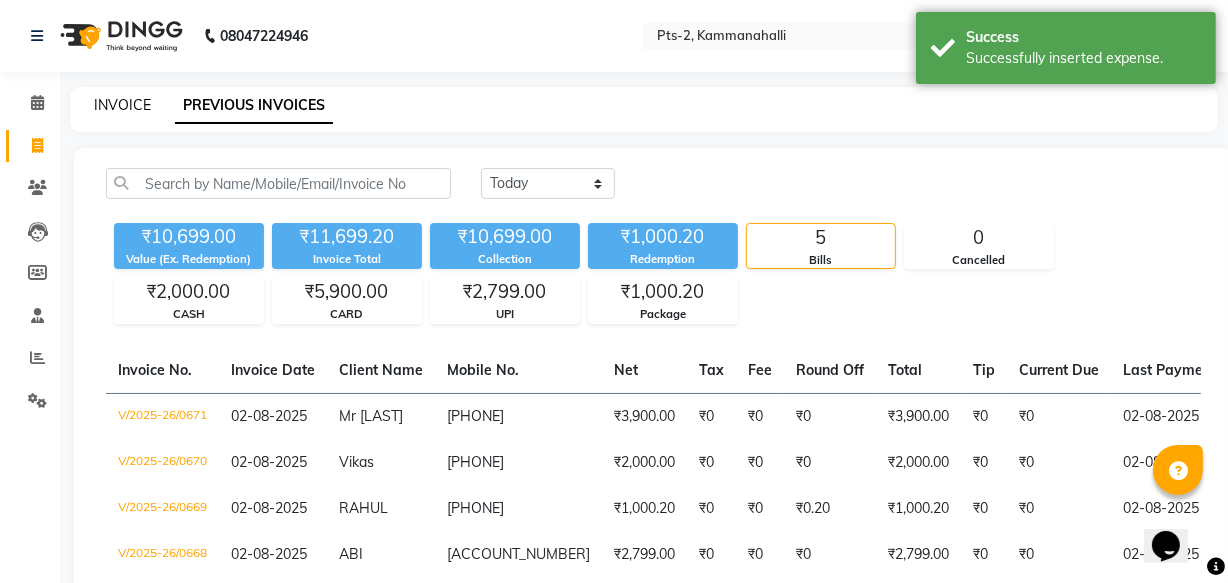 click on "INVOICE" 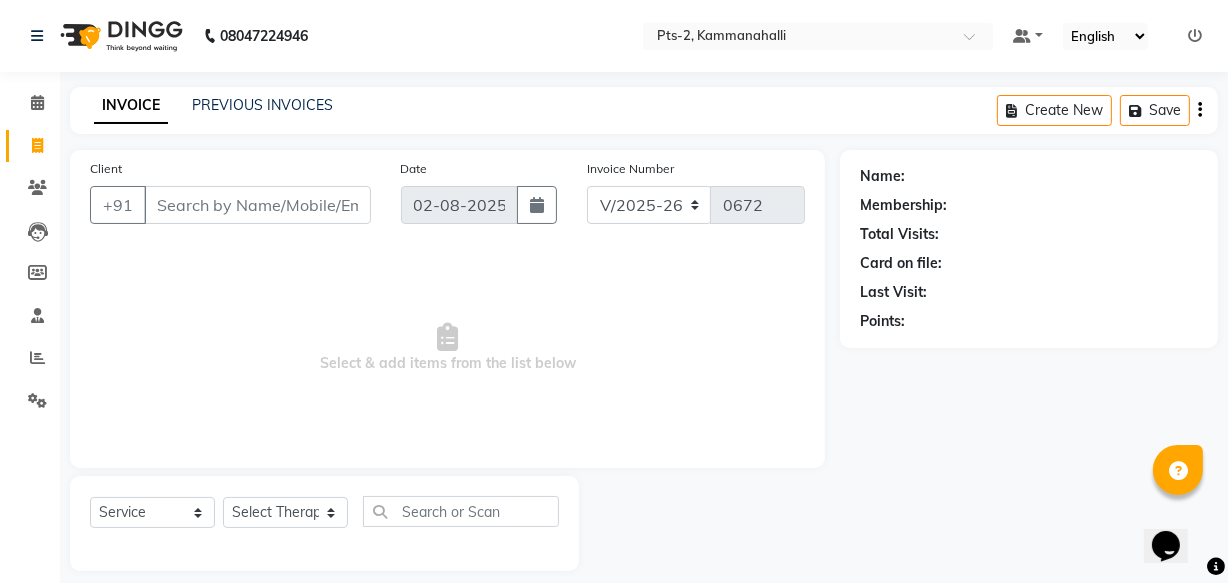 scroll, scrollTop: 19, scrollLeft: 0, axis: vertical 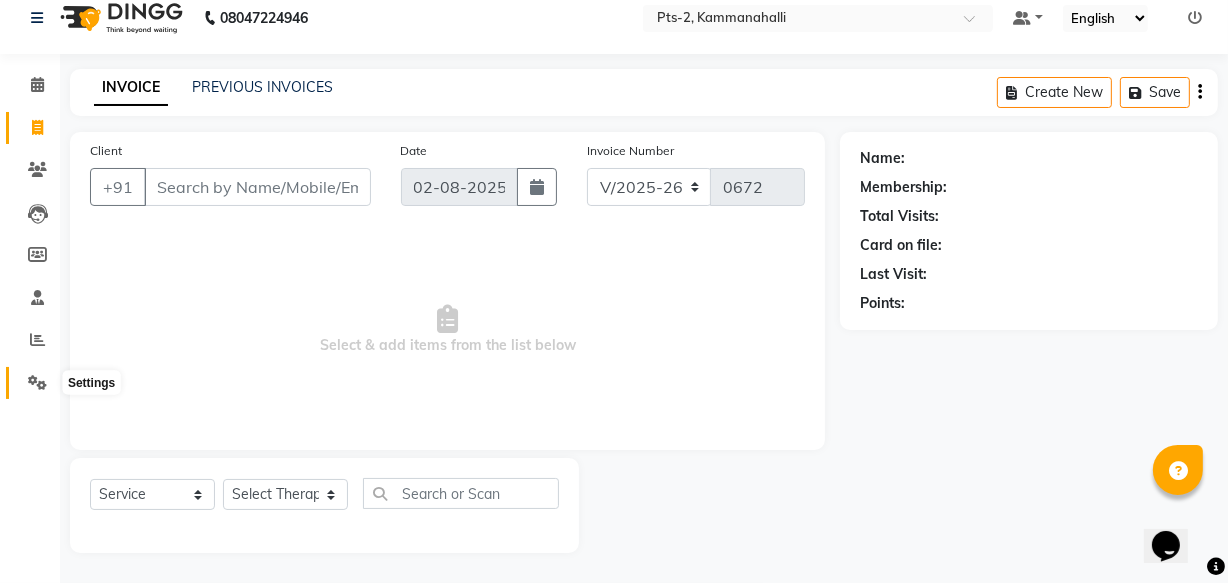 click 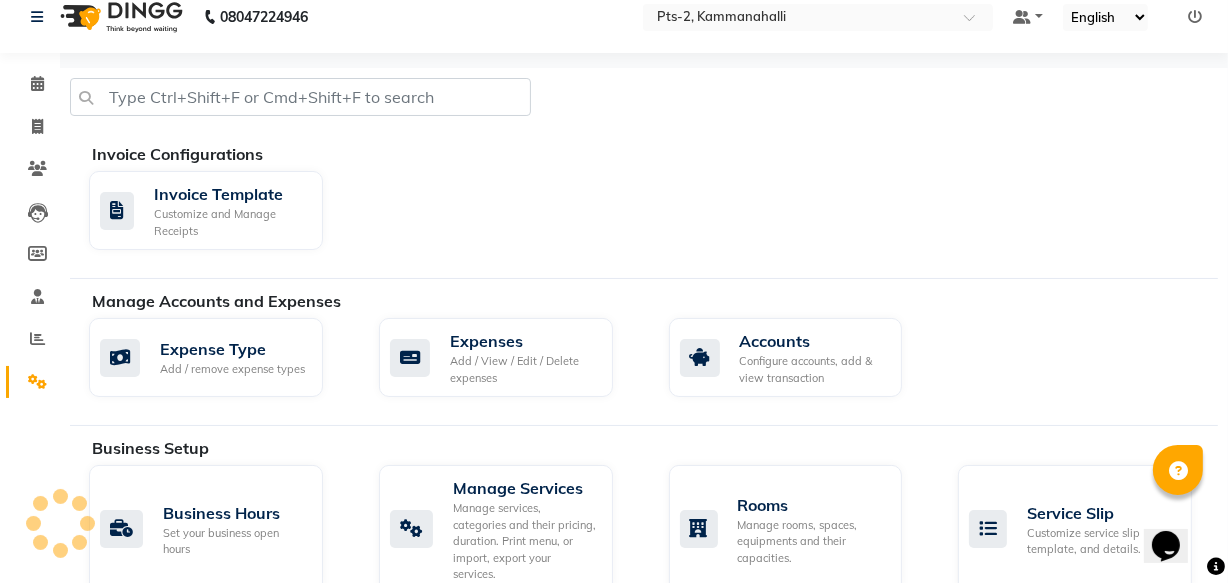 click 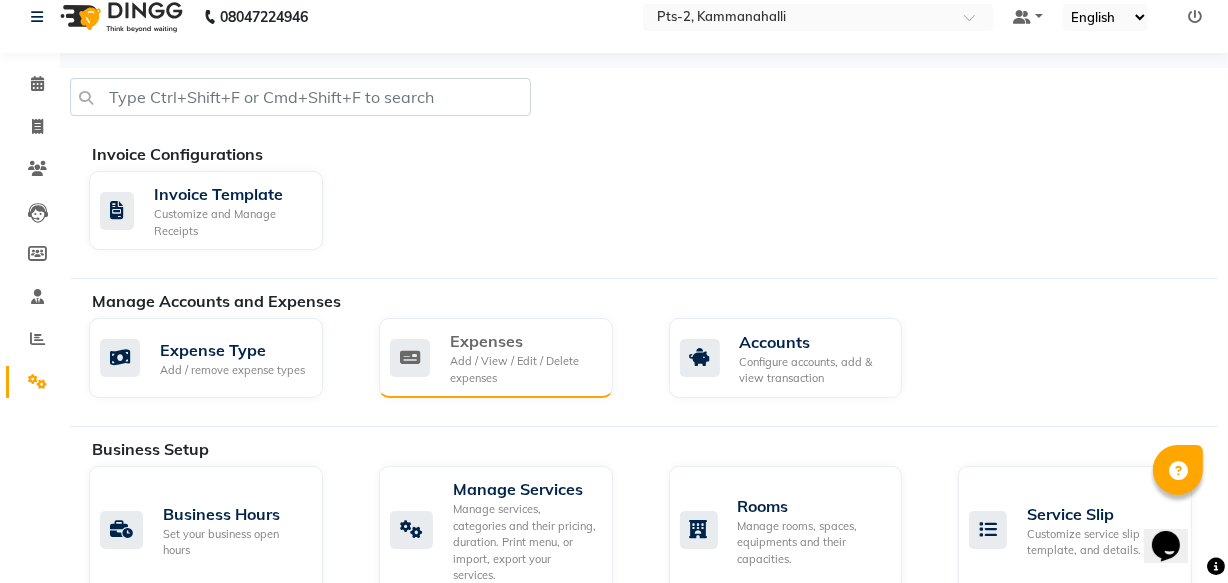 click on "Add / View / Edit / Delete expenses" 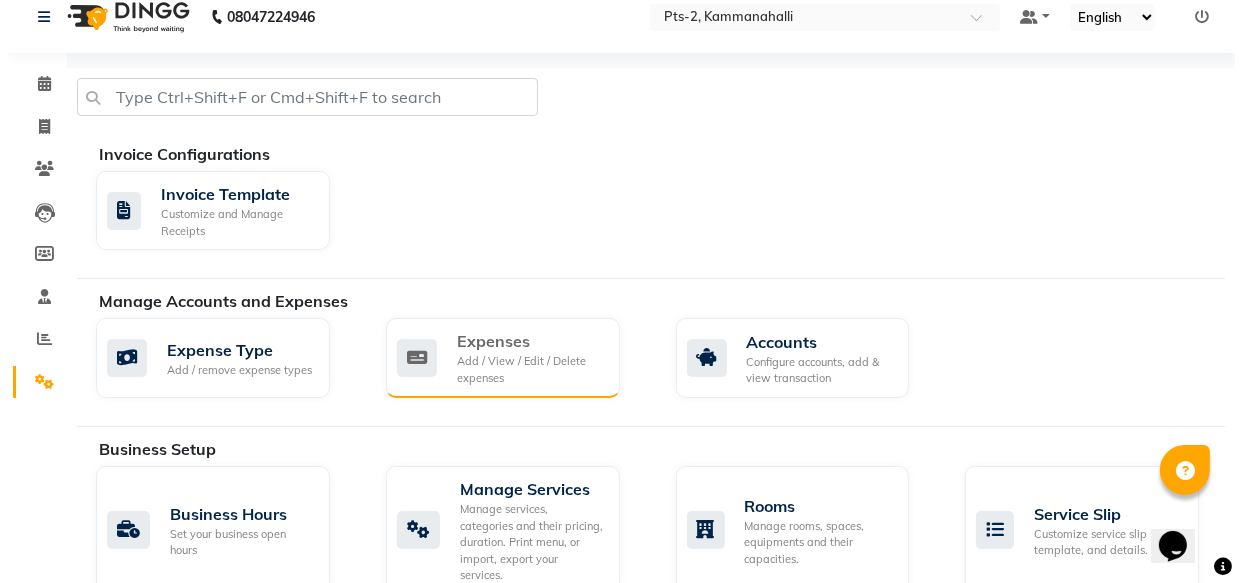 scroll, scrollTop: 0, scrollLeft: 0, axis: both 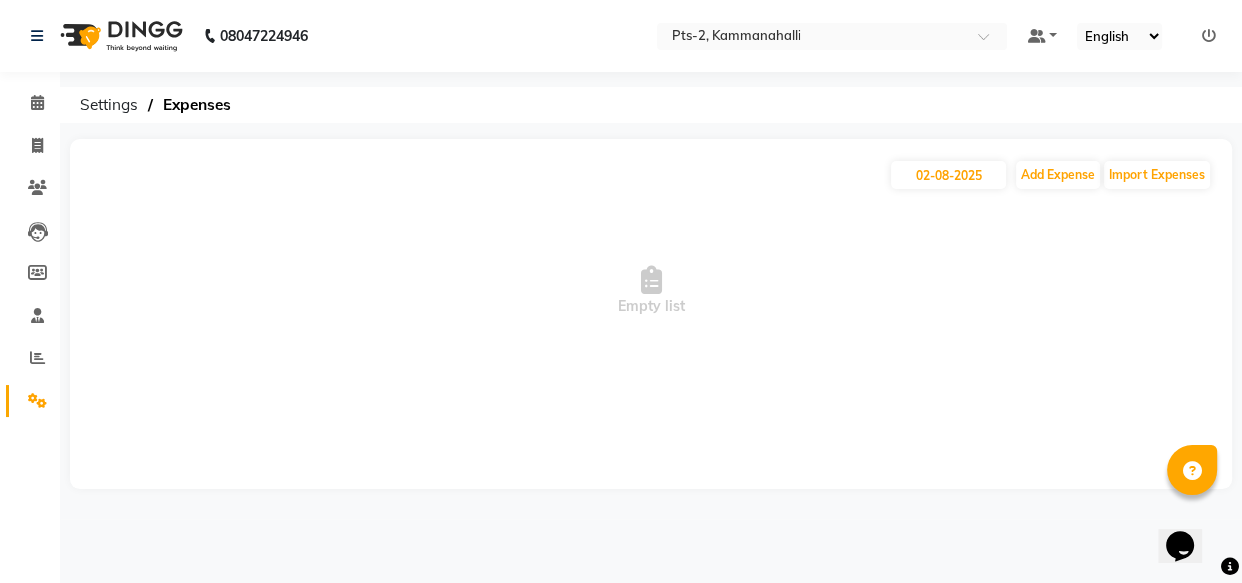 click on "Settings" 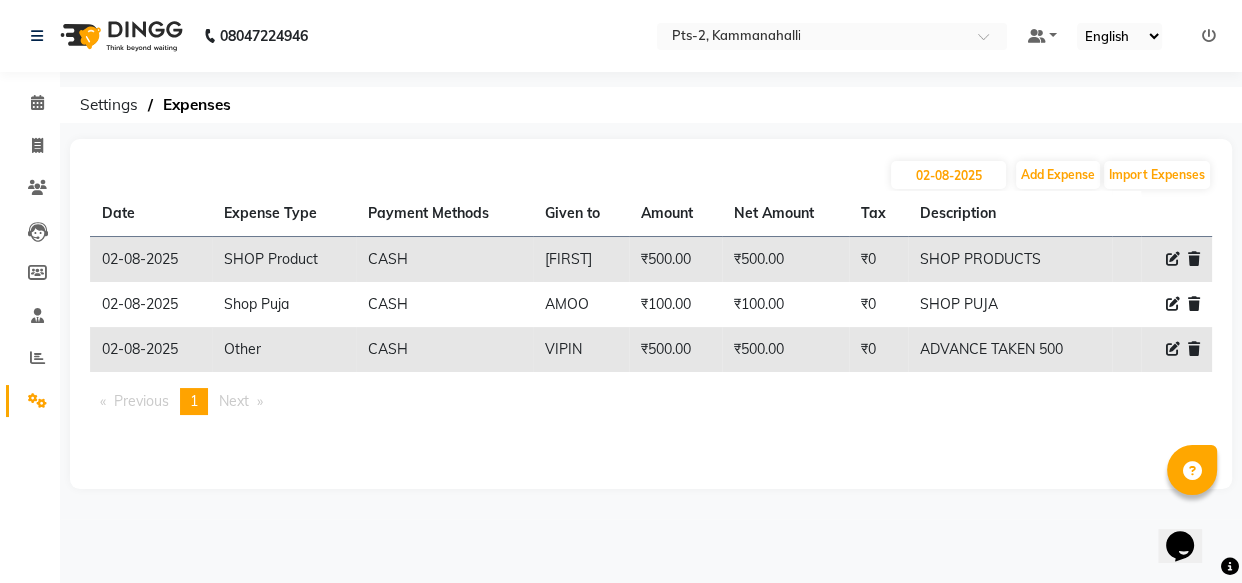 click 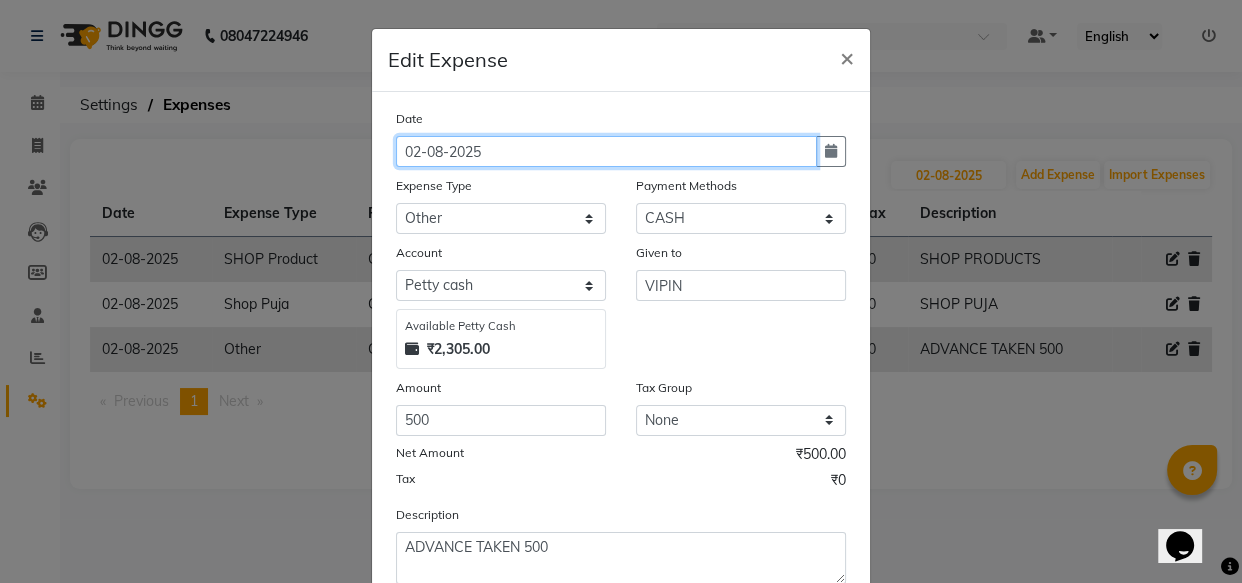 click on "02-08-2025" 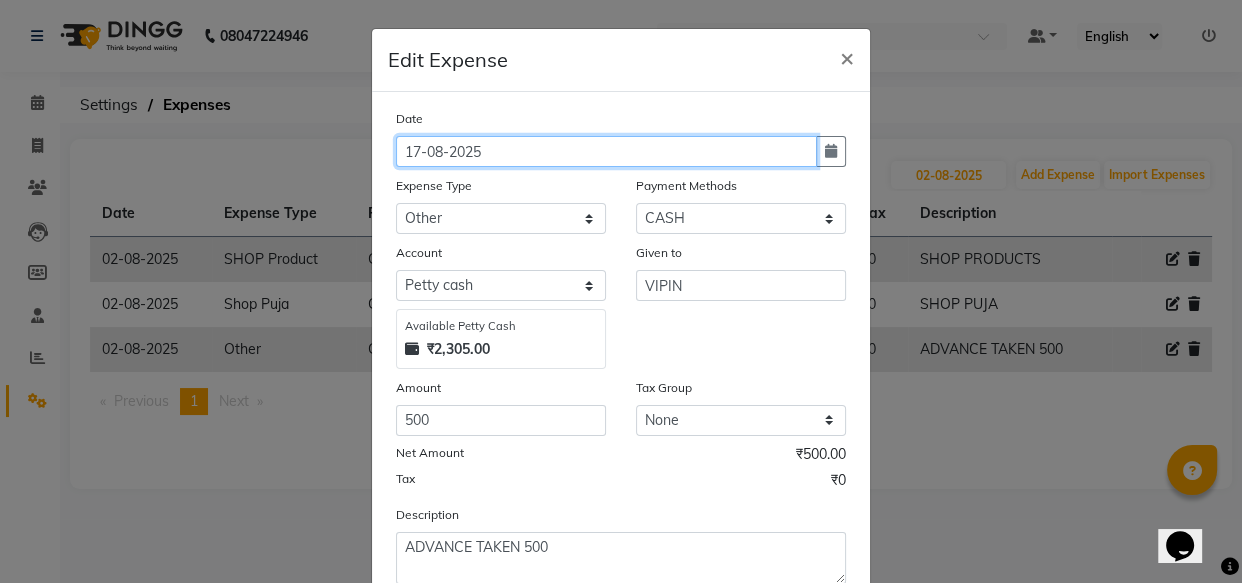 click on "17-08-2025" 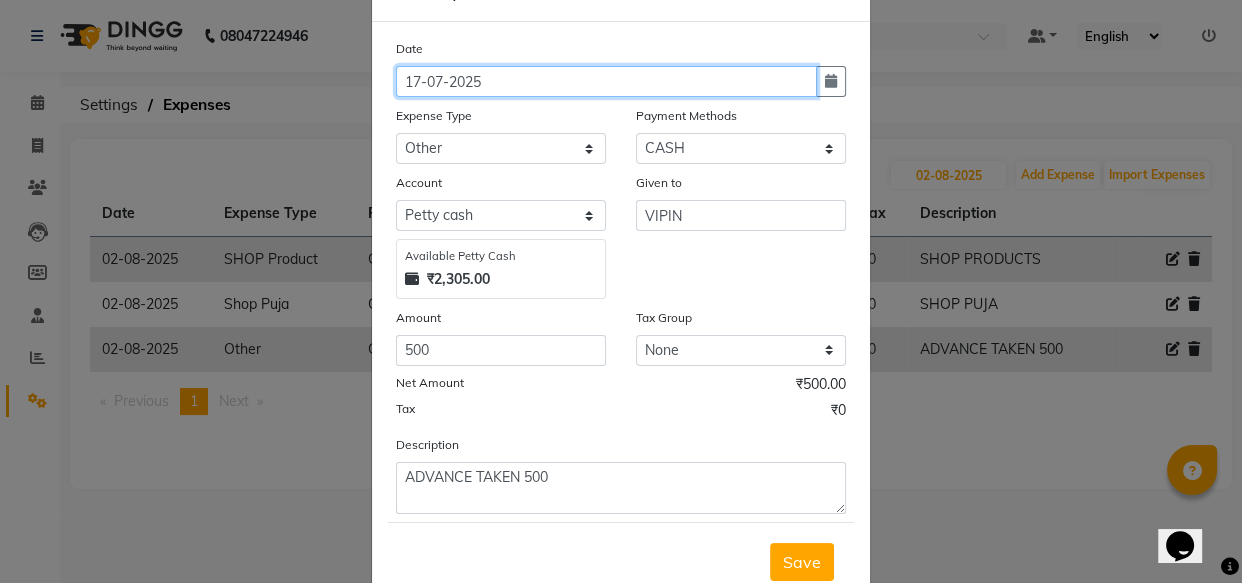 scroll, scrollTop: 135, scrollLeft: 0, axis: vertical 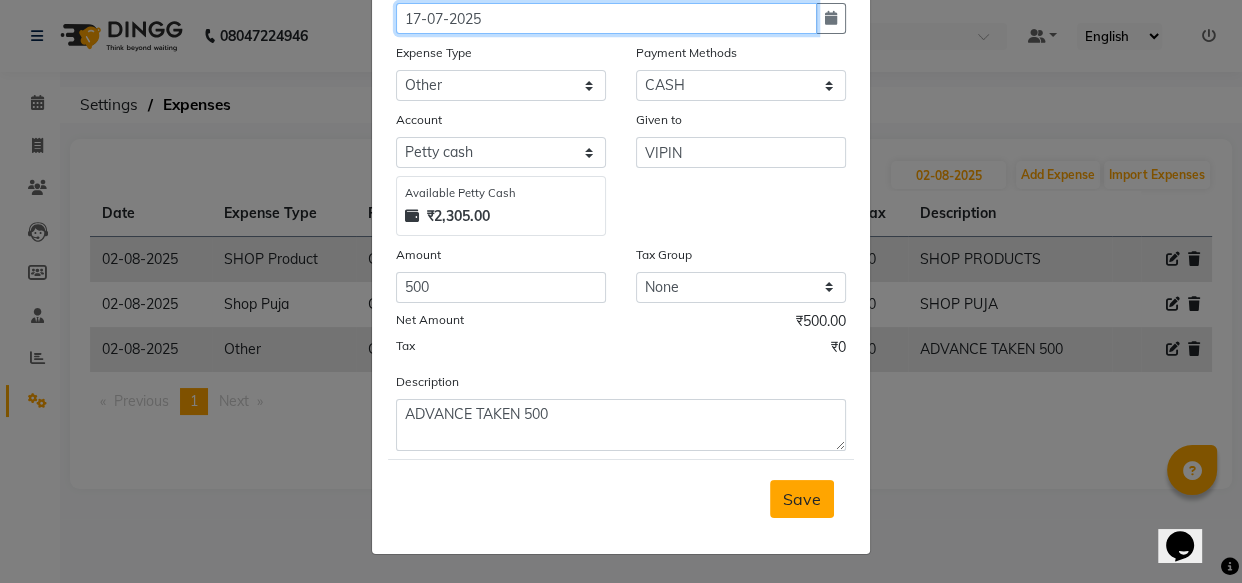 type on "17-07-2025" 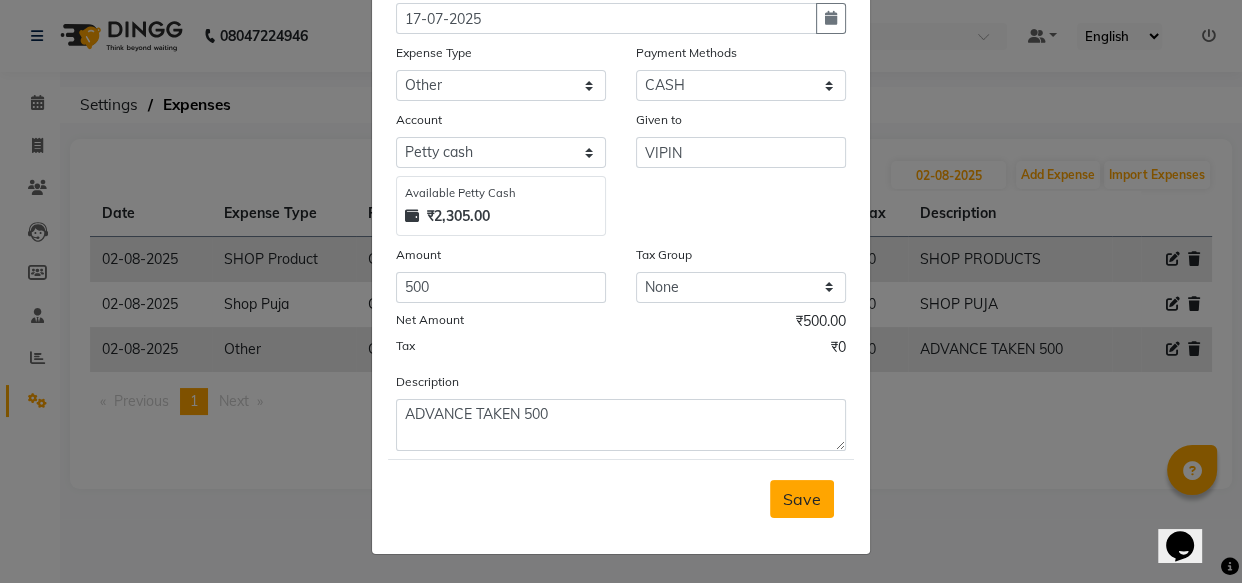 click on "Save" at bounding box center (802, 499) 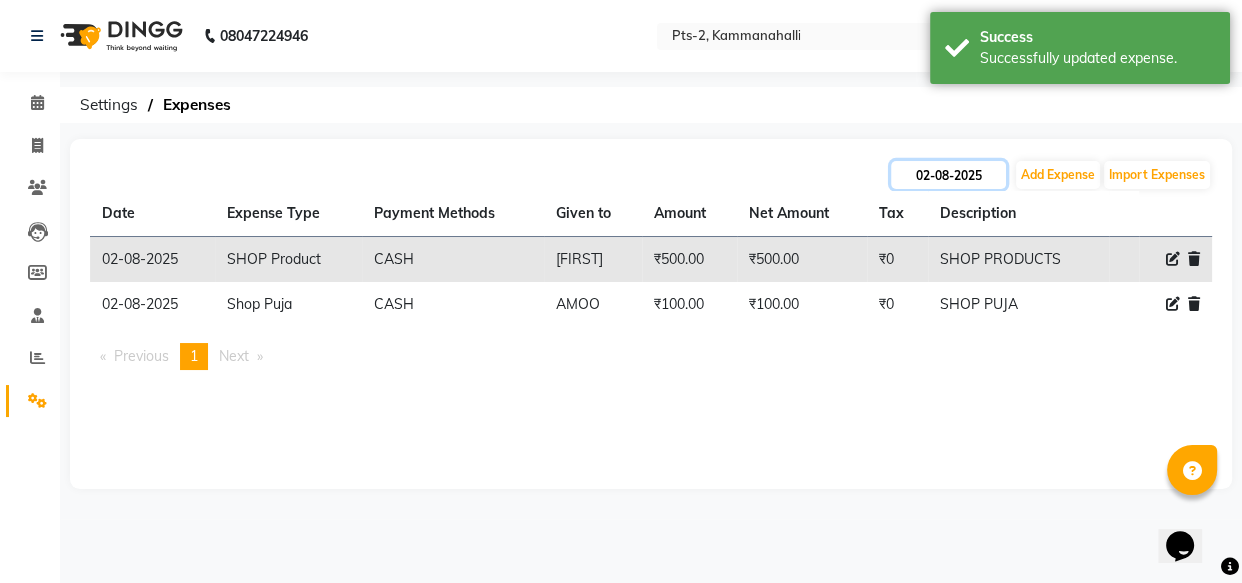 click on "02-08-2025" 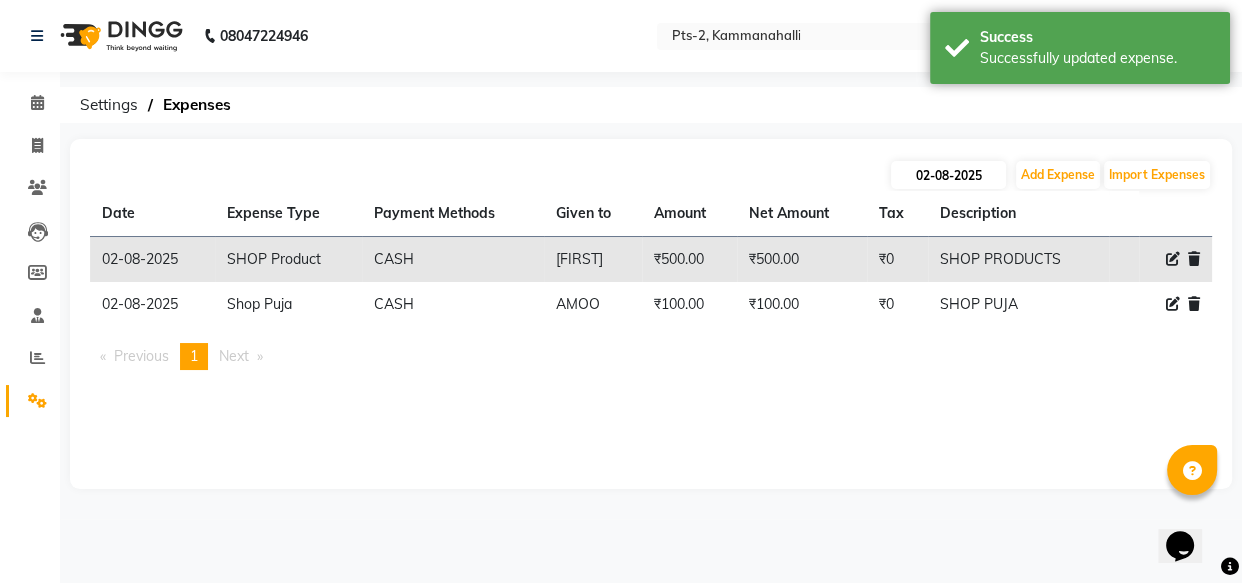 select on "8" 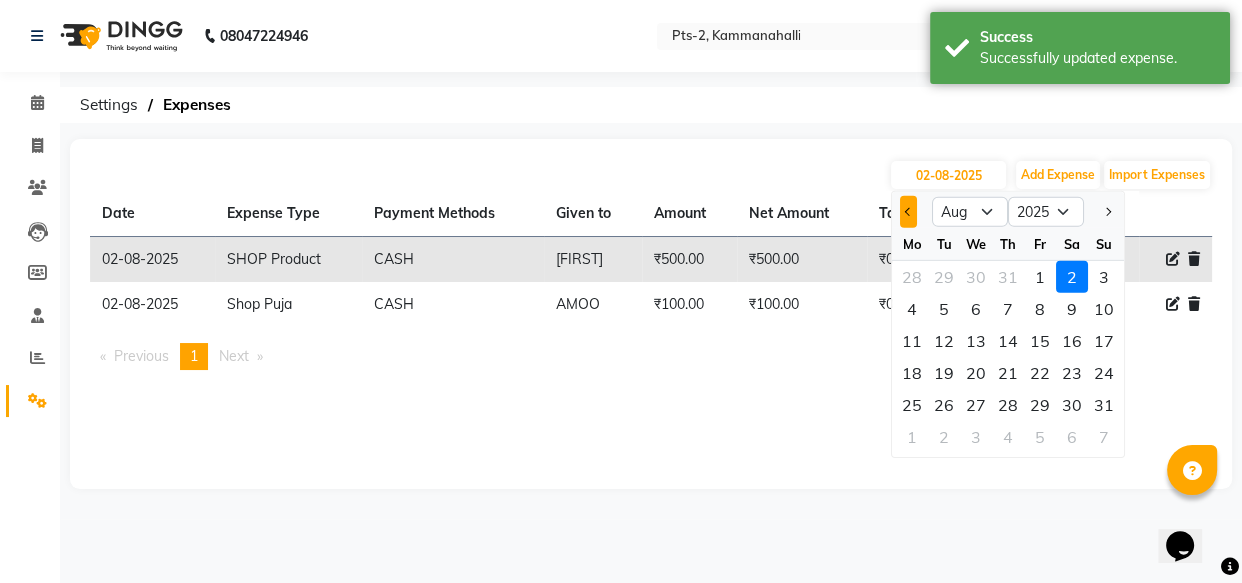 click 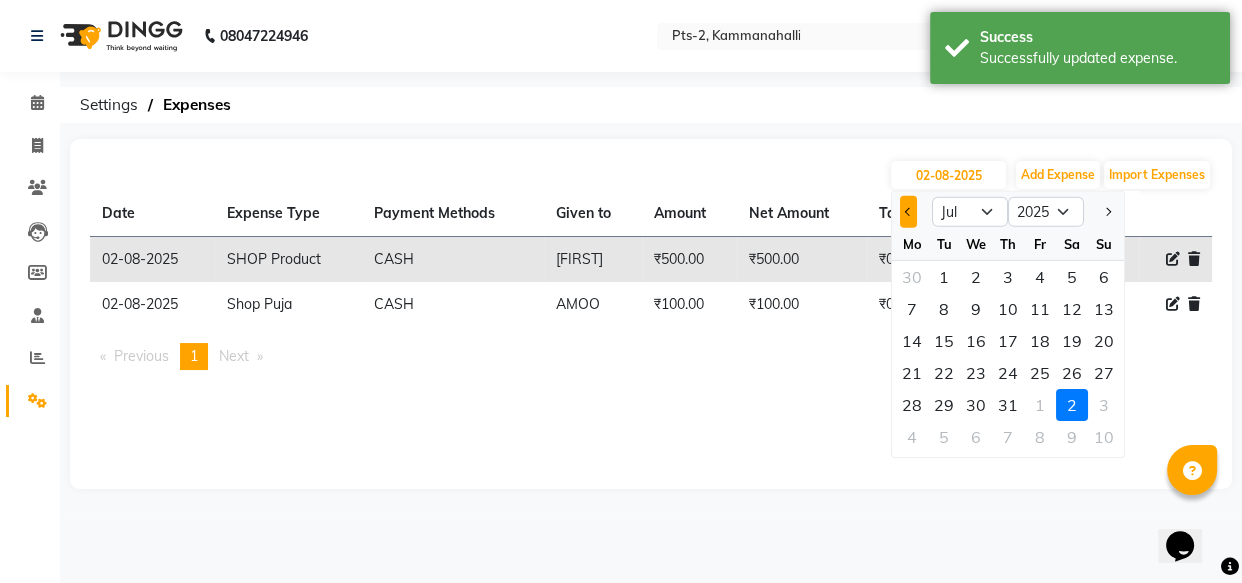 click 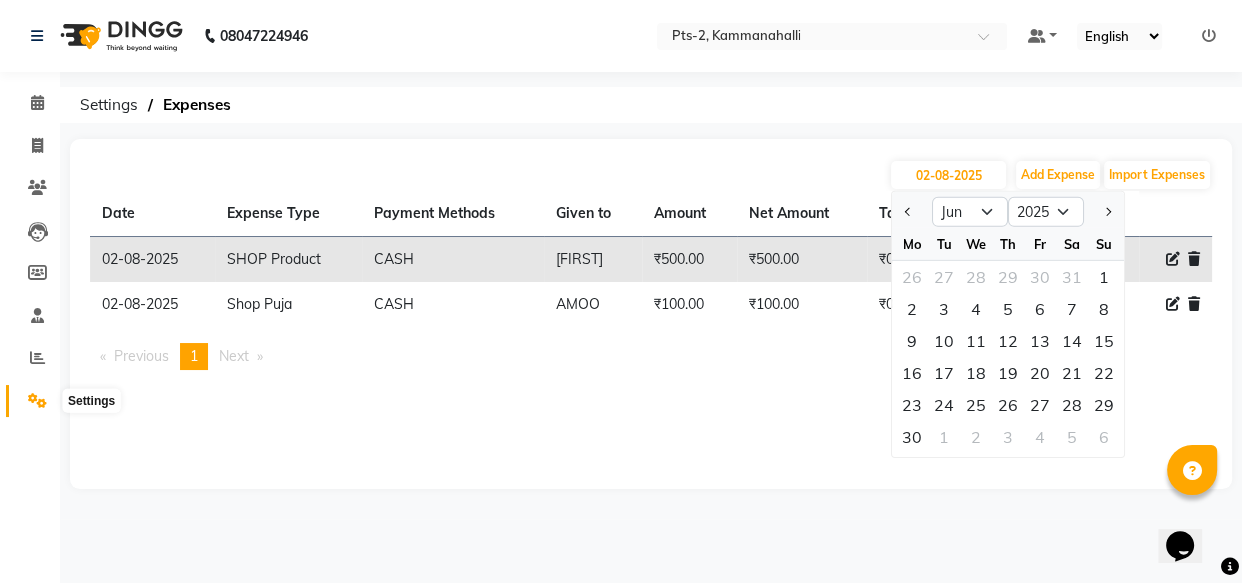 click 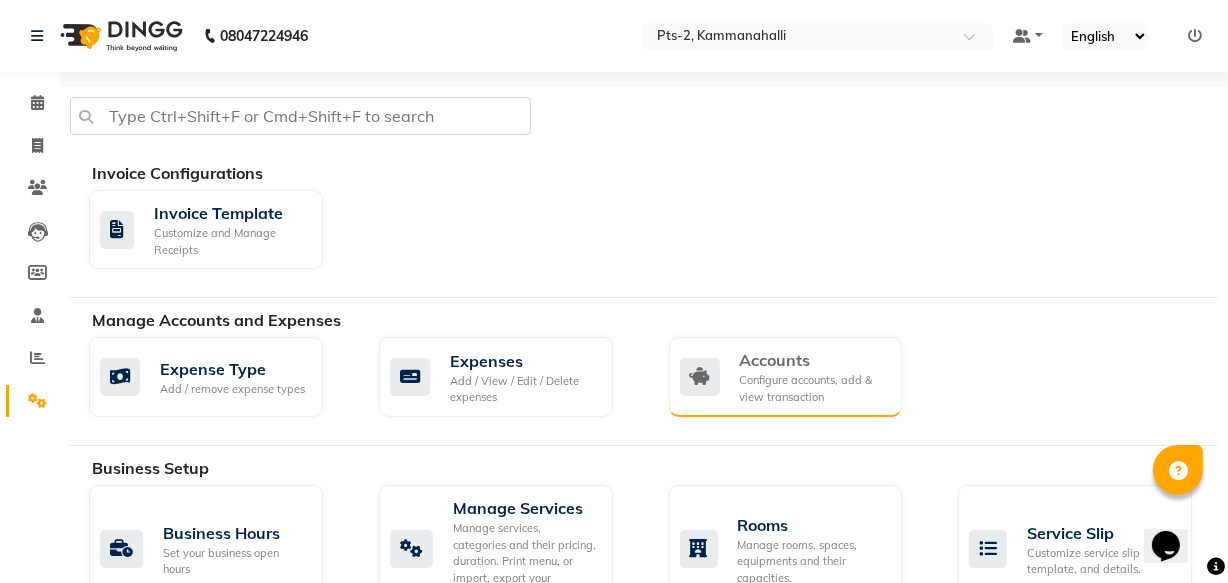 click on "Accounts Configure accounts, add & view transaction" 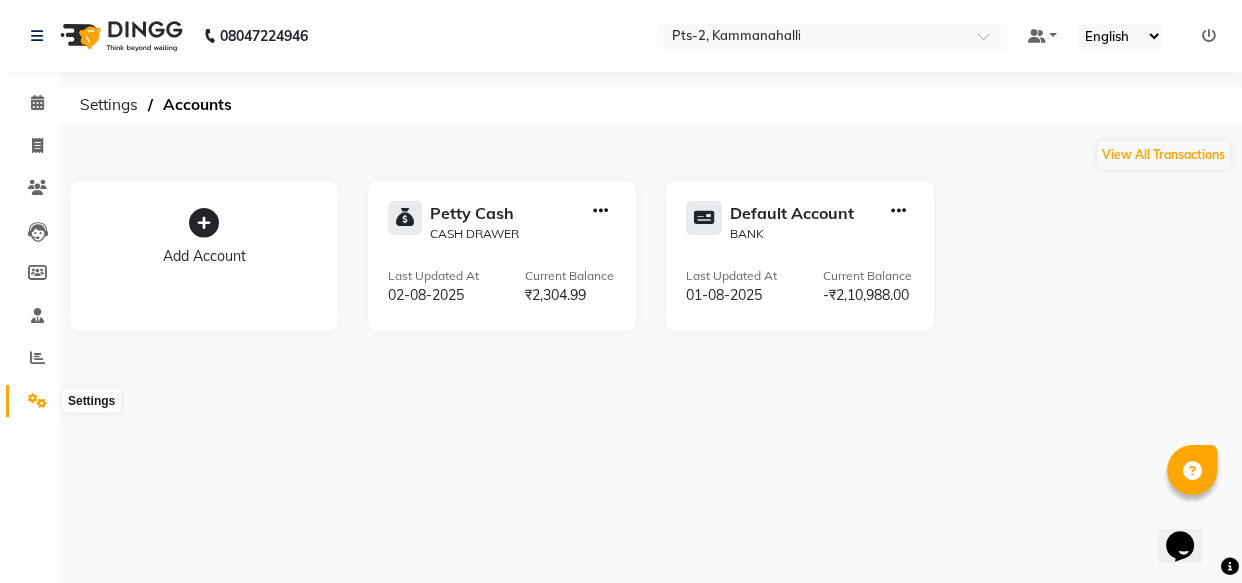 click 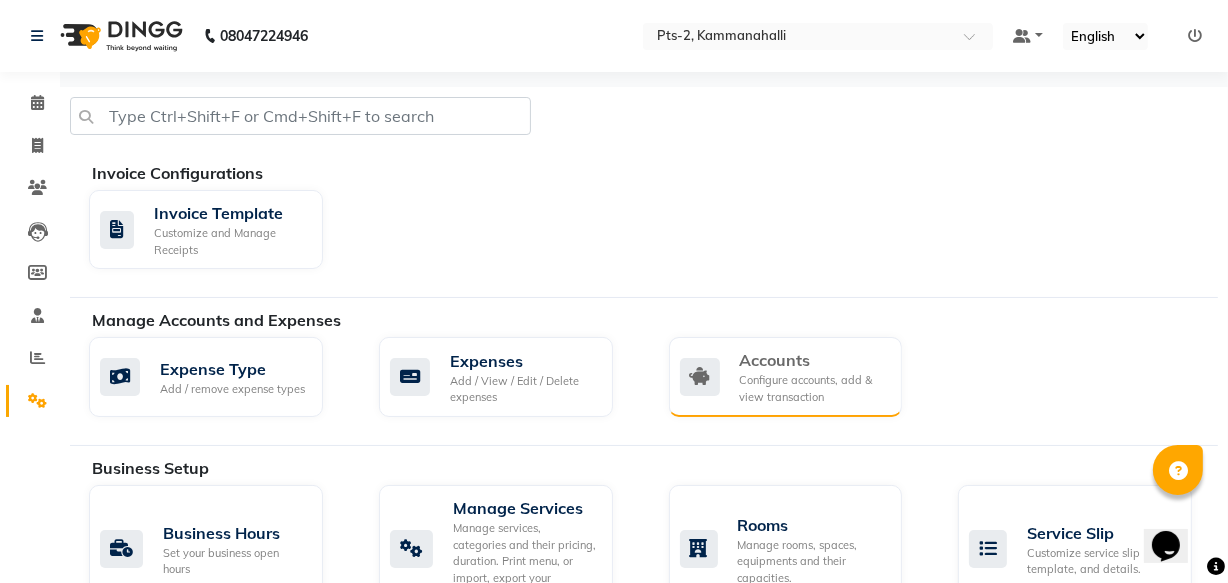 click on "Accounts" 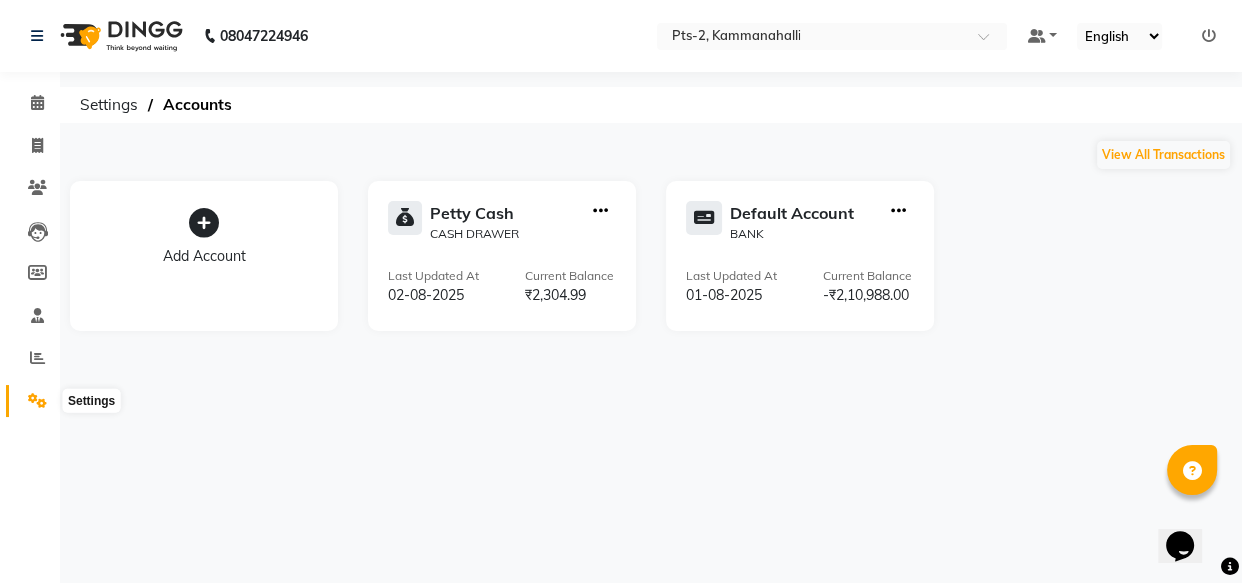 click 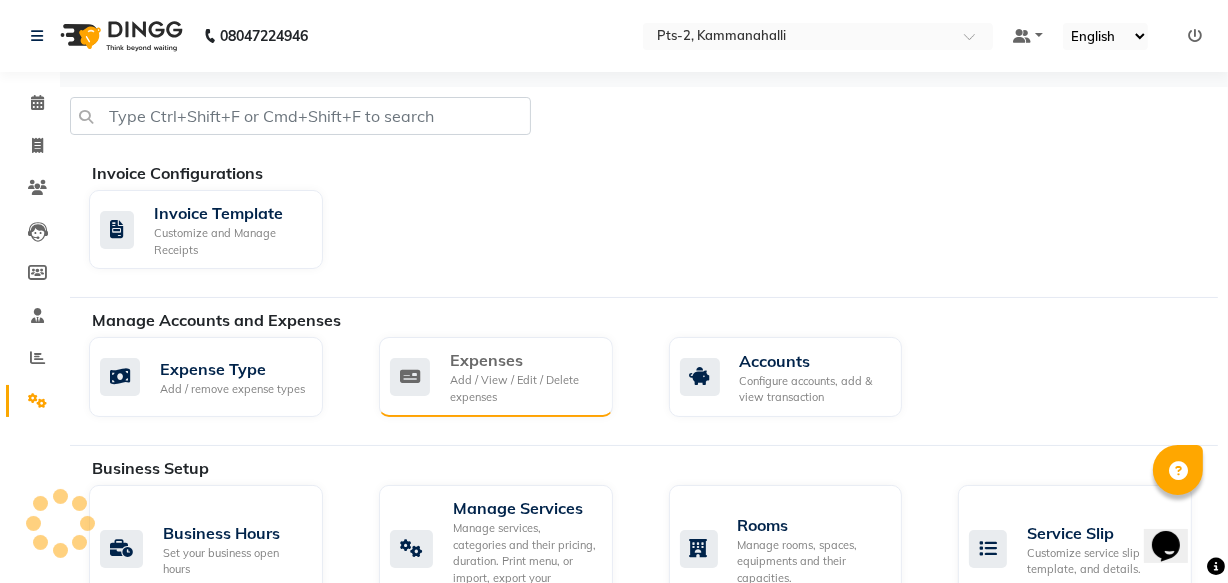 click on "Expenses" 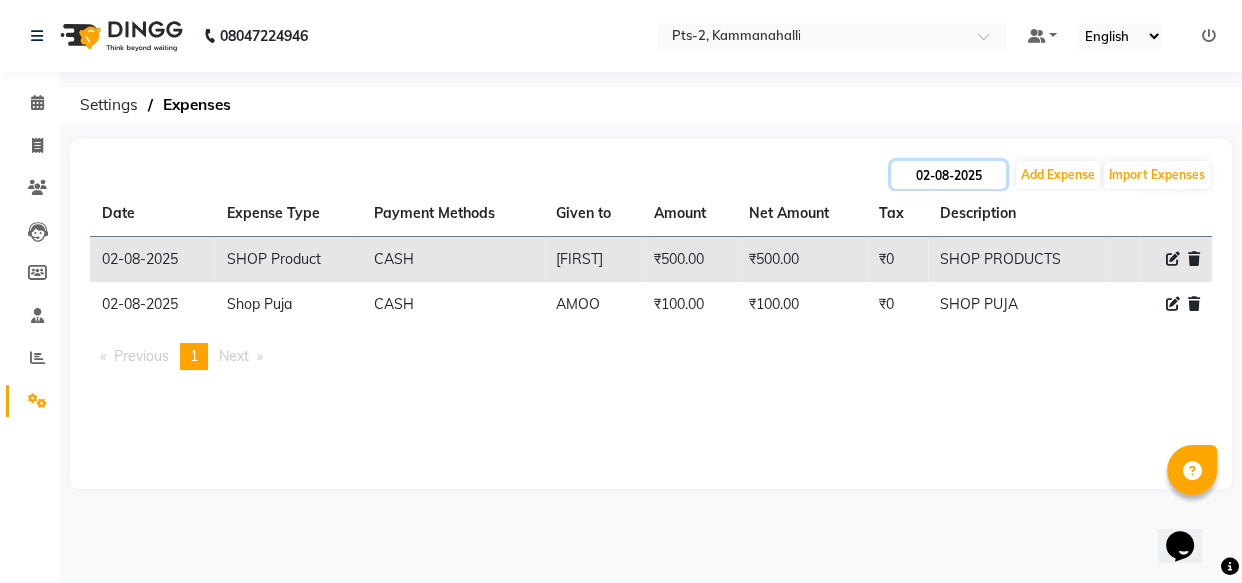 click on "02-08-2025" 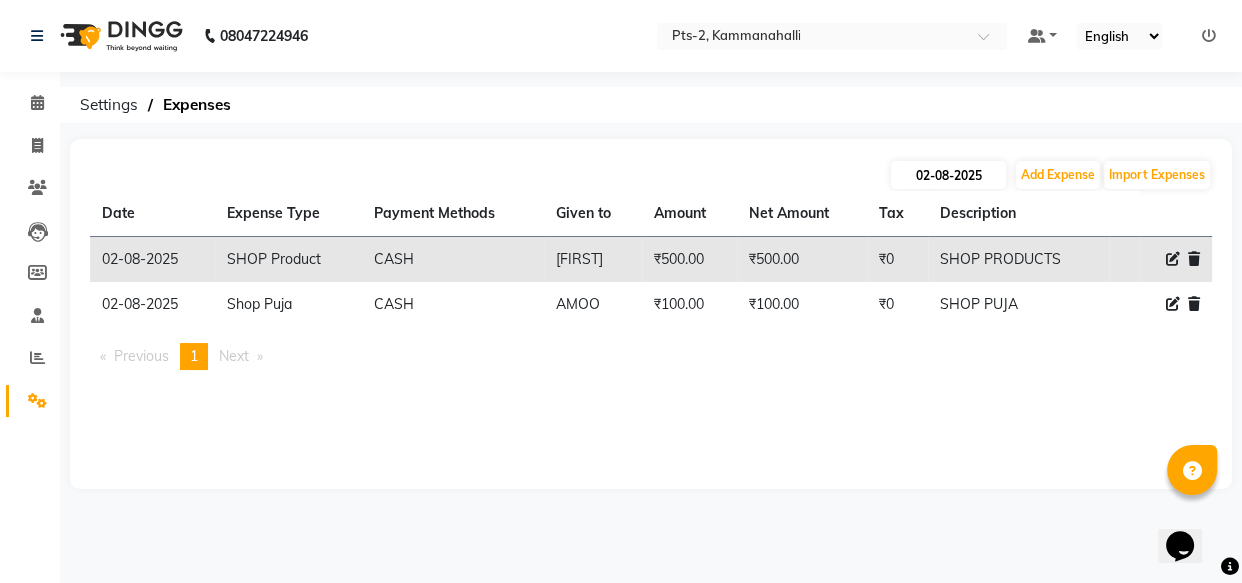 select on "8" 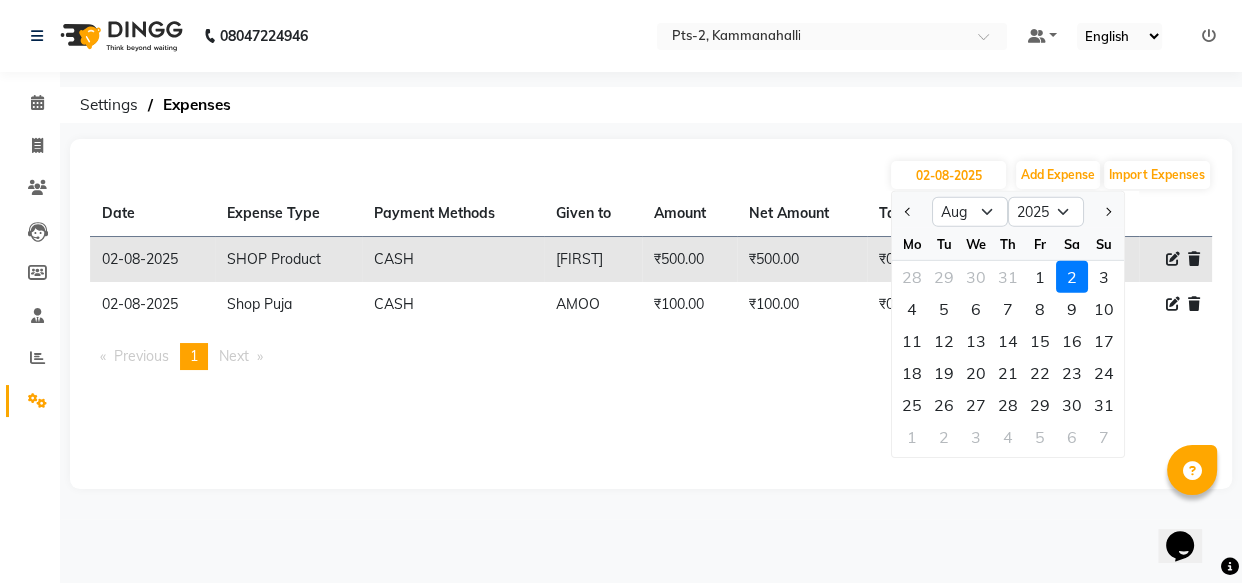 click 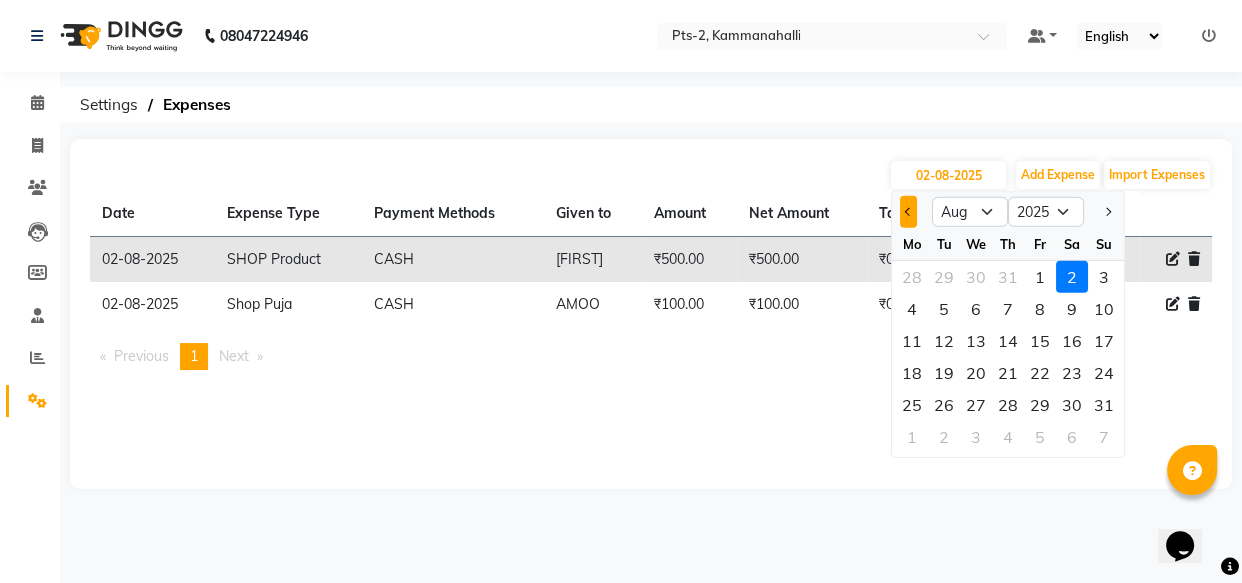 click 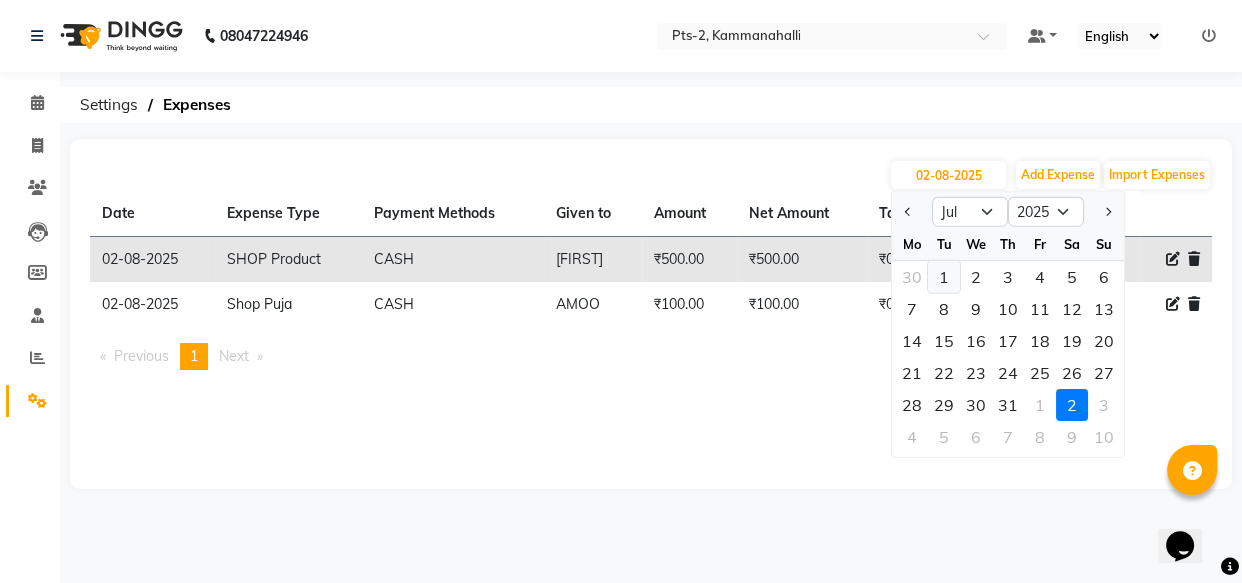 click on "1" 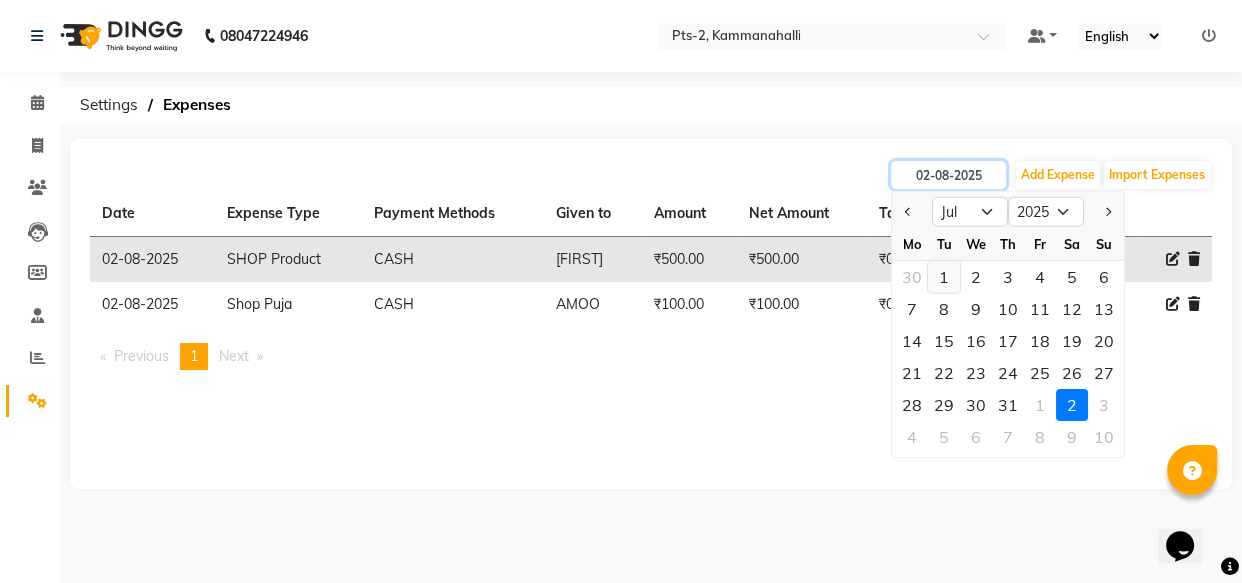 type on "01-07-2025" 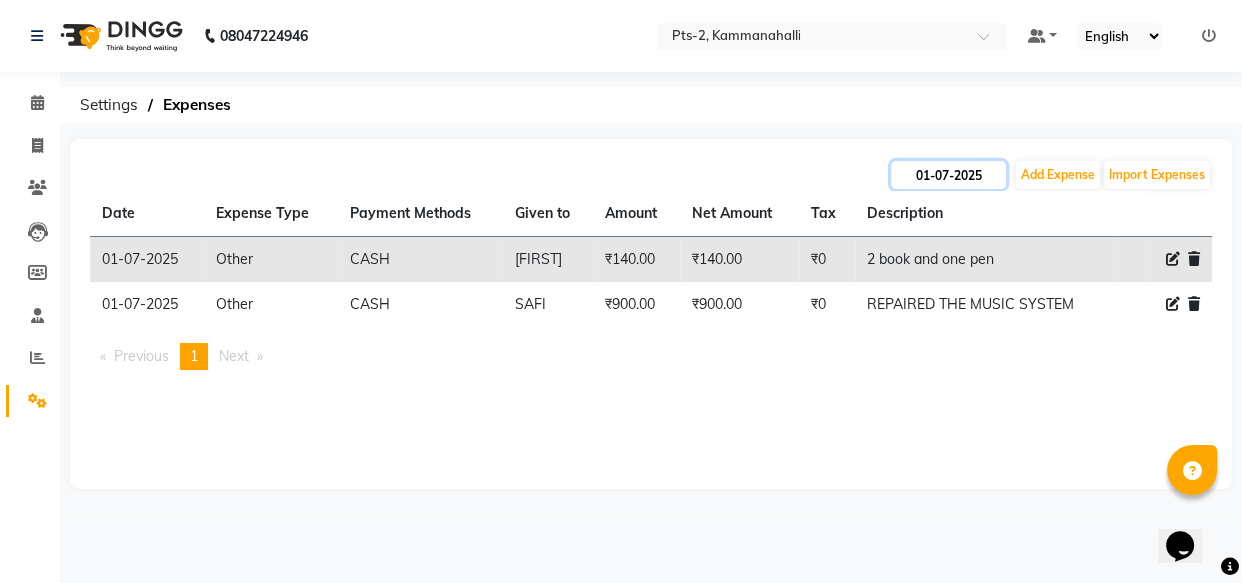 click on "01-07-2025" 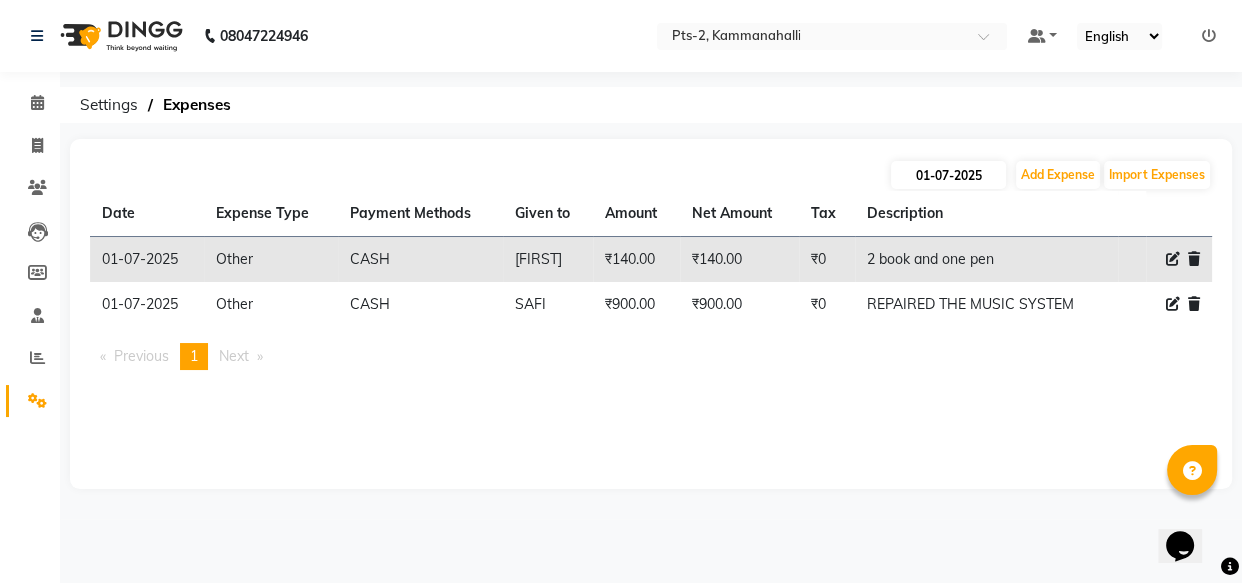 select on "7" 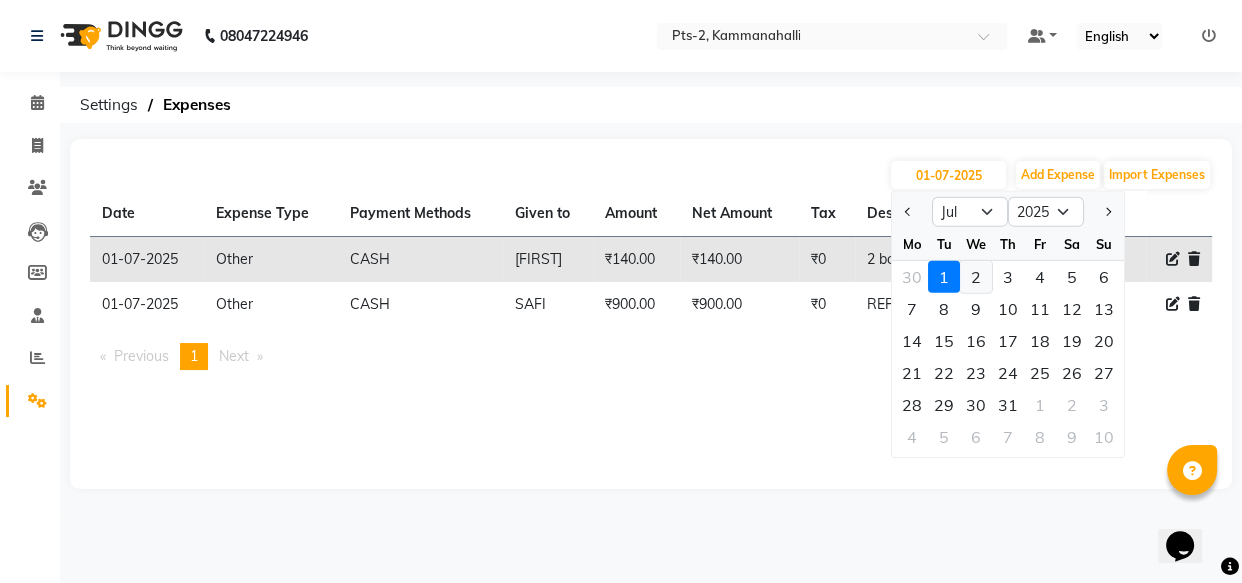 click on "2" 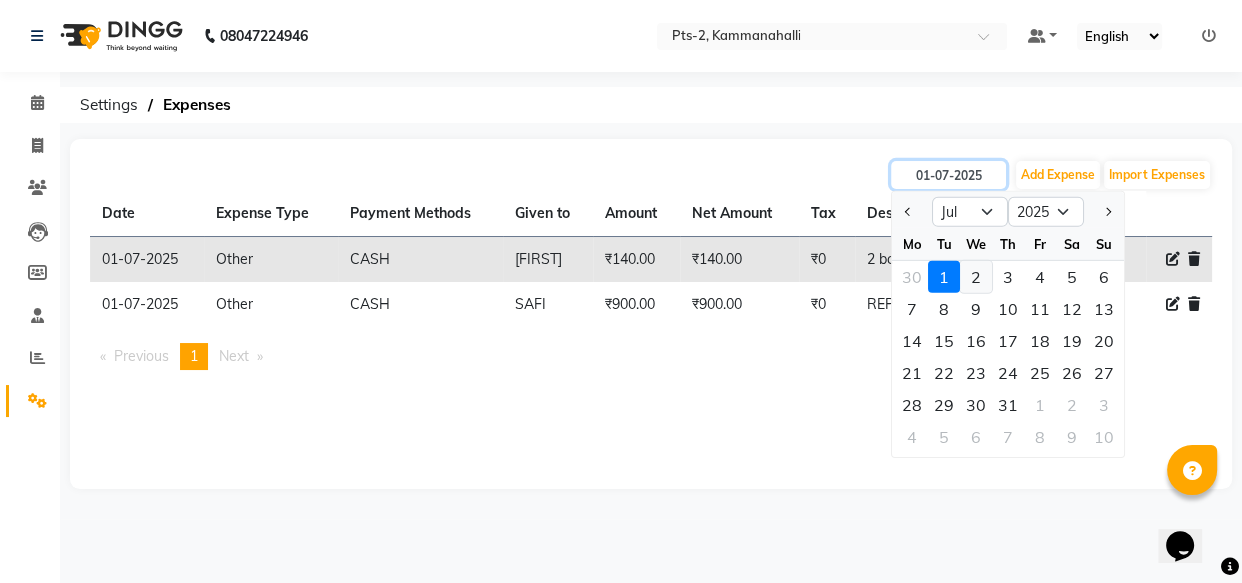type on "02-07-2025" 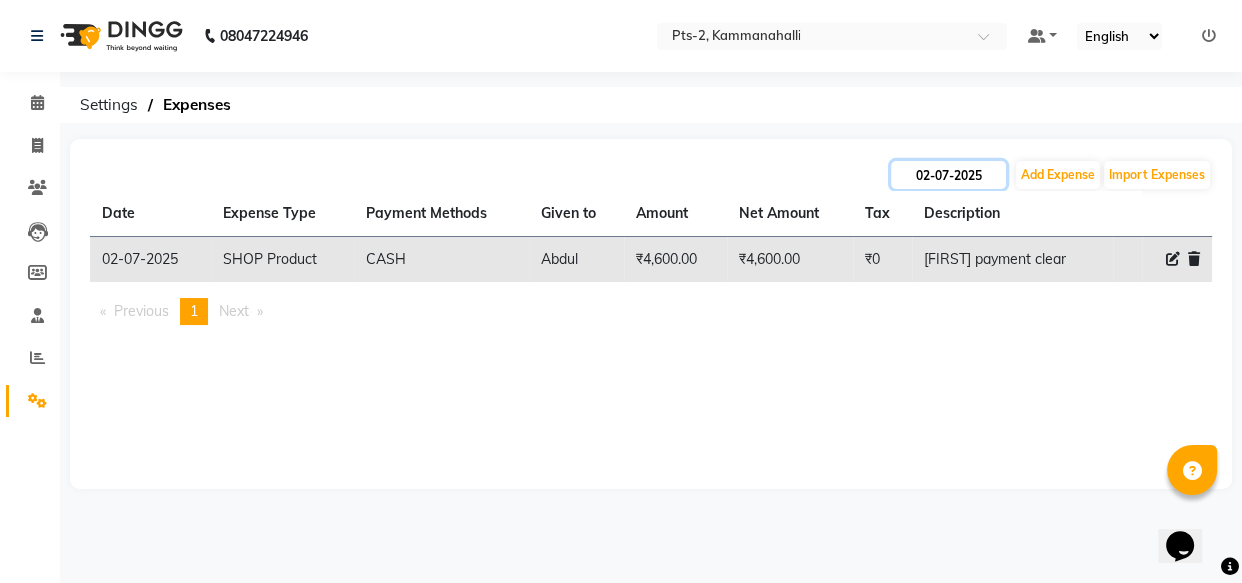 click on "02-07-2025" 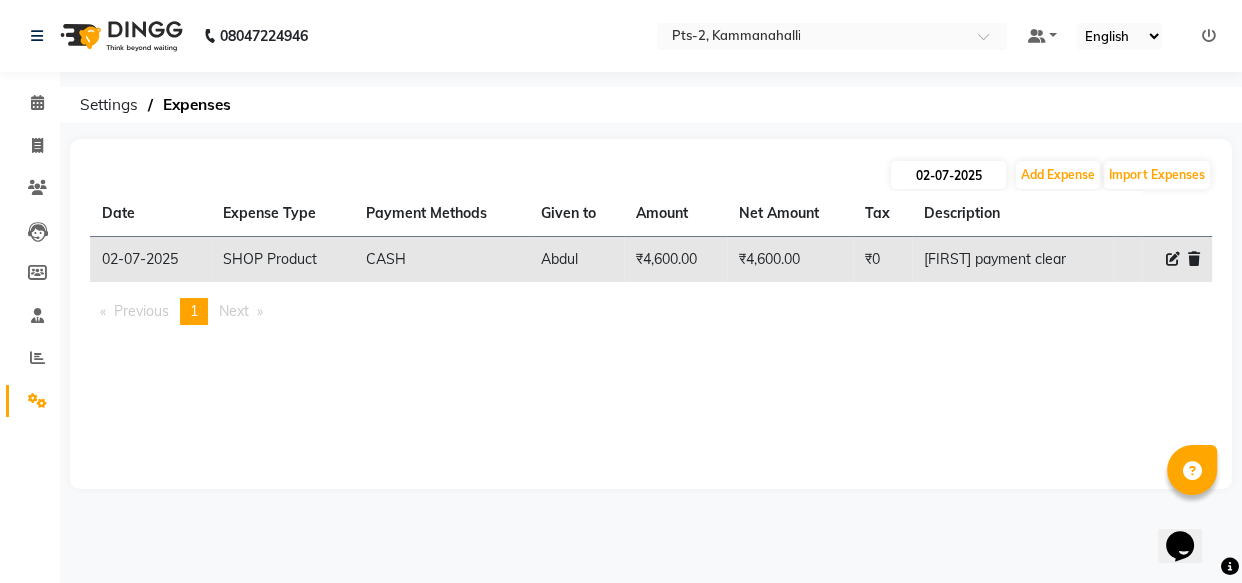 select on "7" 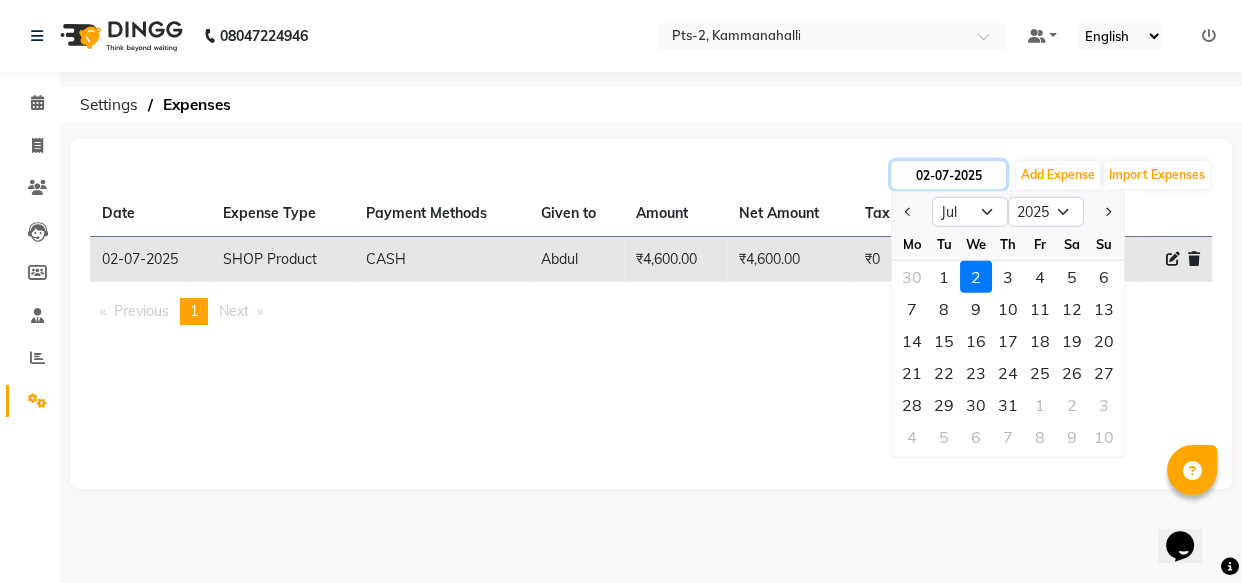 click on "02-07-2025" 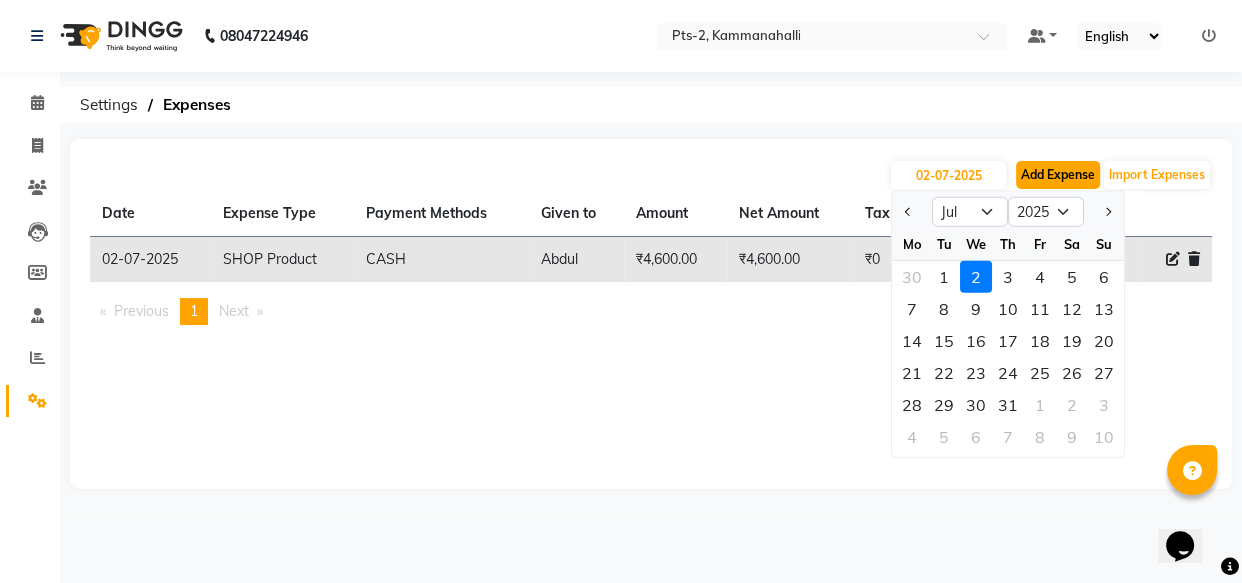 click on "Add Expense" 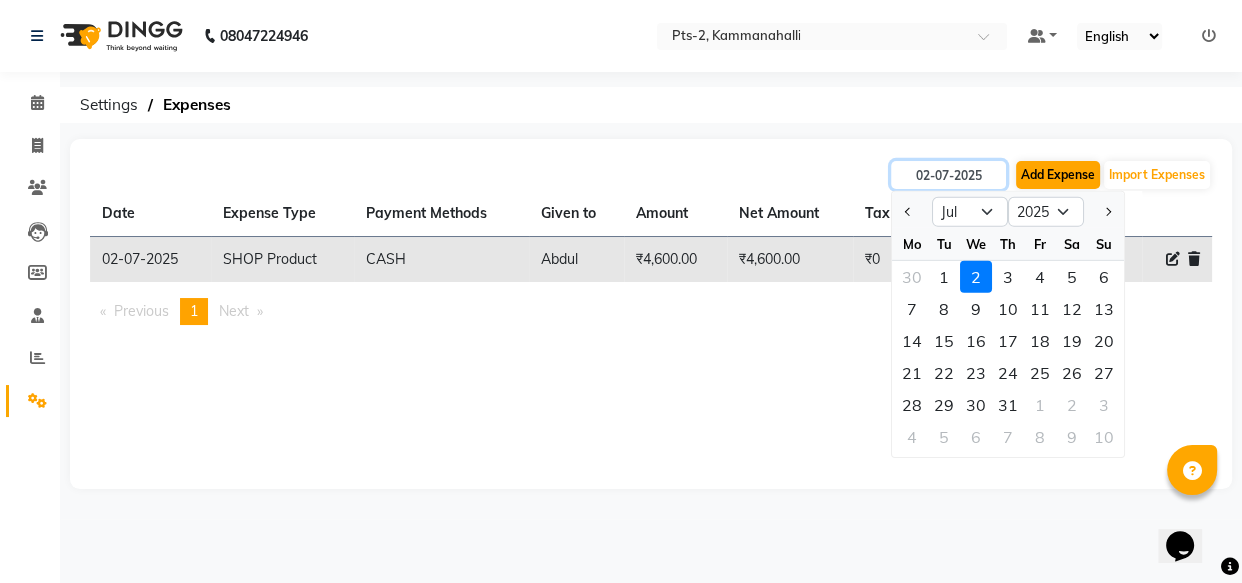 select on "1" 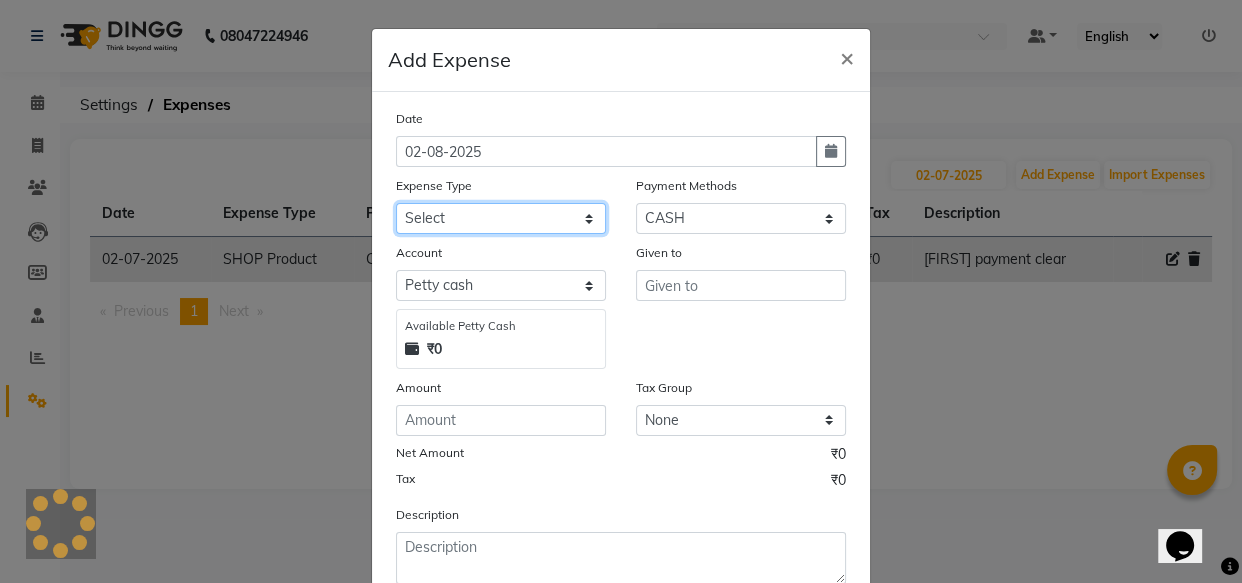 click on "Select Bank charges Cleaning and products Donation Electric and water charge Incentive Laundry Maintenance MAMU FEES Marketing Other P and L Recharge Salary SHOP Product Shop Puja Shop Rent Staff Rent Staff Room Rent and Exp TAX and Fee Tea & Refreshment" 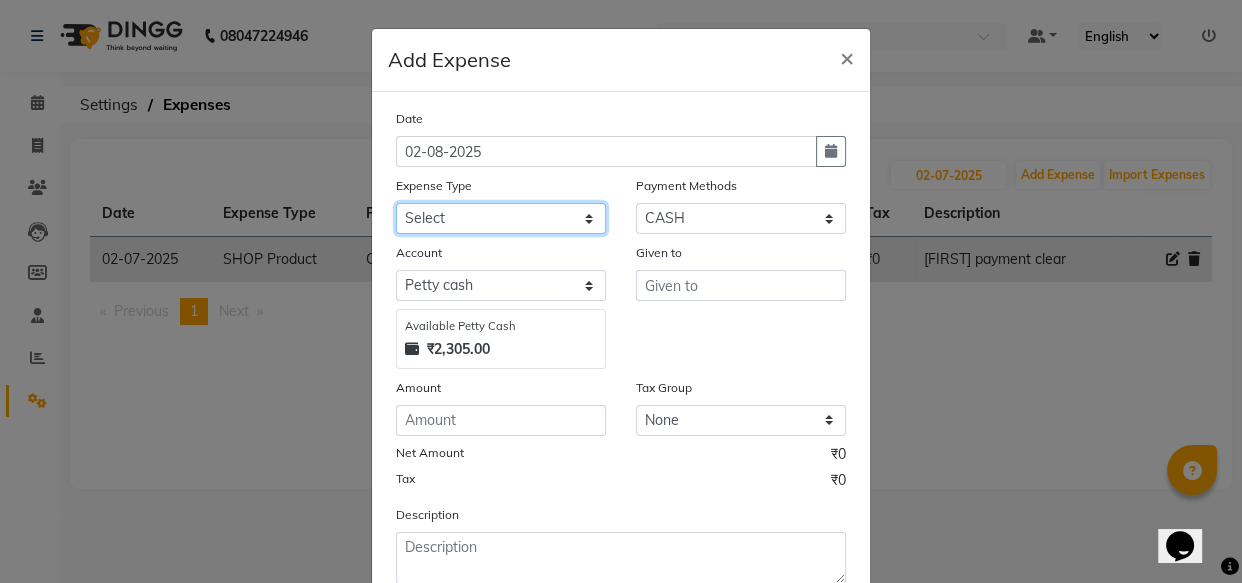 select on "10852" 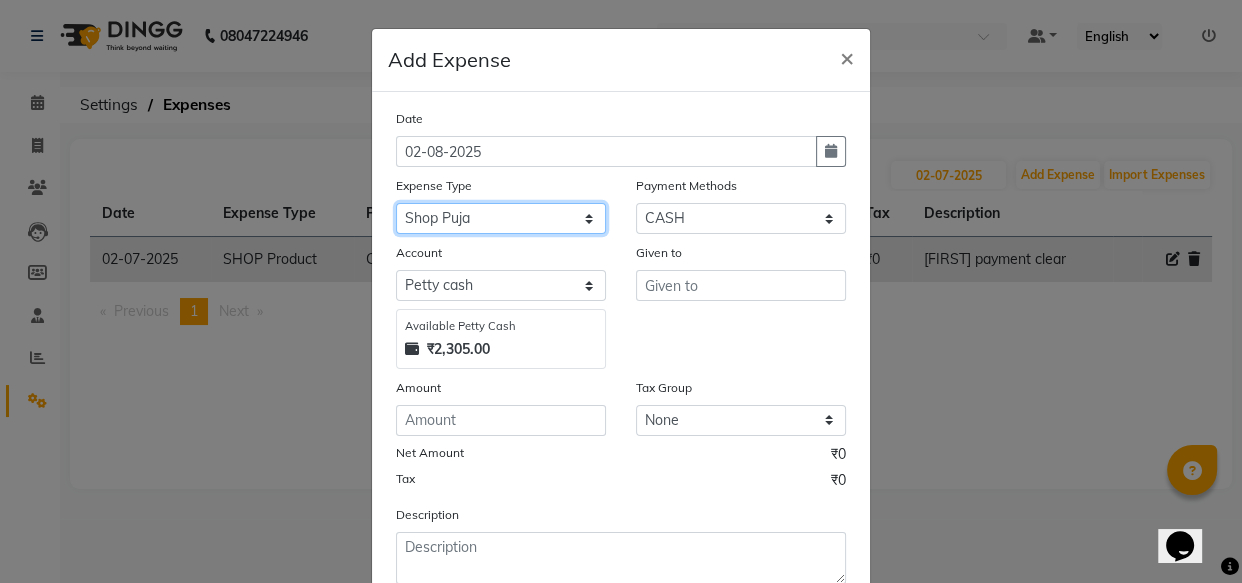 click on "Select Bank charges Cleaning and products Donation Electric and water charge Incentive Laundry Maintenance MAMU FEES Marketing Other P and L Recharge Salary SHOP Product Shop Puja Shop Rent Staff Rent Staff Room Rent and Exp TAX and Fee Tea & Refreshment" 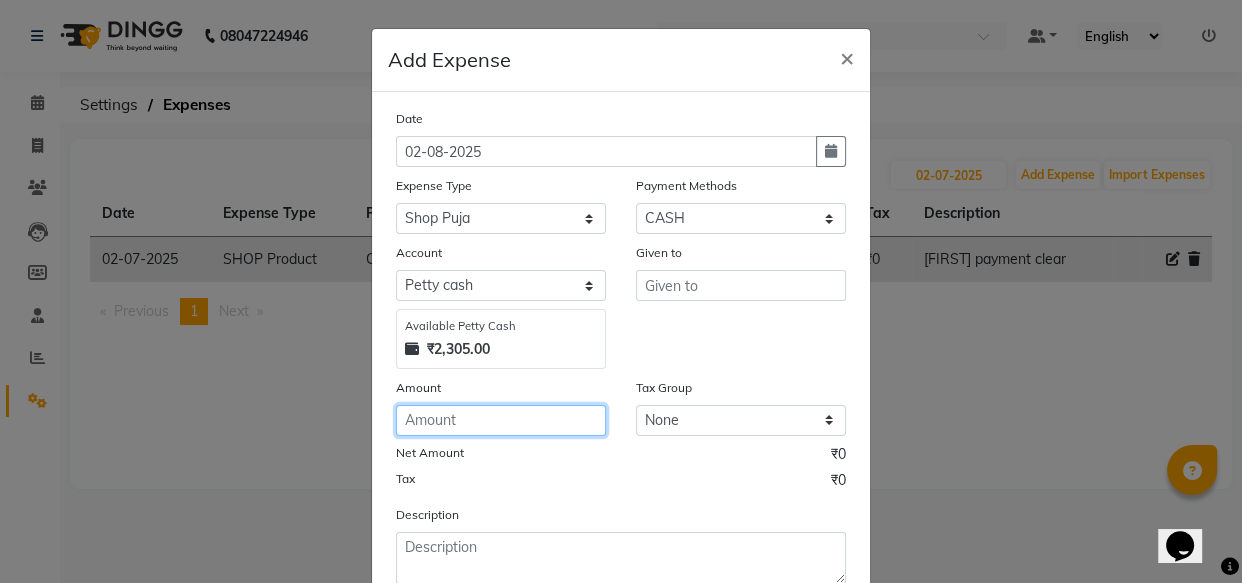 click 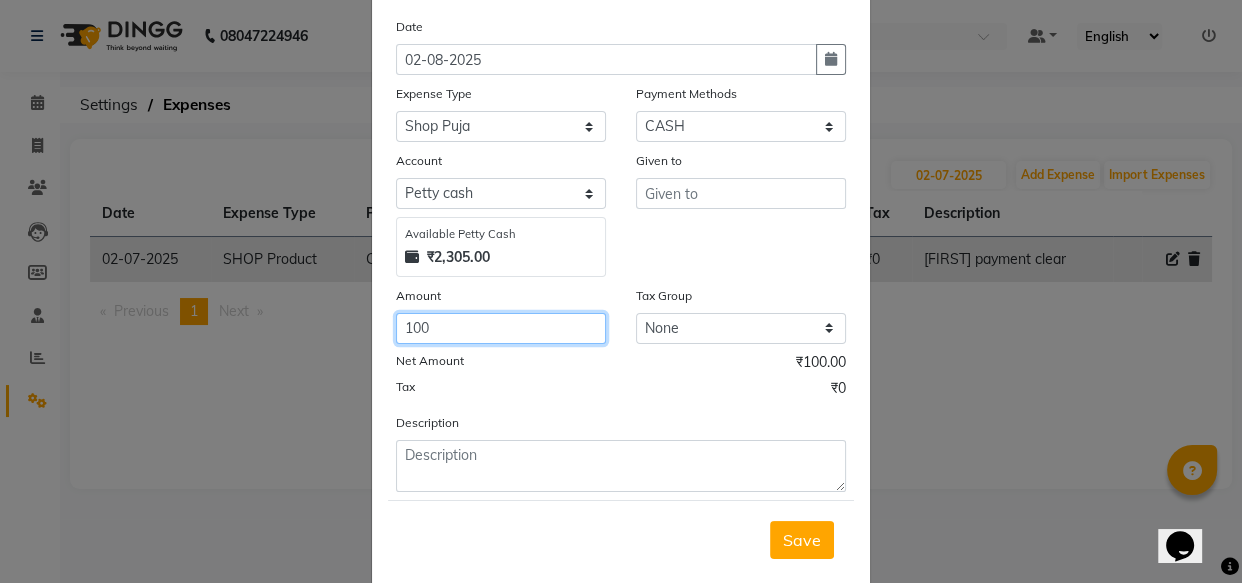 scroll, scrollTop: 135, scrollLeft: 0, axis: vertical 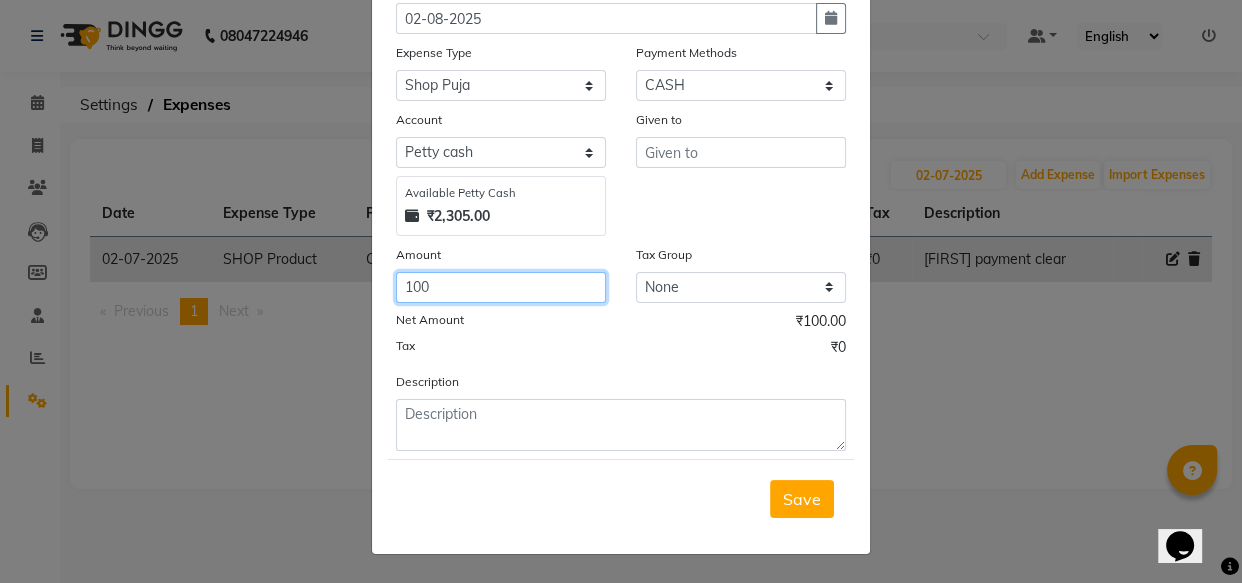 type on "100" 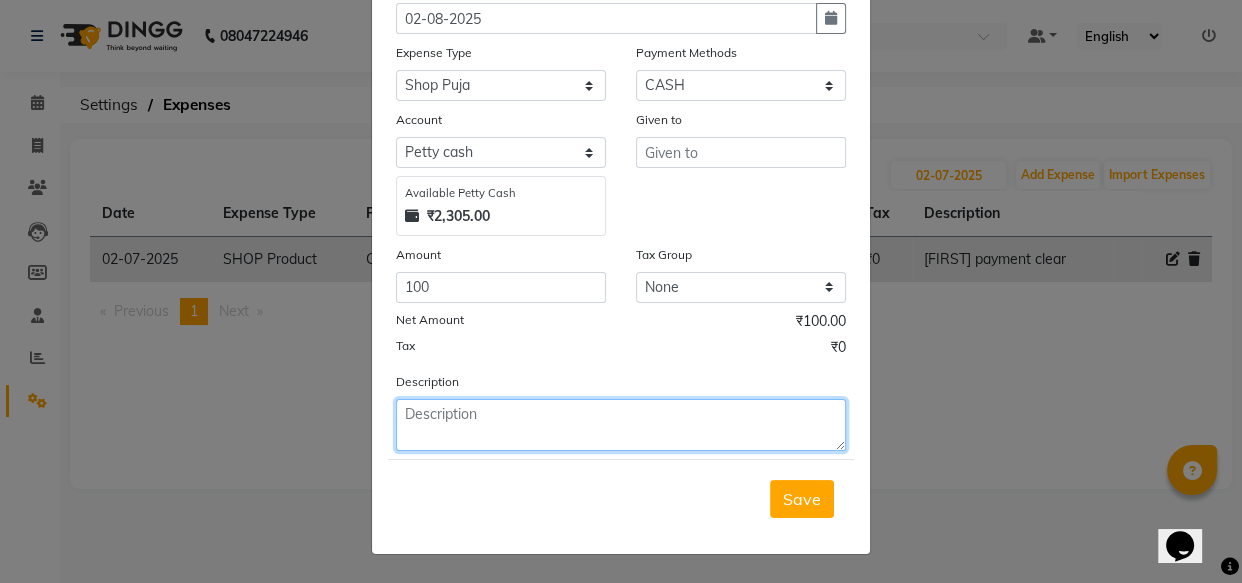 click 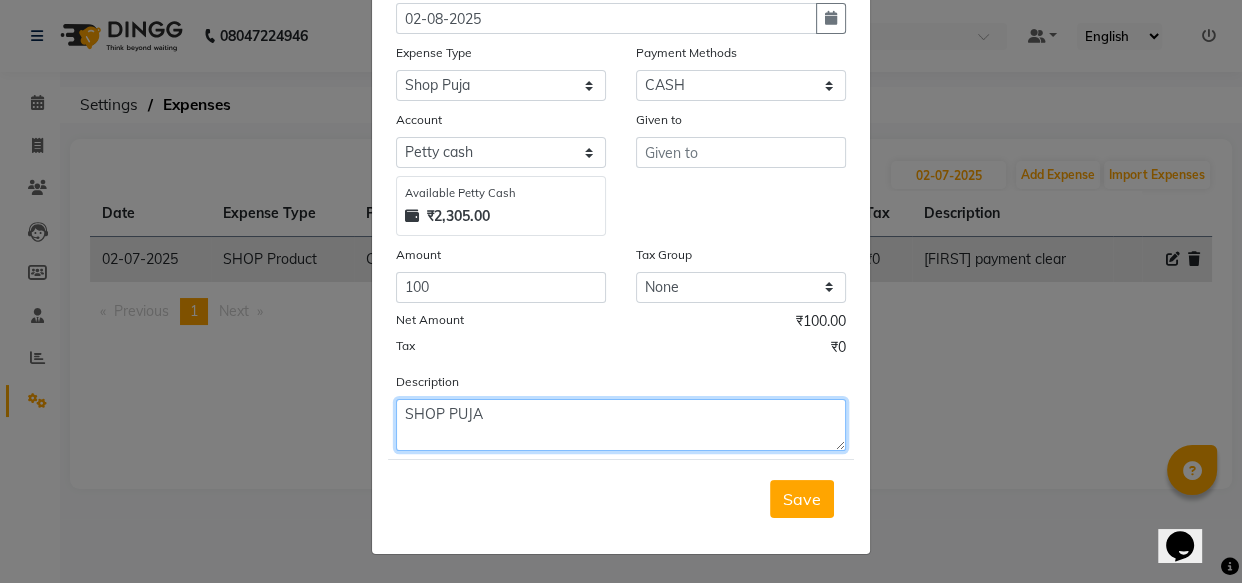 type on "SHOP PUJA" 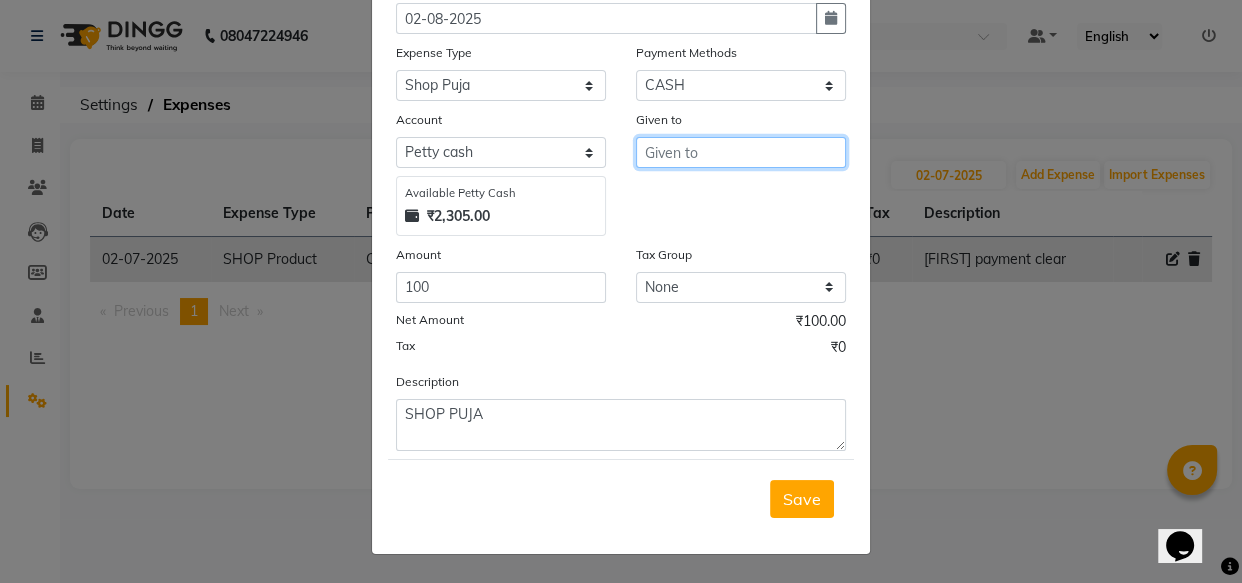 click at bounding box center (741, 152) 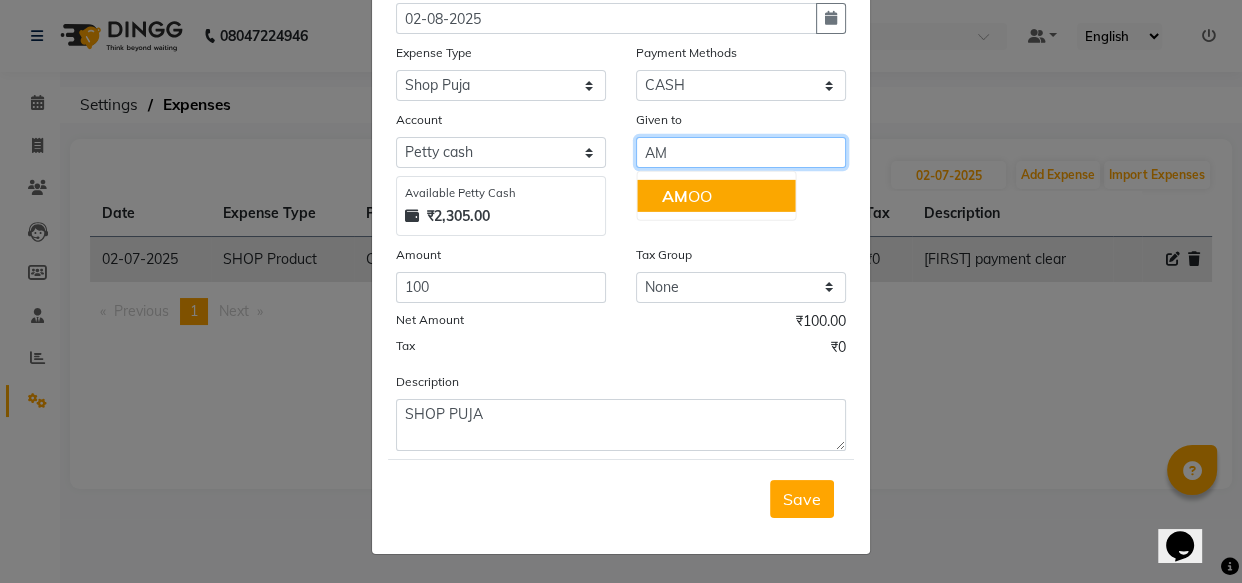 click on "AM" 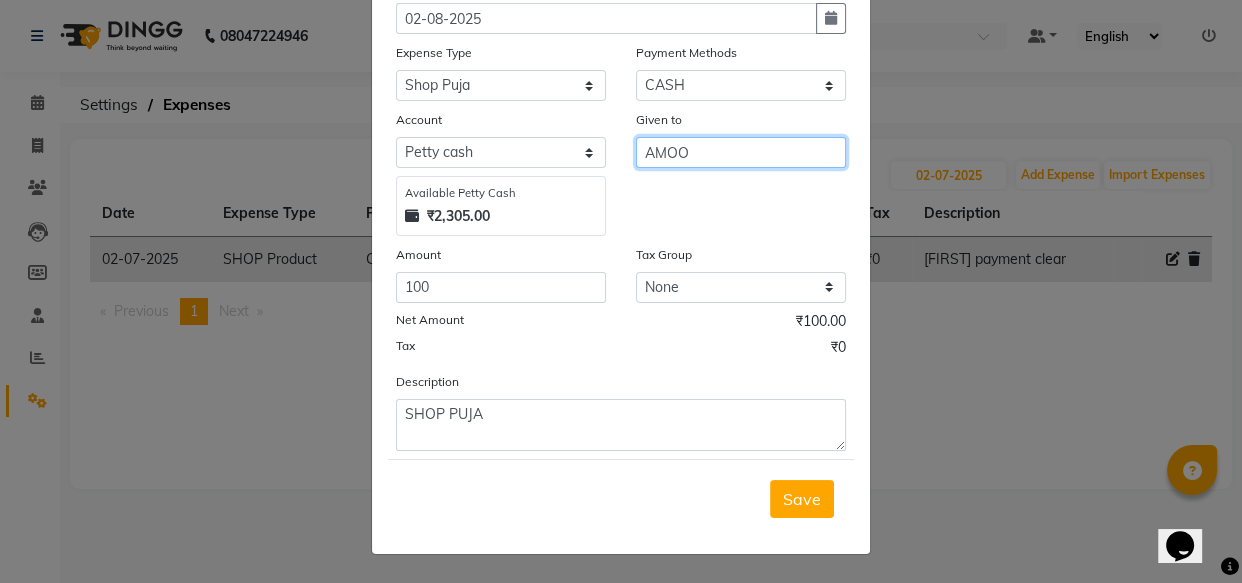 type on "AMOO" 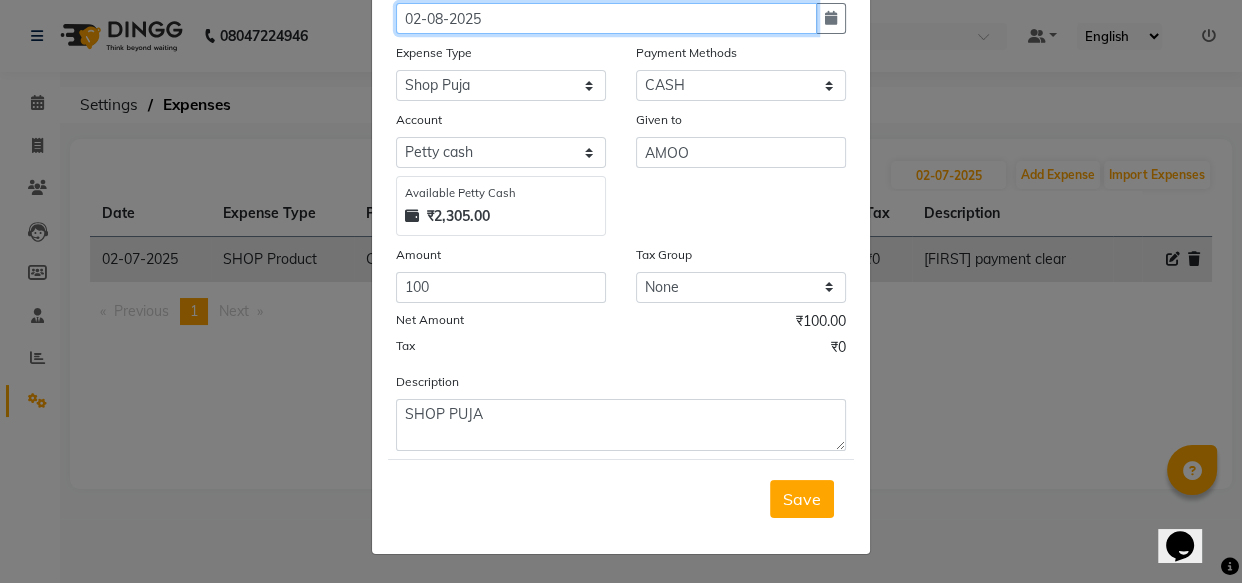 click on "02-08-2025" 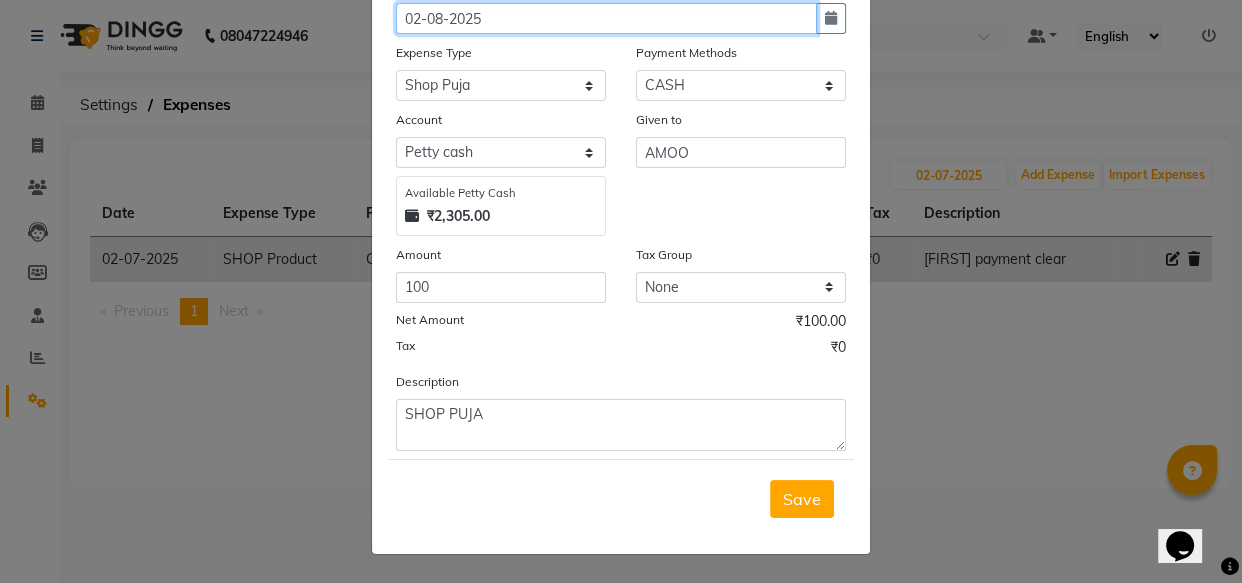 click on "02-08-2025" 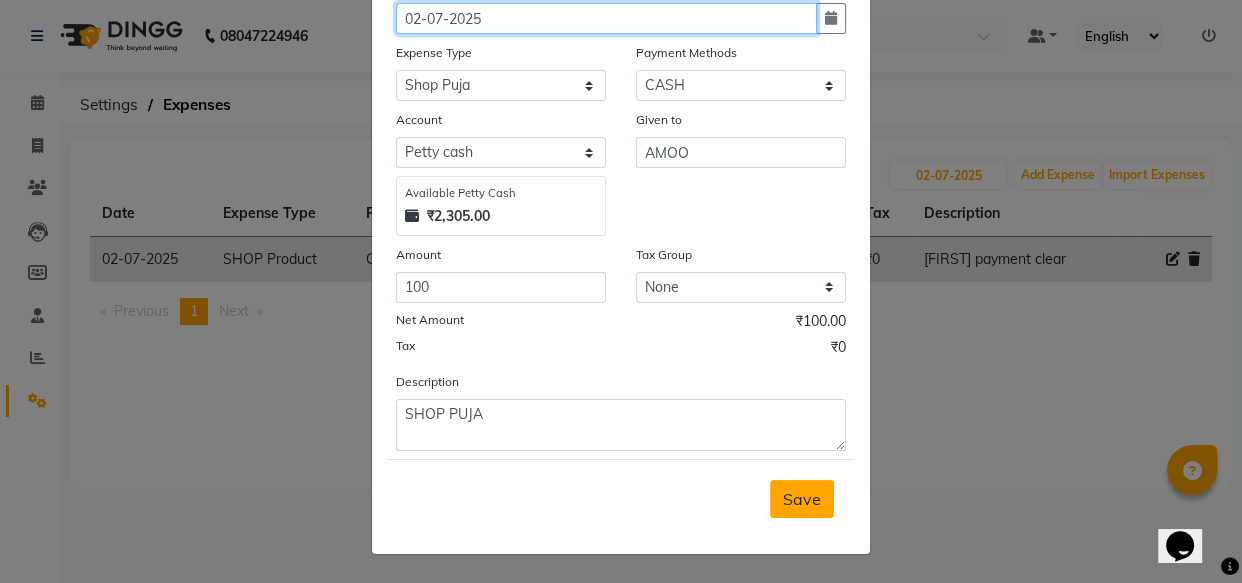 type on "02-07-2025" 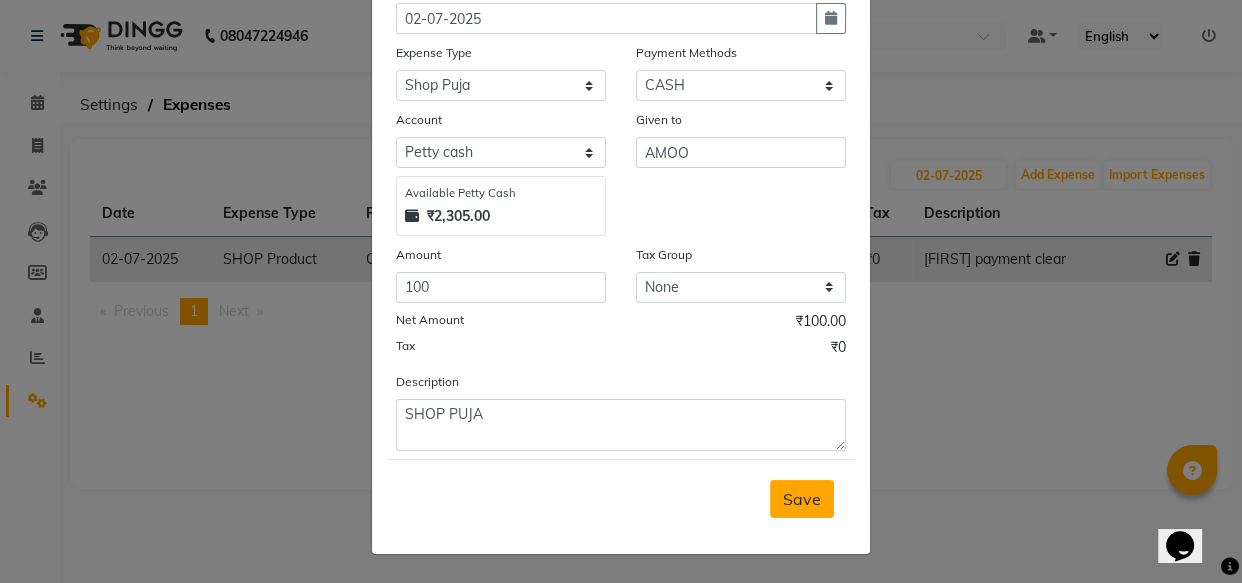 click on "Save" at bounding box center [802, 499] 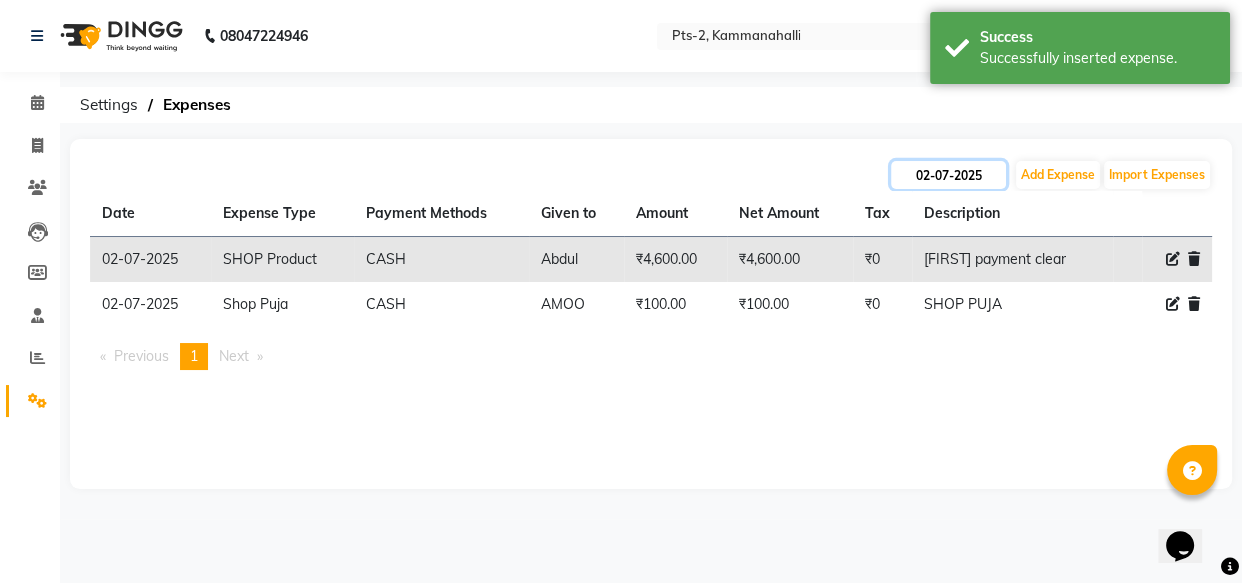 click on "02-07-2025" 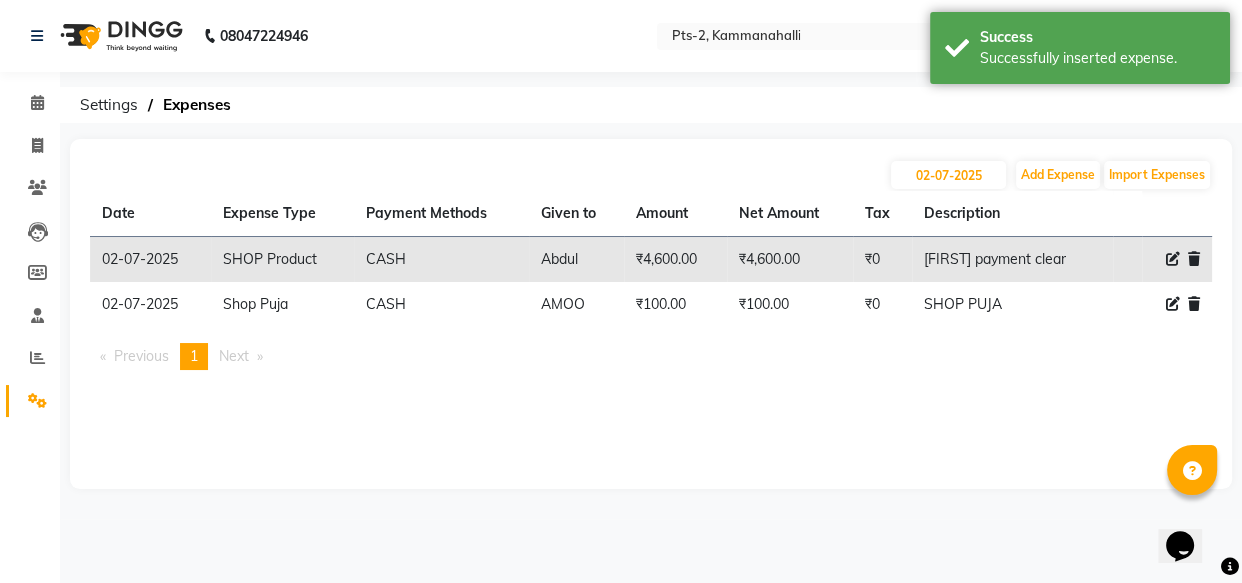select on "7" 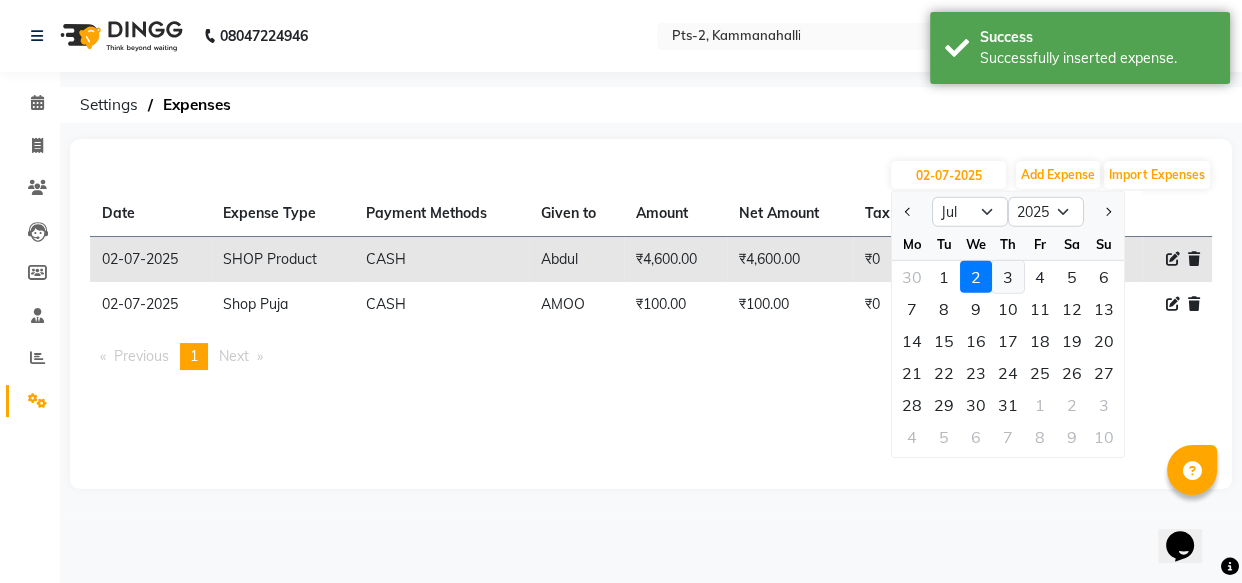 click on "3" 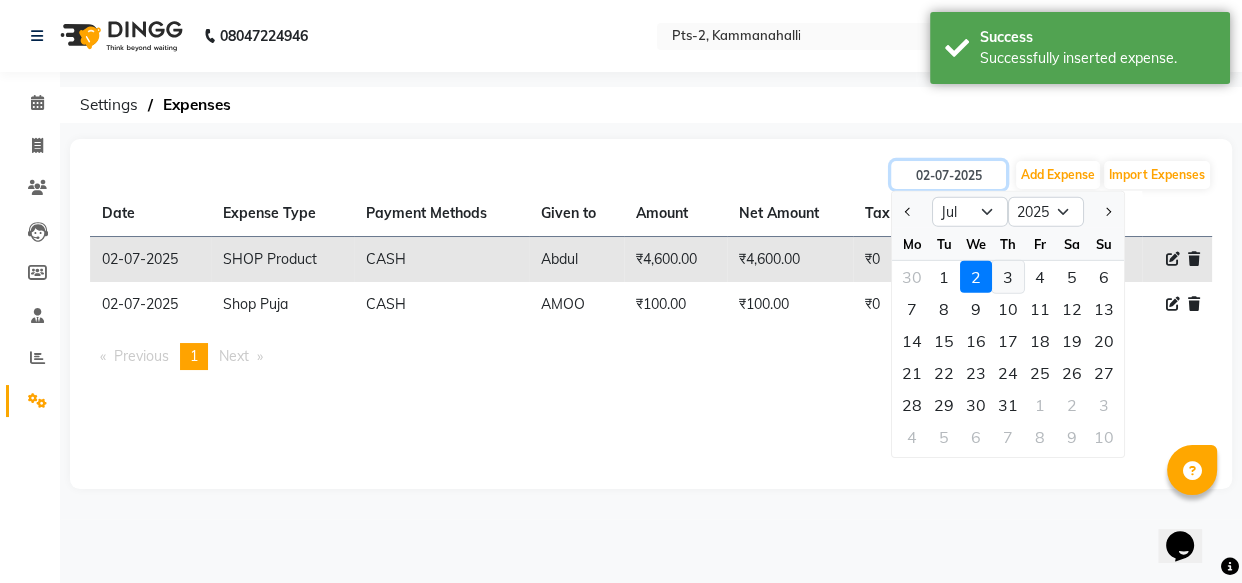 type on "03-07-2025" 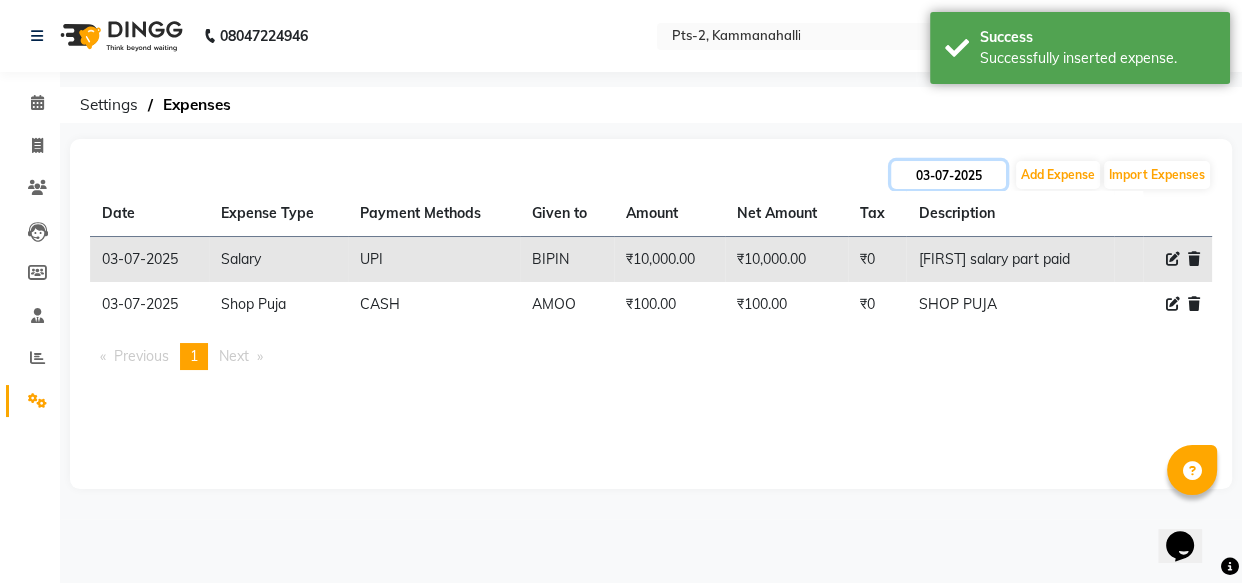 click on "03-07-2025" 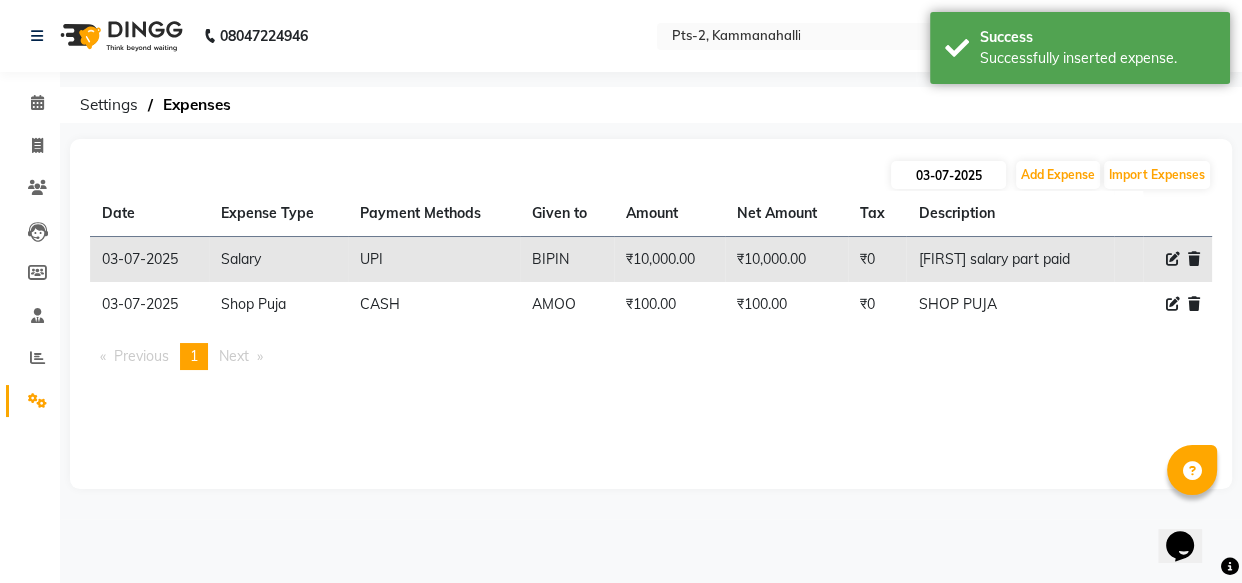 select on "7" 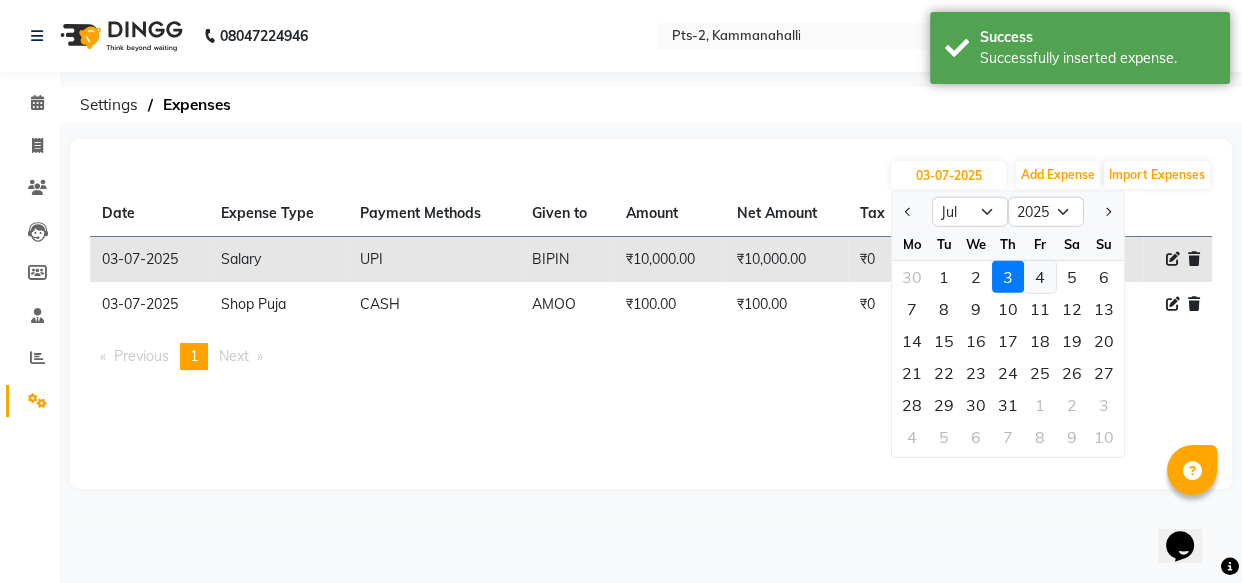 click on "4" 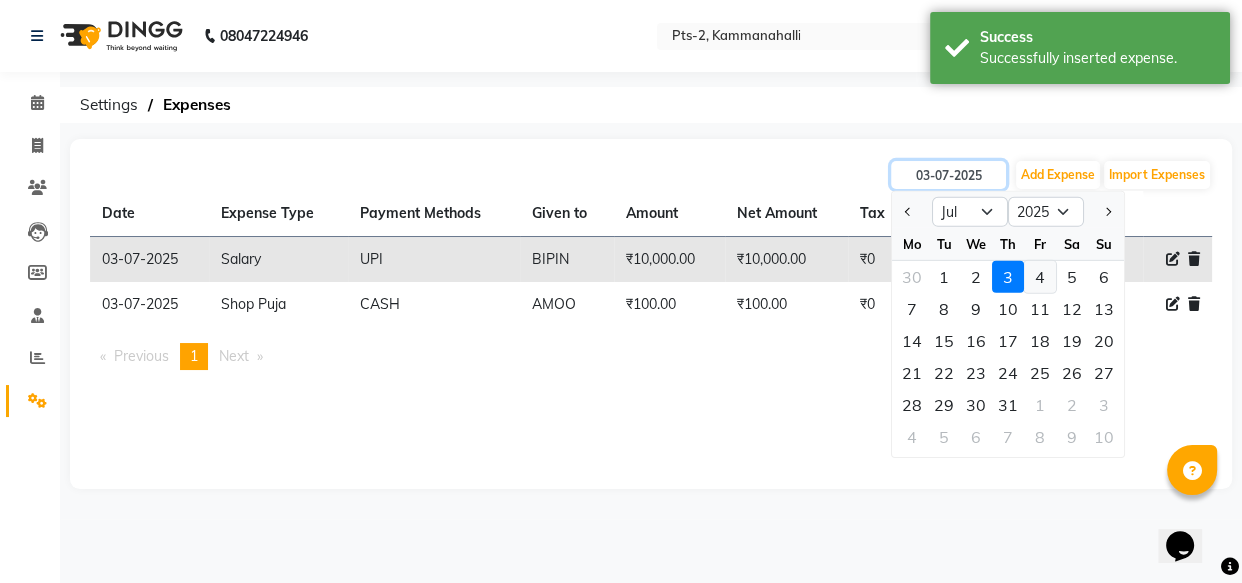type on "04-07-2025" 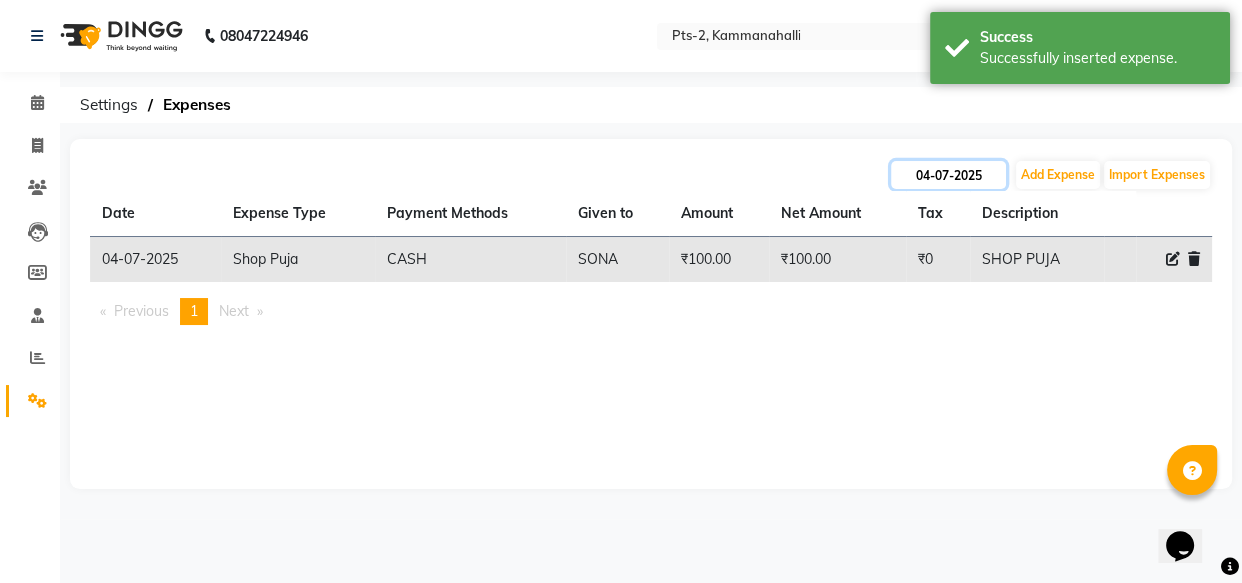 drag, startPoint x: 957, startPoint y: 168, endPoint x: 969, endPoint y: 168, distance: 12 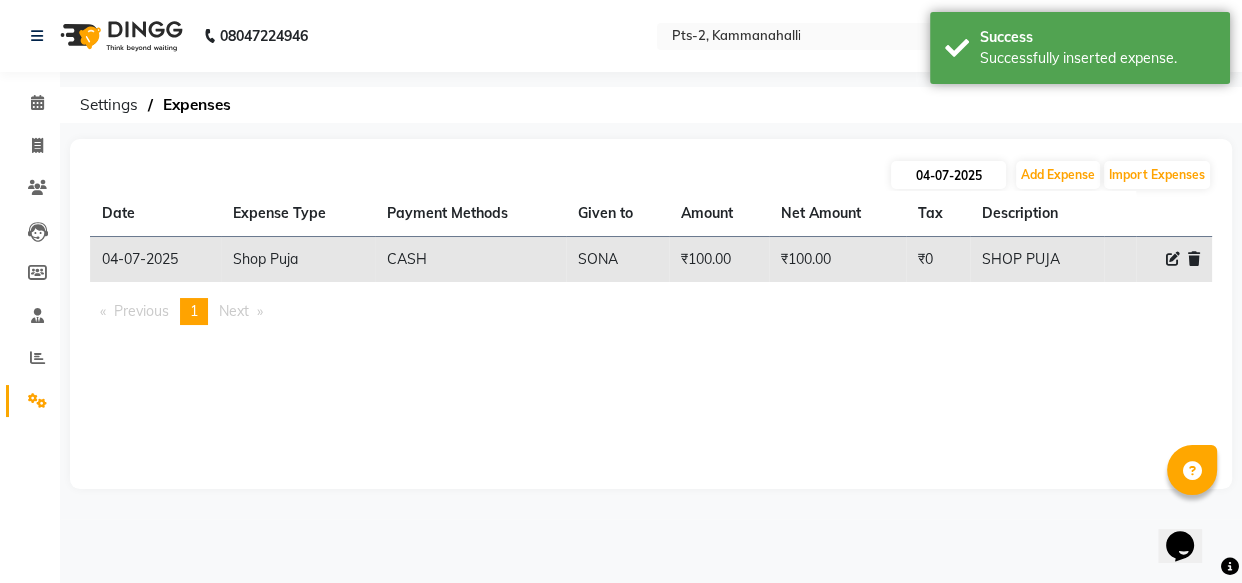 select on "7" 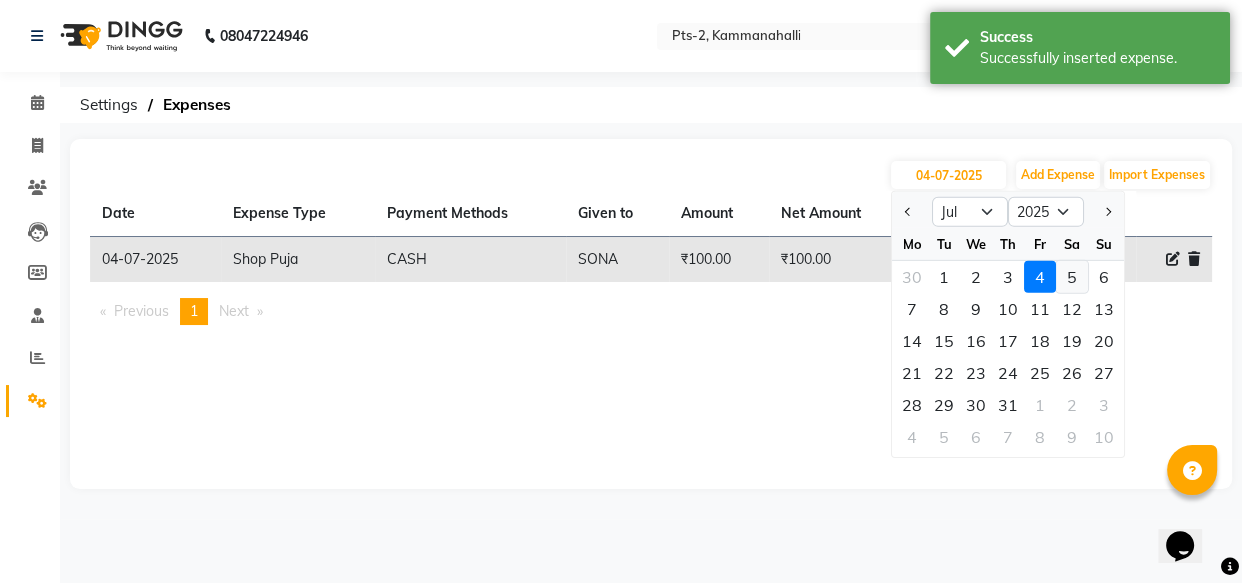 click on "5" 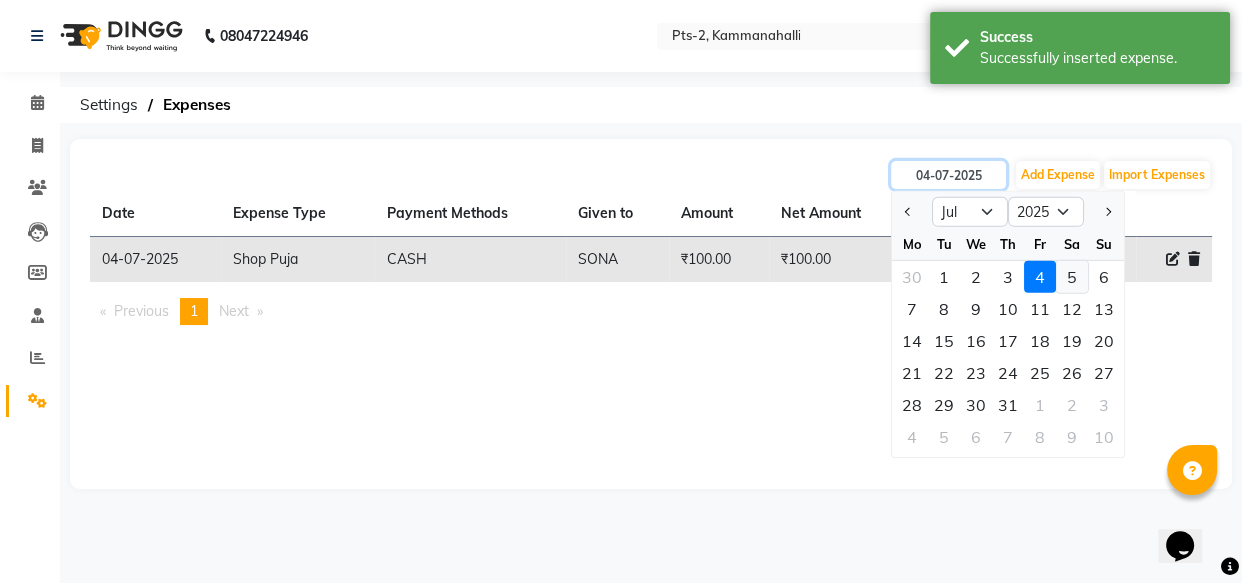type on "05-07-2025" 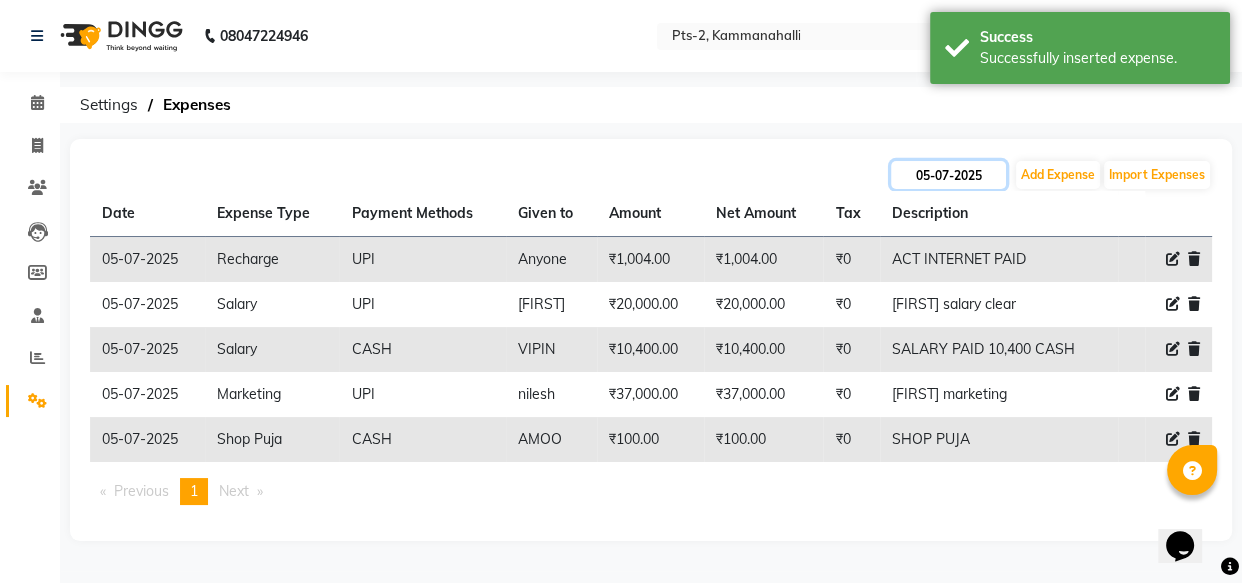 click on "05-07-2025" 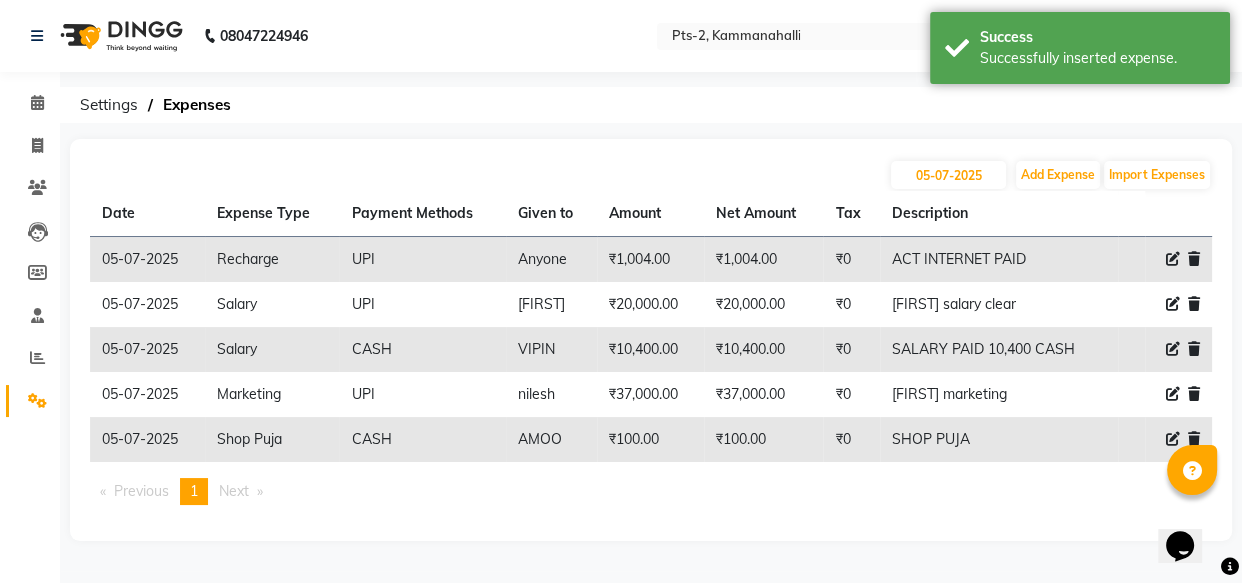 select on "7" 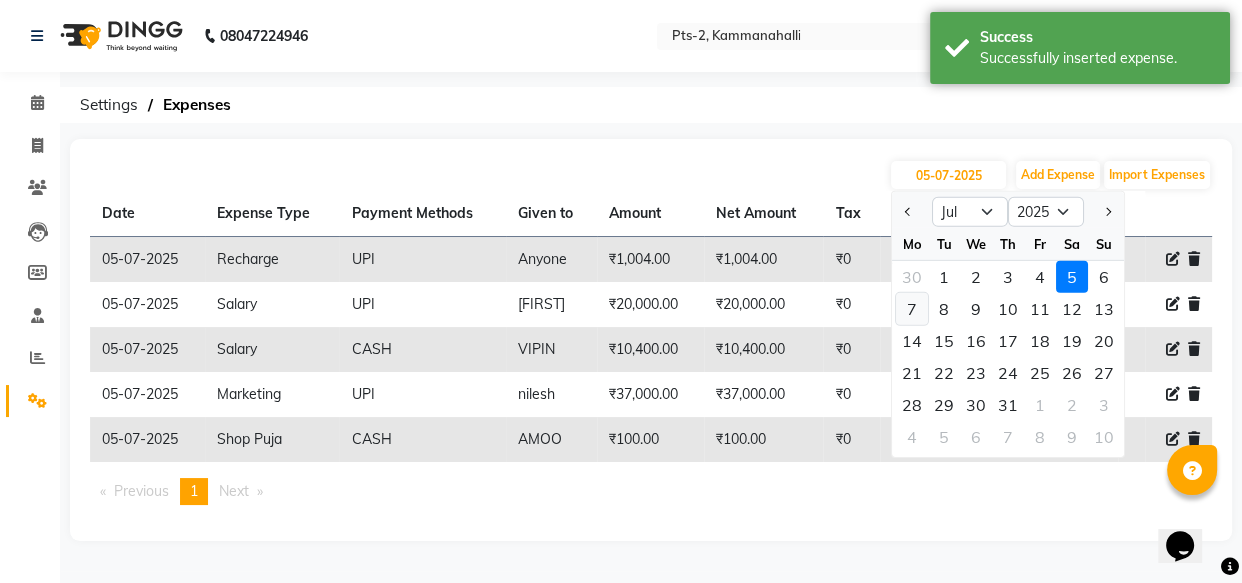 click on "7" 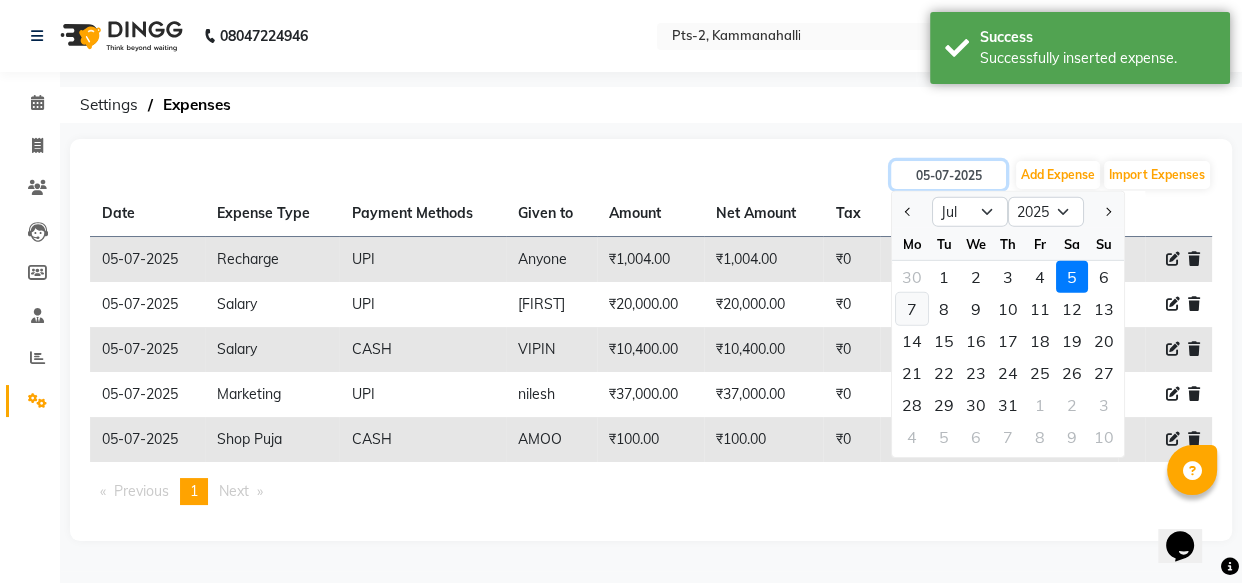 type on "07-07-2025" 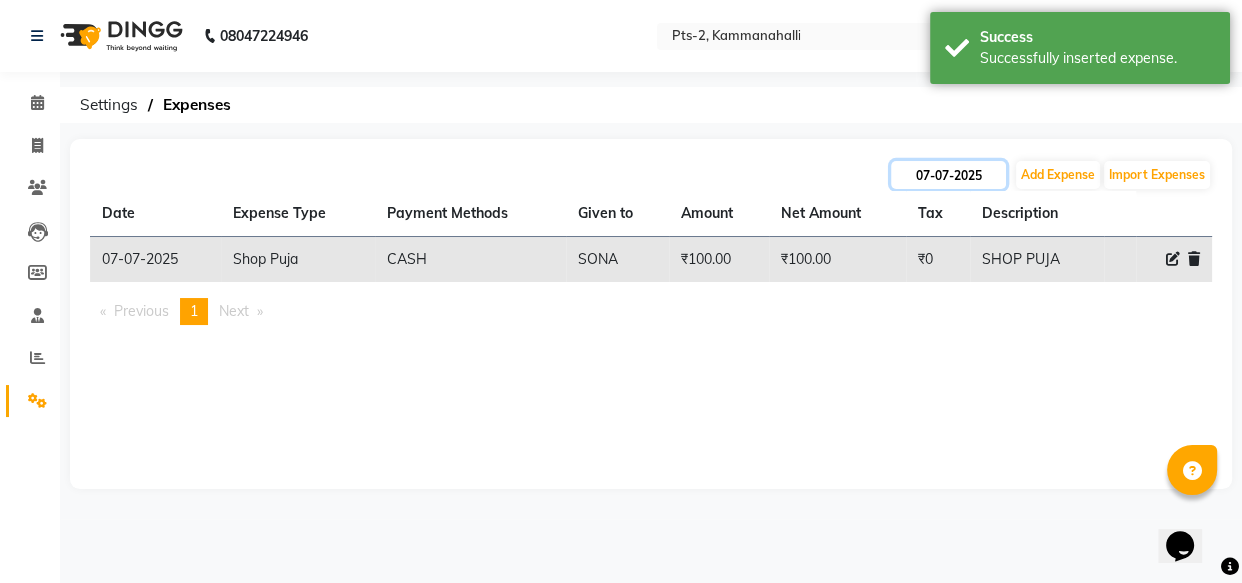 click on "07-07-2025" 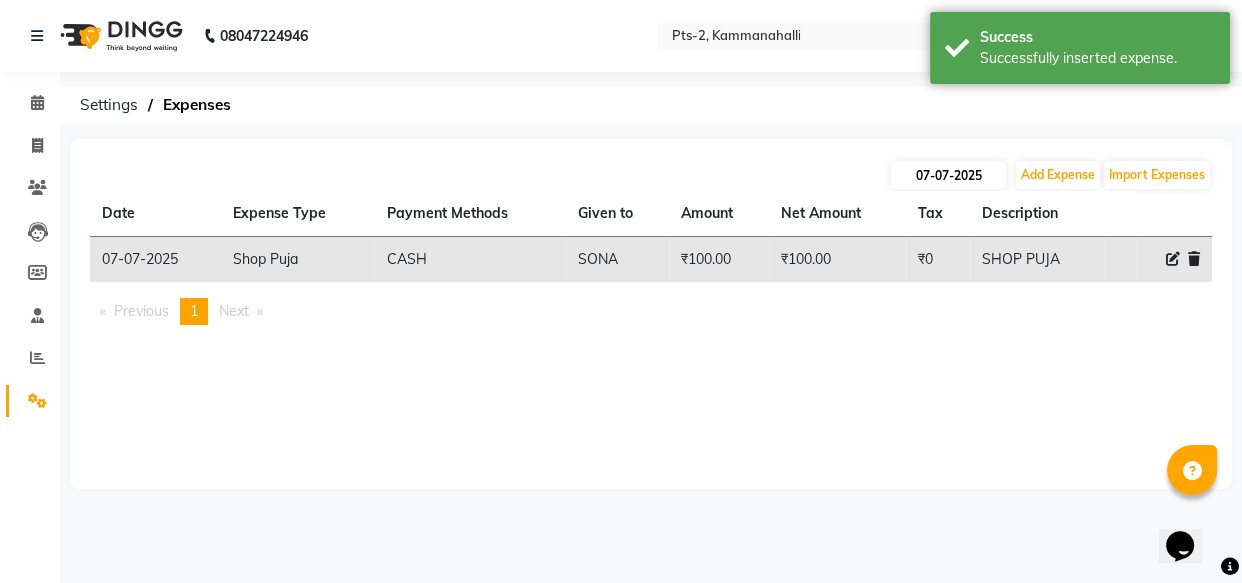 select on "7" 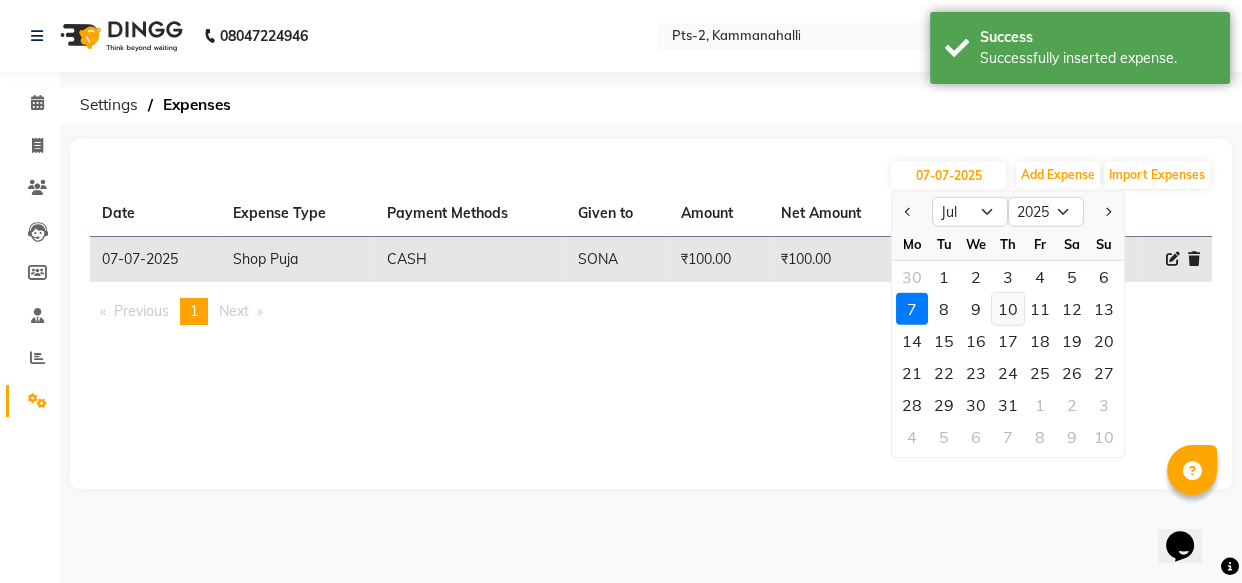 click on "10" 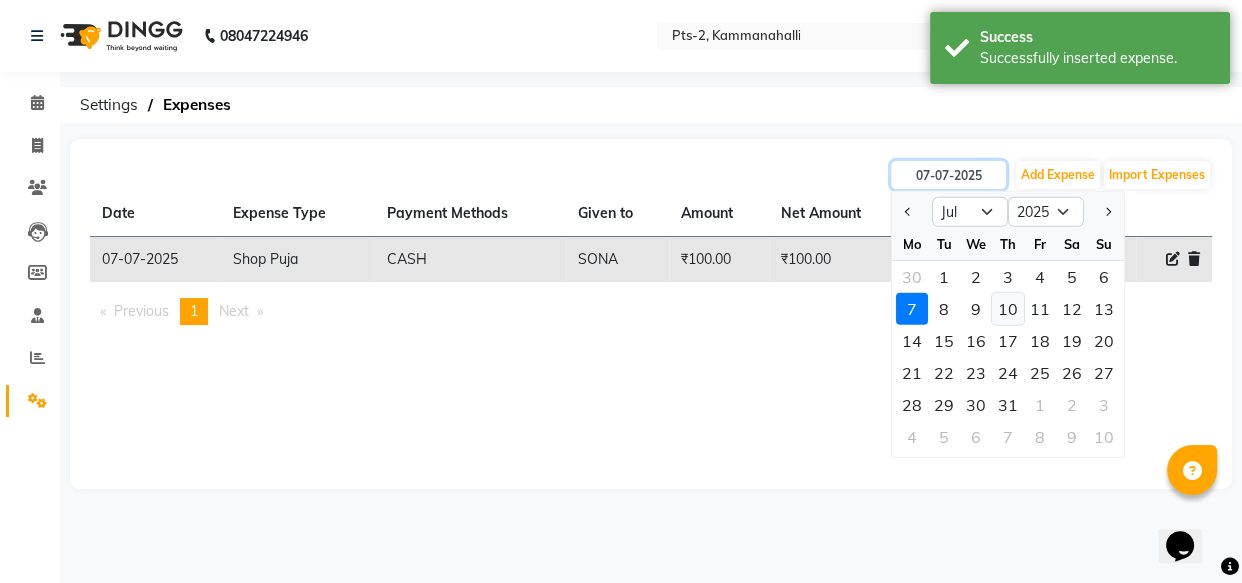 type on "10-07-2025" 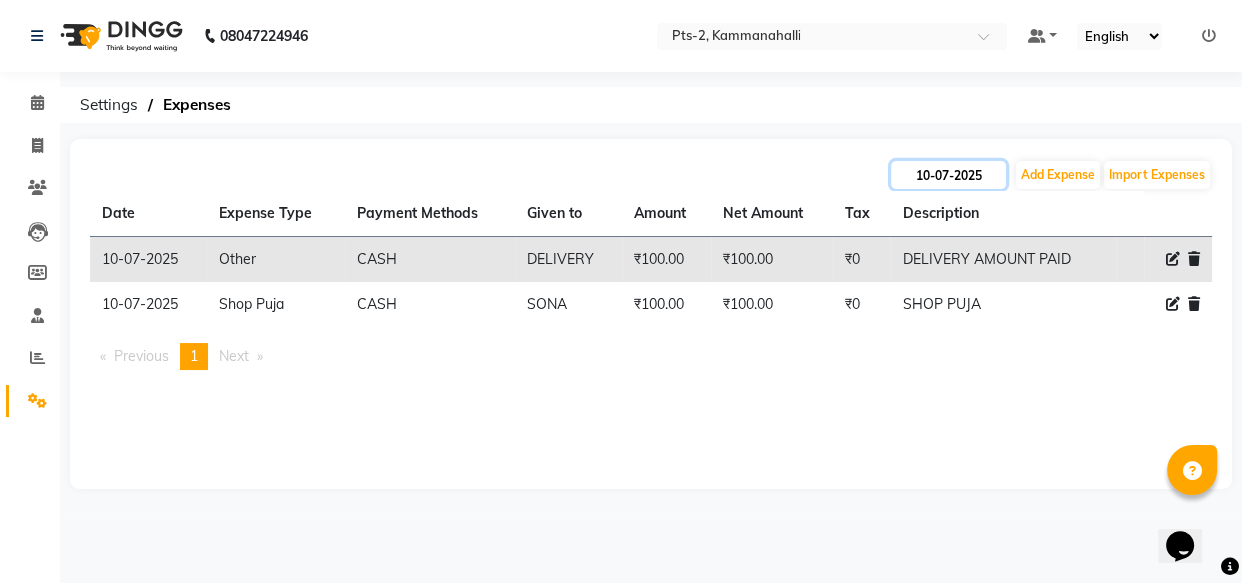click on "10-07-2025" 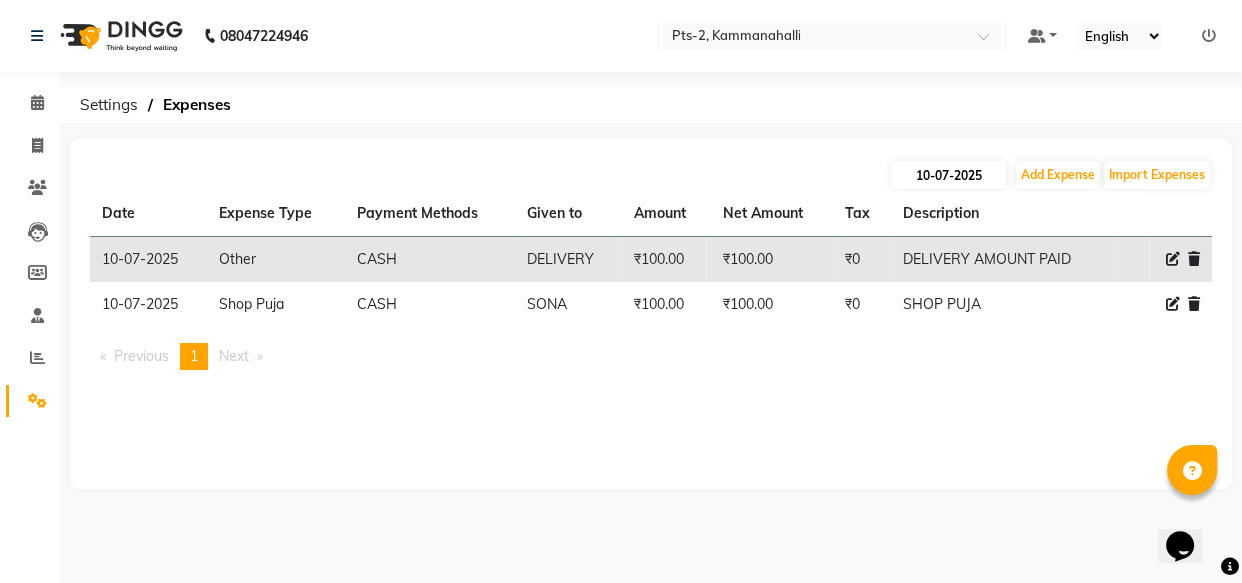 select on "7" 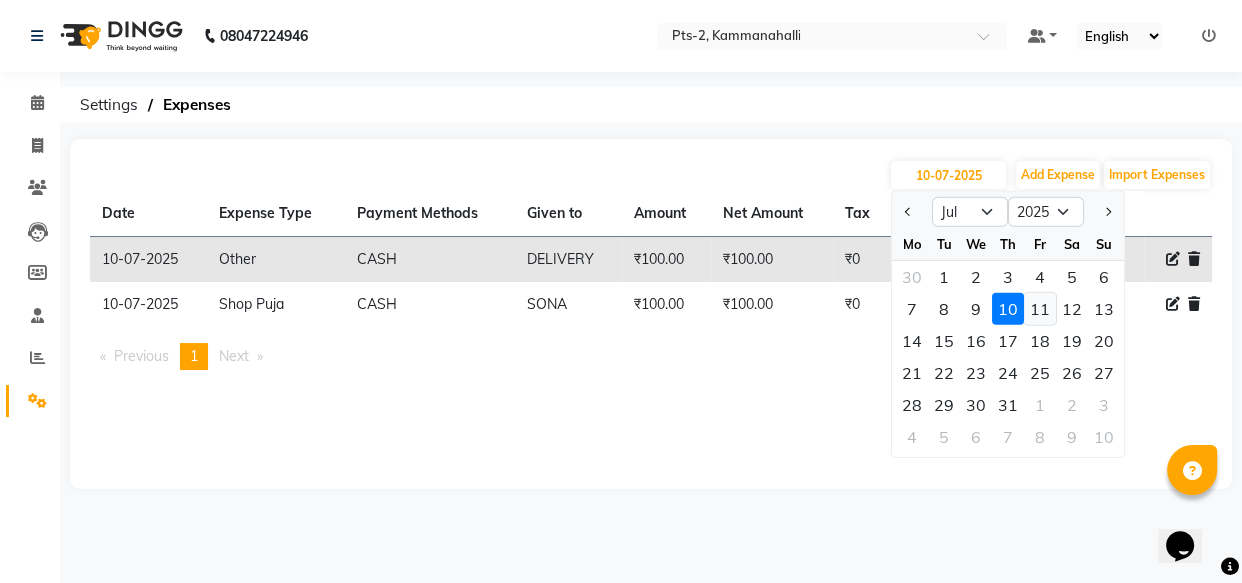 click on "11" 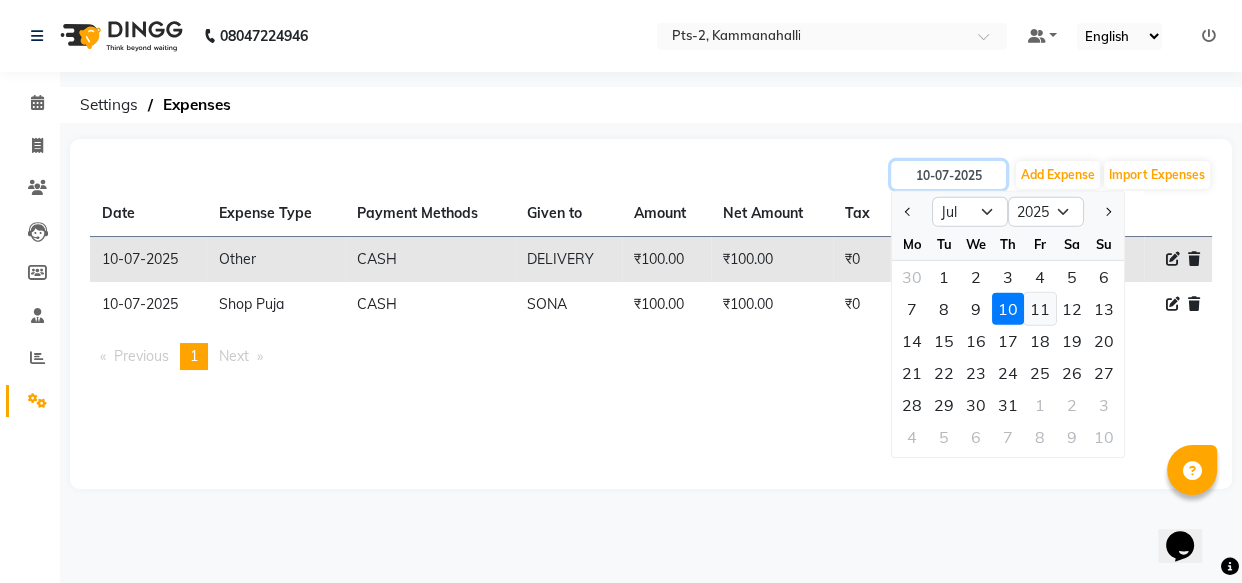 type on "11-07-2025" 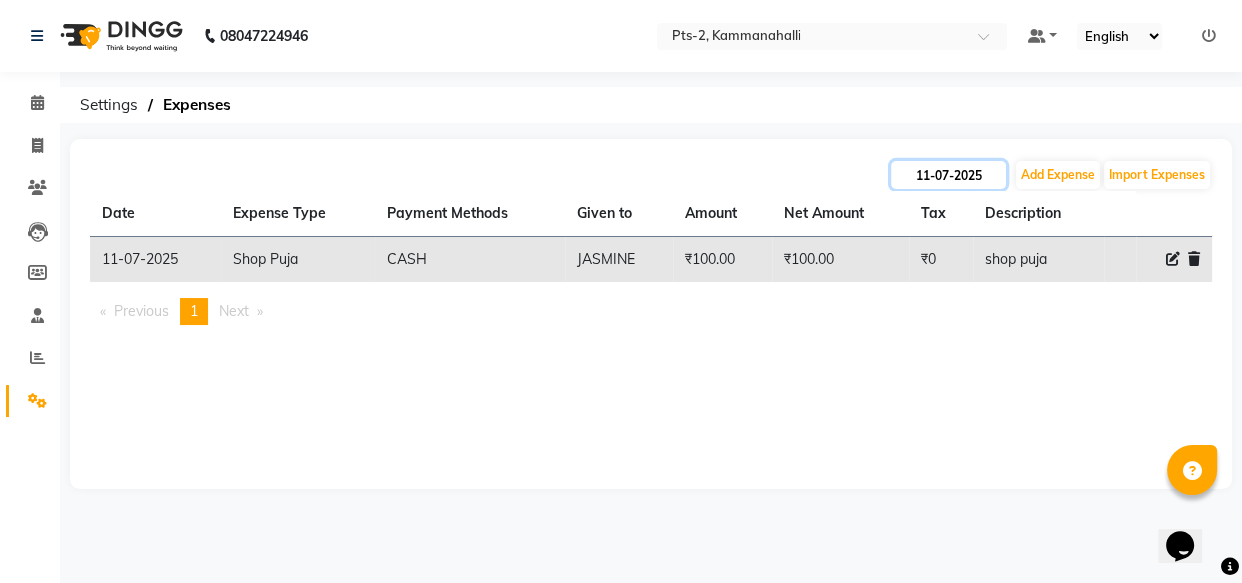 click on "11-07-2025" 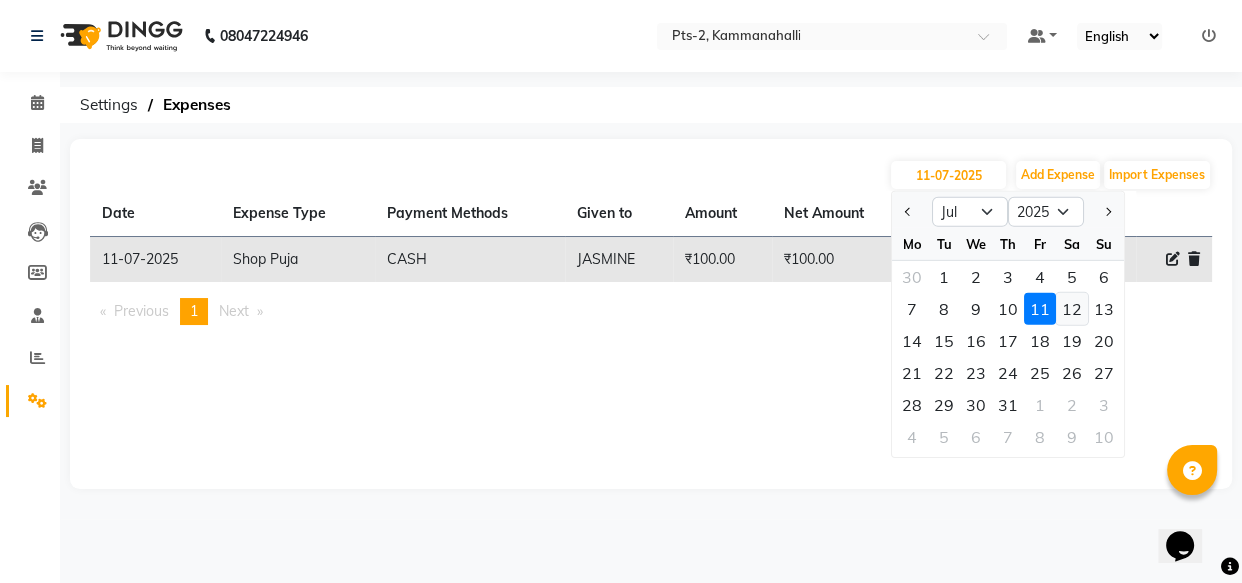 click on "12" 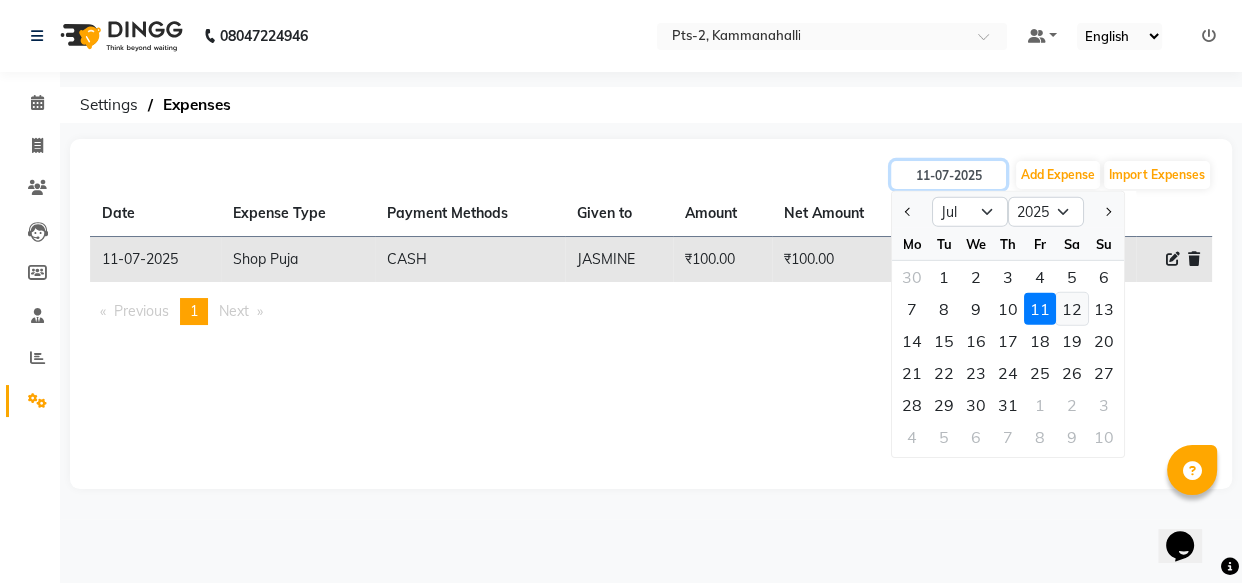 type on "12-07-2025" 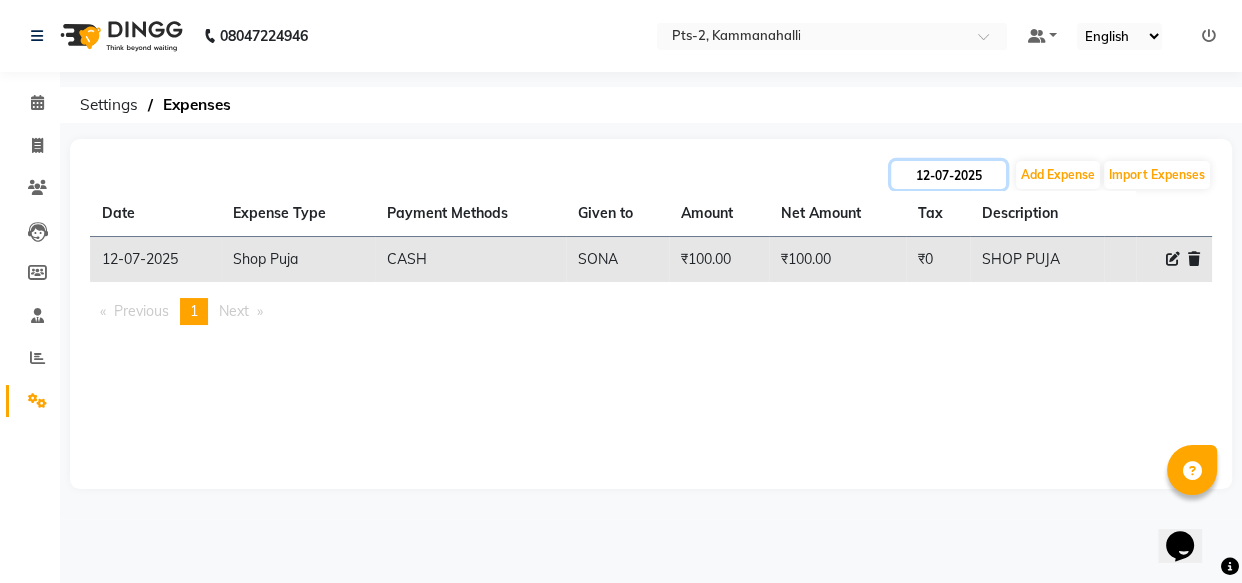 click on "12-07-2025" 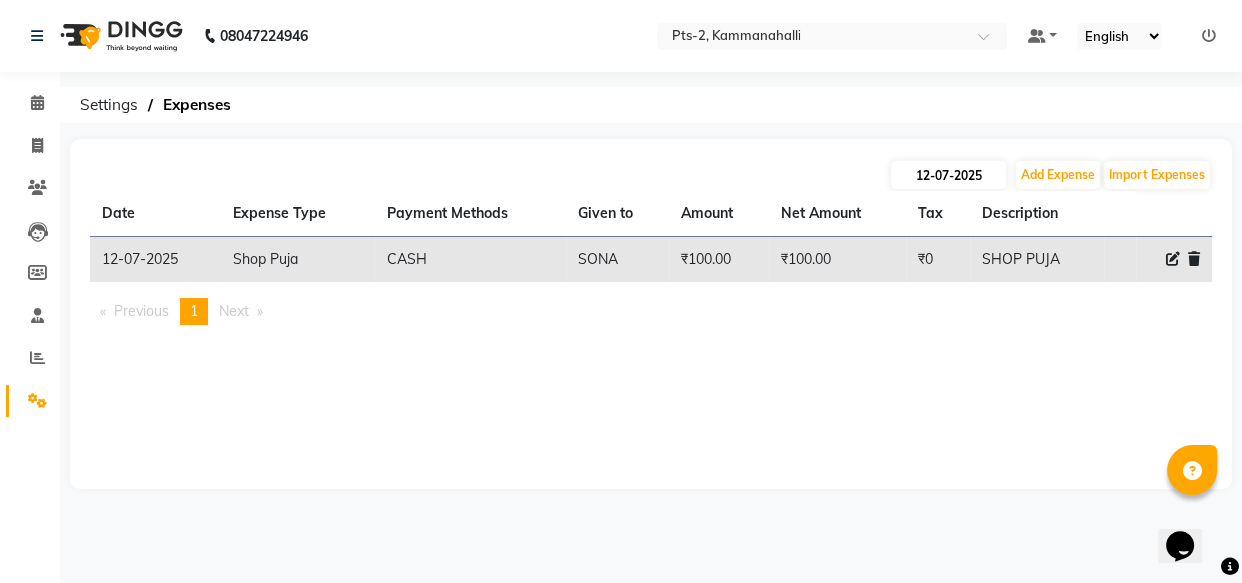 select on "7" 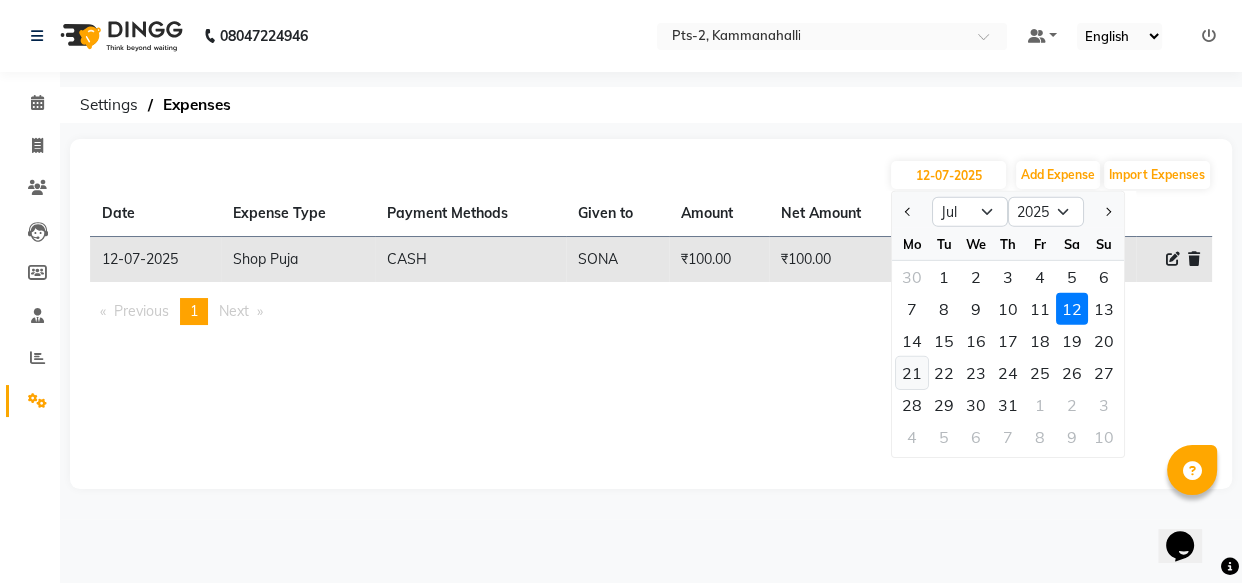 click on "21" 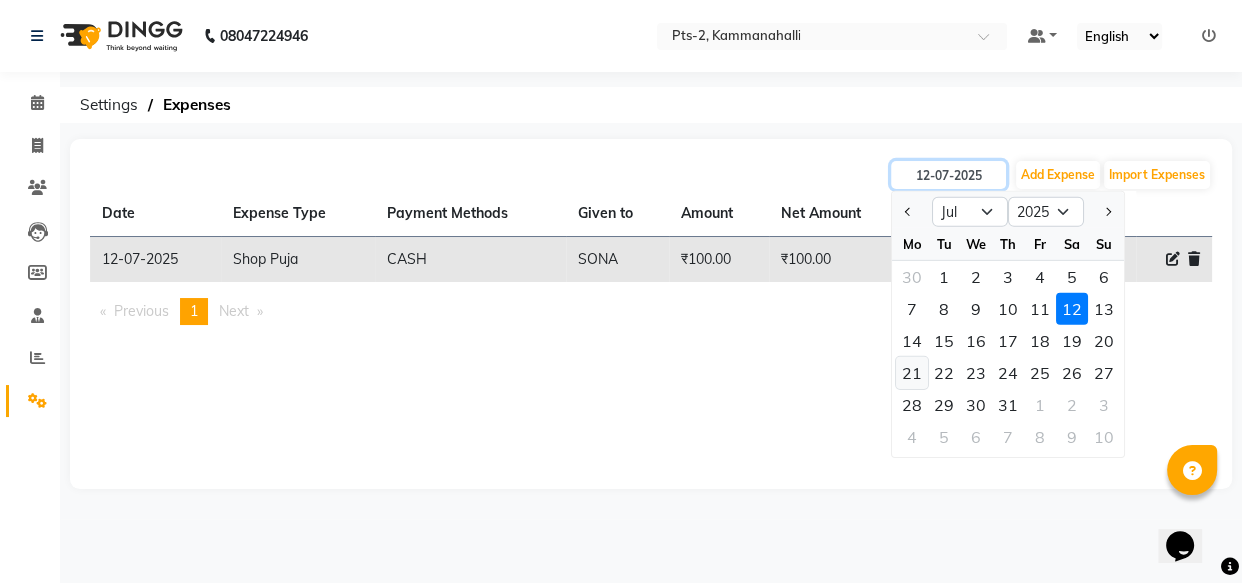 type on "21-07-2025" 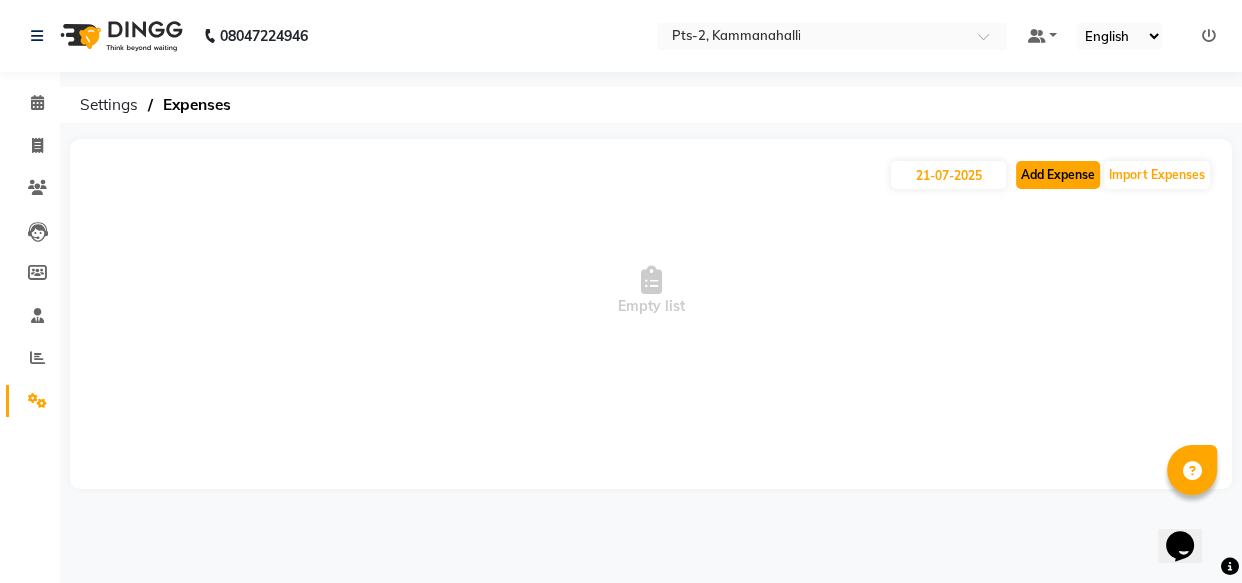 click on "Add Expense" 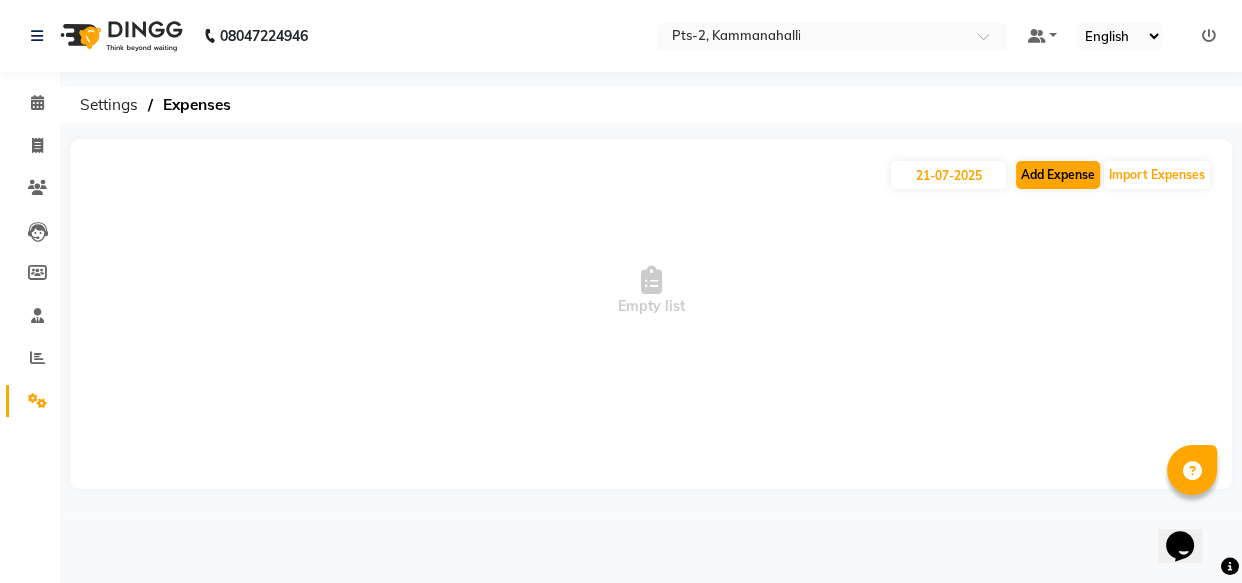 select on "1" 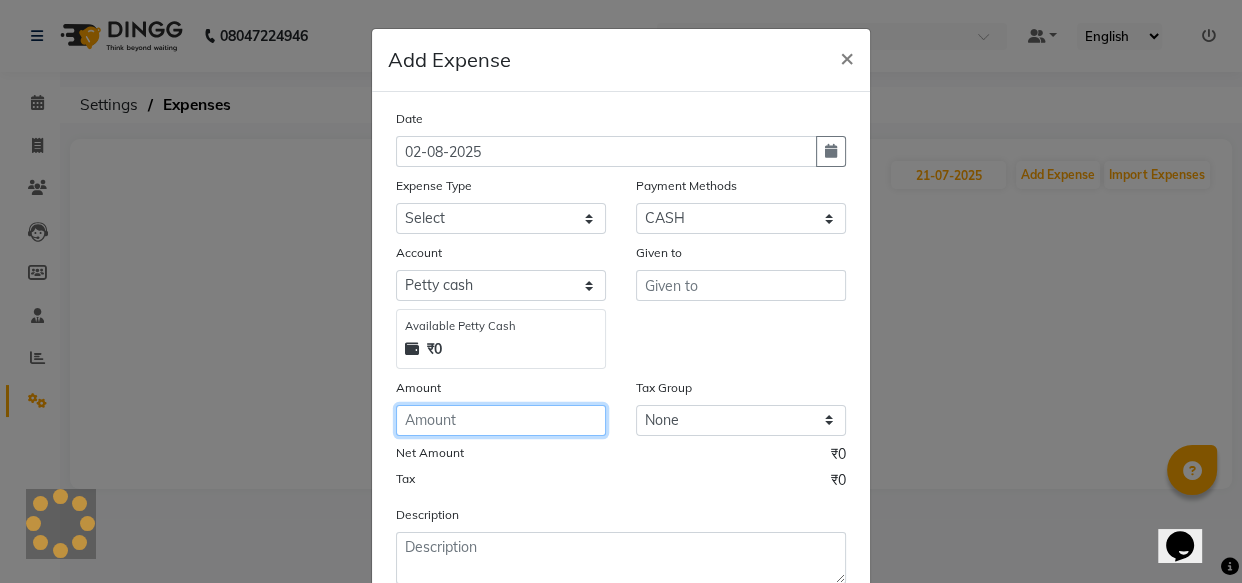 click 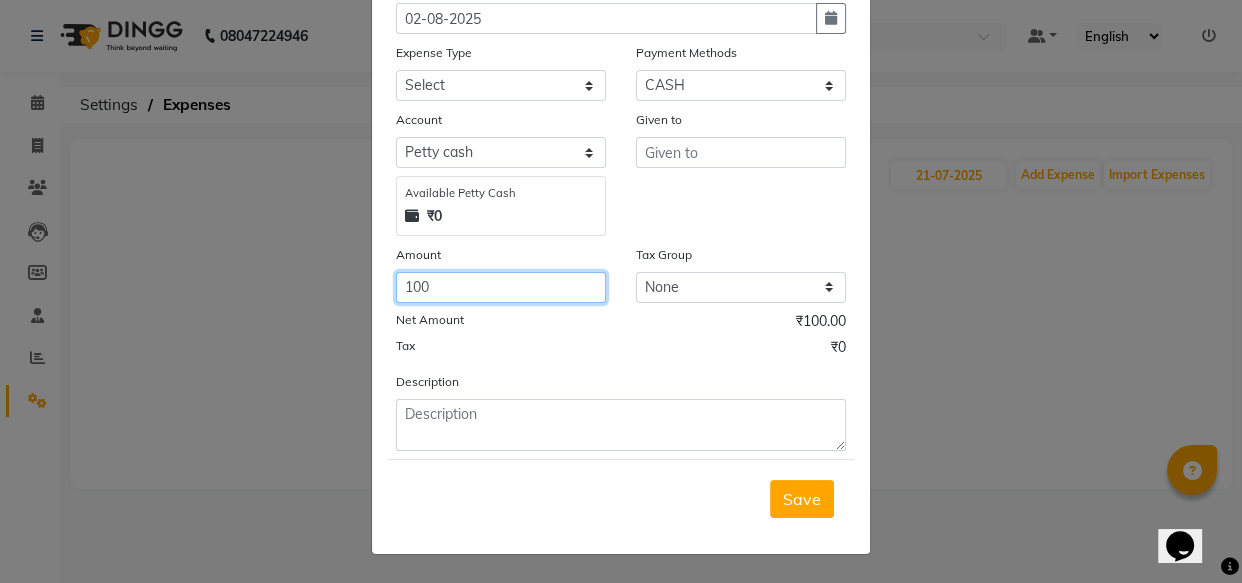 scroll, scrollTop: 135, scrollLeft: 0, axis: vertical 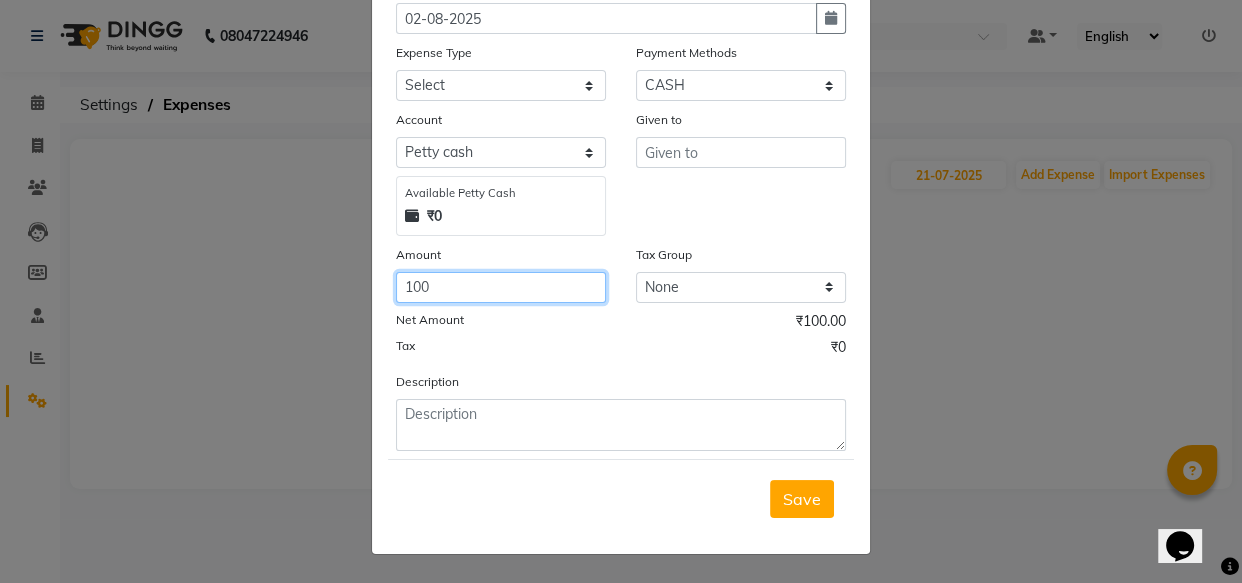type on "100" 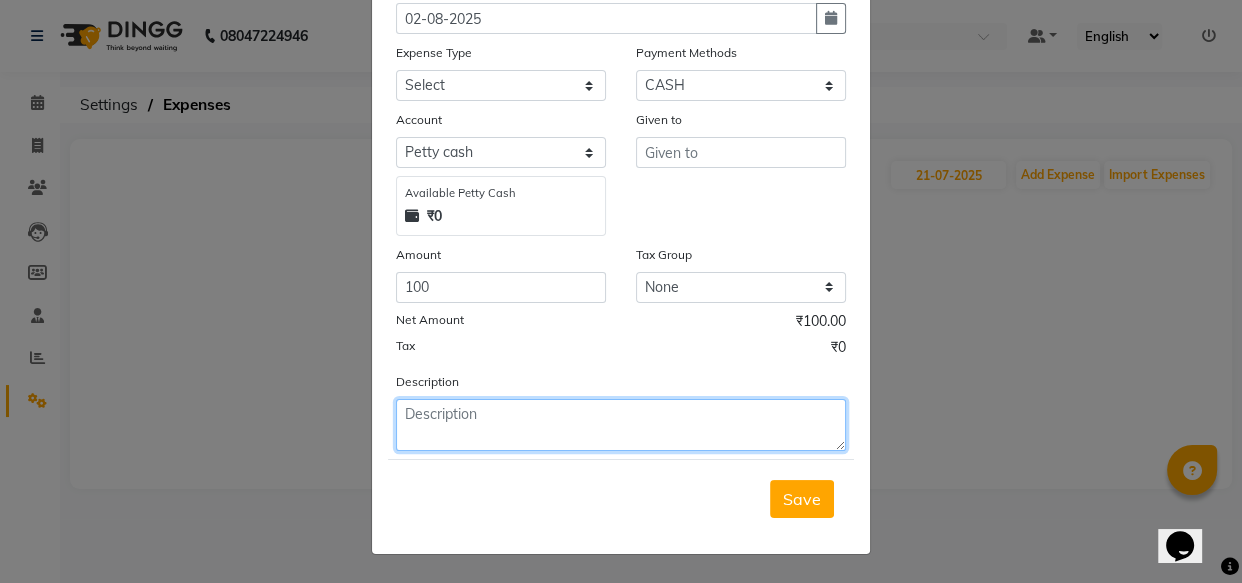 click 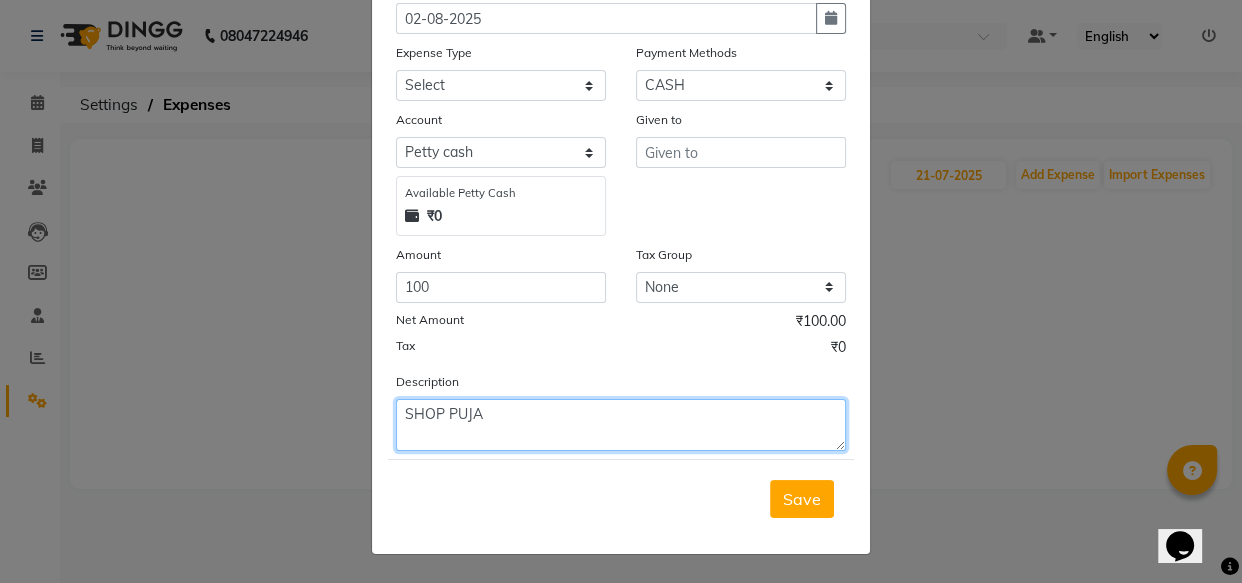 type on "SHOP PUJA" 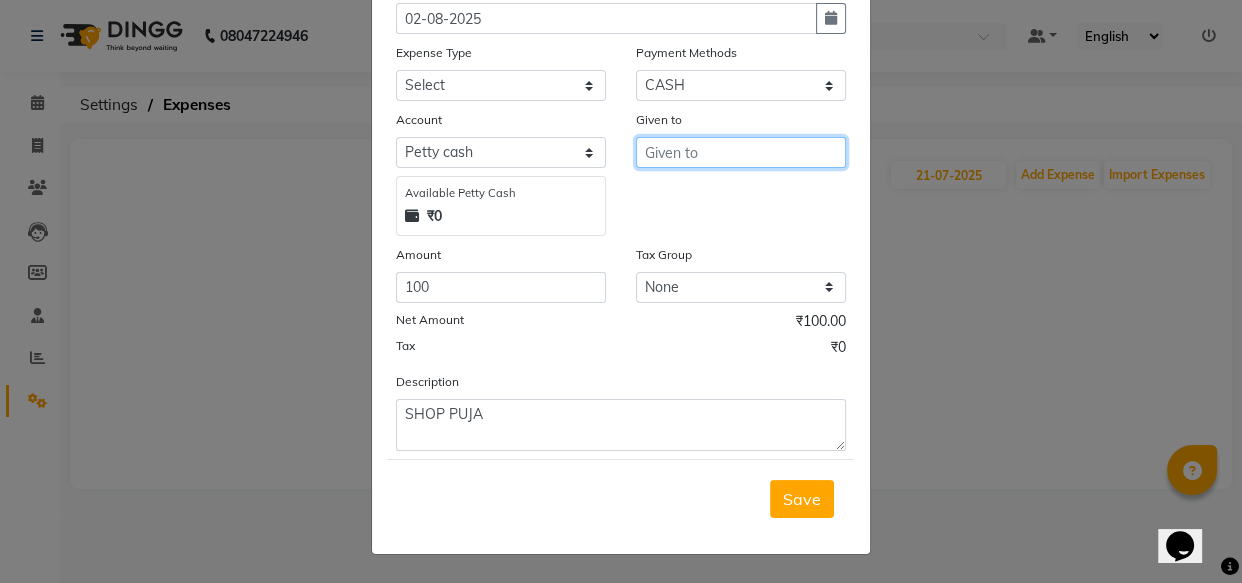 click at bounding box center [741, 152] 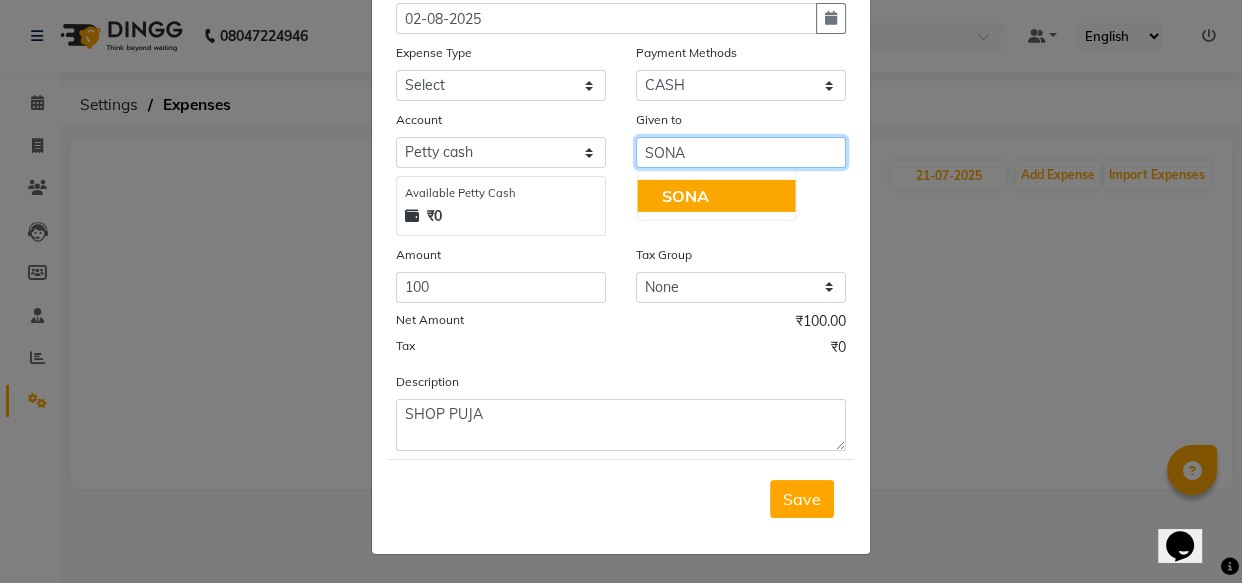 type on "SONA" 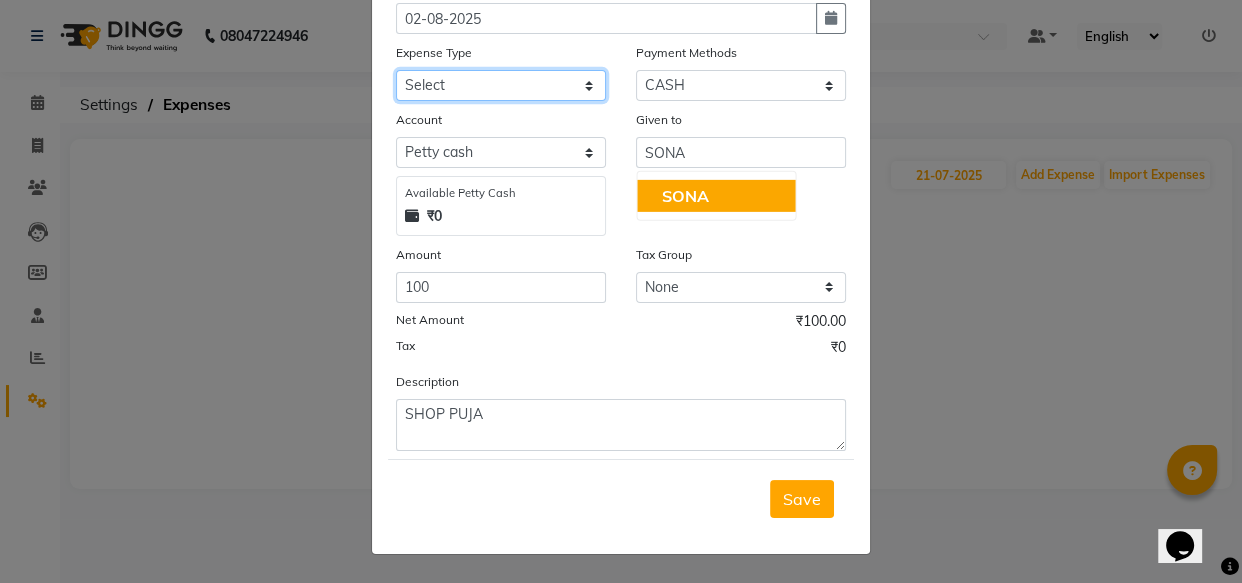 click on "Select Bank charges Cleaning and products Donation Electric and water charge Incentive Laundry Maintenance MAMU FEES Marketing Other P and L Recharge Salary SHOP Product Shop Puja Shop Rent Staff Rent Staff Room Rent and Exp TAX and Fee Tea & Refreshment" 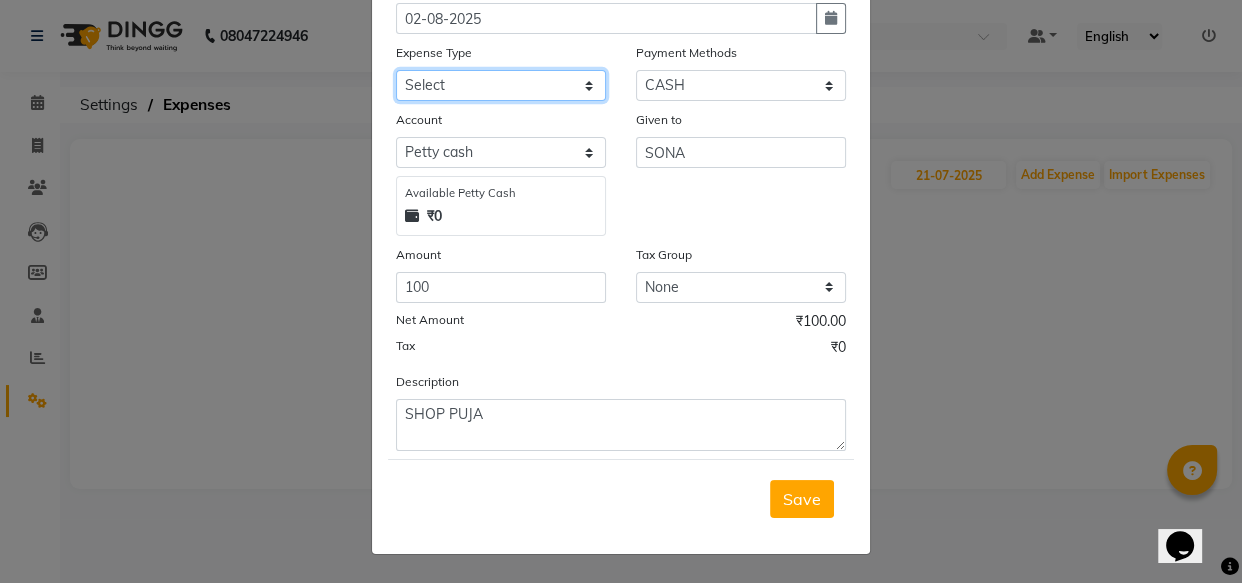 select on "10852" 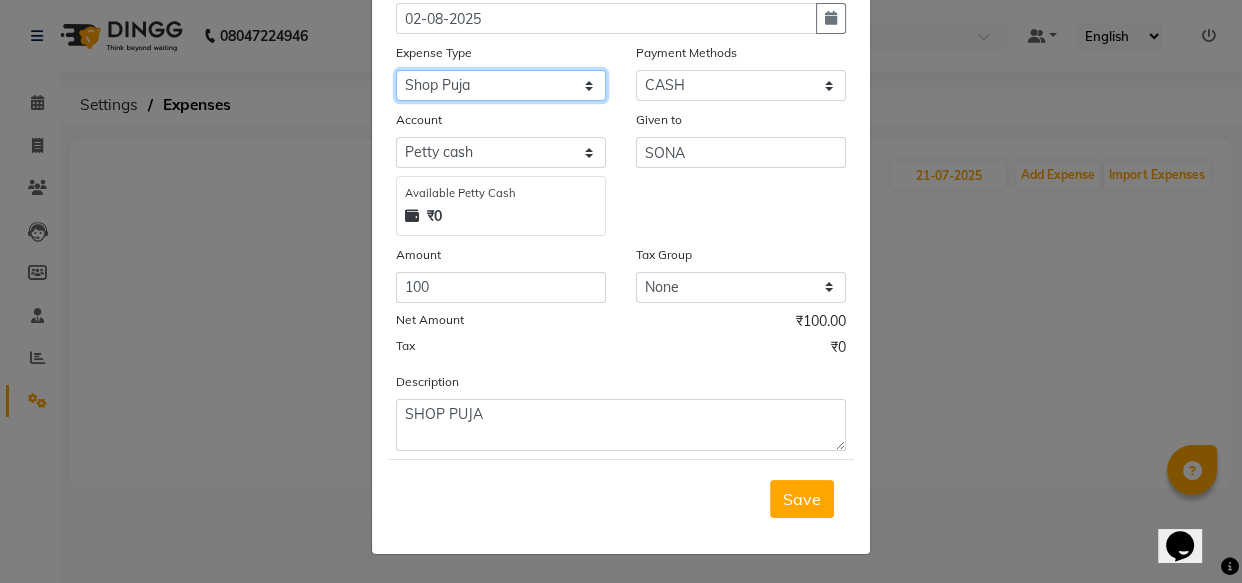 click on "Select Bank charges Cleaning and products Donation Electric and water charge Incentive Laundry Maintenance MAMU FEES Marketing Other P and L Recharge Salary SHOP Product Shop Puja Shop Rent Staff Rent Staff Room Rent and Exp TAX and Fee Tea & Refreshment" 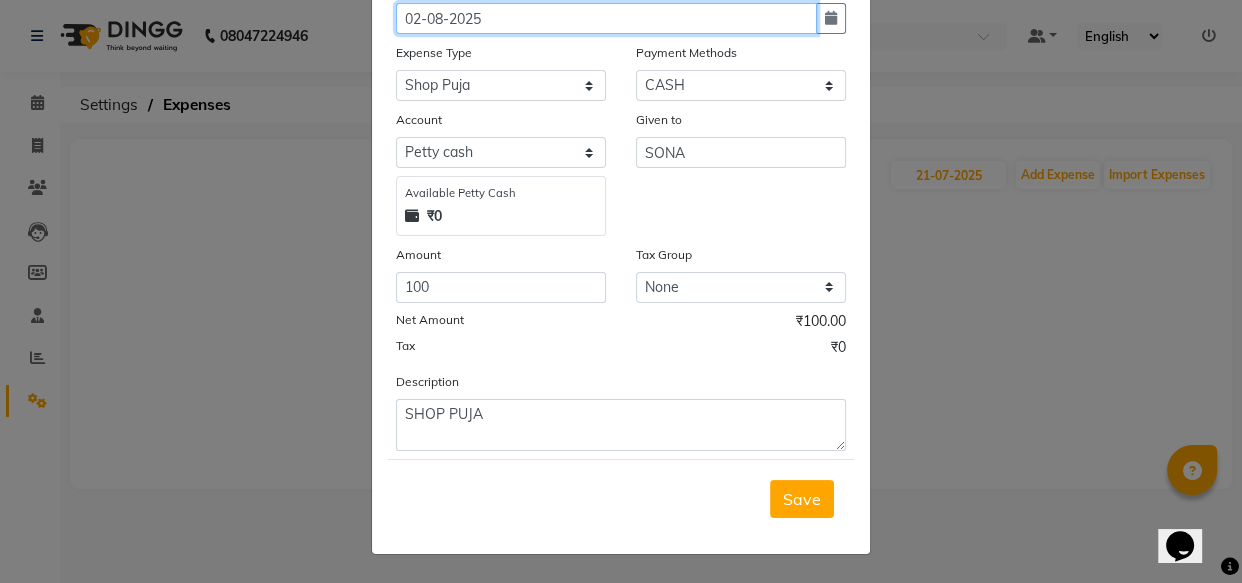 click on "02-08-2025" 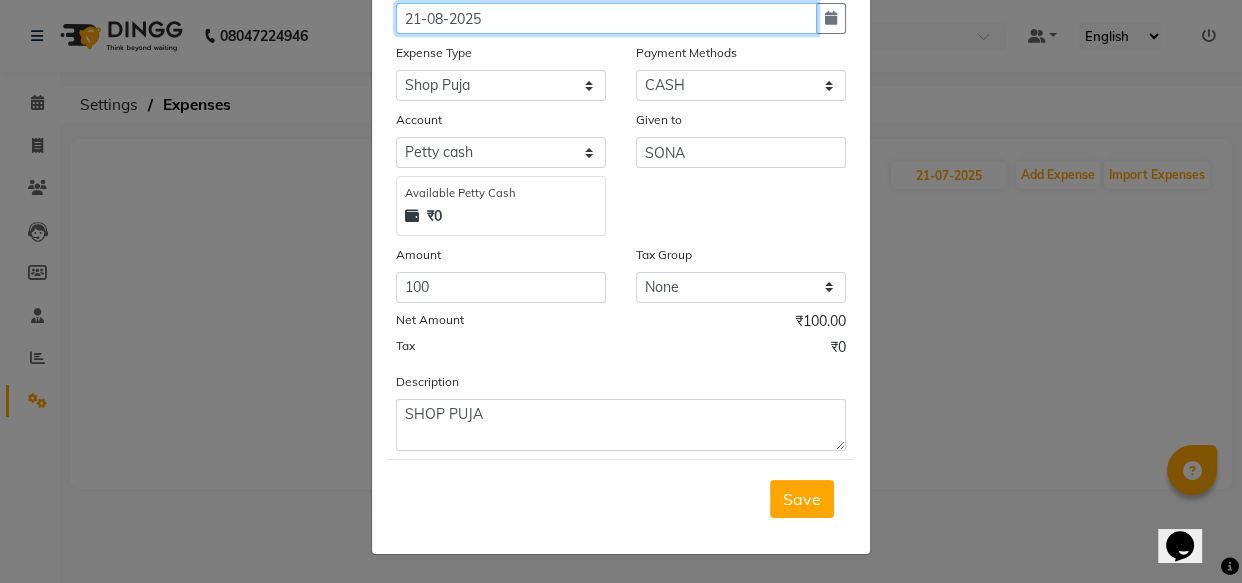 click on "21-08-2025" 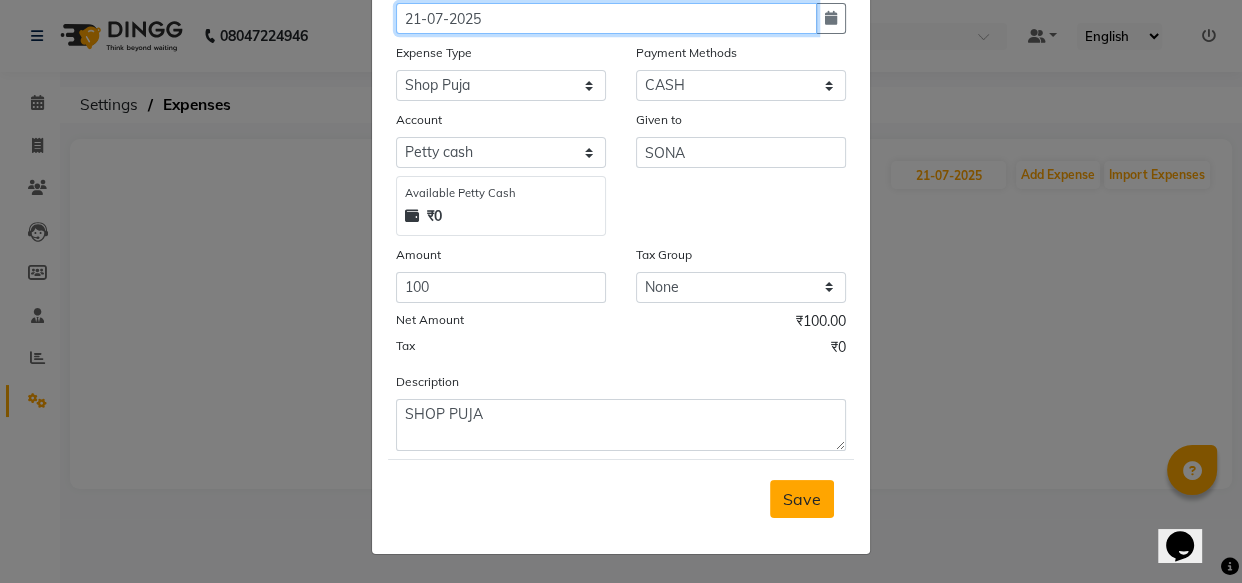type on "21-07-2025" 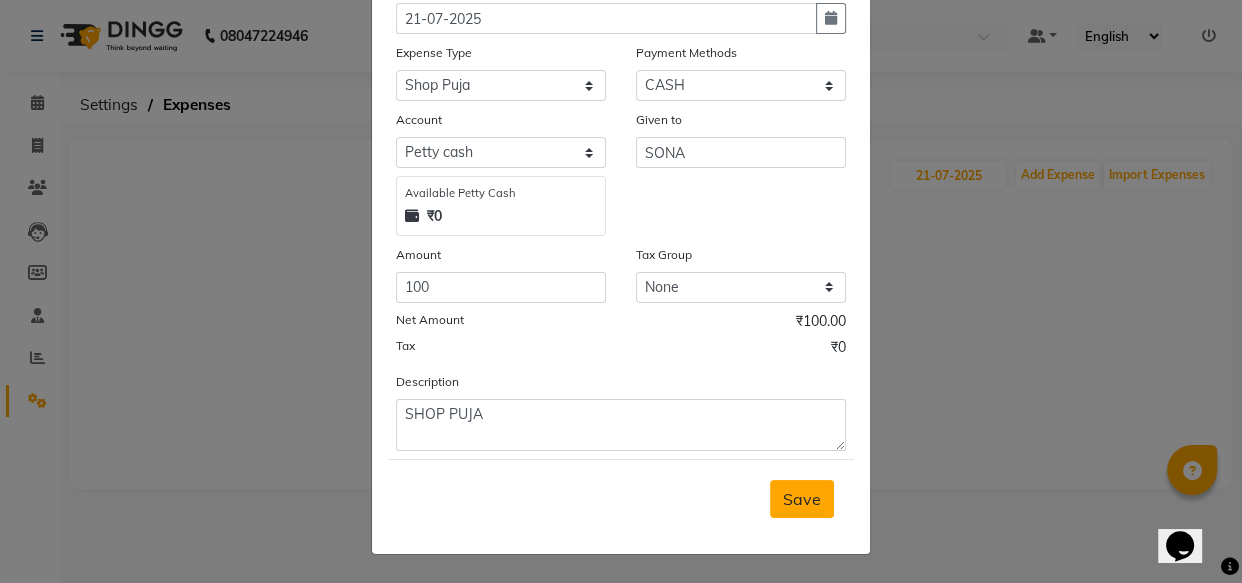 click on "Save" at bounding box center (802, 499) 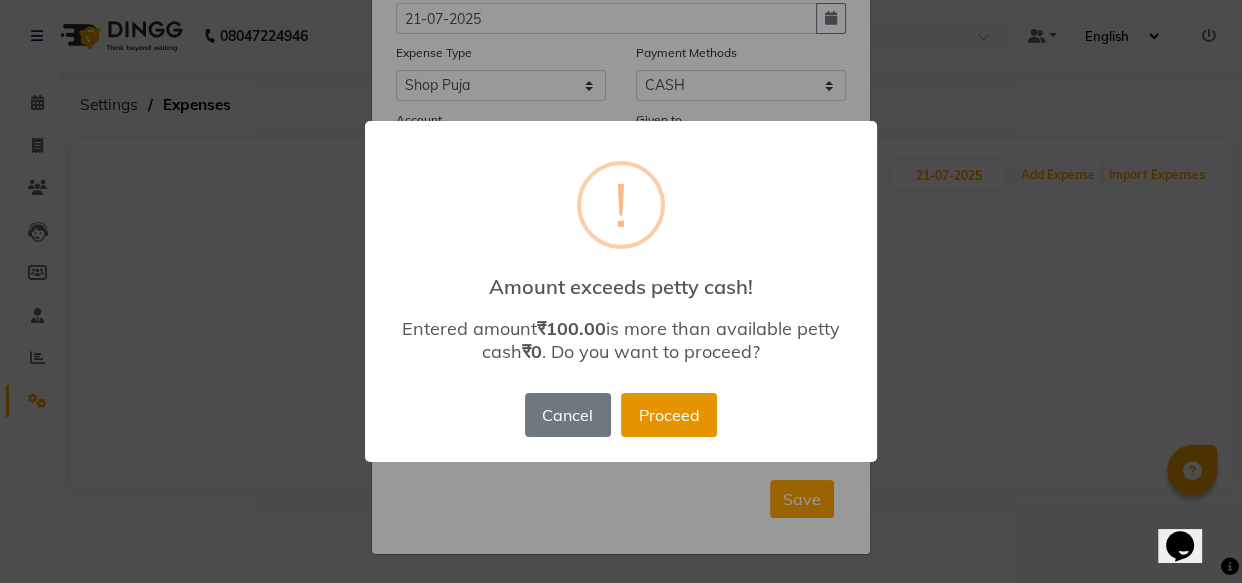 click on "Proceed" at bounding box center (669, 415) 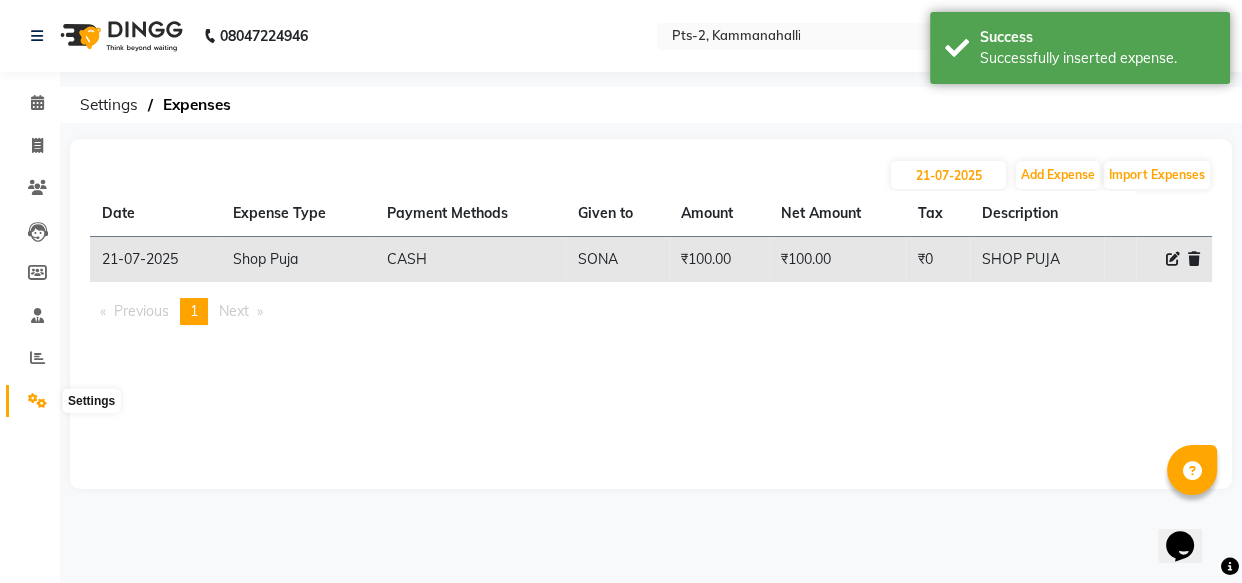 click 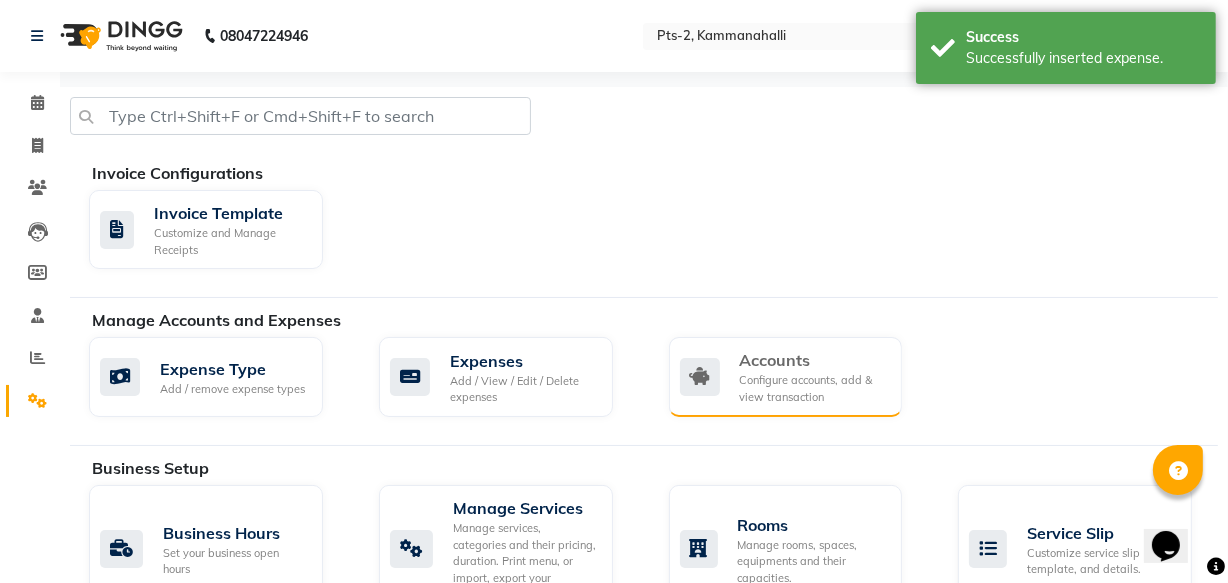 click on "Accounts" 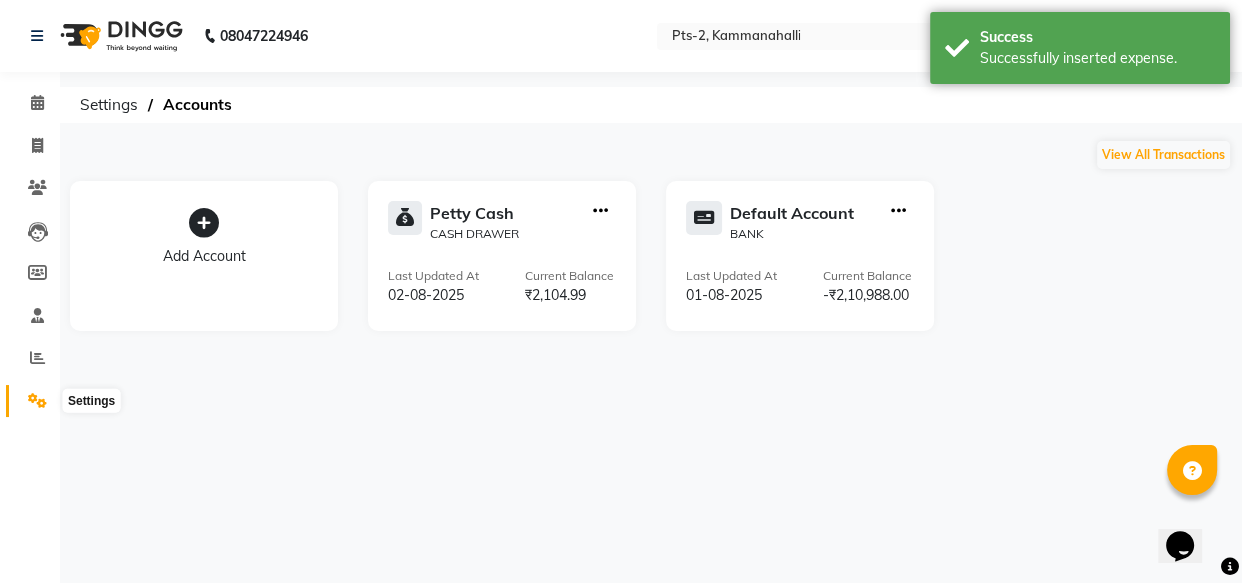 click 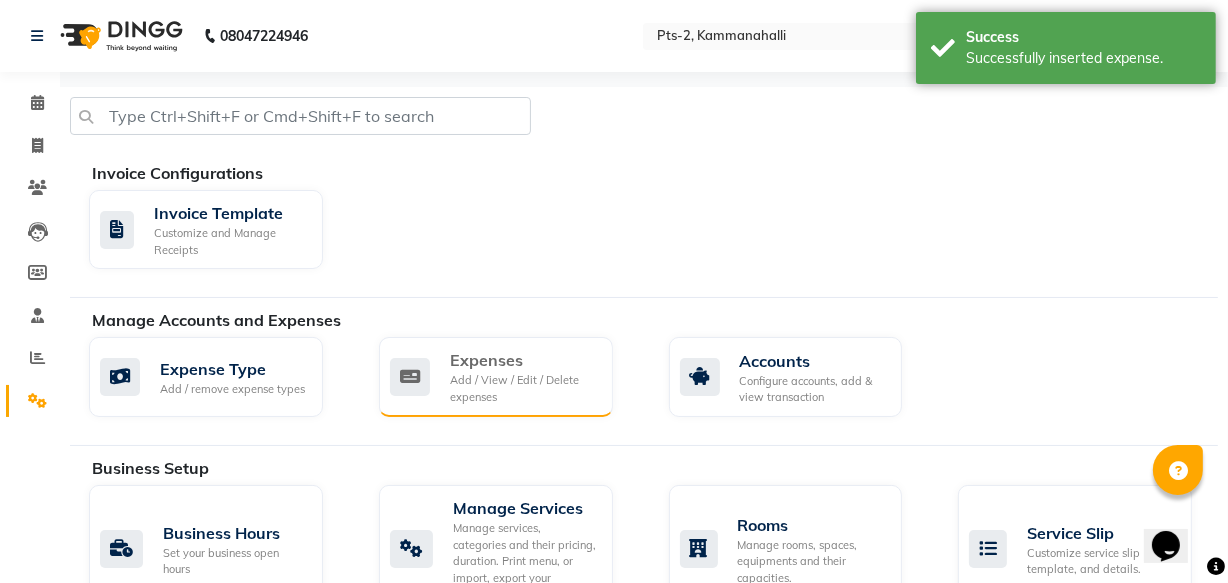click on "Expenses" 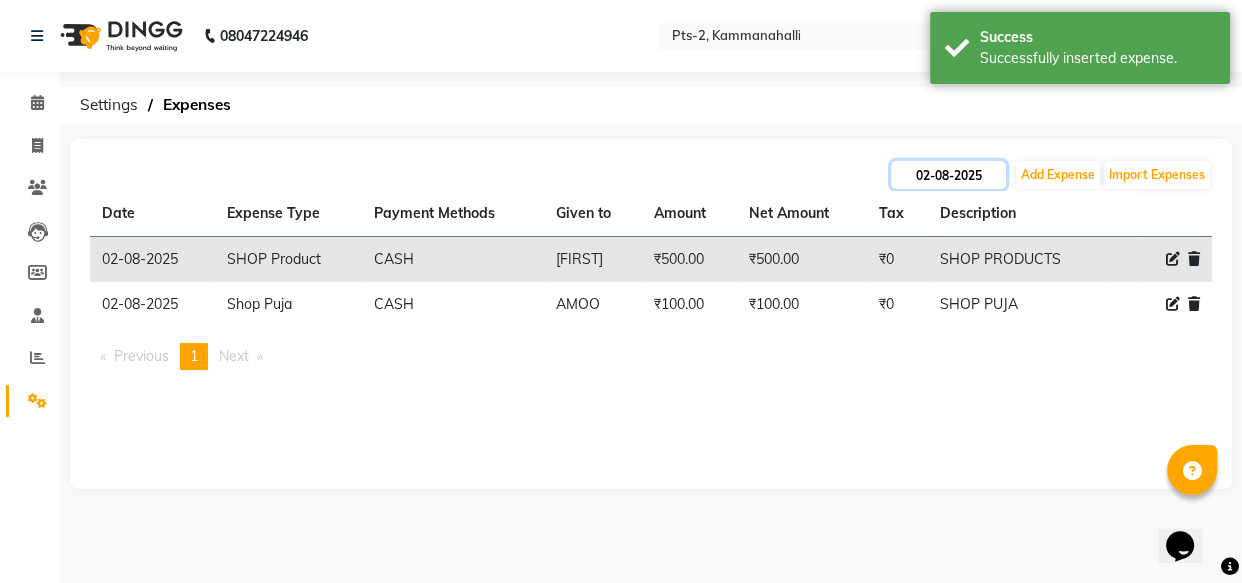 click on "02-08-2025" 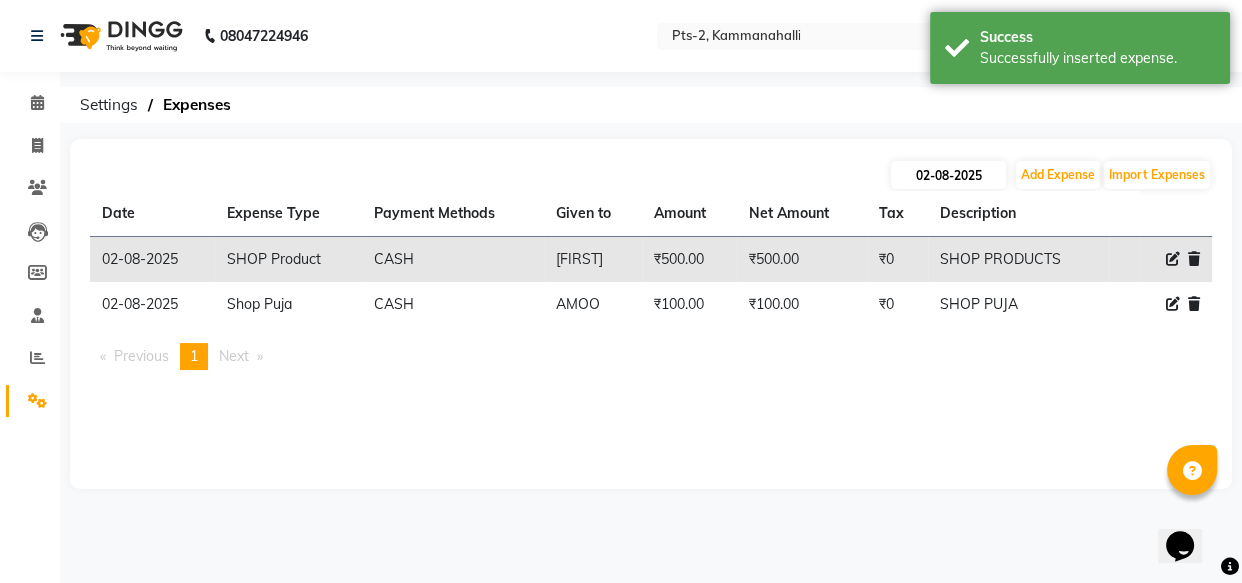 select on "8" 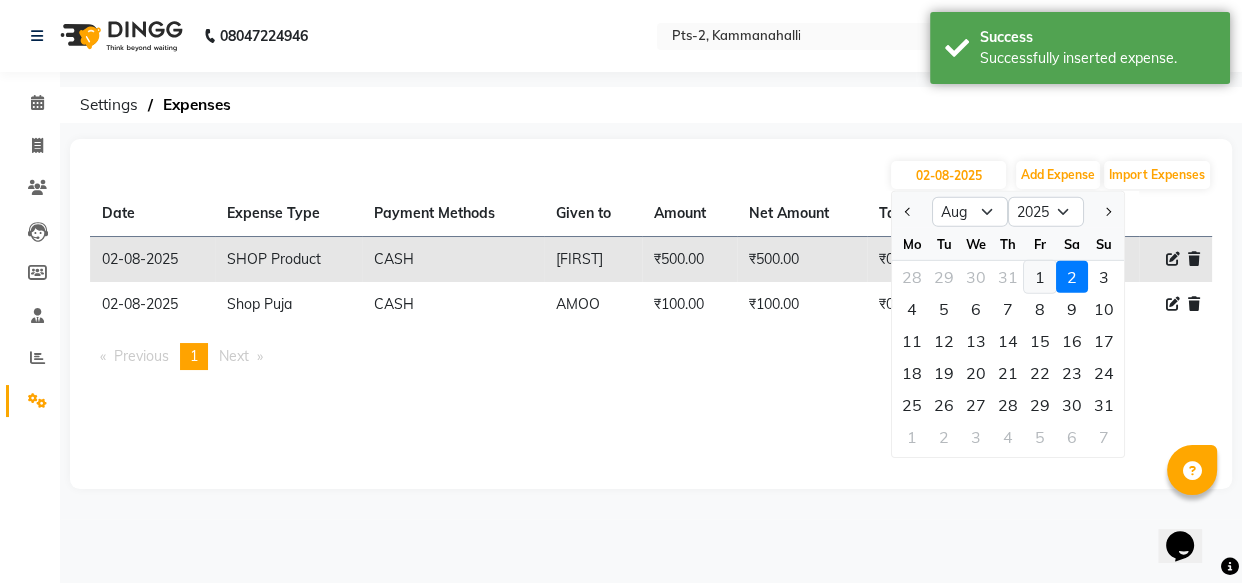 click on "1" 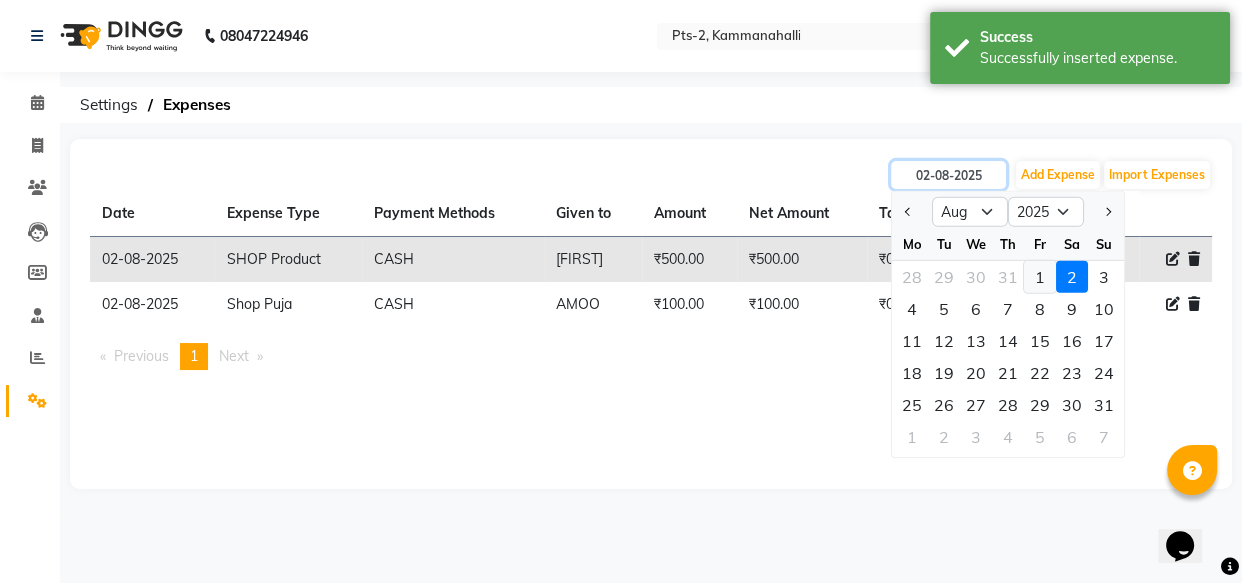 type on "01-08-2025" 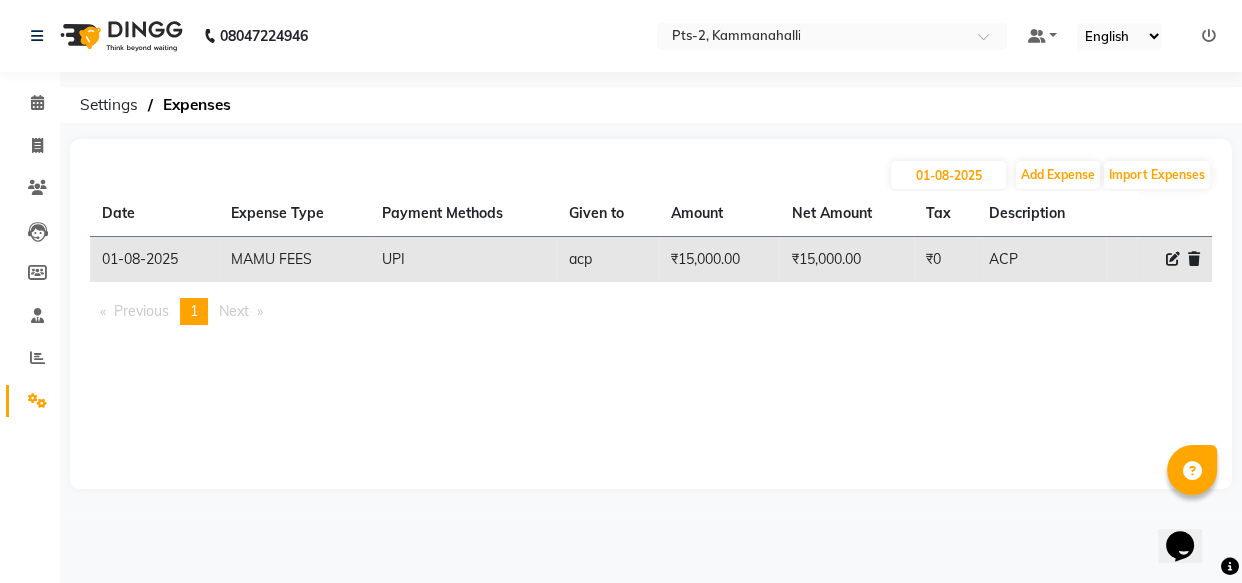 click on "01-08-2025 Add Expense Import Expenses" 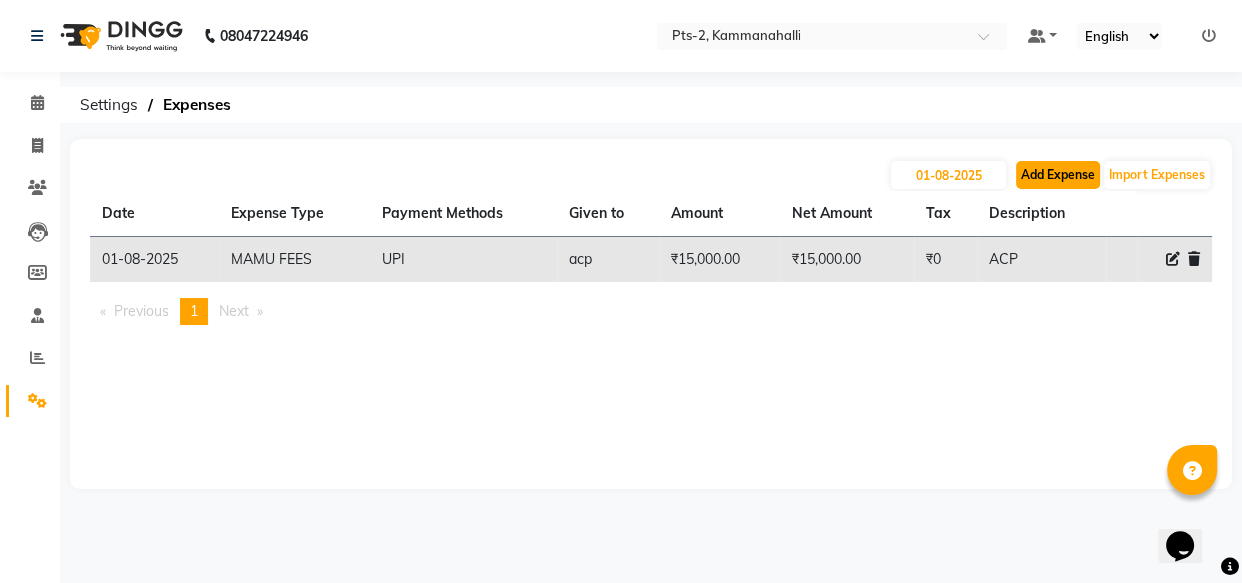 click on "Add Expense" 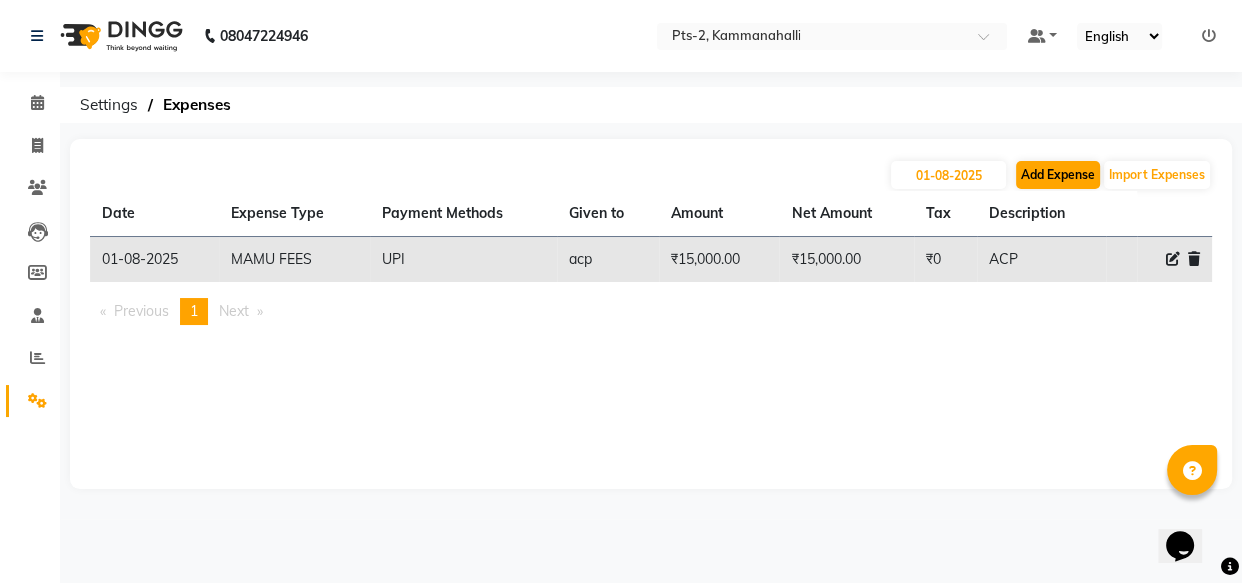 select on "1" 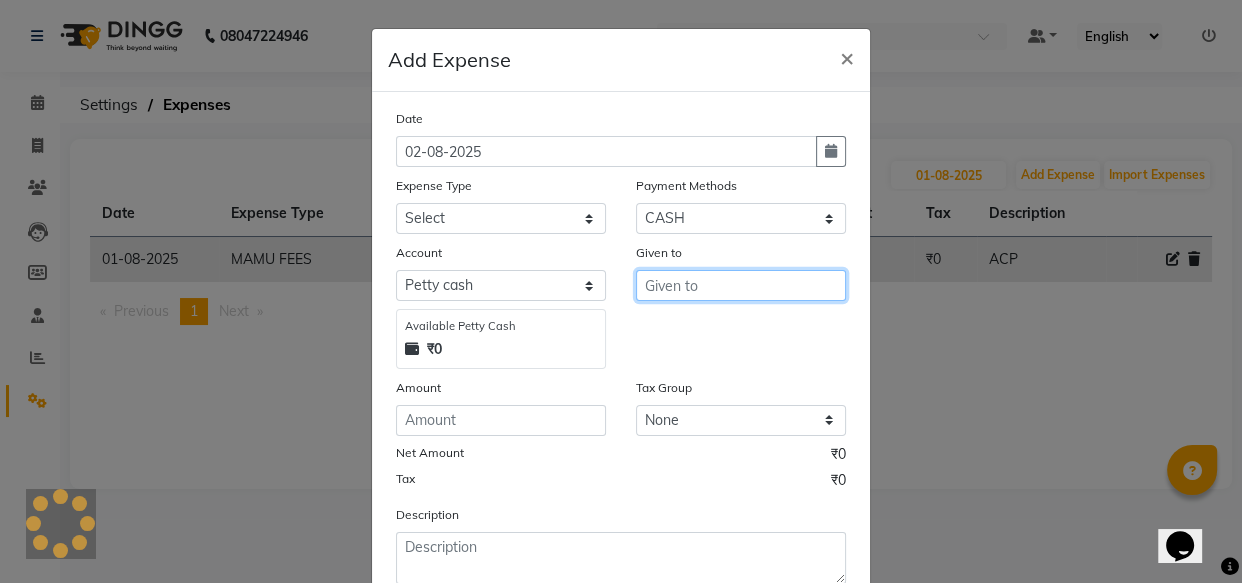 click at bounding box center [741, 285] 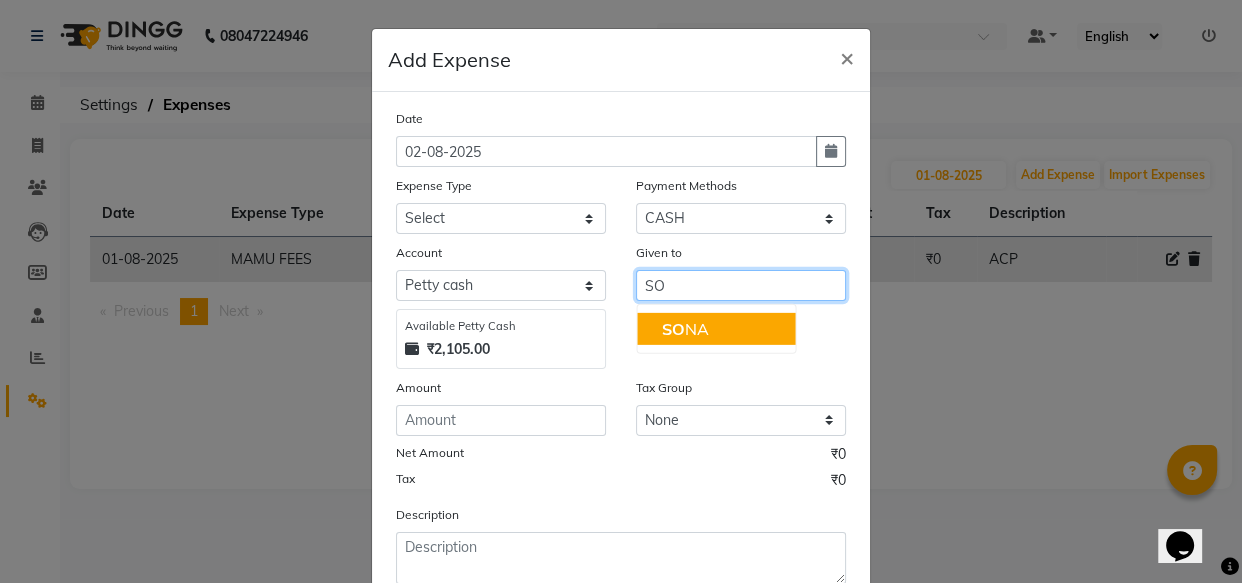 click on "SO NA" at bounding box center [716, 329] 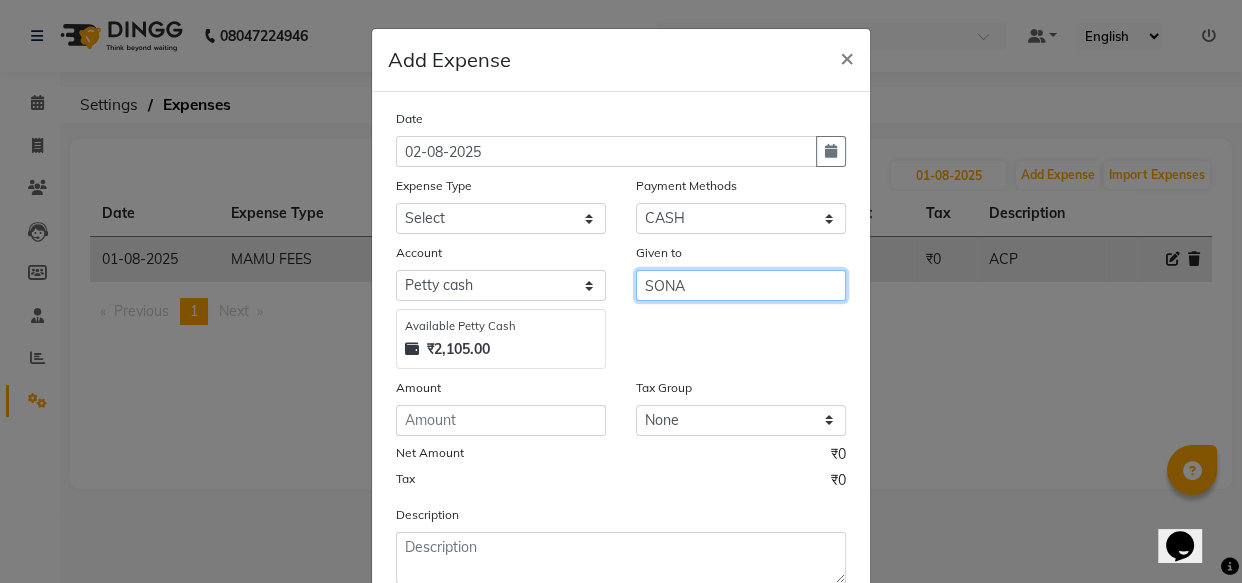 type on "SONA" 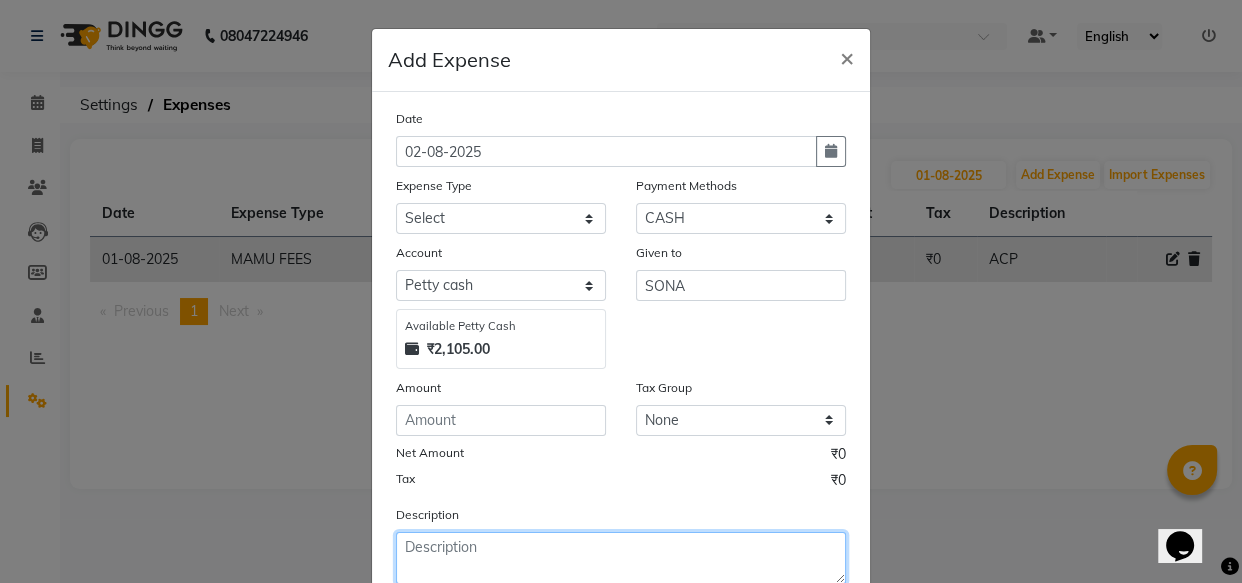 click 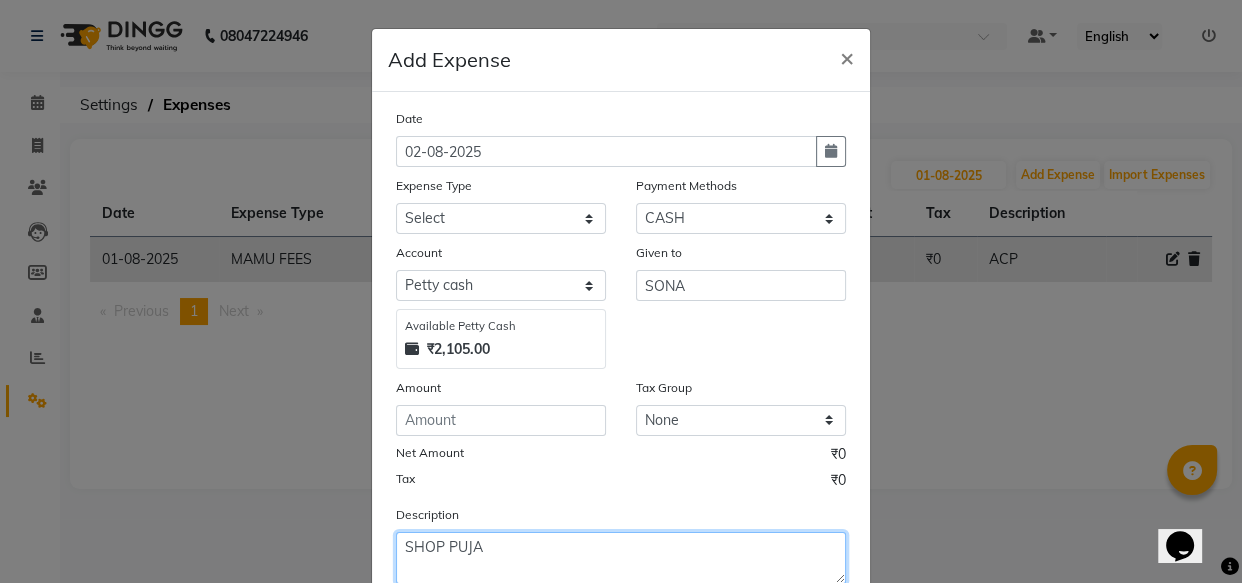 type on "SHOP PUJA" 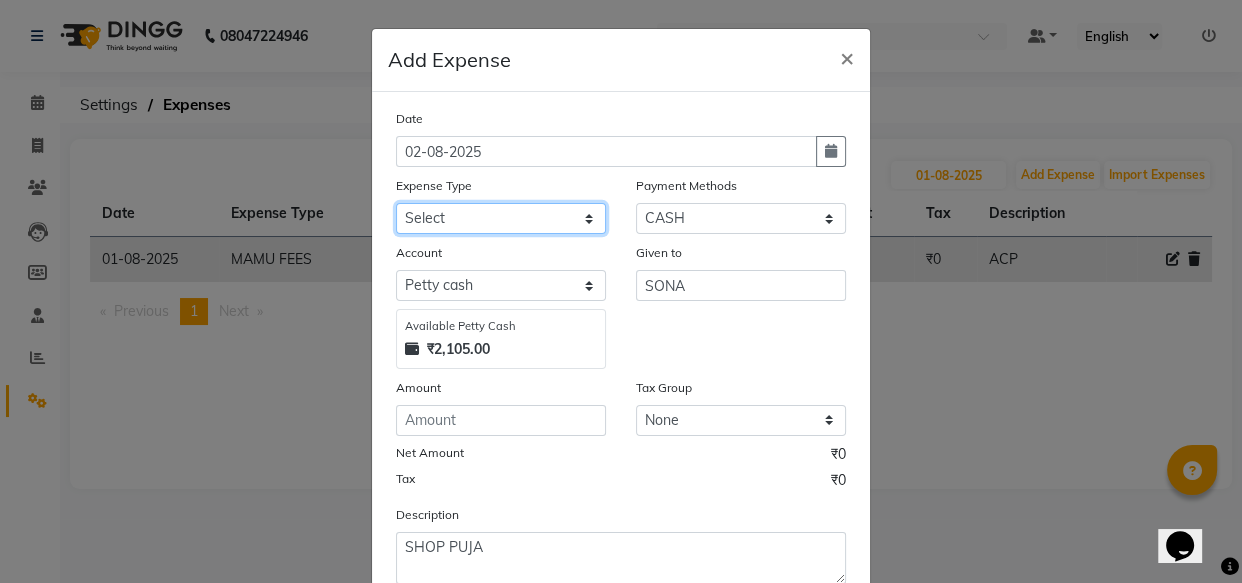 click on "Select Bank charges Cleaning and products Donation Electric and water charge Incentive Laundry Maintenance MAMU FEES Marketing Other P and L Recharge Salary SHOP Product Shop Puja Shop Rent Staff Rent Staff Room Rent and Exp TAX and Fee Tea & Refreshment" 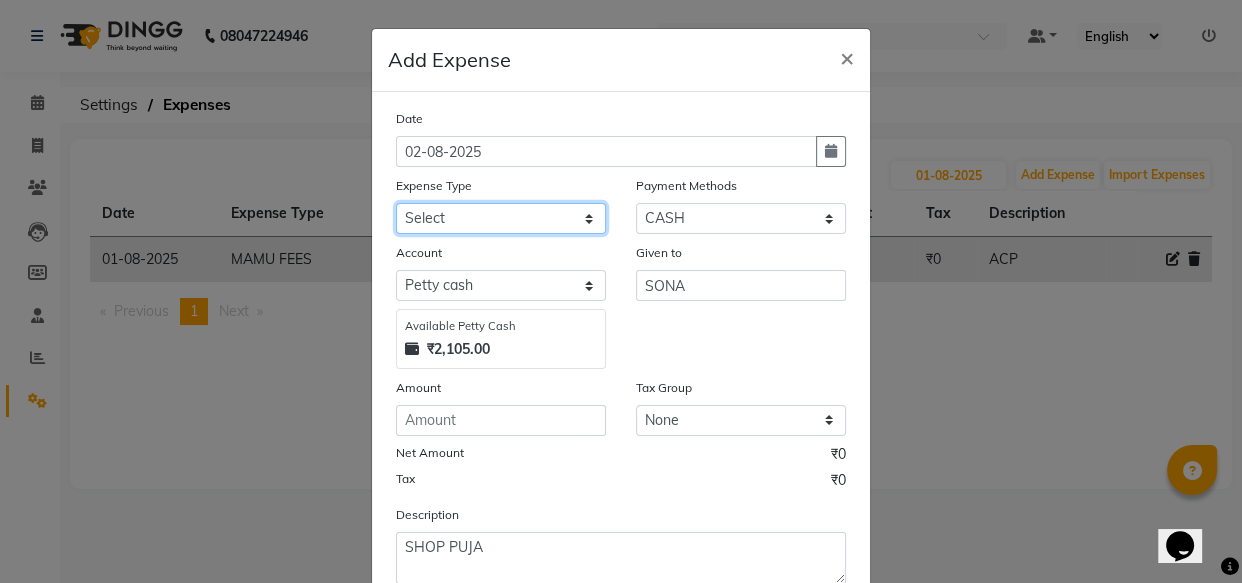 select on "10852" 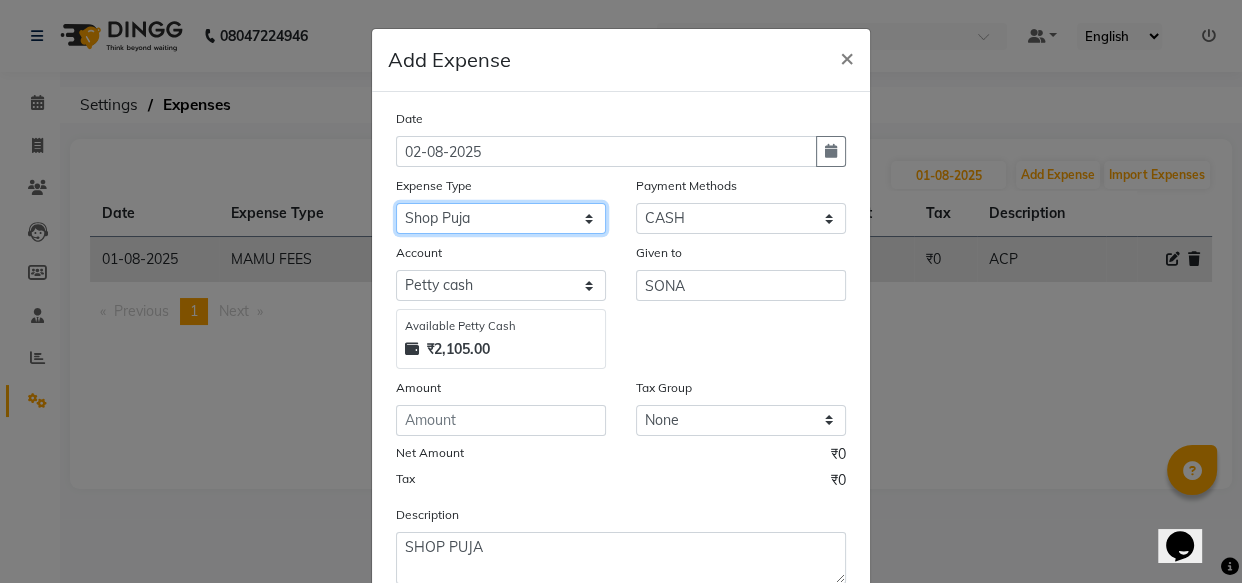 click on "Select Bank charges Cleaning and products Donation Electric and water charge Incentive Laundry Maintenance MAMU FEES Marketing Other P and L Recharge Salary SHOP Product Shop Puja Shop Rent Staff Rent Staff Room Rent and Exp TAX and Fee Tea & Refreshment" 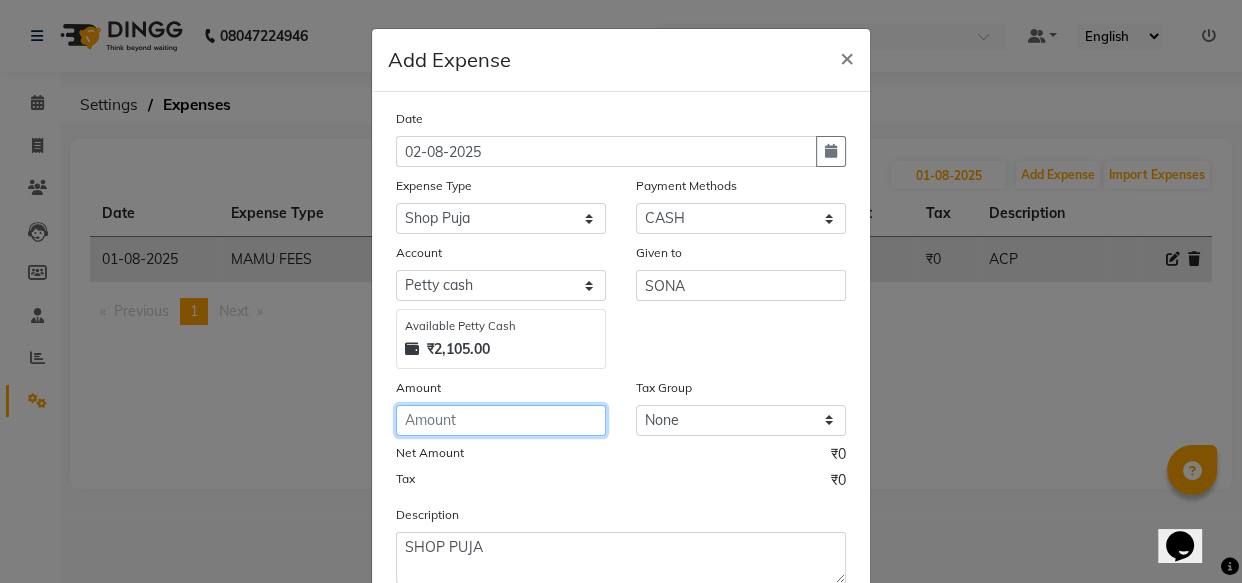 click 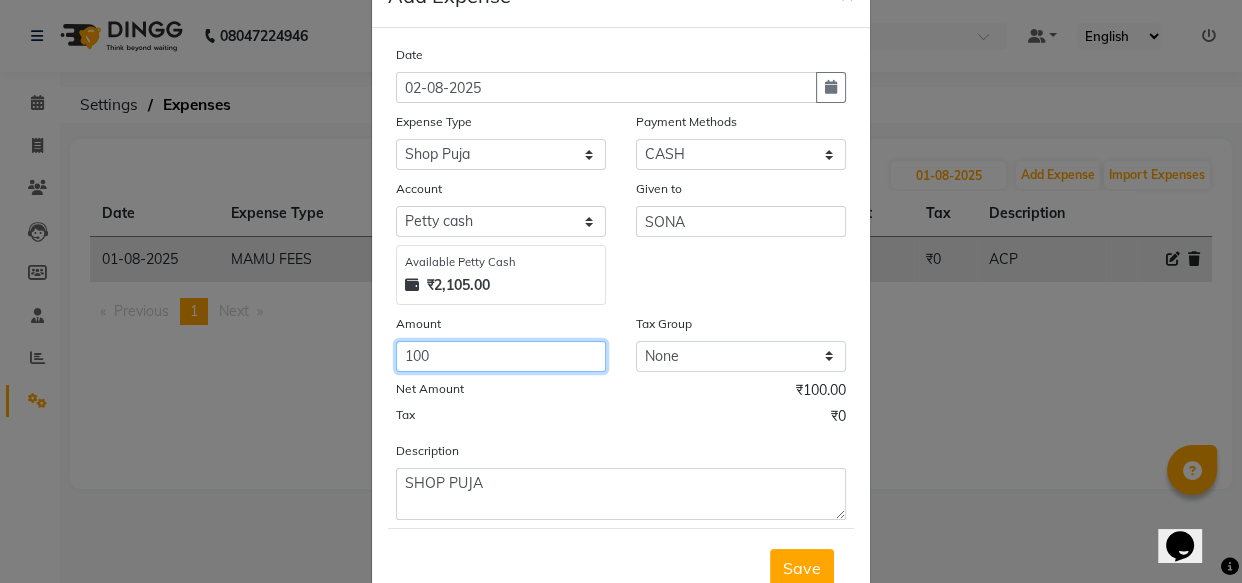 scroll, scrollTop: 135, scrollLeft: 0, axis: vertical 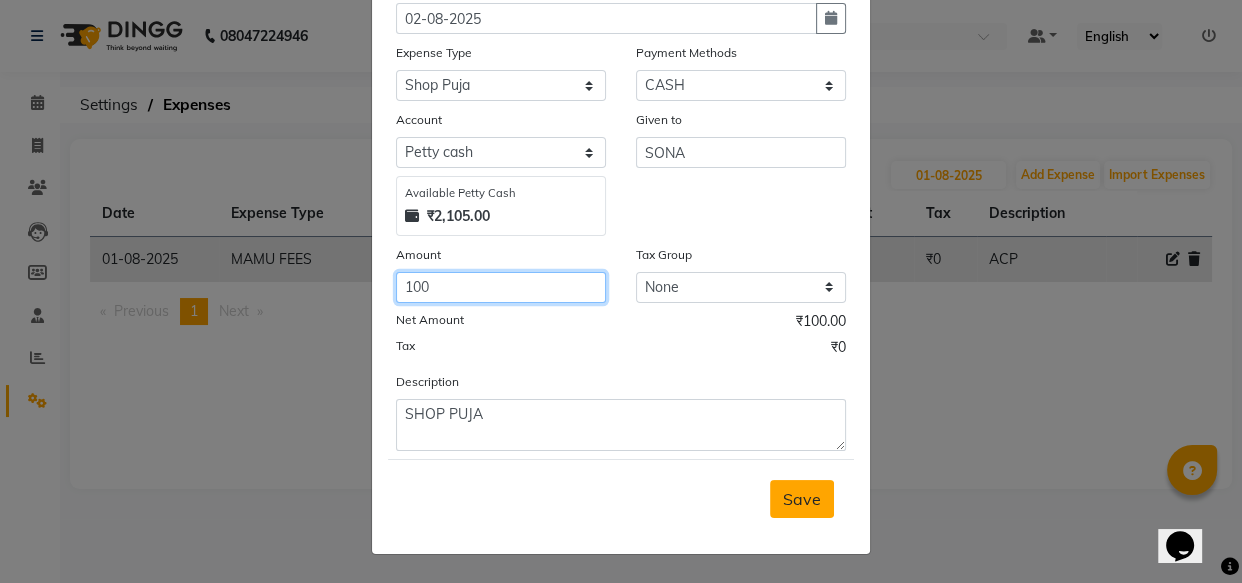 type on "100" 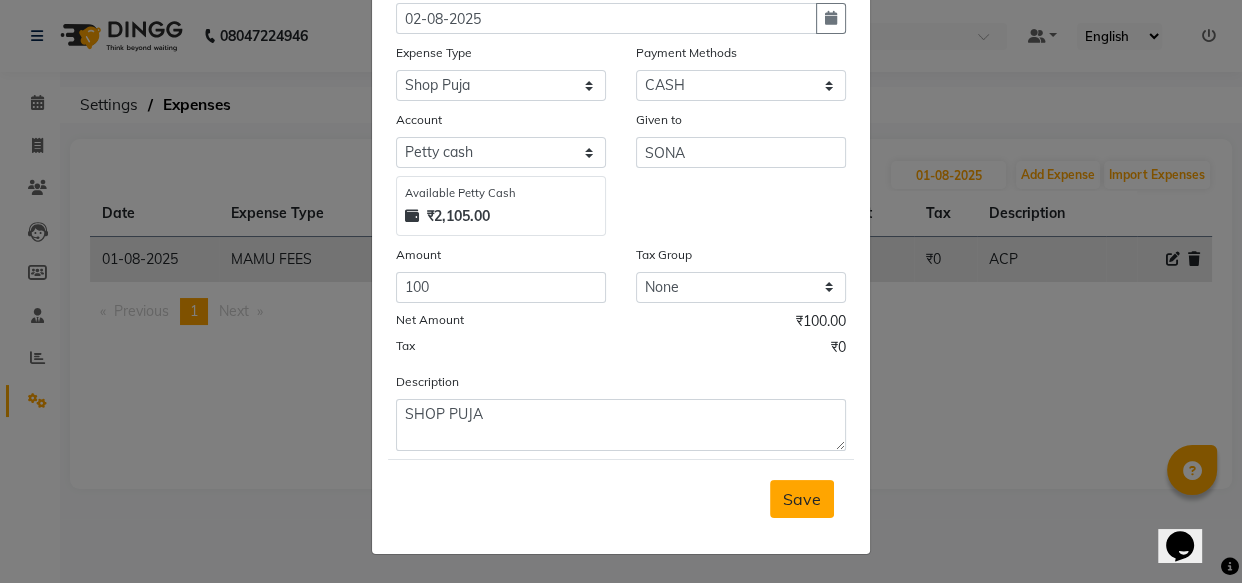 click on "Save" at bounding box center (802, 499) 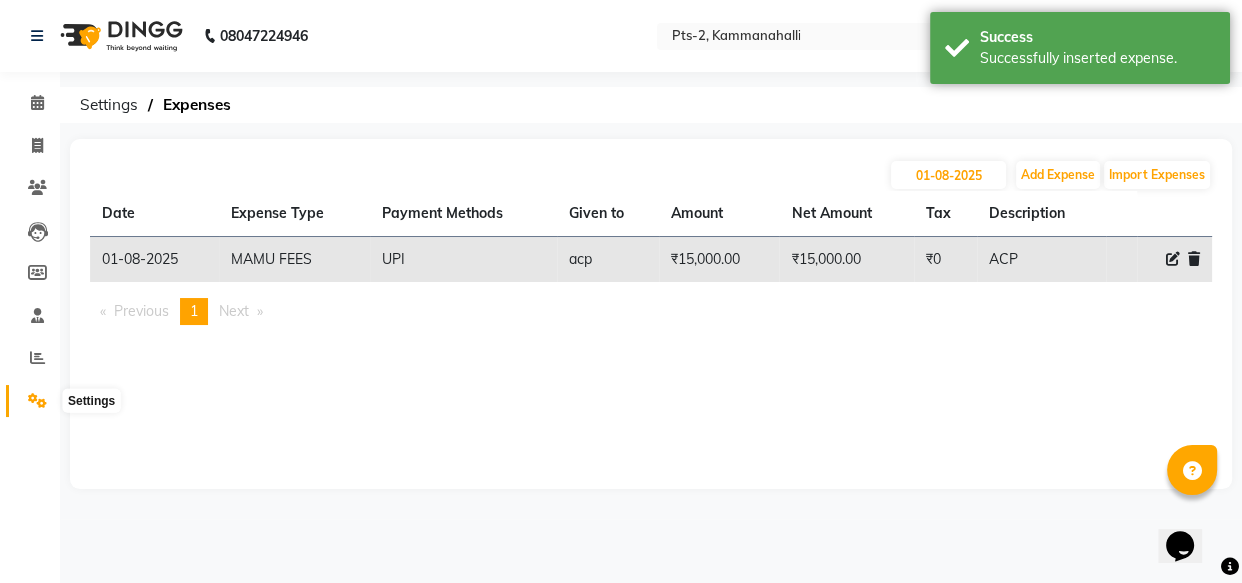click 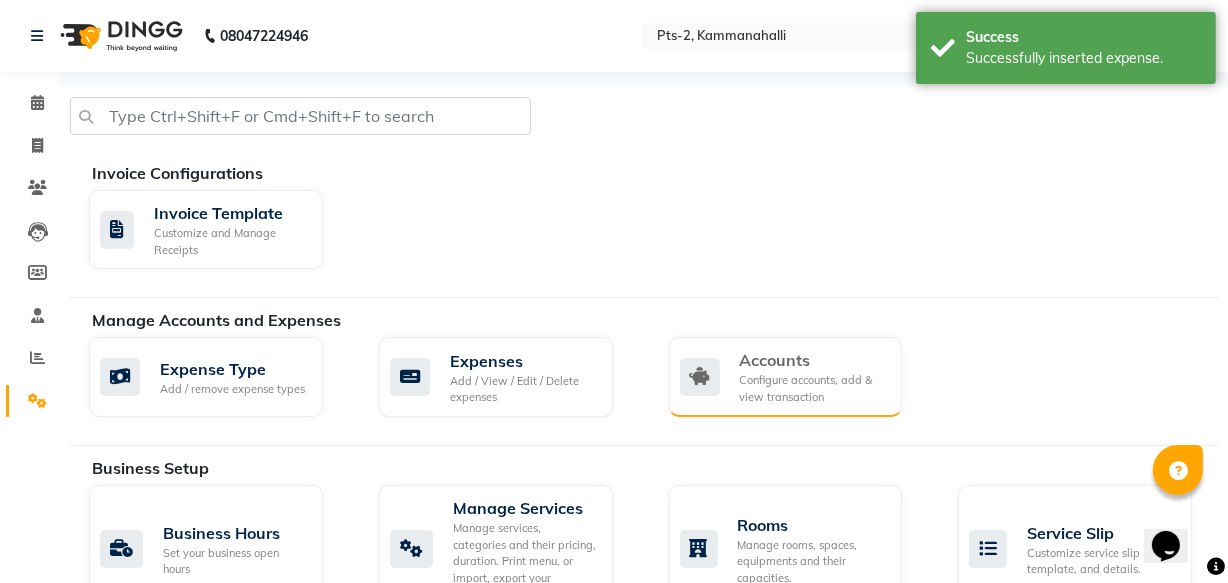 click on "Configure accounts, add & view transaction" 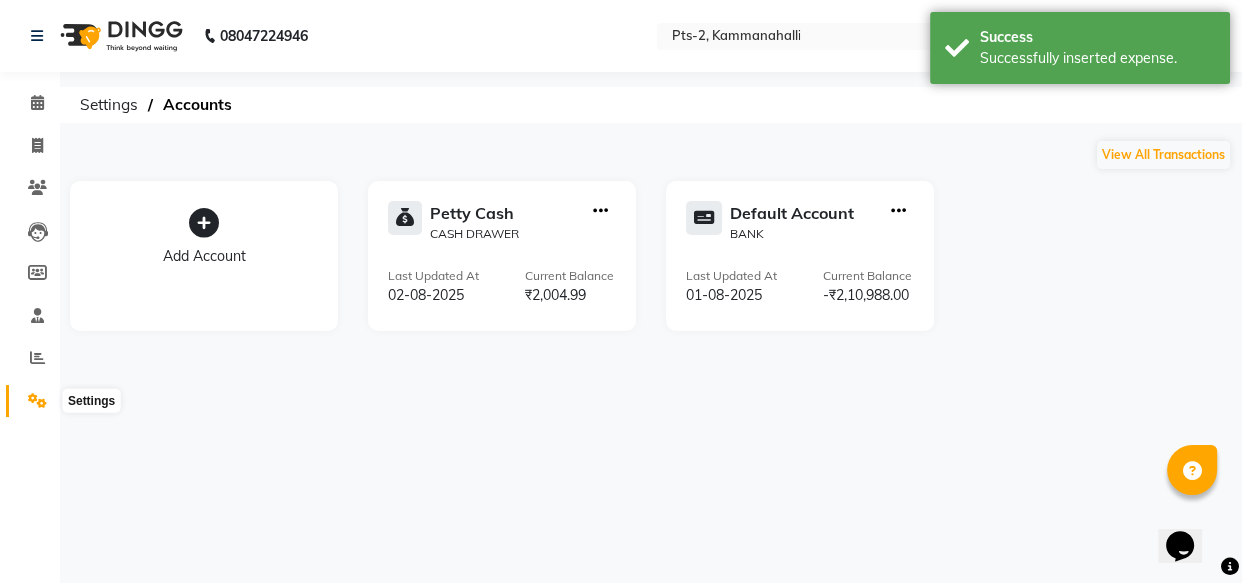 click 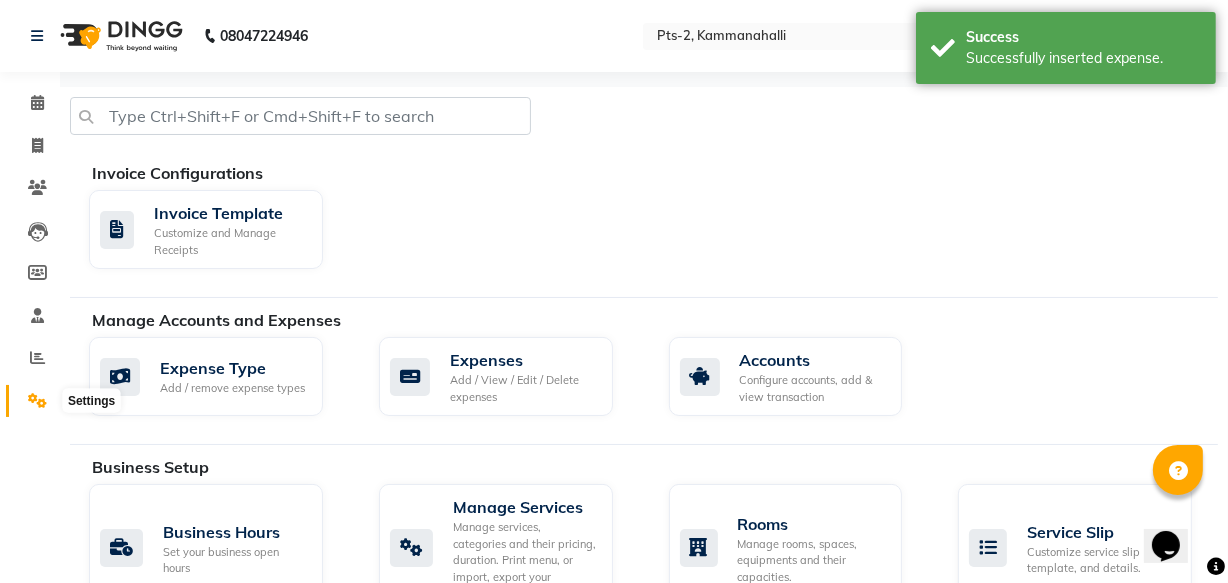 click 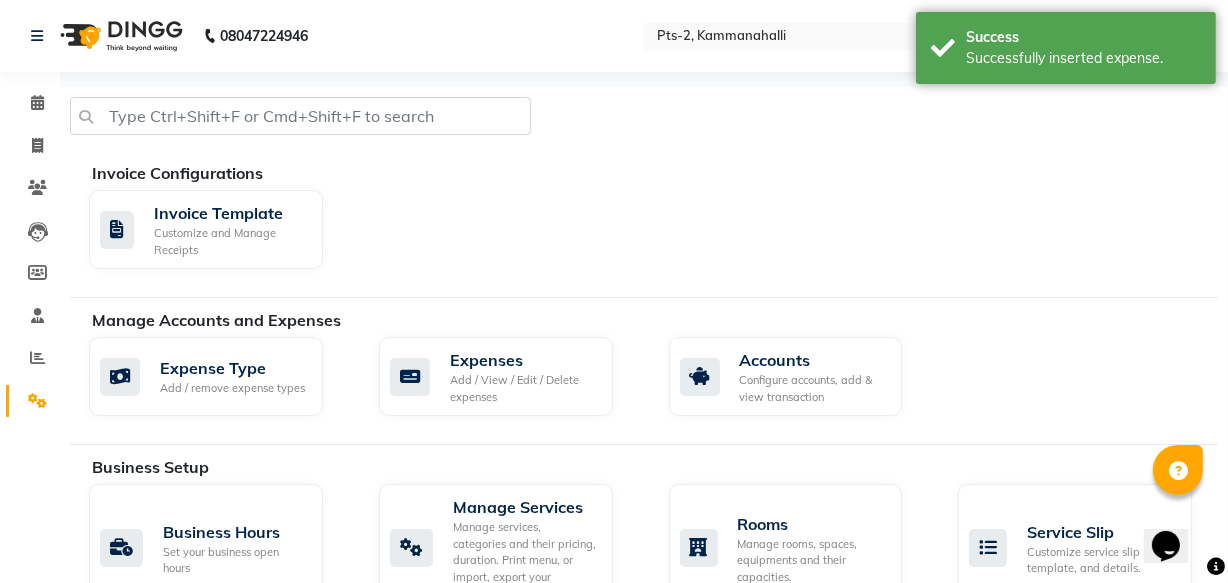 click 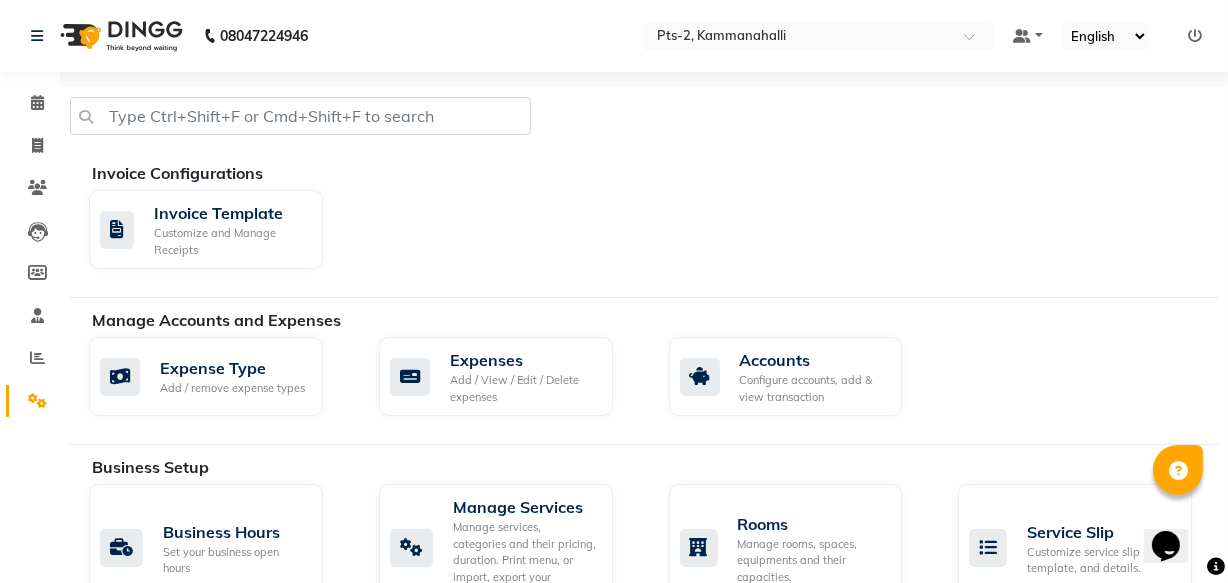 click 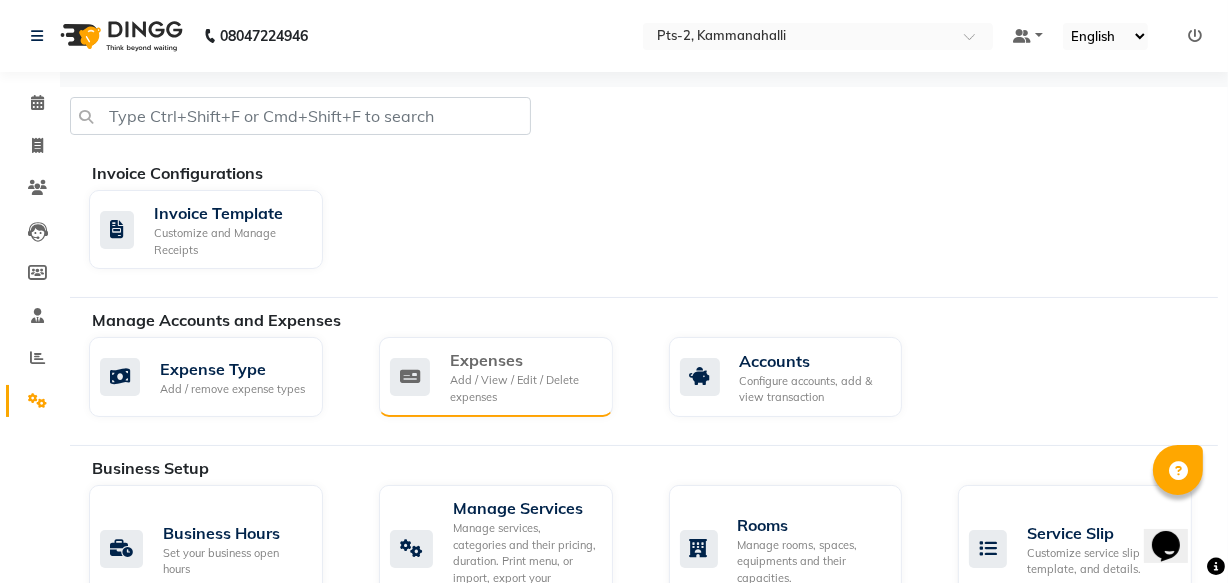 click on "Expenses" 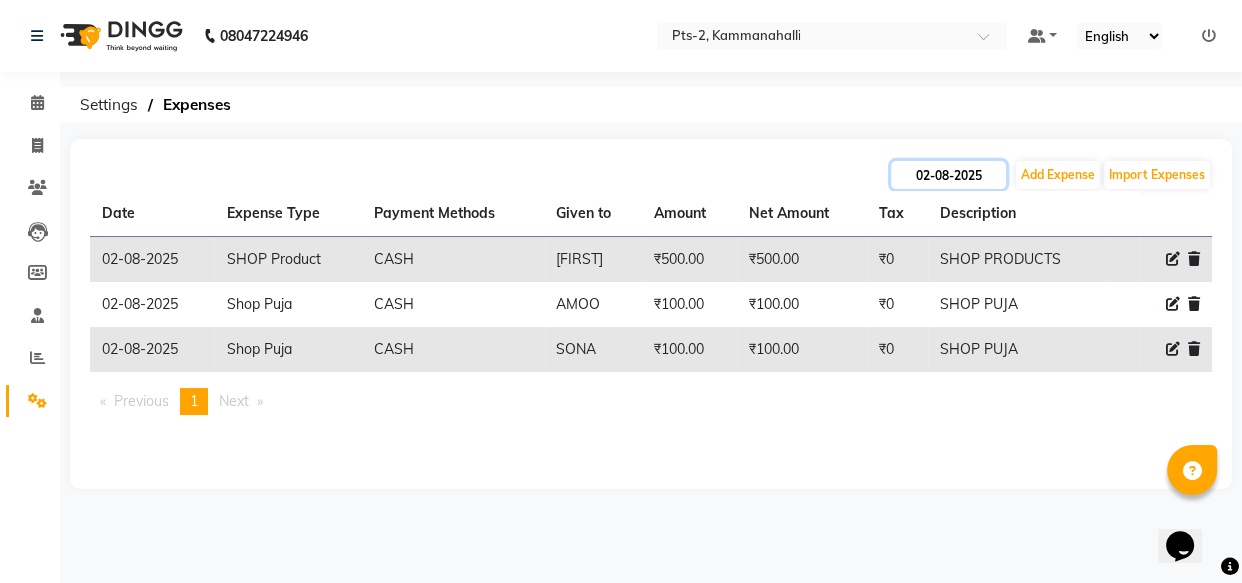 click on "02-08-2025" 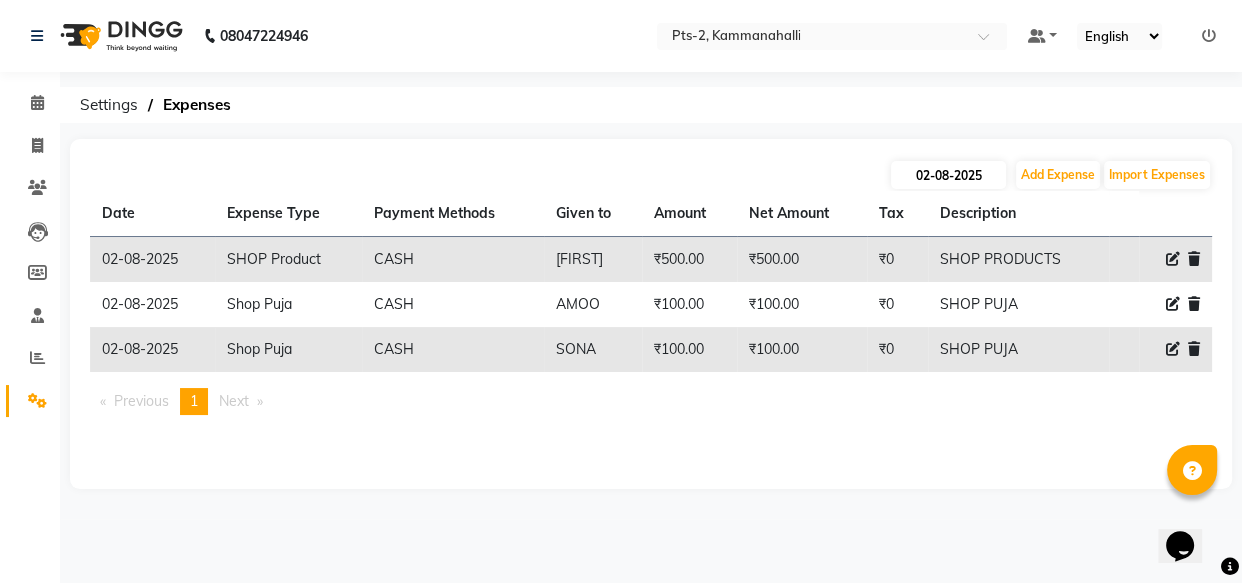 select on "8" 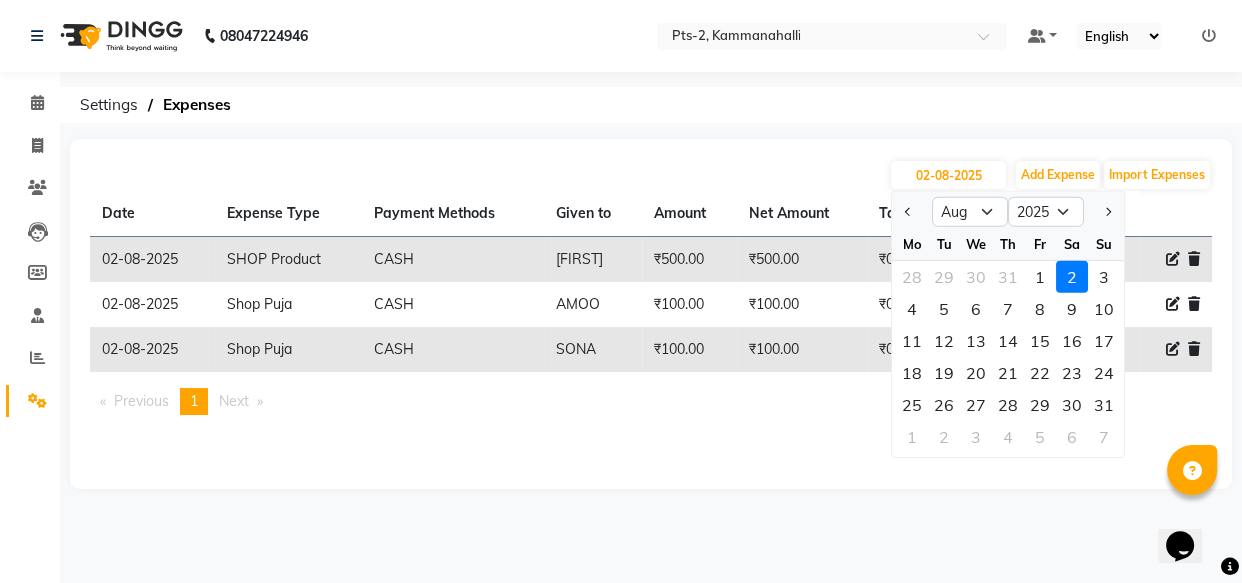 click 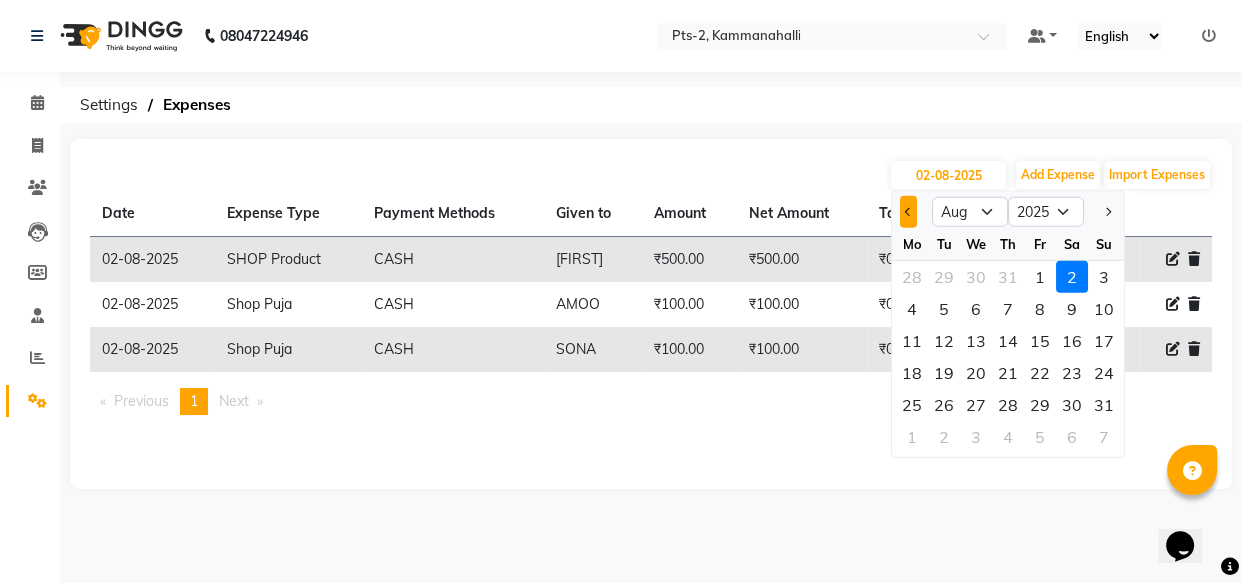 click 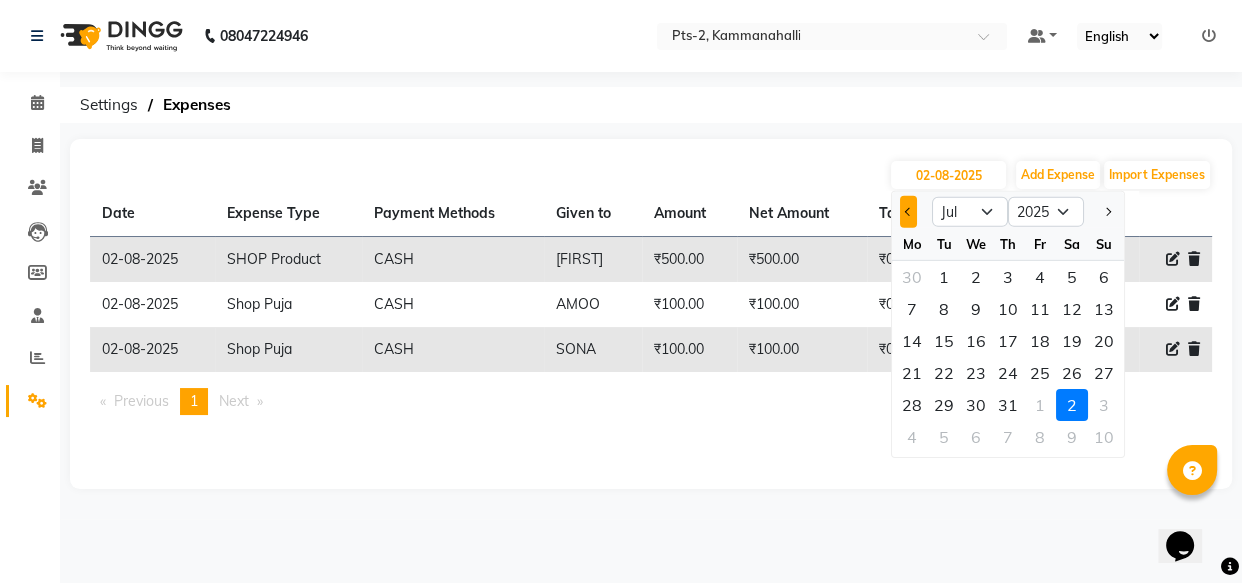 click 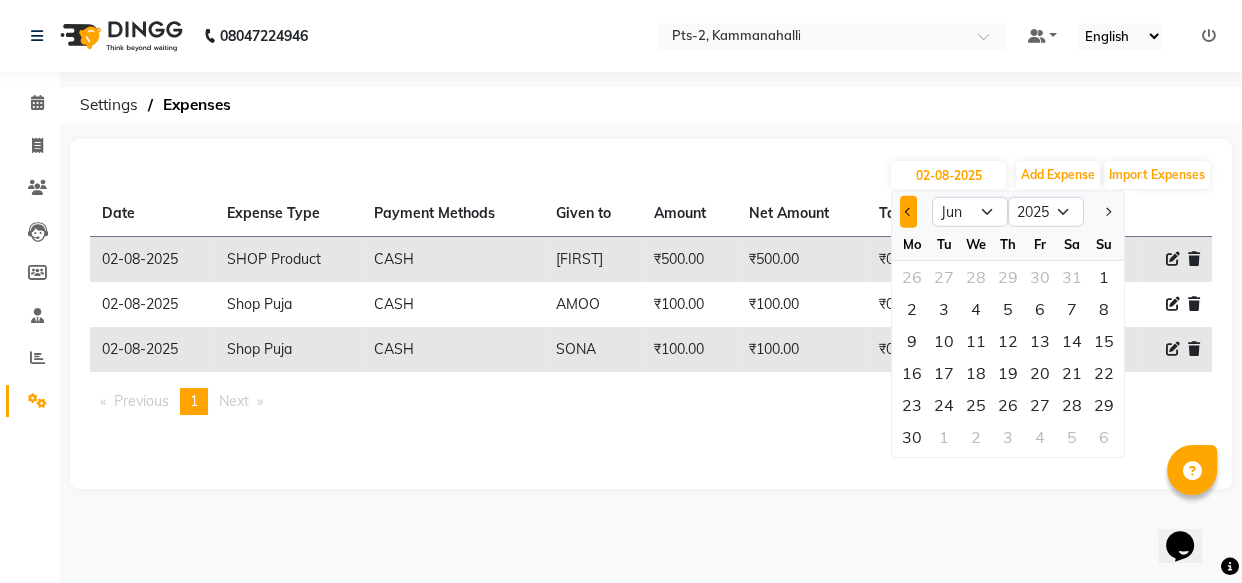 click 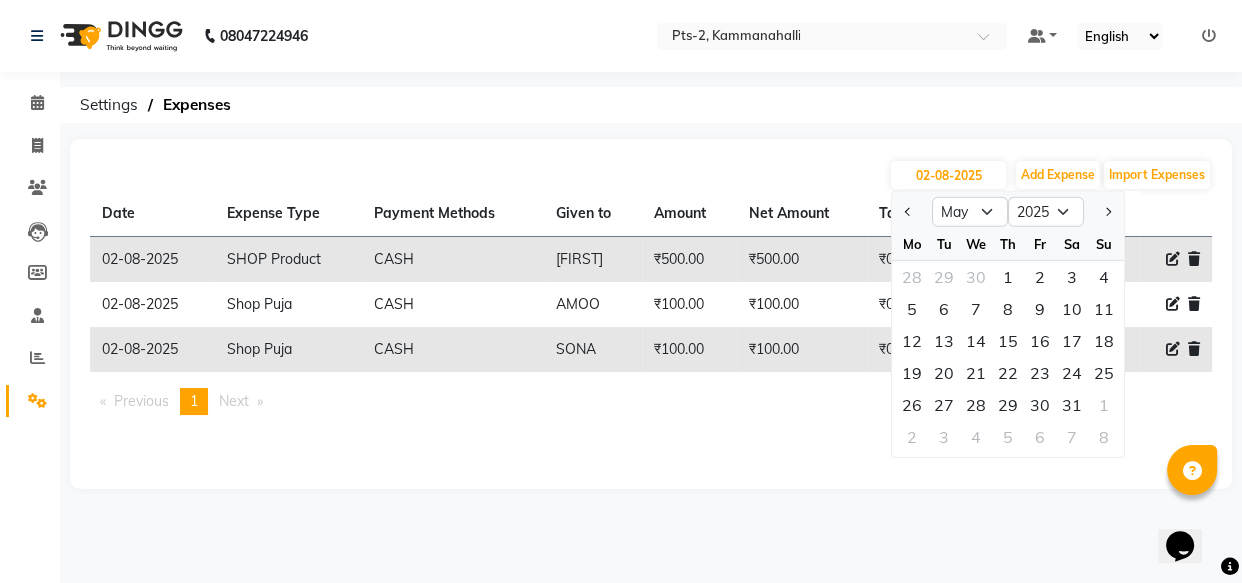 click 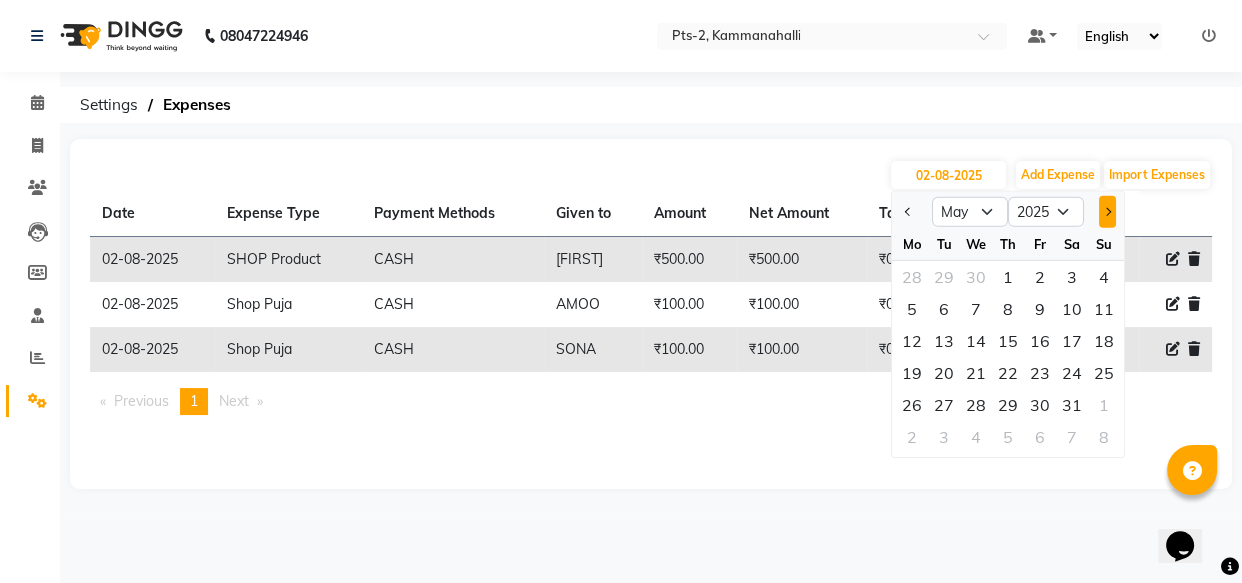 click 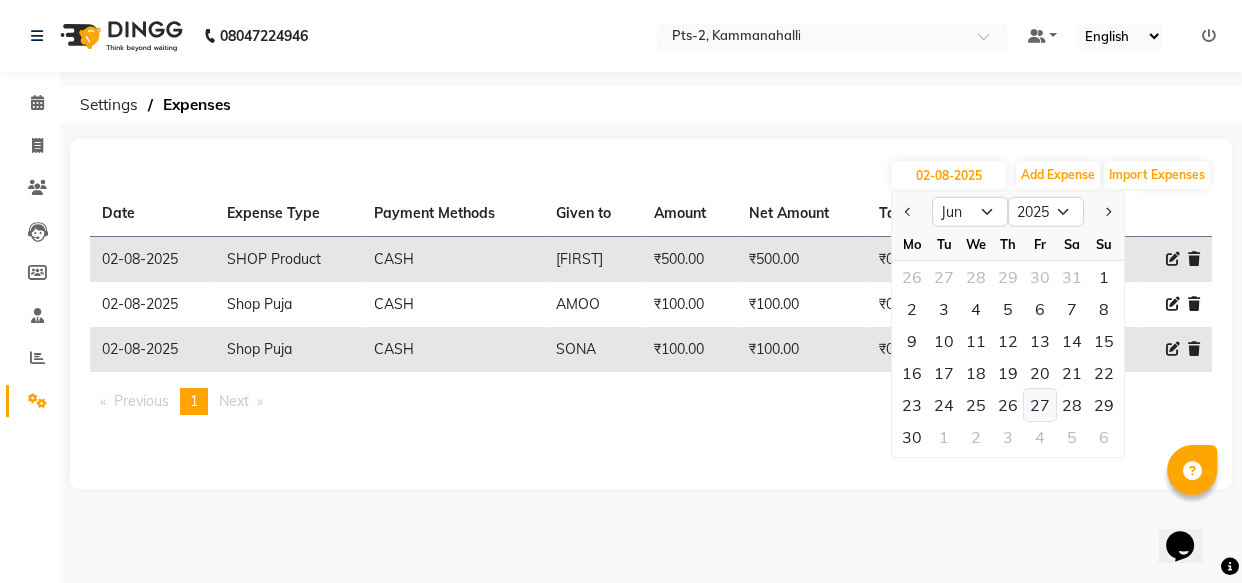 click on "27" 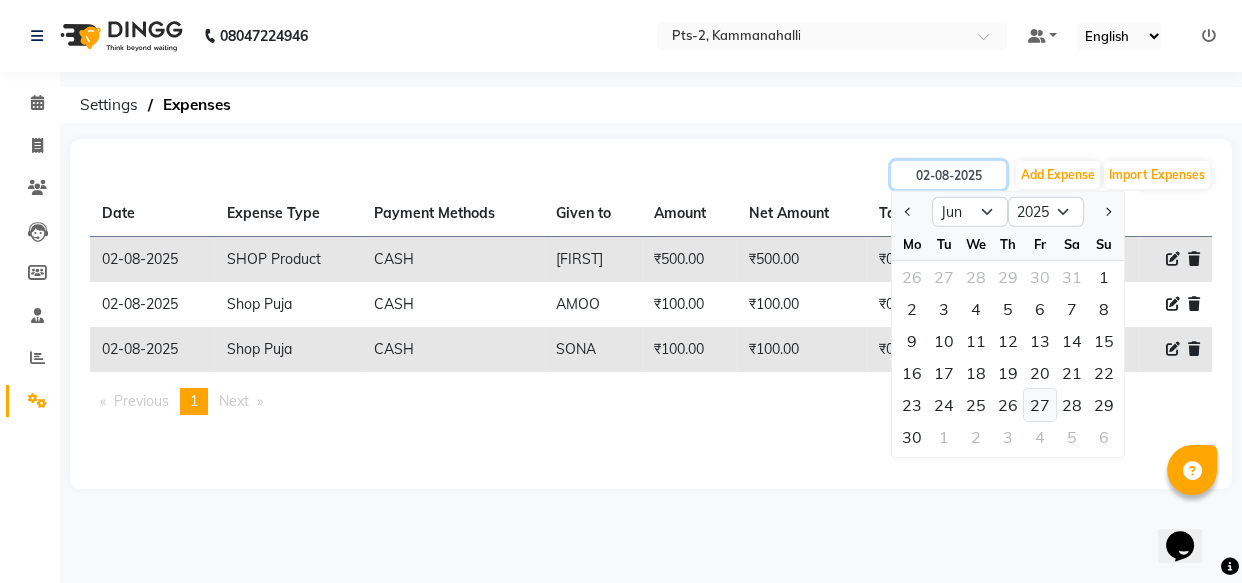 type on "27-06-2025" 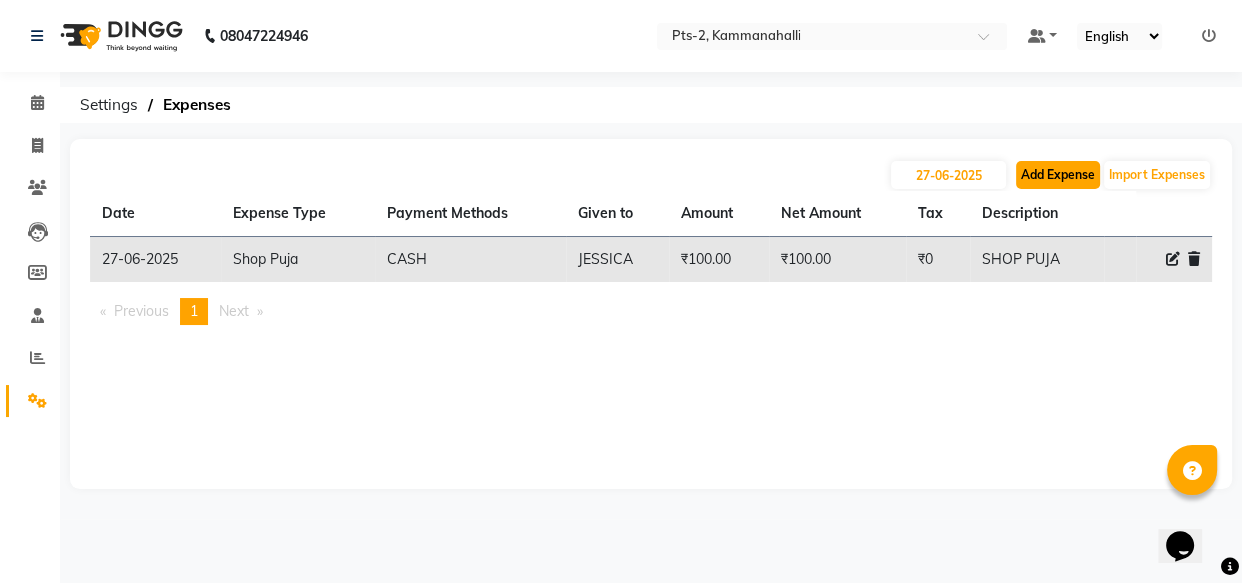 click on "Add Expense" 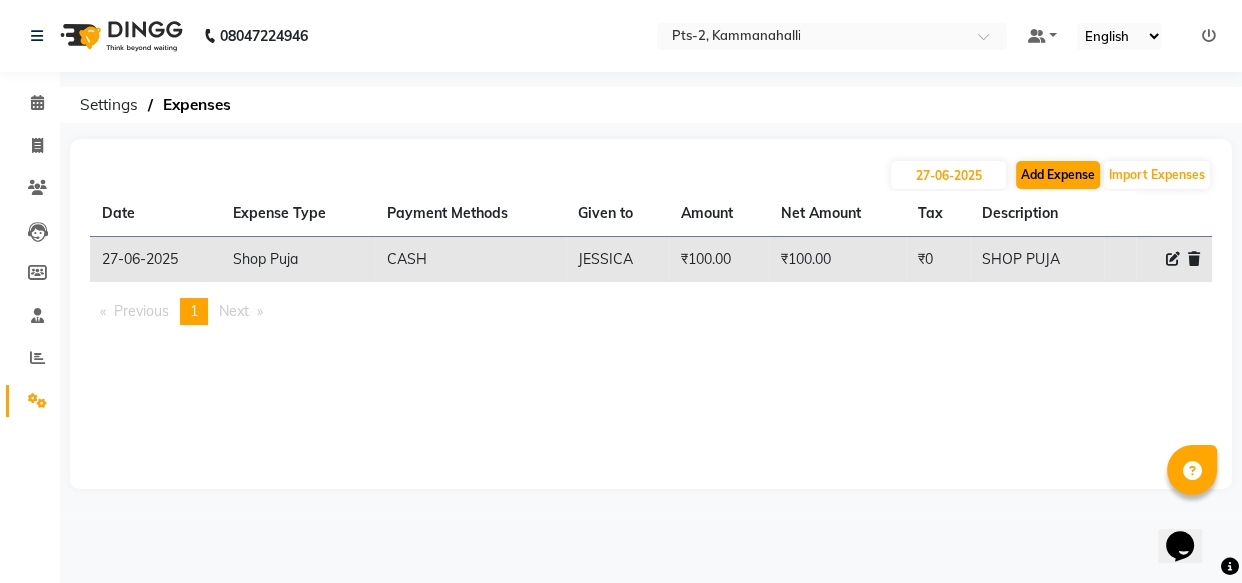 select on "1" 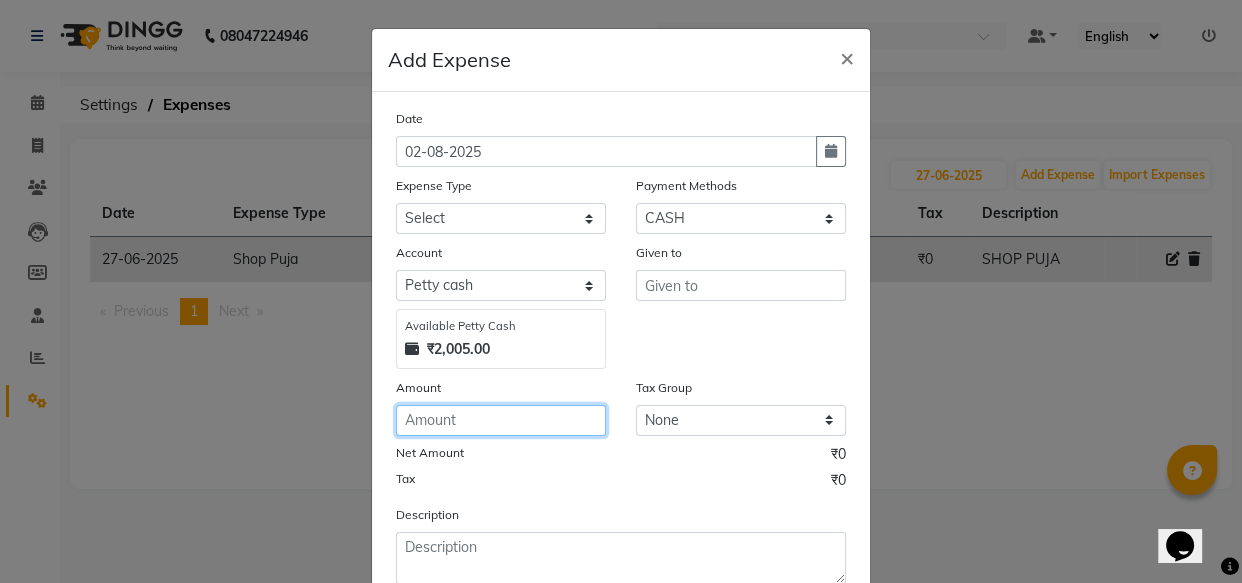 click 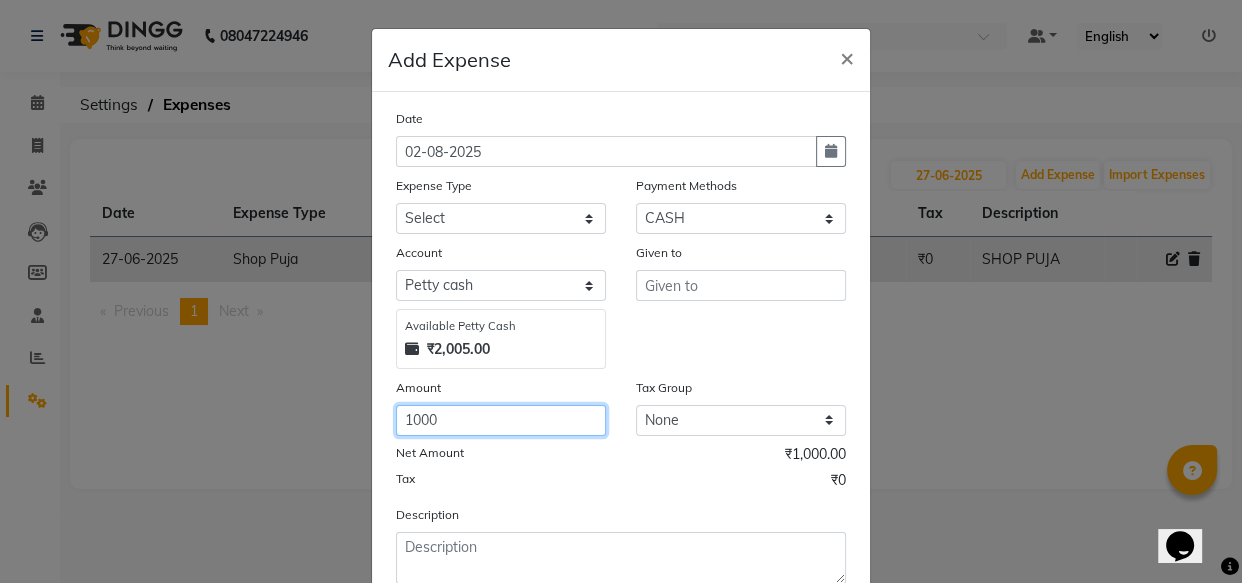 type on "1000" 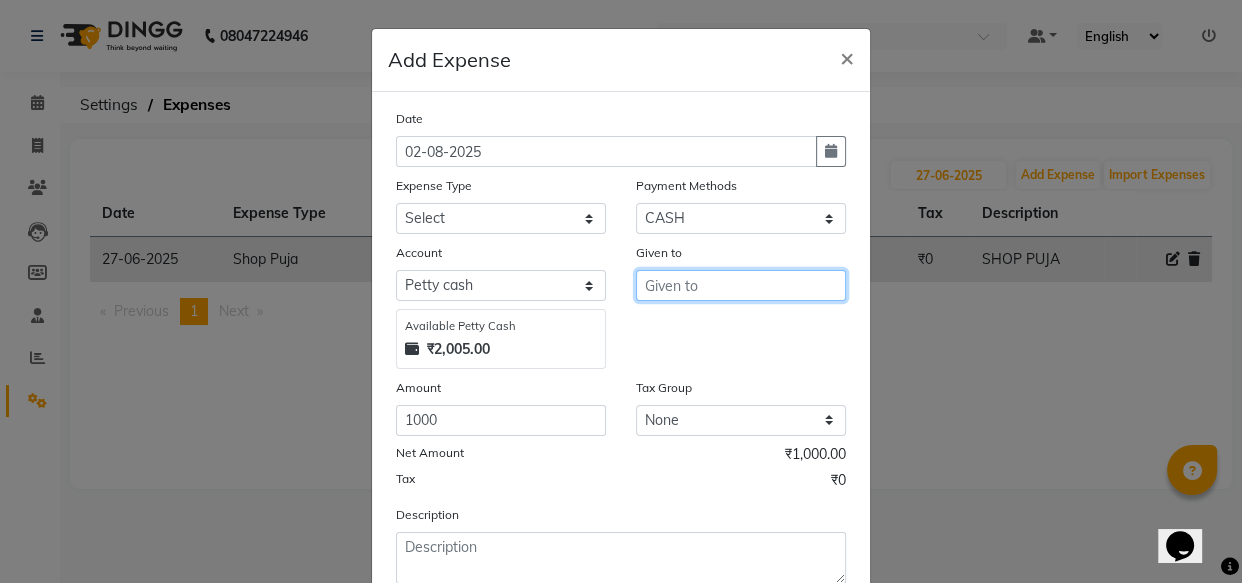 click at bounding box center [741, 285] 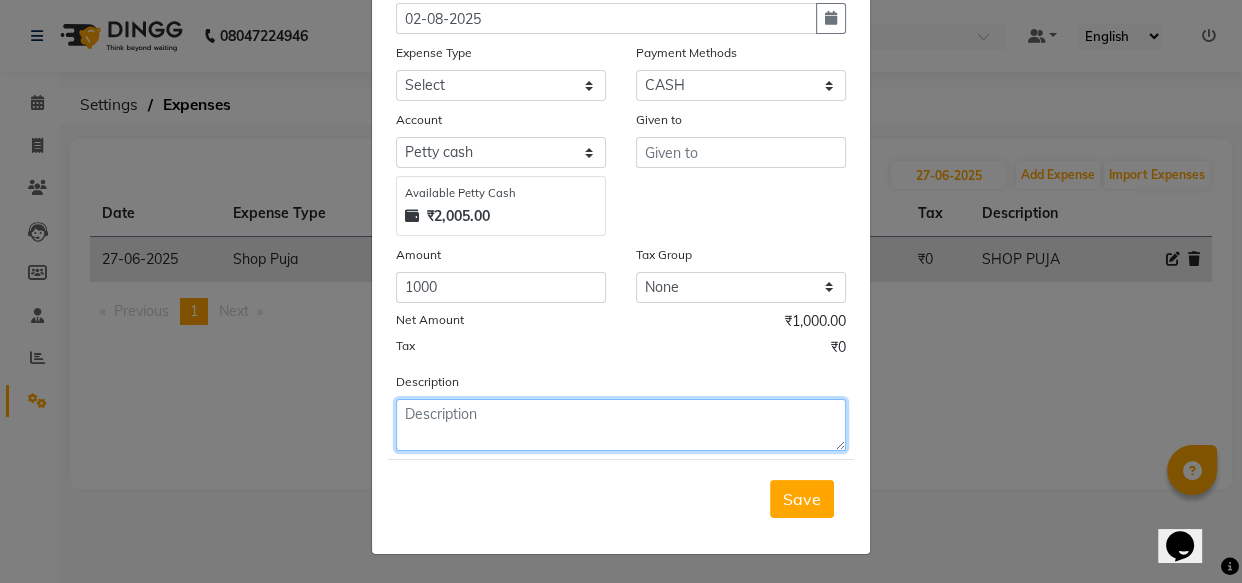 click 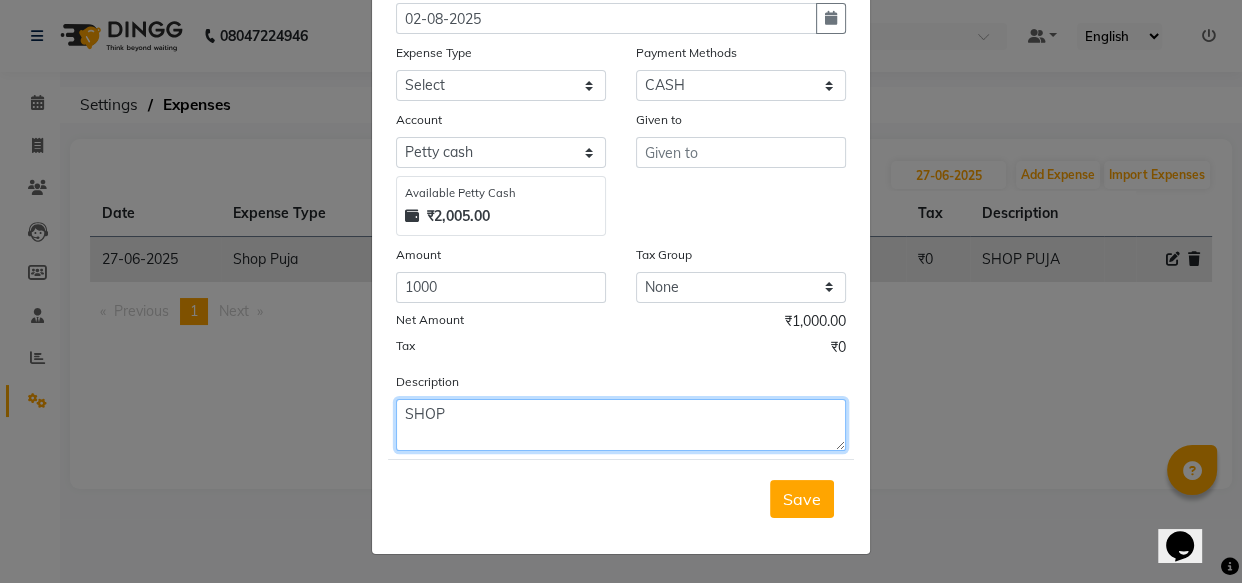 scroll, scrollTop: 0, scrollLeft: 0, axis: both 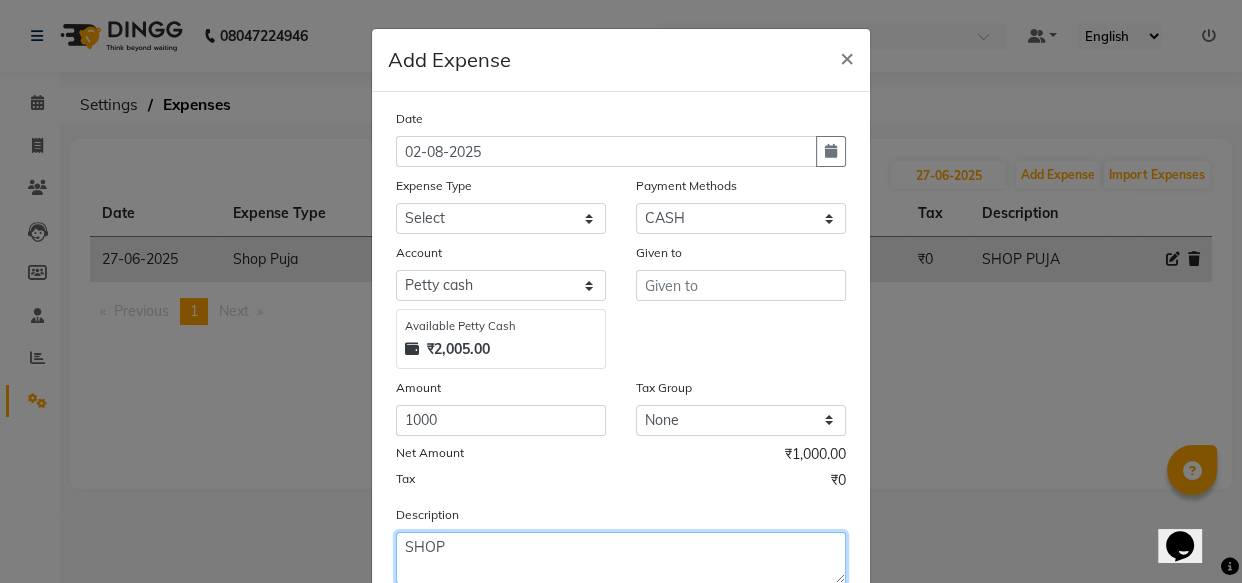 type on "SHOP" 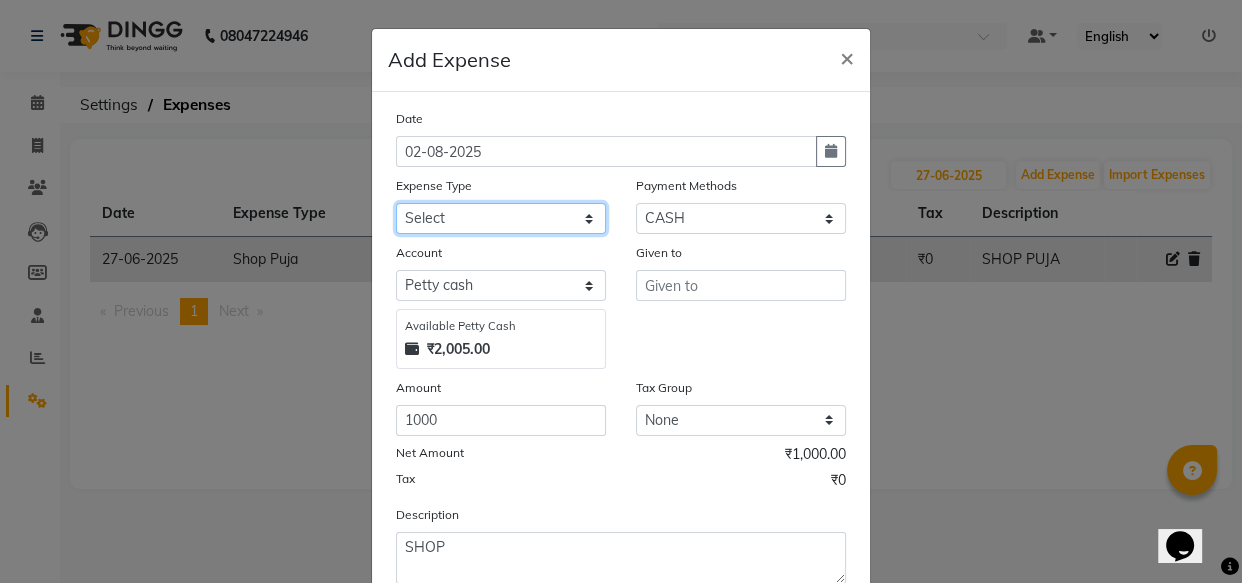 click on "Select Bank charges Cleaning and products Donation Electric and water charge Incentive Laundry Maintenance MAMU FEES Marketing Other P and L Recharge Salary SHOP Product Shop Puja Shop Rent Staff Rent Staff Room Rent and Exp TAX and Fee Tea & Refreshment" 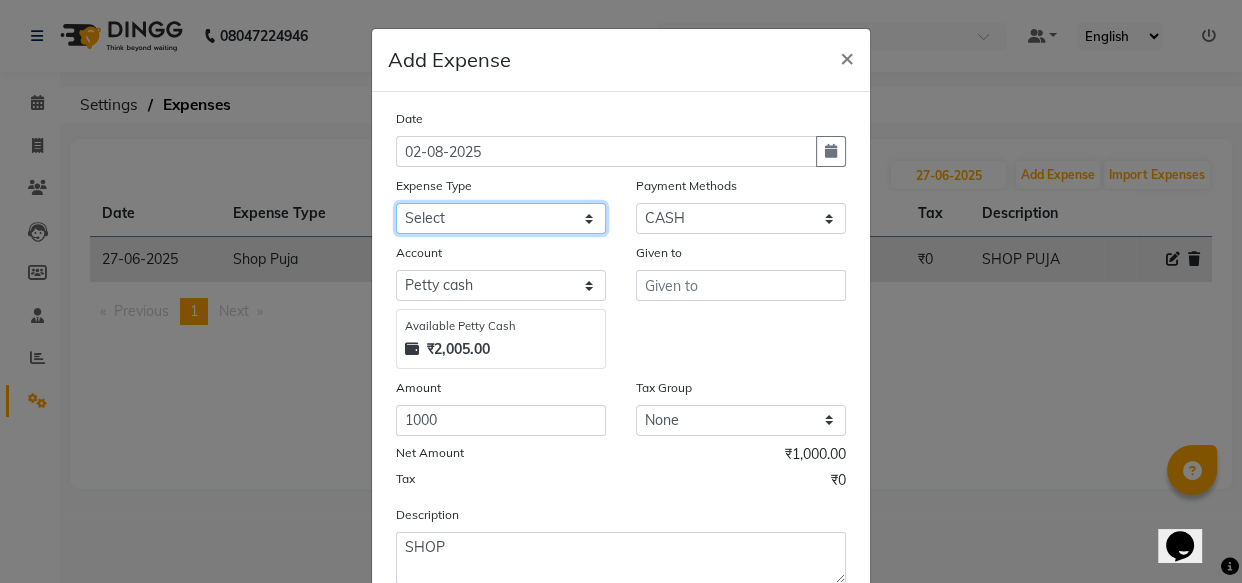 select on "10827" 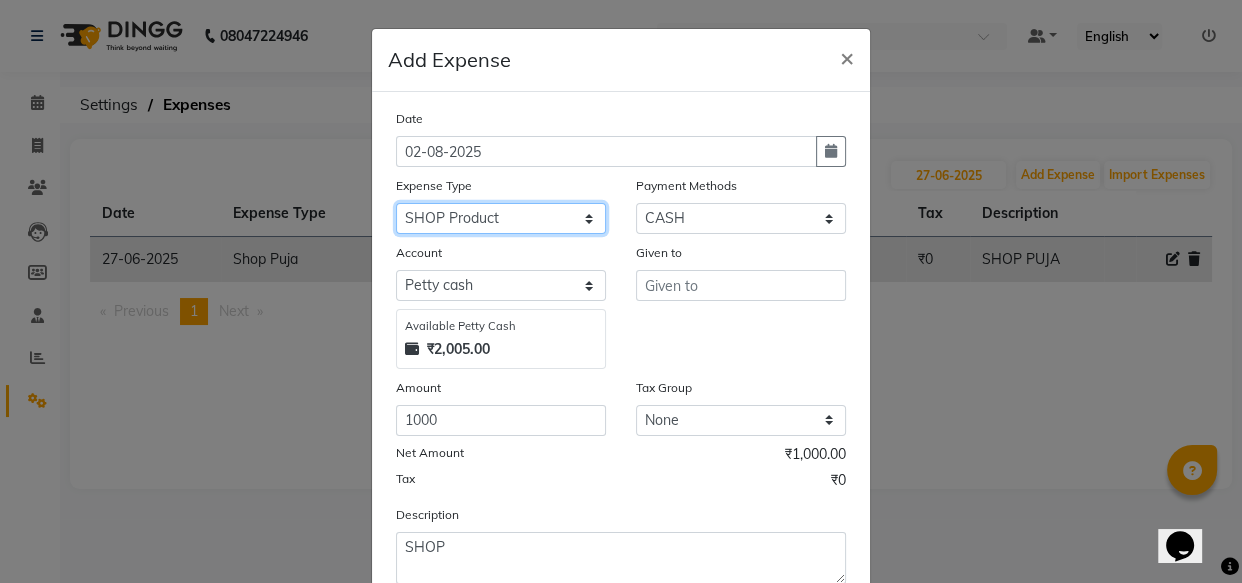click on "Select Bank charges Cleaning and products Donation Electric and water charge Incentive Laundry Maintenance MAMU FEES Marketing Other P and L Recharge Salary SHOP Product Shop Puja Shop Rent Staff Rent Staff Room Rent and Exp TAX and Fee Tea & Refreshment" 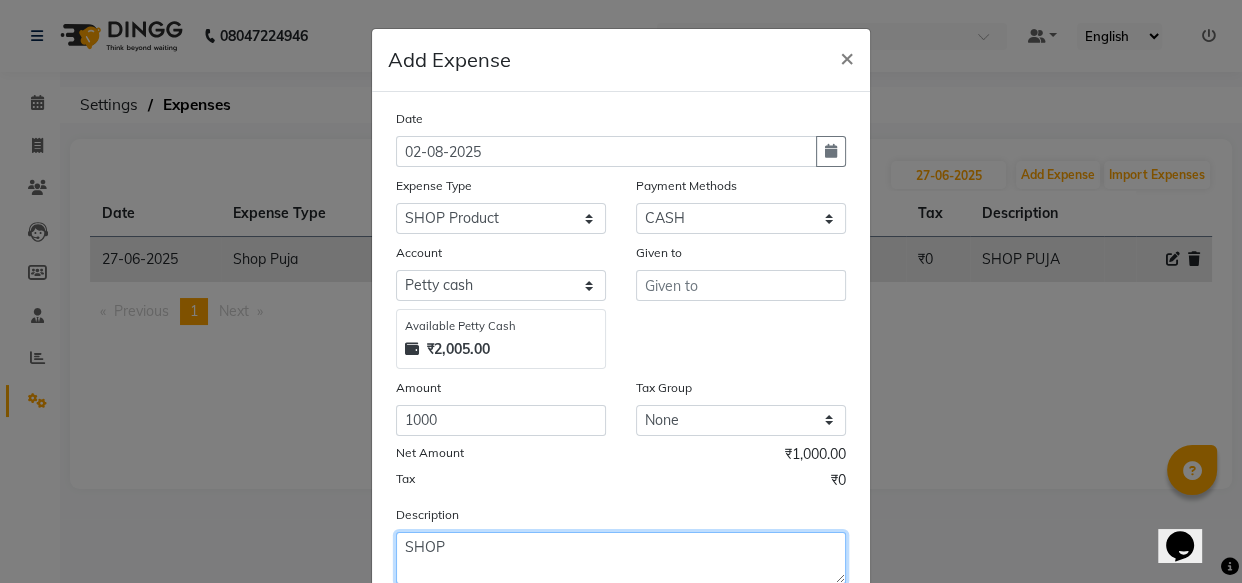 click on "SHOP" 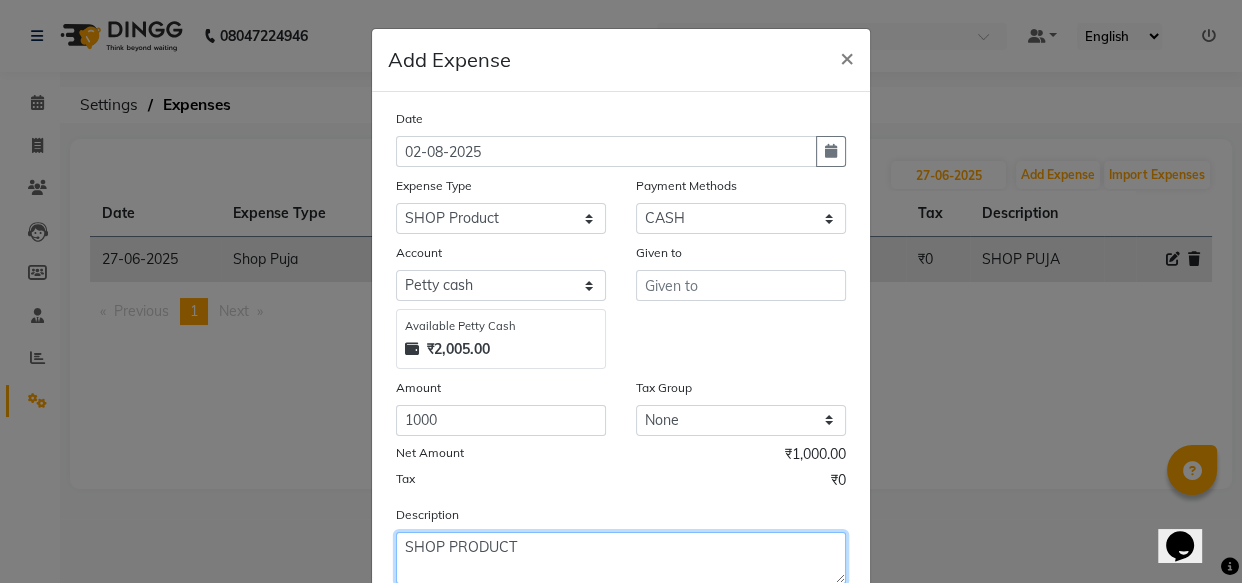 type on "SHOP PRODUCT" 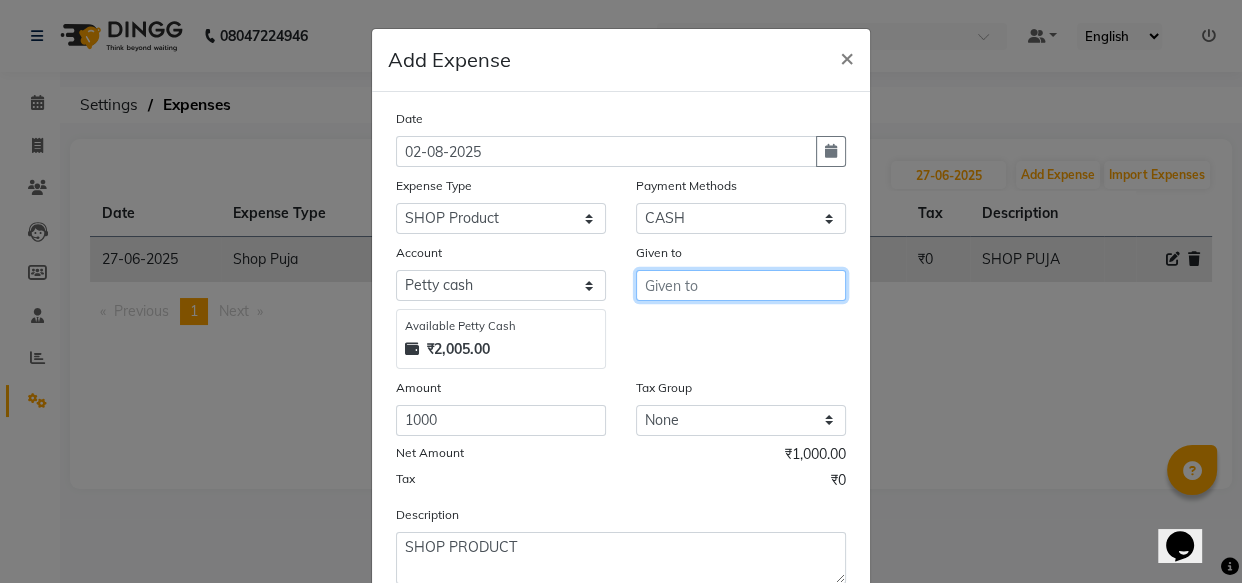 click at bounding box center (741, 285) 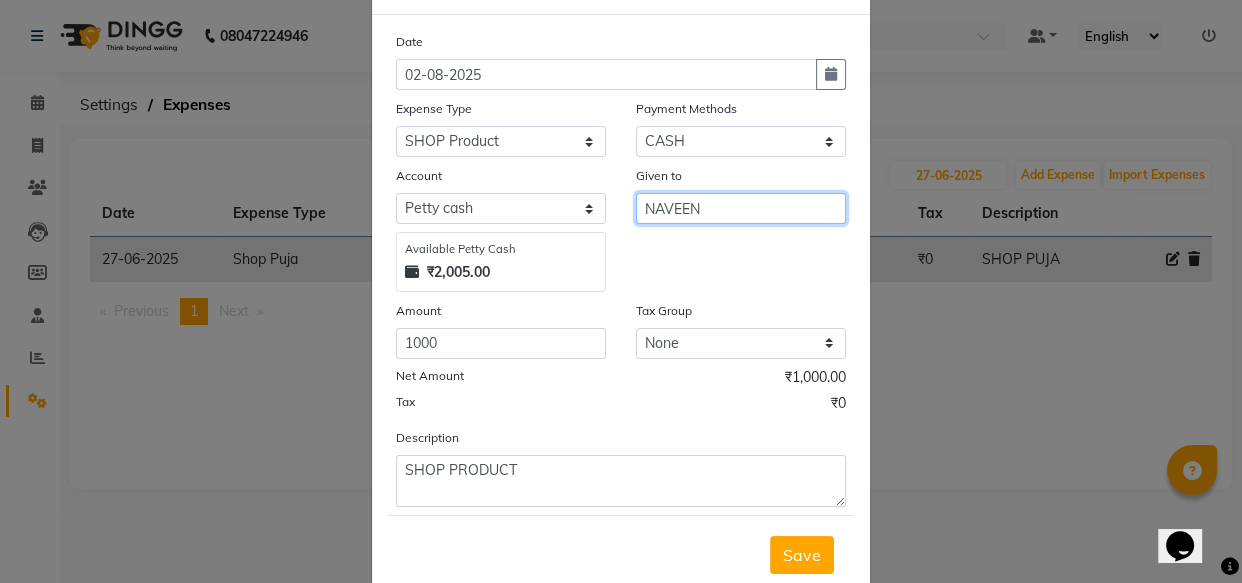 scroll, scrollTop: 0, scrollLeft: 0, axis: both 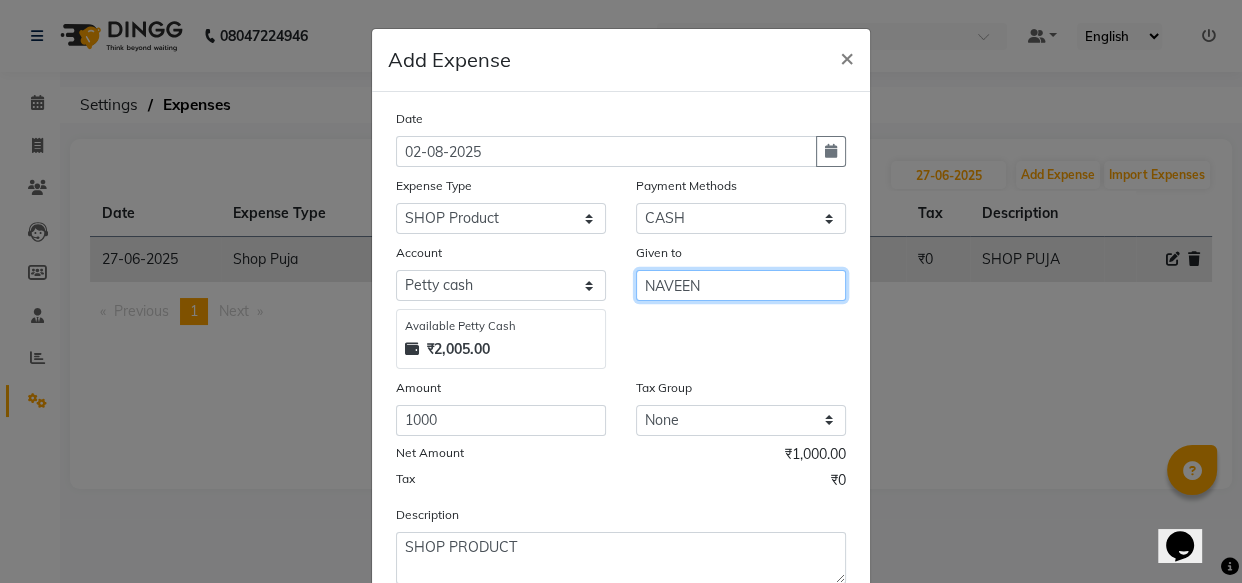 type on "NAVEEN" 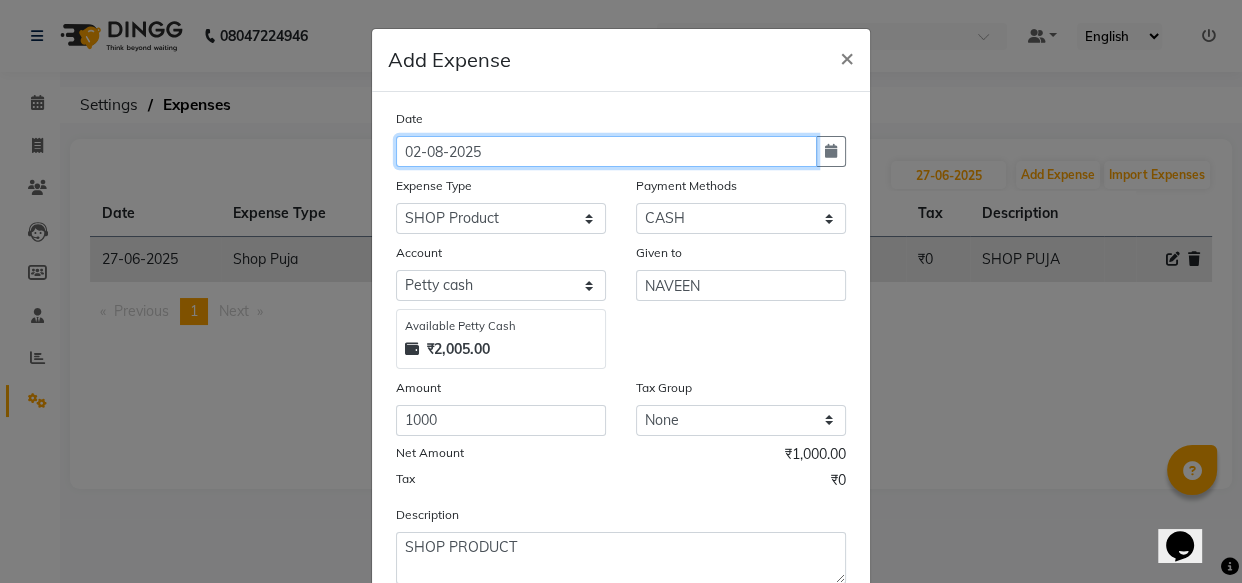 click on "02-08-2025" 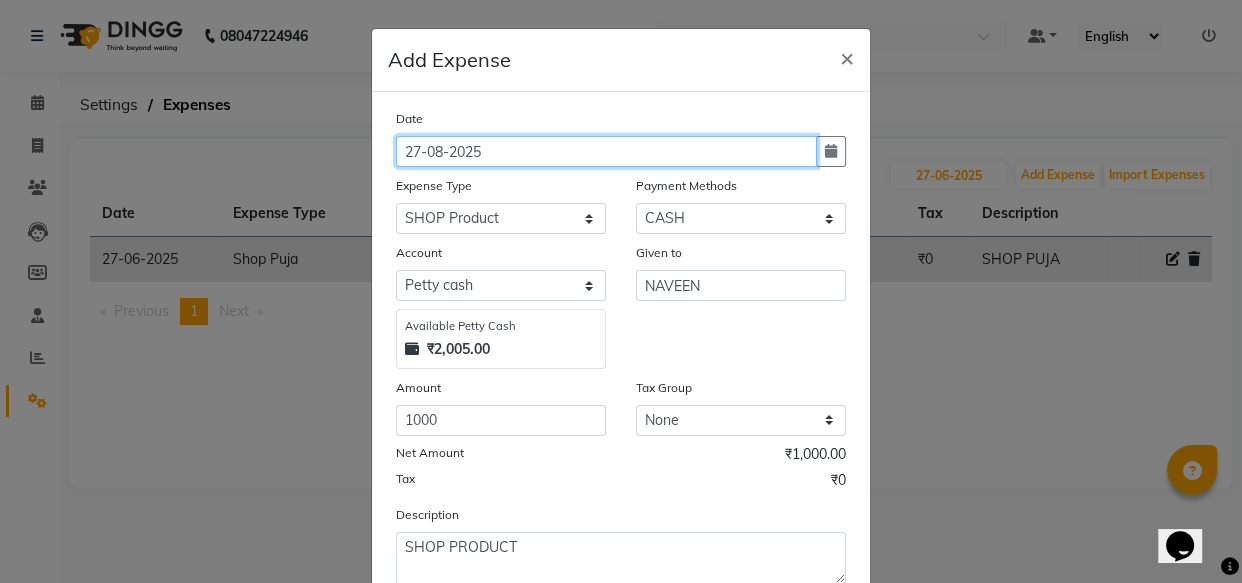 click on "27-08-2025" 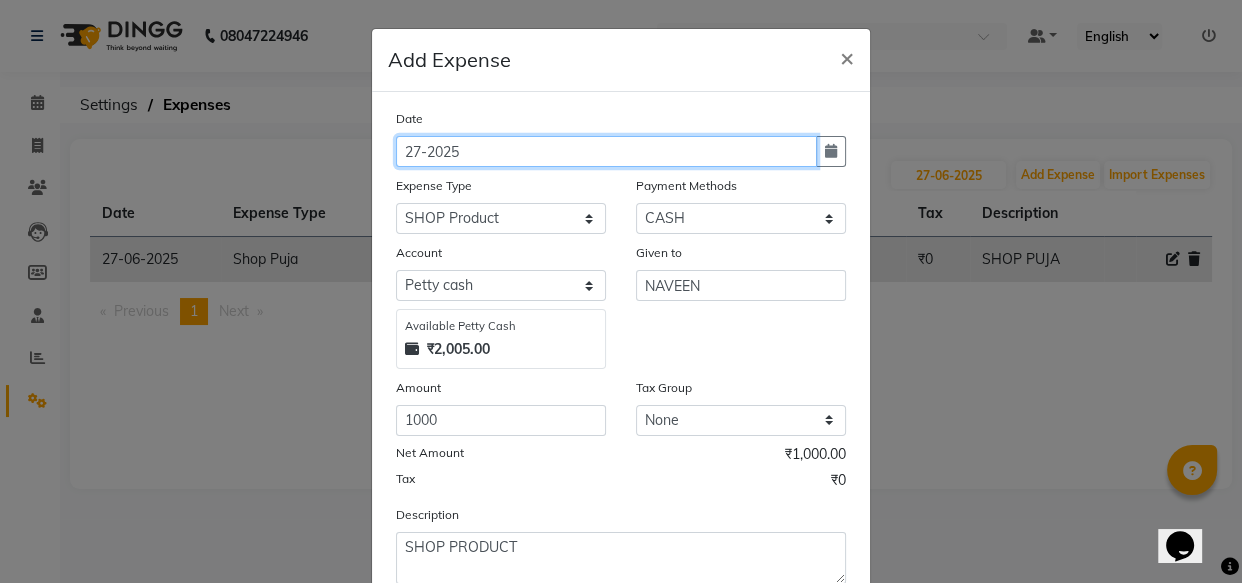 click on "27-2025" 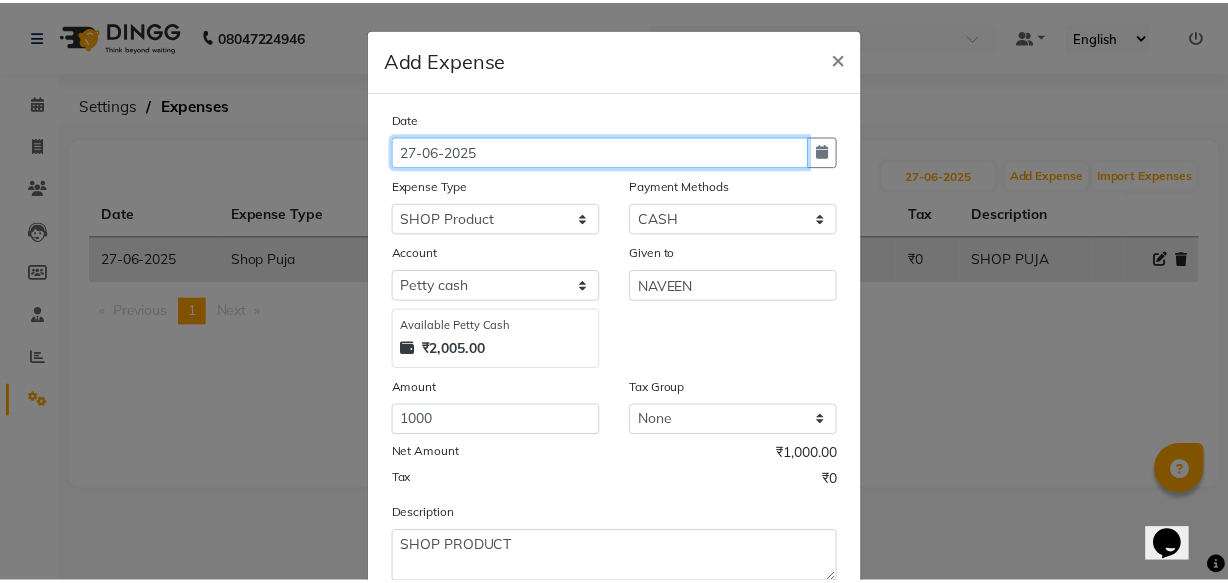 scroll, scrollTop: 135, scrollLeft: 0, axis: vertical 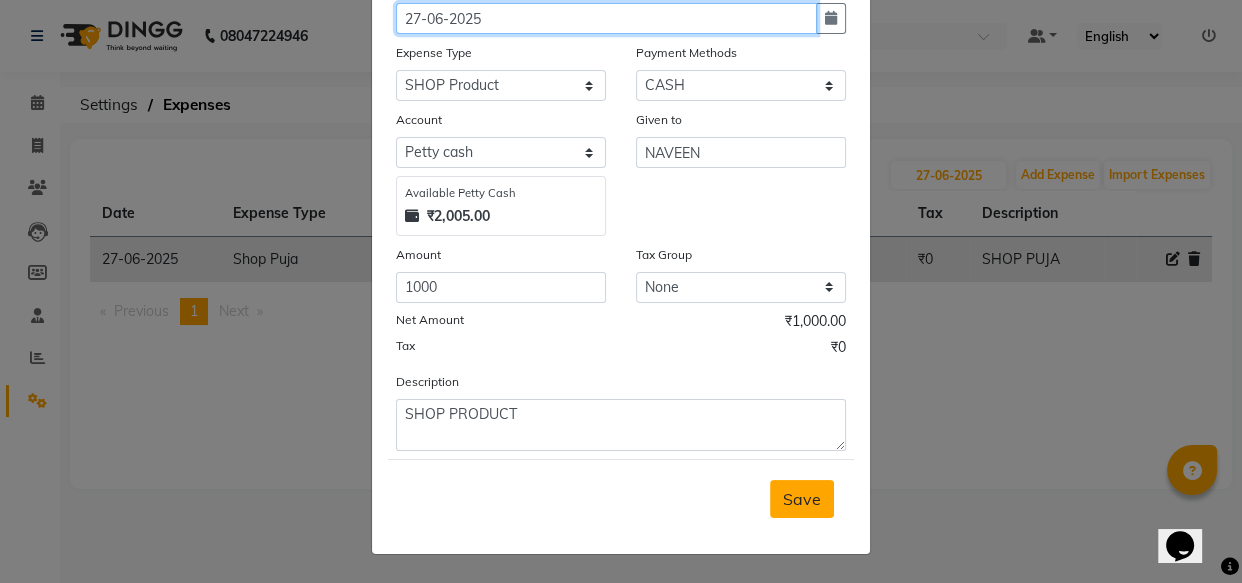 type on "27-06-2025" 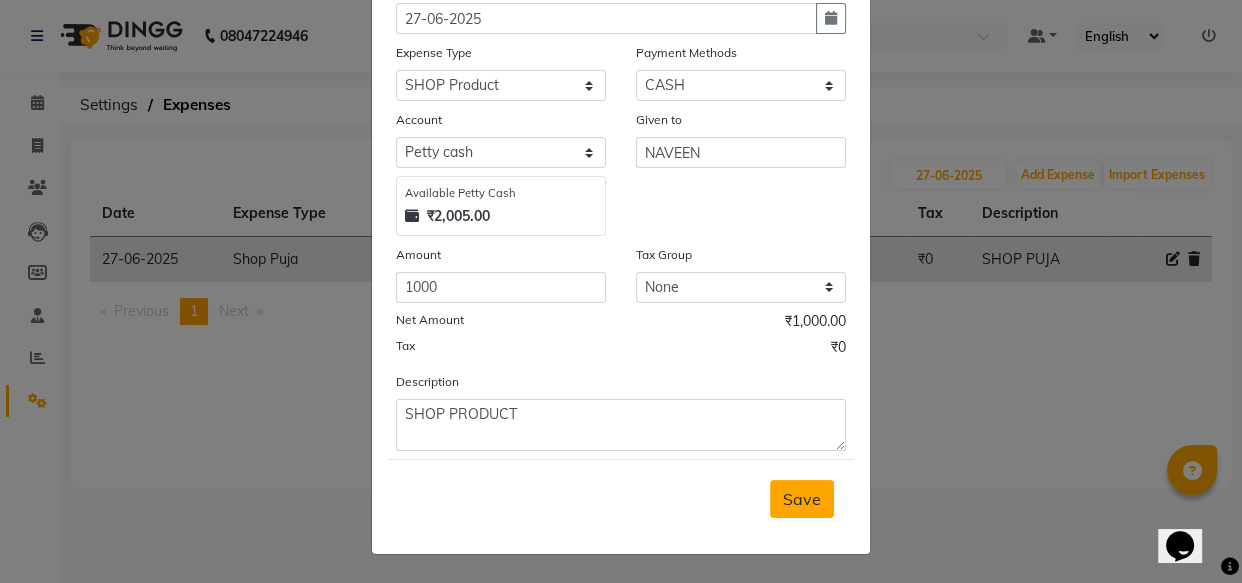 click on "Save" at bounding box center (802, 499) 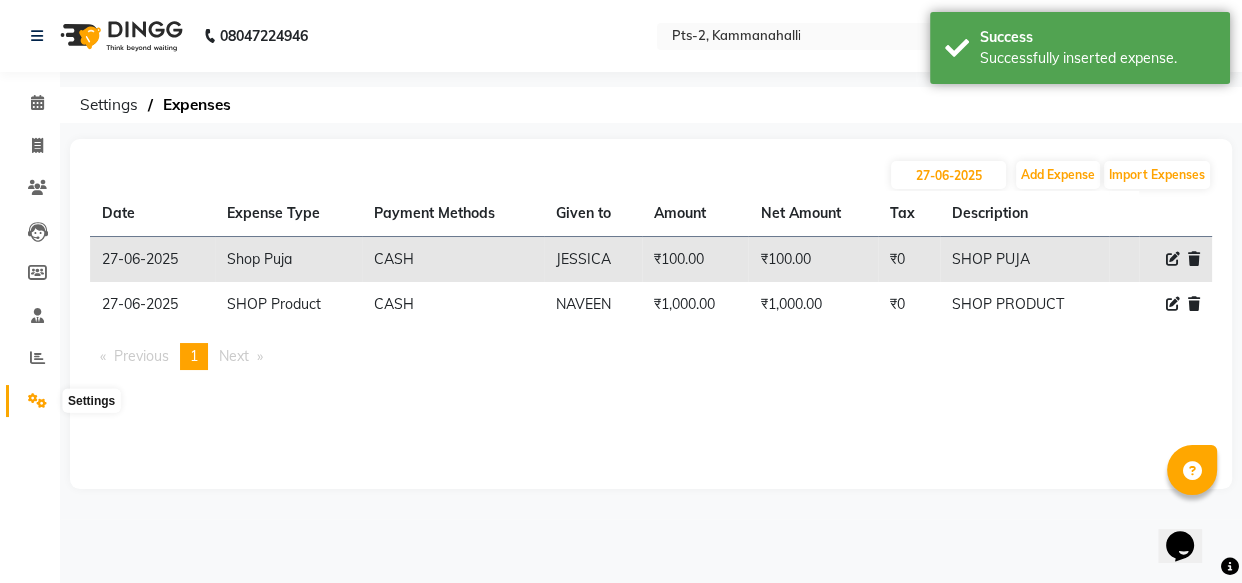 click 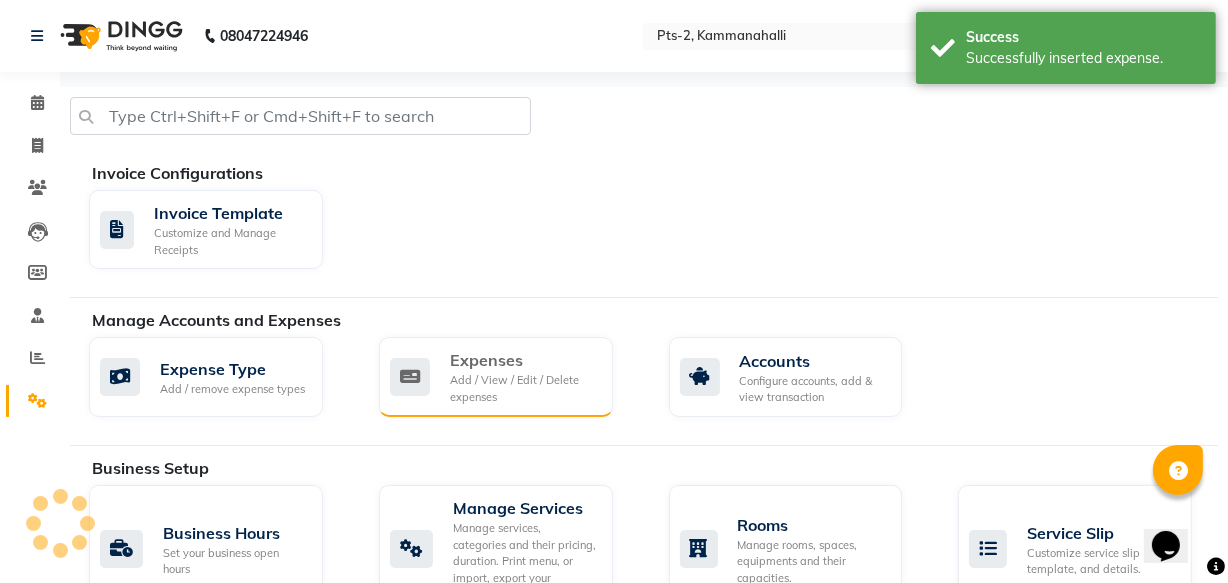 click on "Expenses" 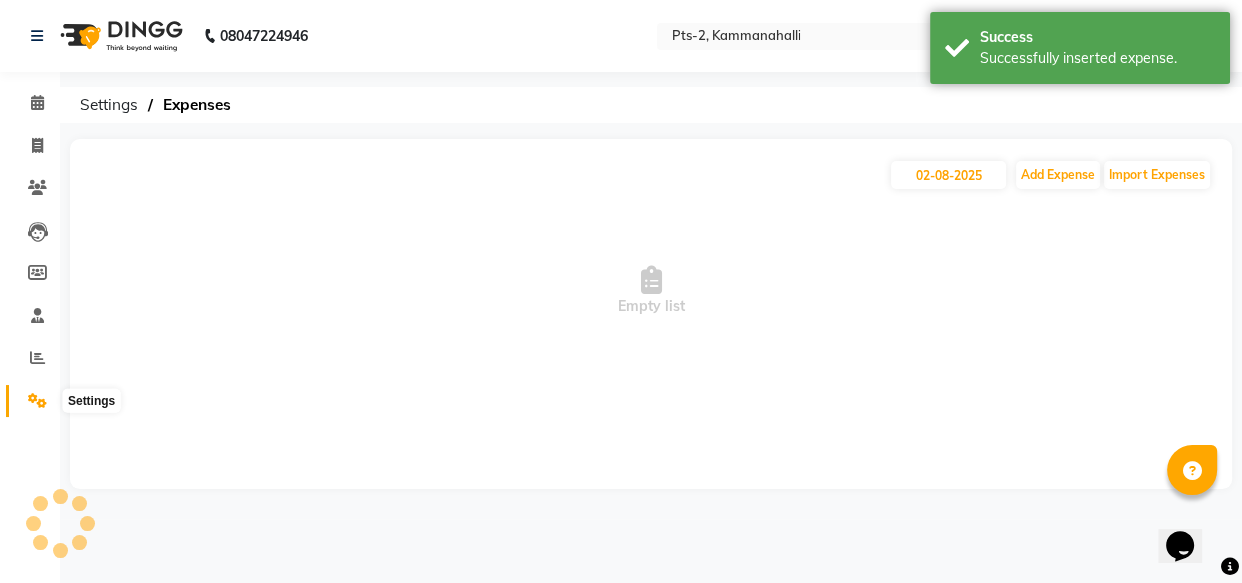 drag, startPoint x: 30, startPoint y: 401, endPoint x: 113, endPoint y: 409, distance: 83.38465 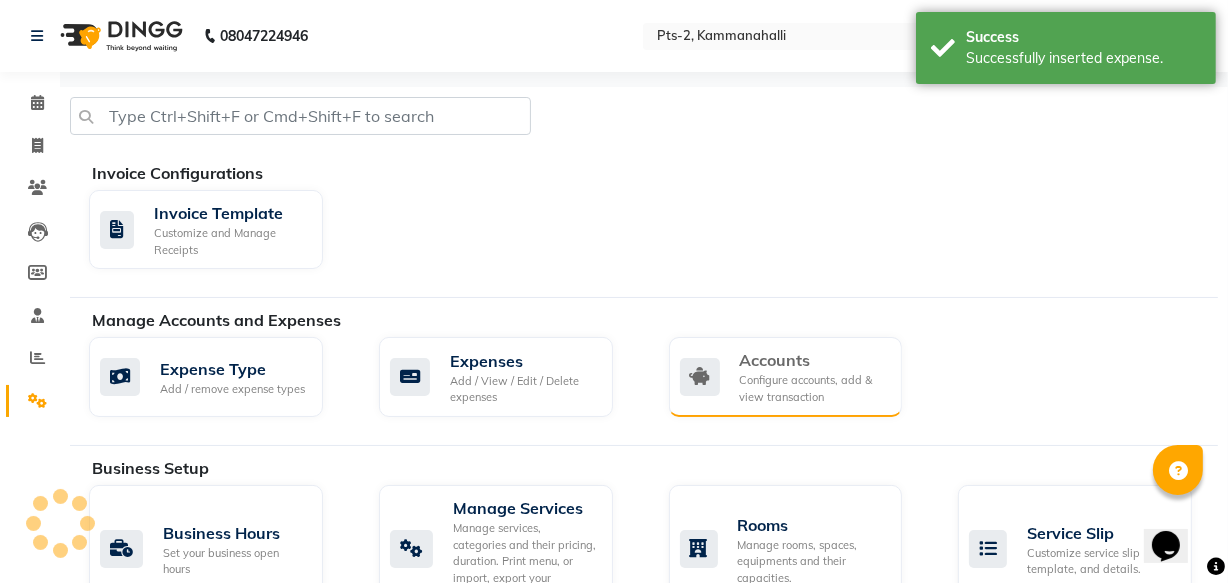 click on "Accounts" 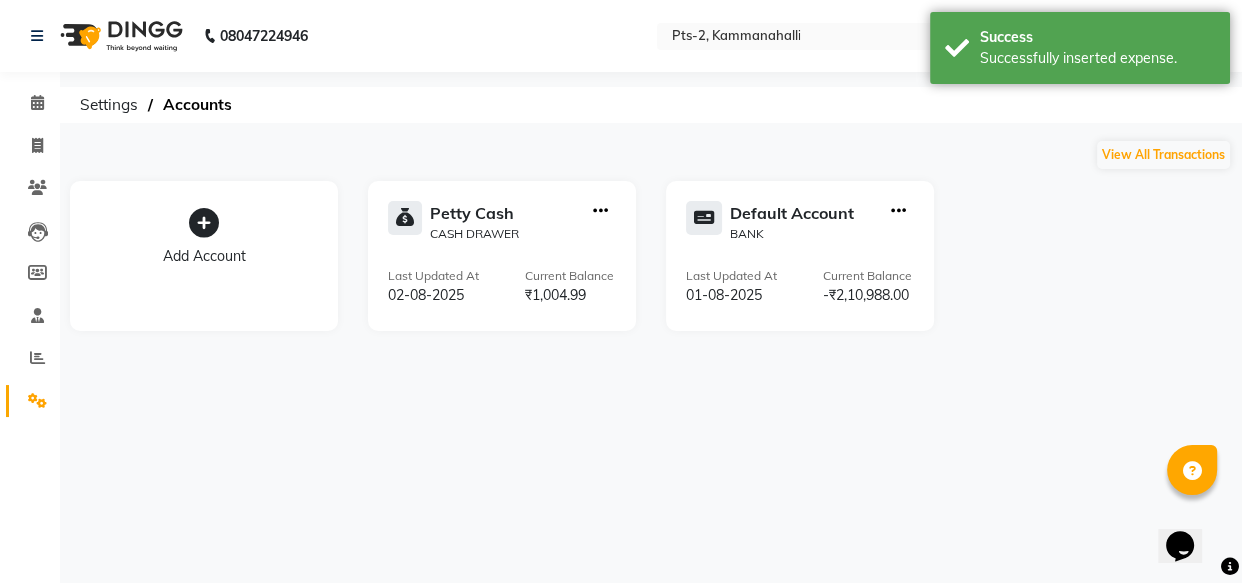 click 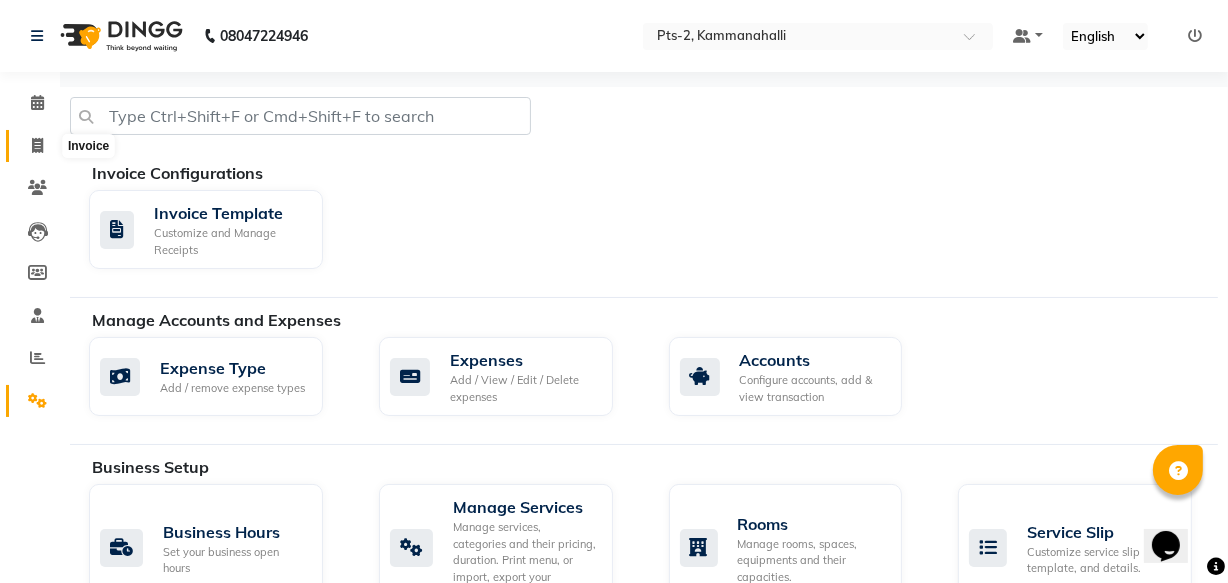 click 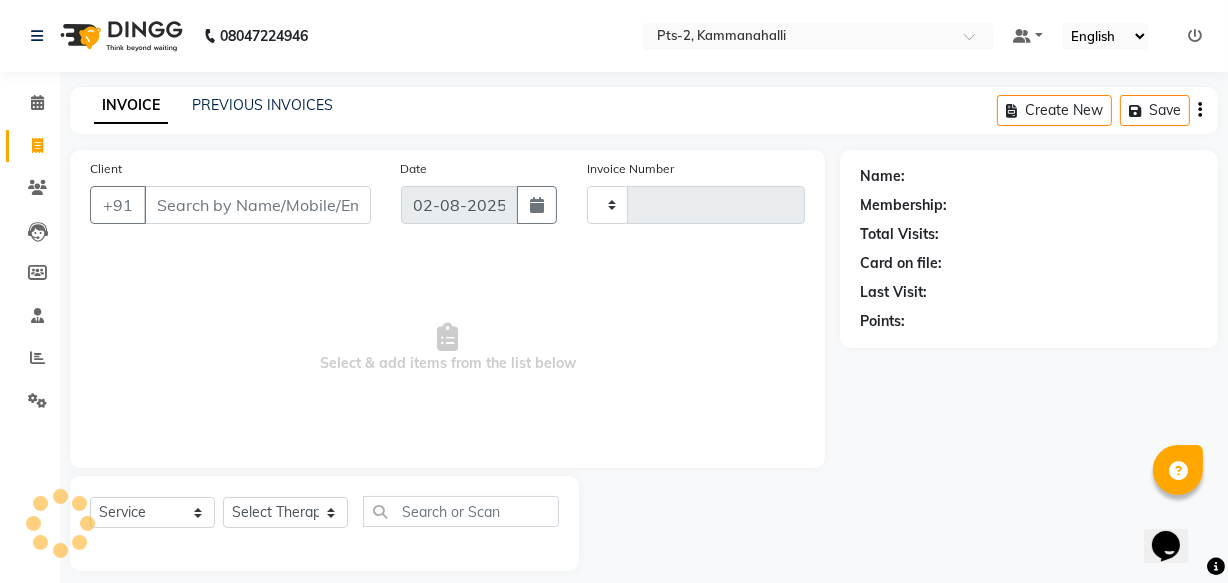scroll, scrollTop: 19, scrollLeft: 0, axis: vertical 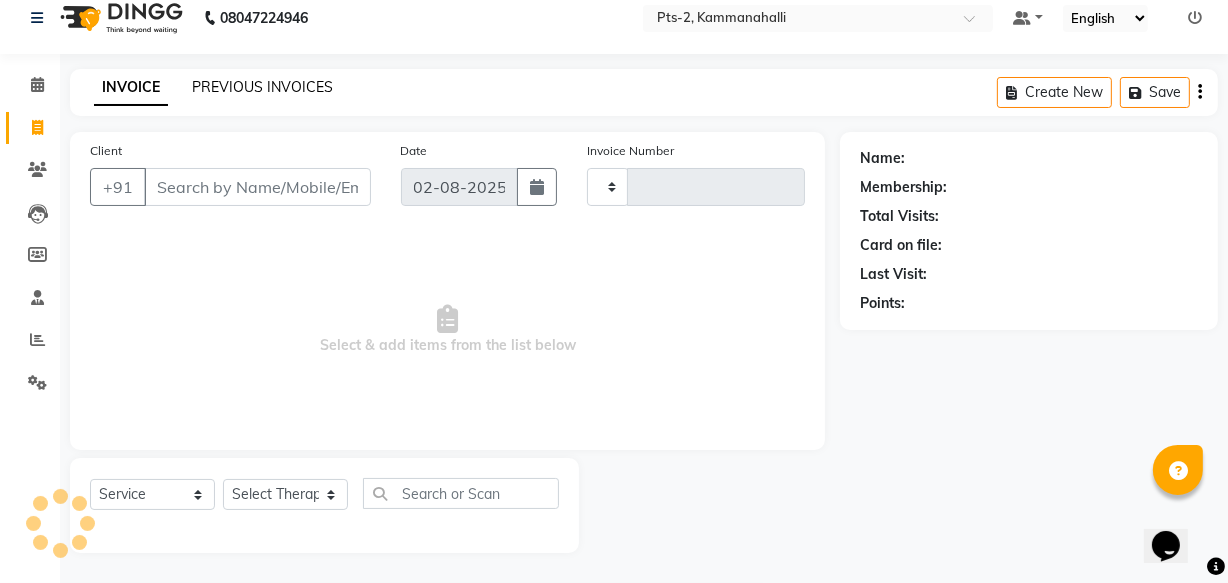 click on "PREVIOUS INVOICES" 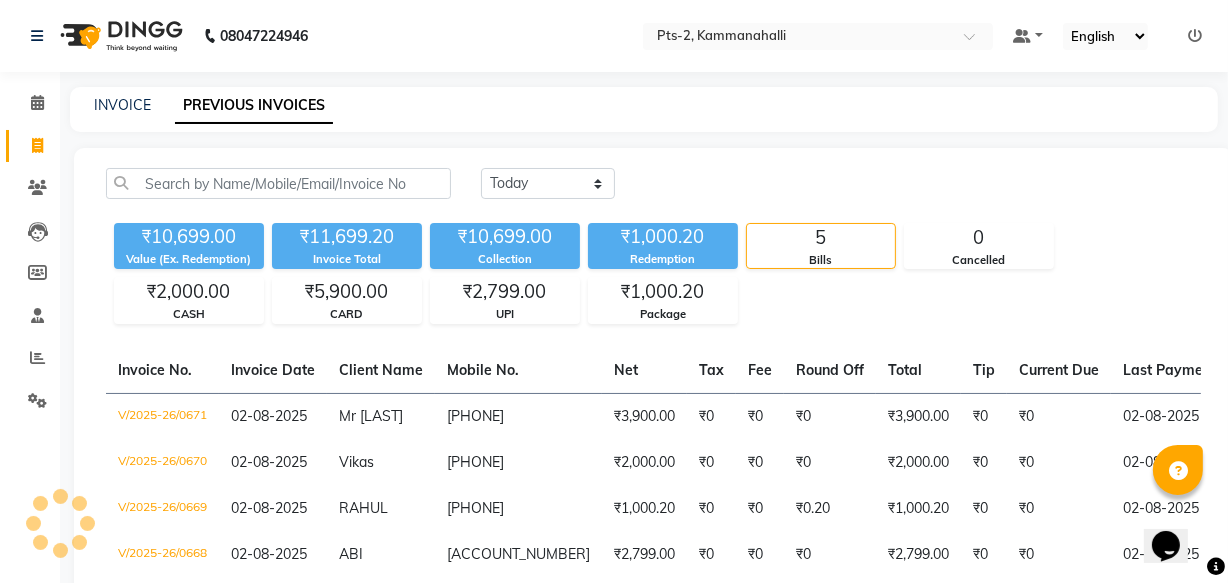 click on "08047224946 Select Location × Pts-2, Kammanahalli Default Panel My Panel English ENGLISH Español العربية मराठी हिंदी ગુજરાતી தமிழ் 中文 Notifications nothing to show ☀ PTS-2, KAMMANAHALLI  Calendar  Invoice  Clients  Leads   Members  Staff  Reports  Settings Completed InProgress Upcoming Dropped Tentative Check-In Confirm Bookings Segments Page Builder INVOICE PREVIOUS INVOICES Today Yesterday Custom Range ₹10,699.00 Value (Ex. Redemption) ₹11,699.20 Invoice Total  ₹10,699.00 Collection ₹1,000.20 Redemption 5 Bills 0 Cancelled ₹2,000.00 CASH ₹5,900.00 CARD ₹2,799.00 UPI ₹1,000.20 Package  Invoice No.   Invoice Date   Client Name   Mobile No.   Net   Tax   Fee   Round Off   Total   Tip   Current Due   Last Payment Date   Payment Amount   Payment Methods   Cancel Reason   Status   V/2025-26/0671  02-08-2025 Mr Deep   9972309594 ₹3,900.00 ₹0  ₹0  ₹0 ₹3,900.00 ₹0 ₹0 02-08-2025 ₹3,900.00  CARD - PAID  V/2025-26/0670    -" at bounding box center [614, 366] 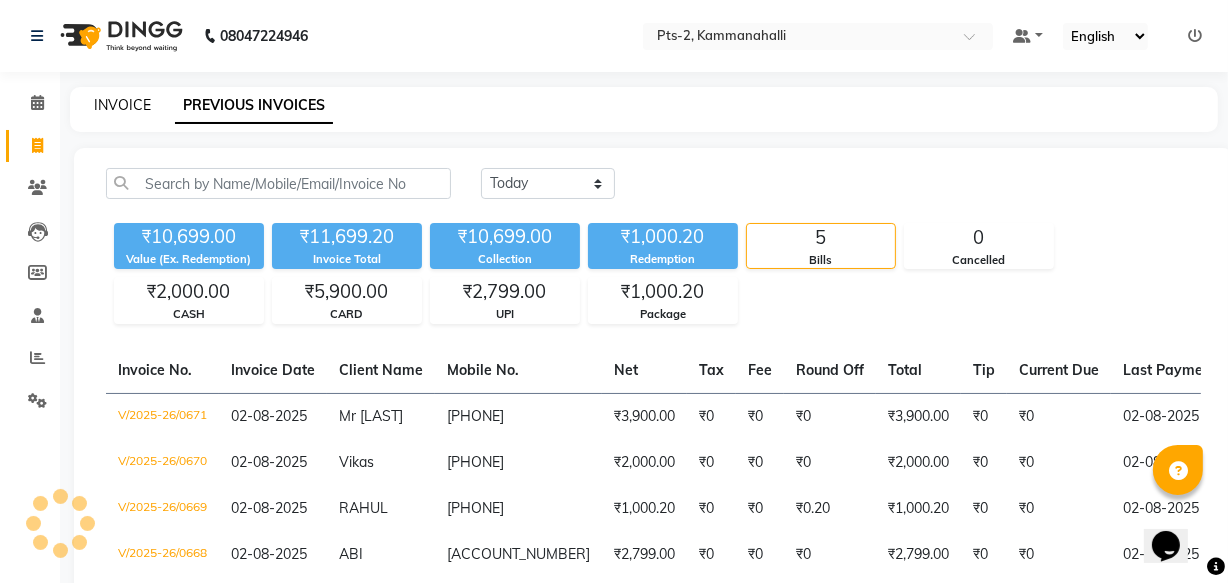 click on "INVOICE" 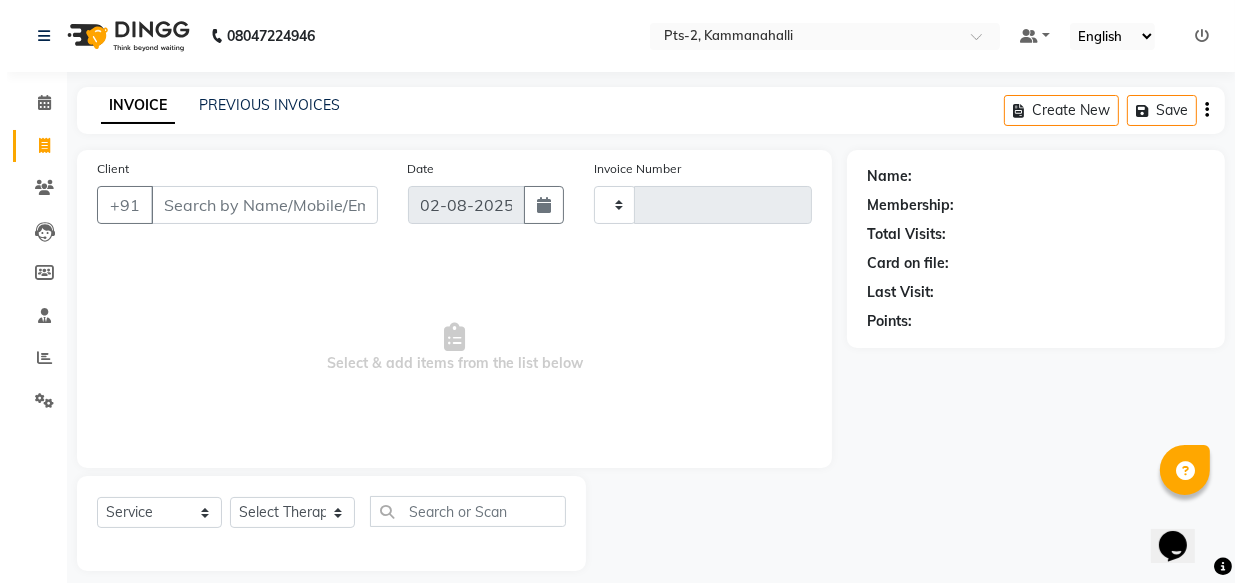 scroll, scrollTop: 19, scrollLeft: 0, axis: vertical 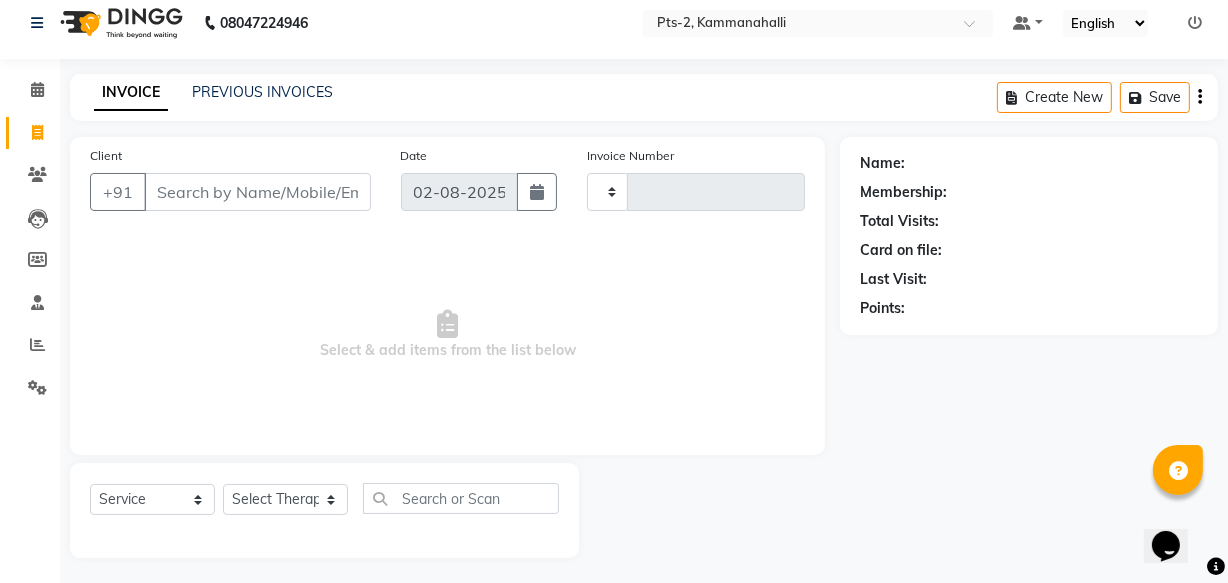 type on "0672" 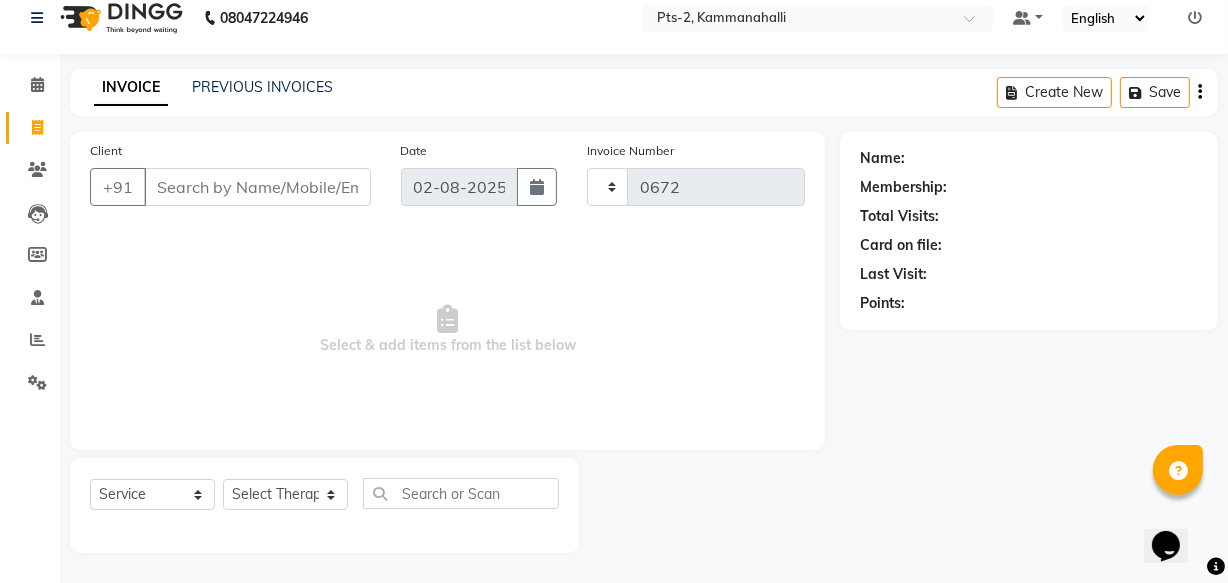 select on "5391" 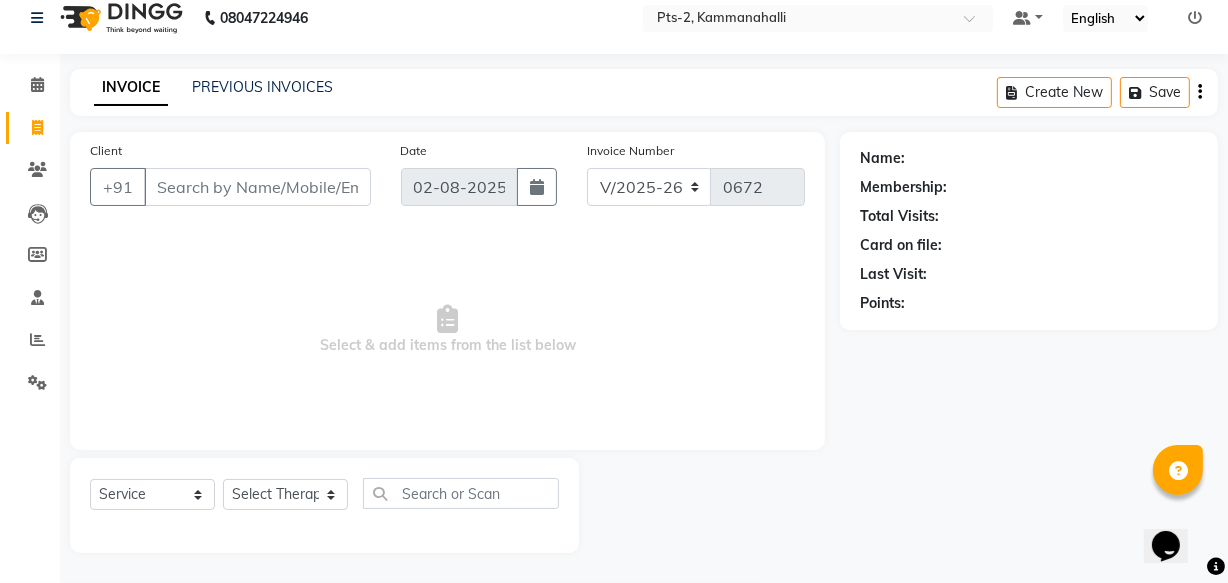 click on "Client" at bounding box center (257, 187) 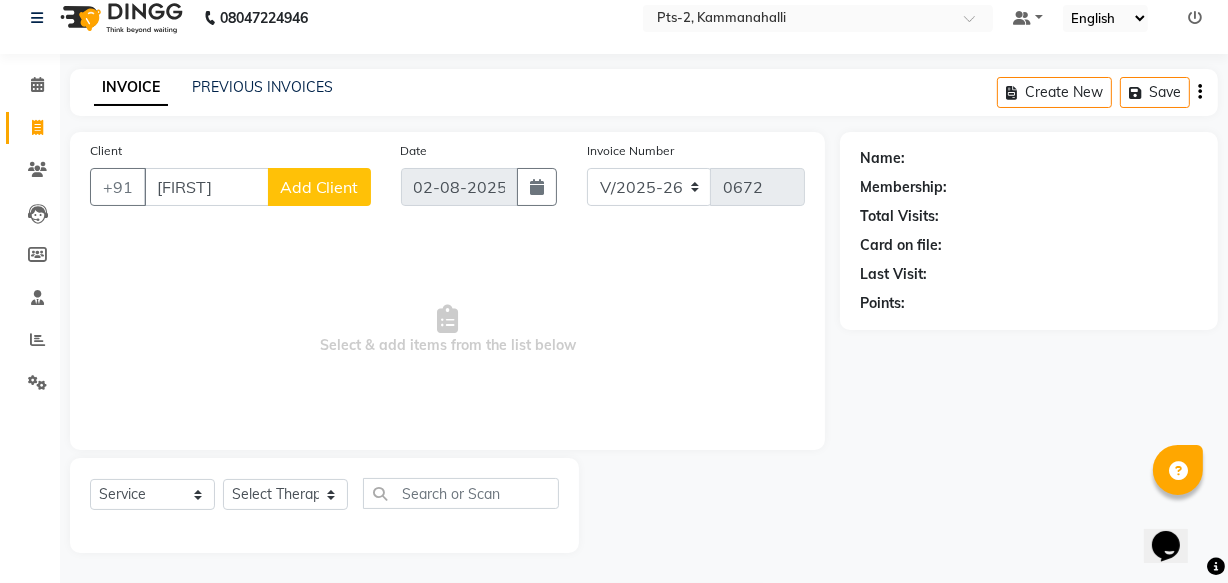 type on "KAVIN" 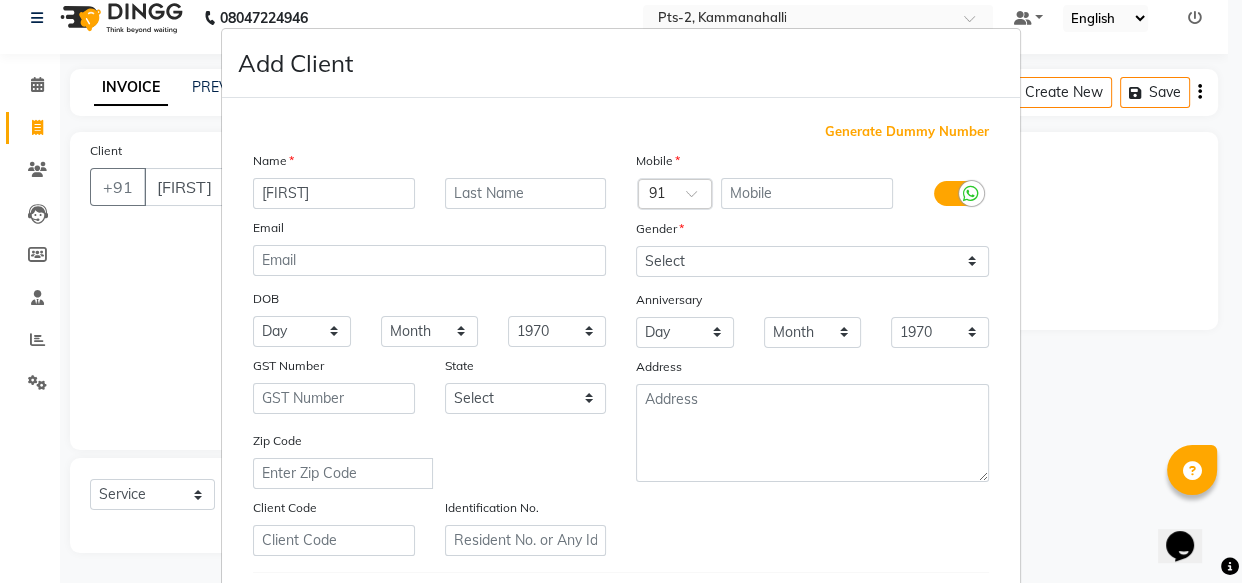 click on "Generate Dummy Number" at bounding box center (907, 132) 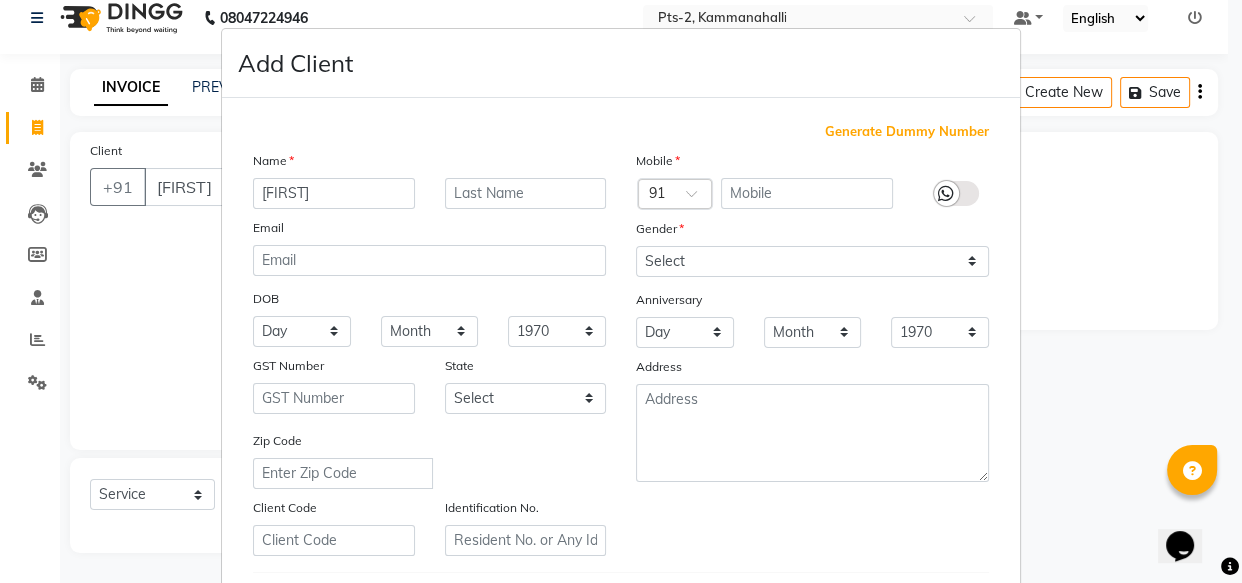 type on "1230200000057" 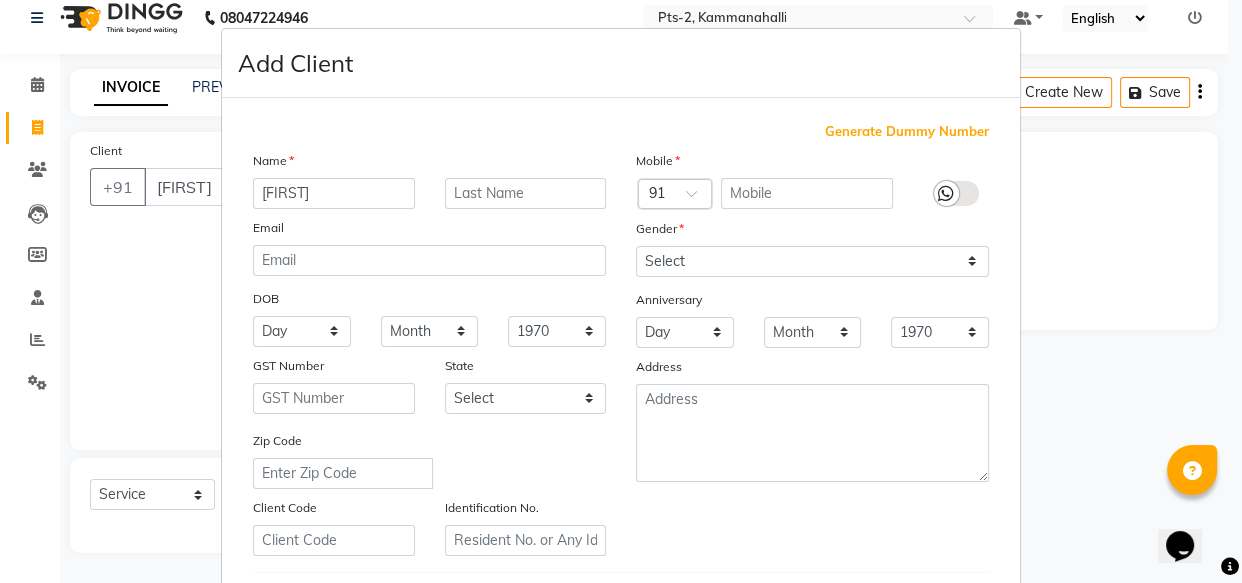 checkbox on "false" 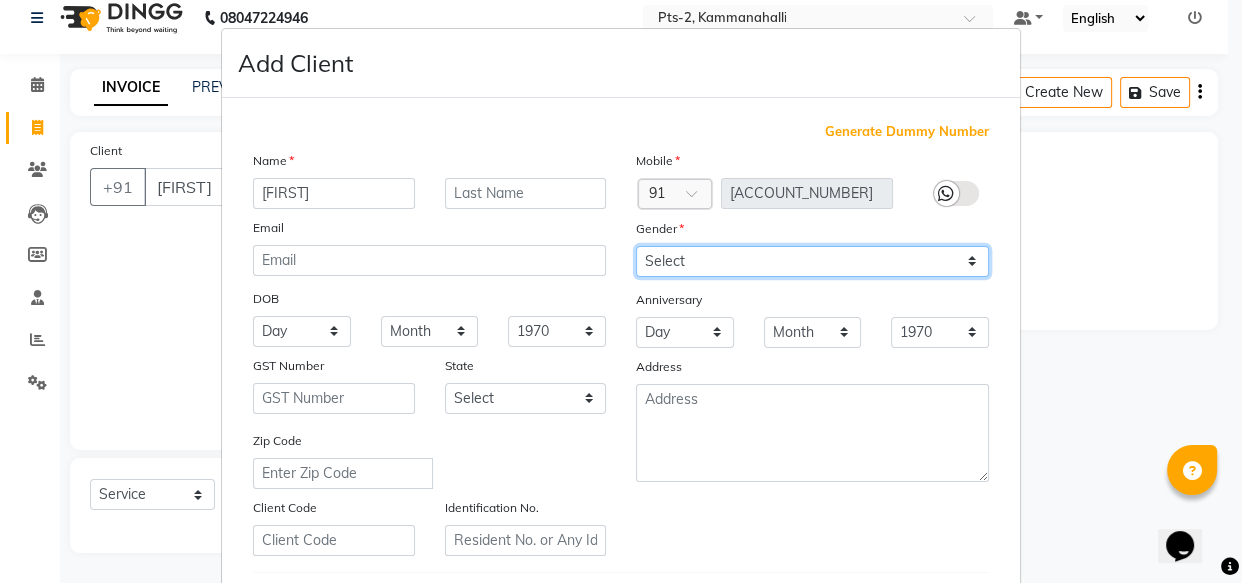 click on "Select Male Female Other Prefer Not To Say" at bounding box center [812, 261] 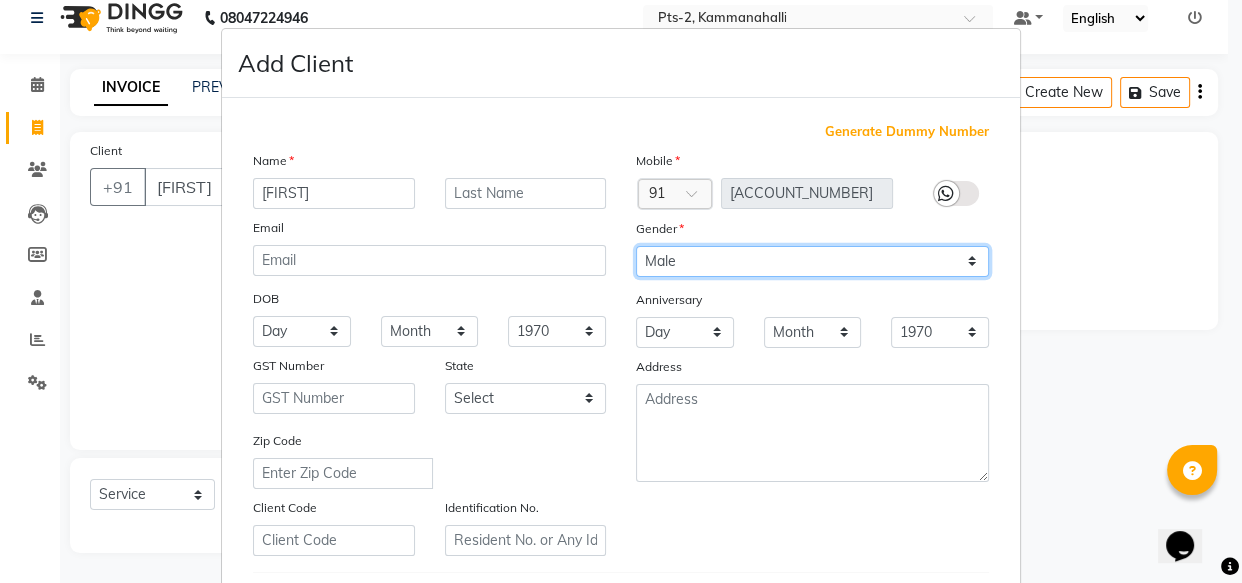 click on "Select Male Female Other Prefer Not To Say" at bounding box center (812, 261) 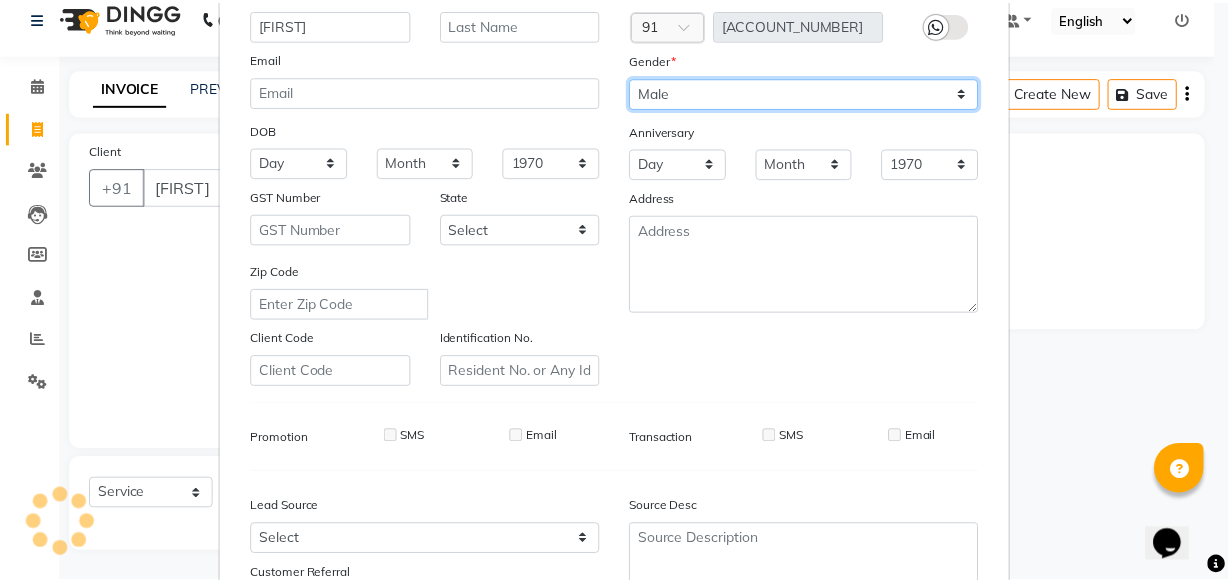 scroll, scrollTop: 272, scrollLeft: 0, axis: vertical 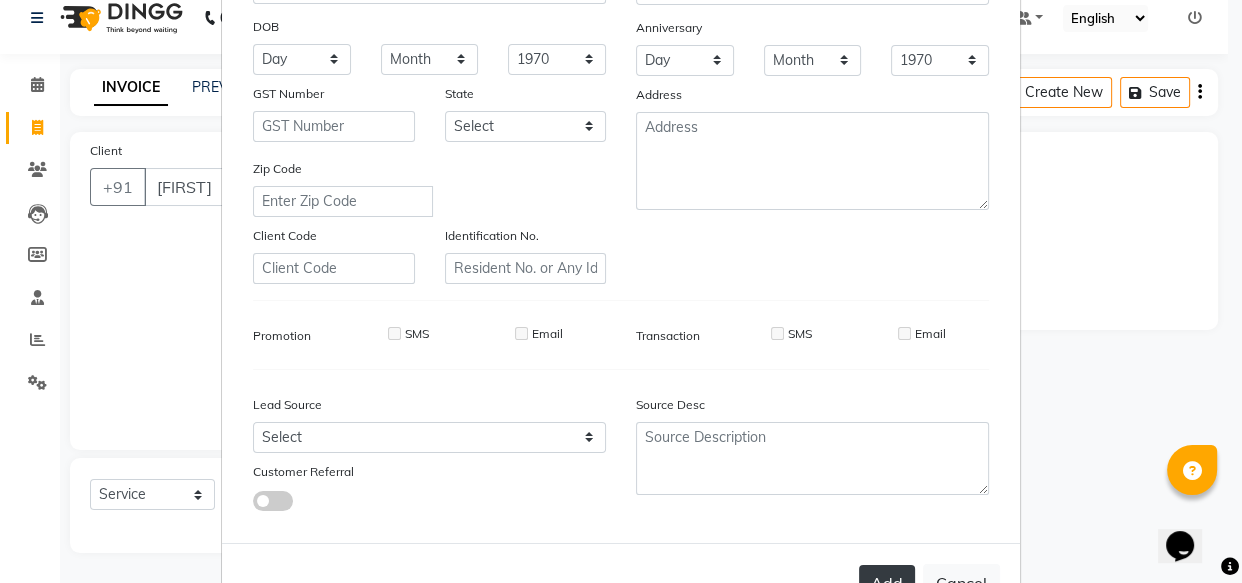 click on "Add" at bounding box center [887, 583] 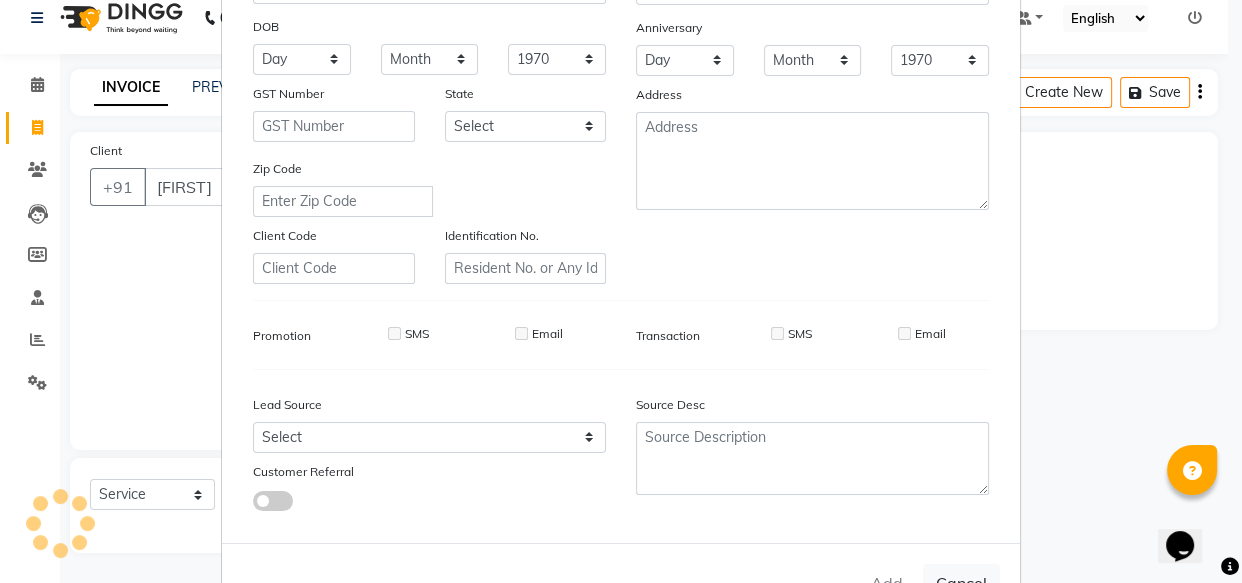 type on "1230200000057" 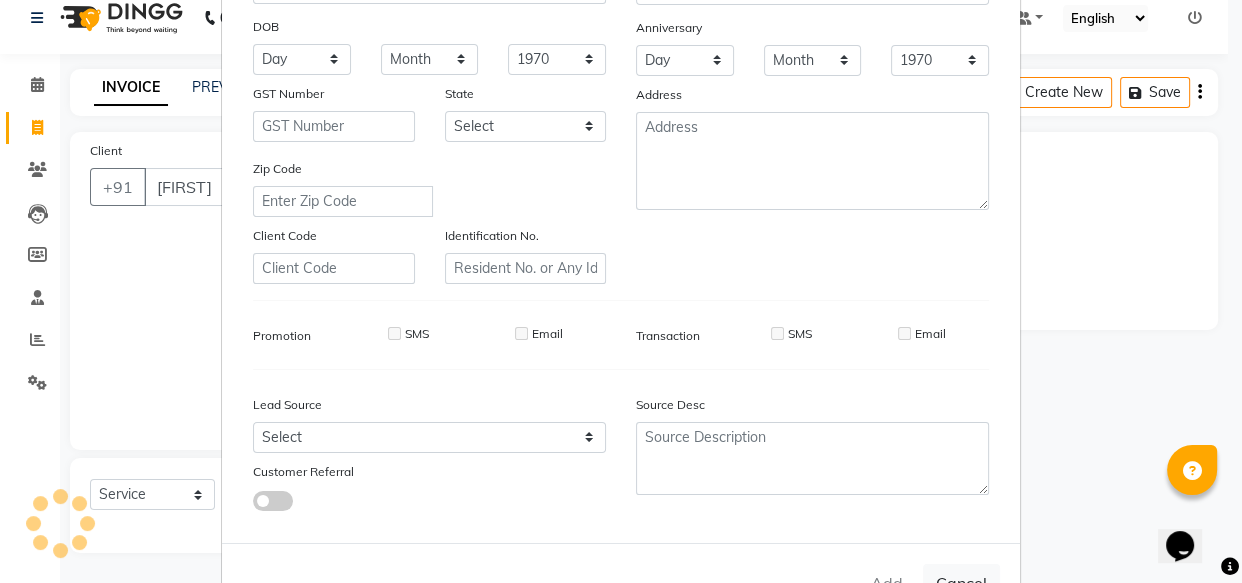 type 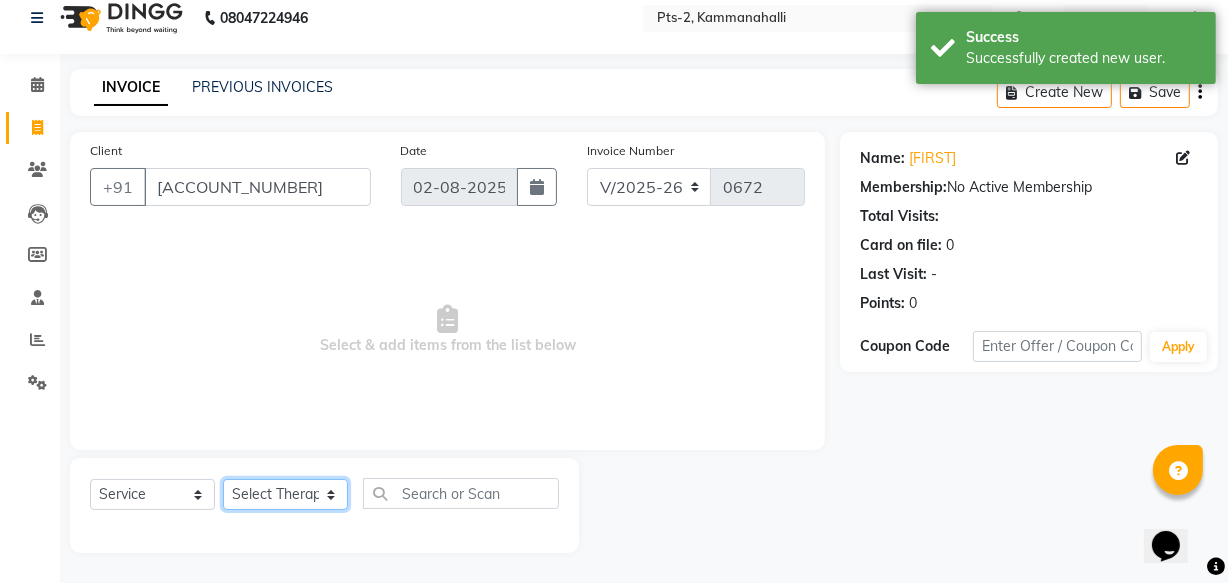 click on "Select Therapist AMOO Anyone BIPIN CASPER HANA JASMINE JESSICA NEETHU NICHA SONA" 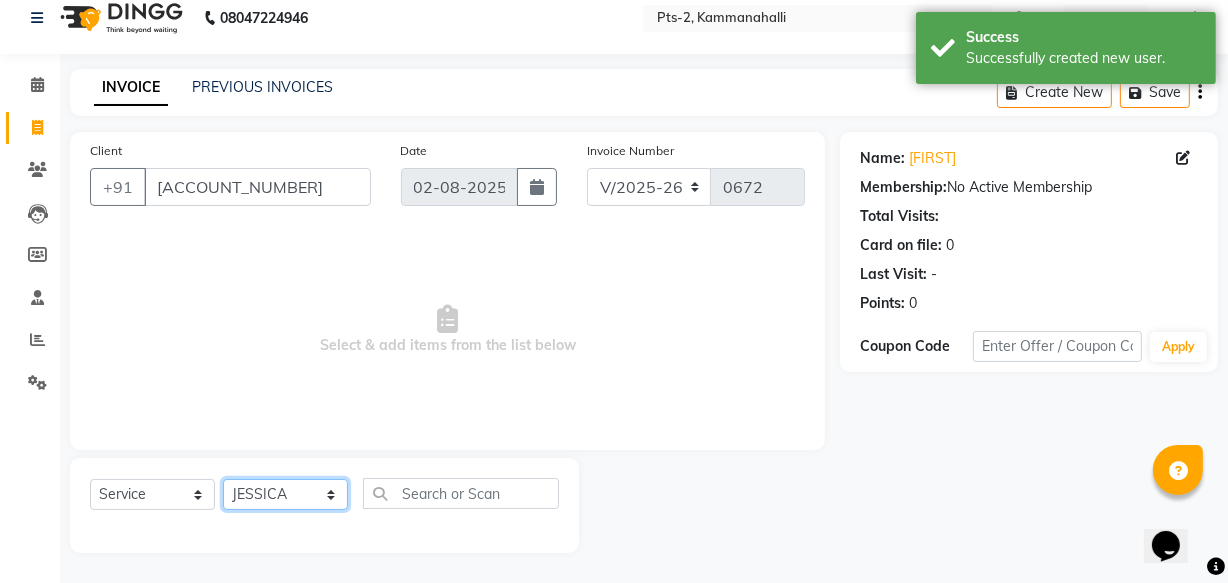 click on "Select Therapist AMOO Anyone BIPIN CASPER HANA JASMINE JESSICA NEETHU NICHA SONA" 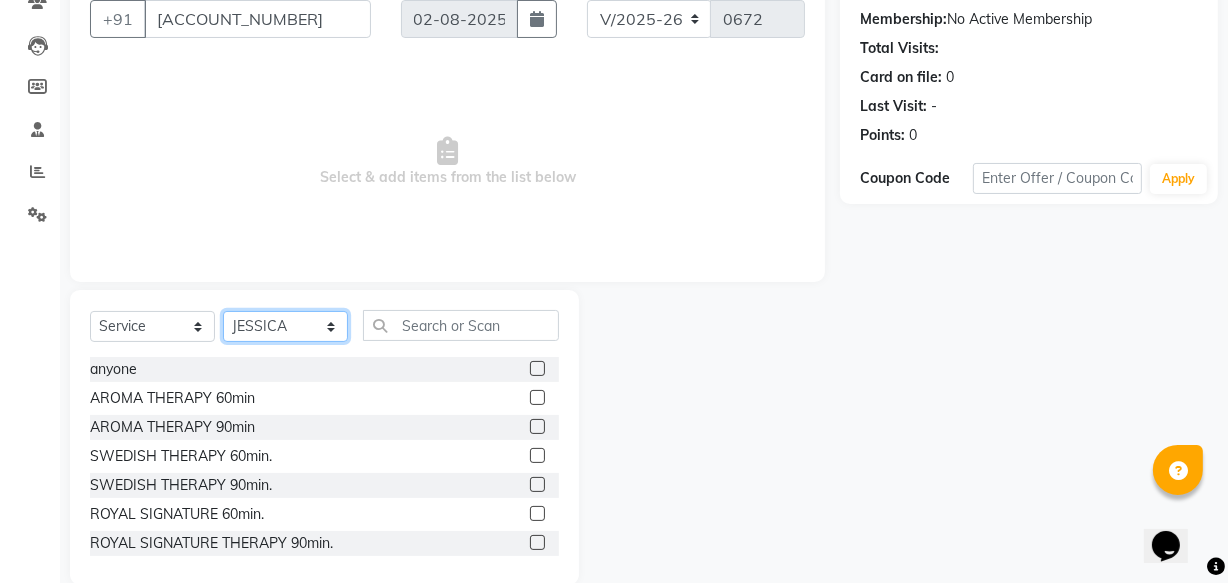 scroll, scrollTop: 219, scrollLeft: 0, axis: vertical 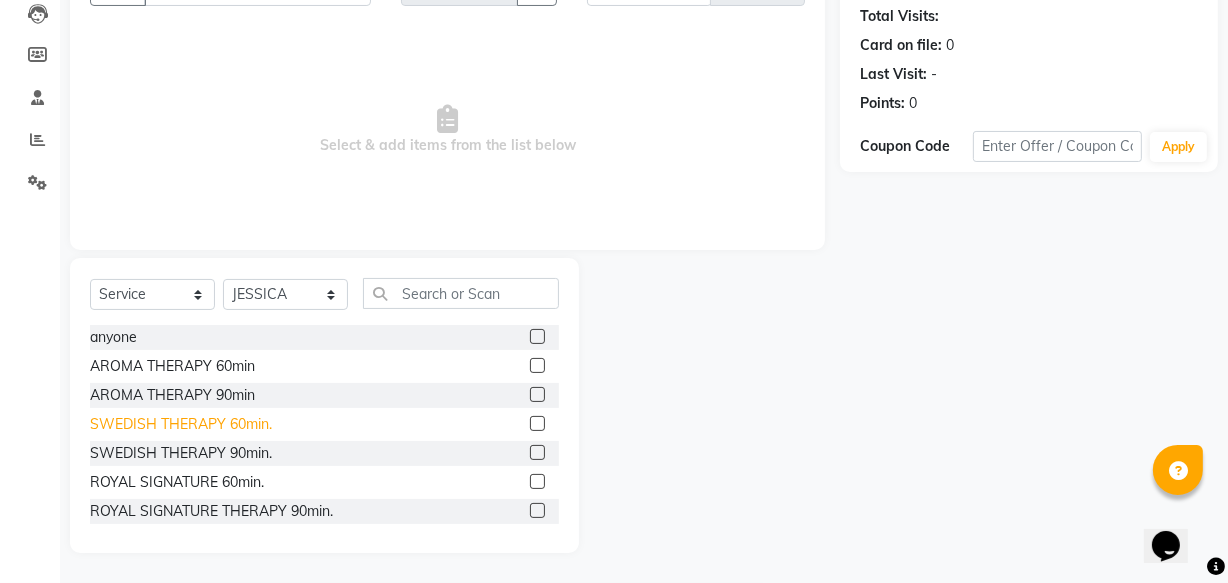click on "SWEDISH THERAPY 60min." 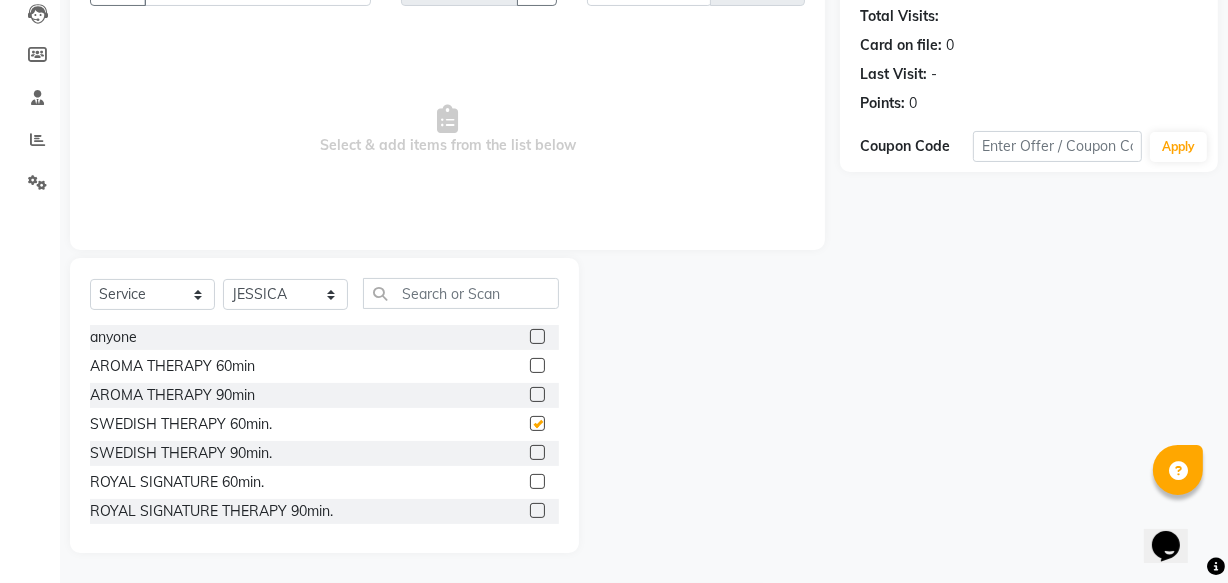 checkbox on "false" 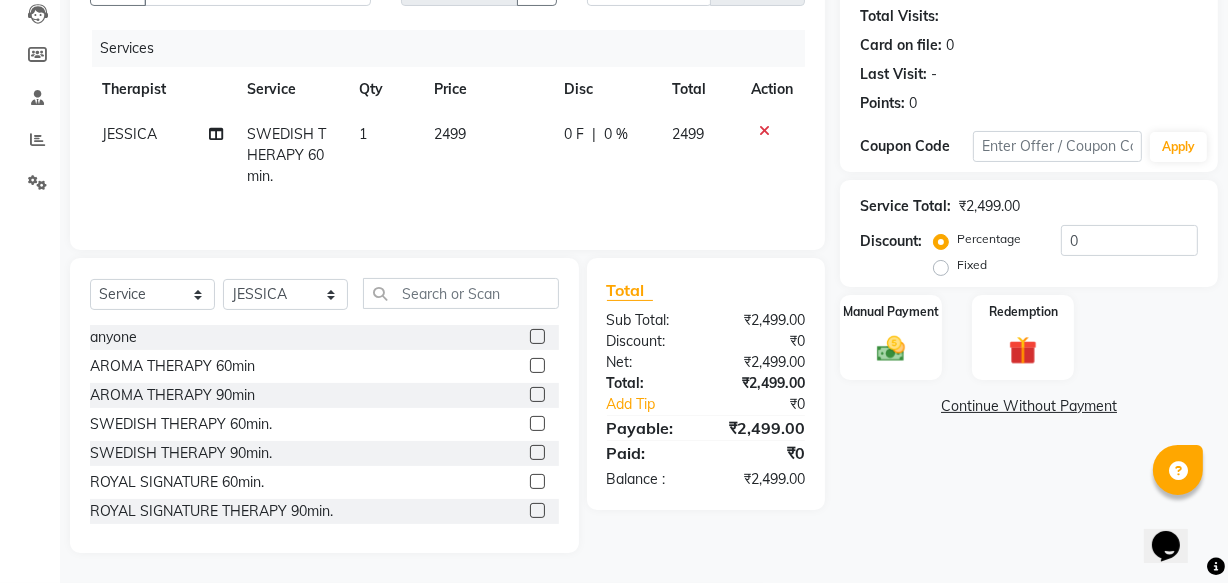 click on "Fixed" 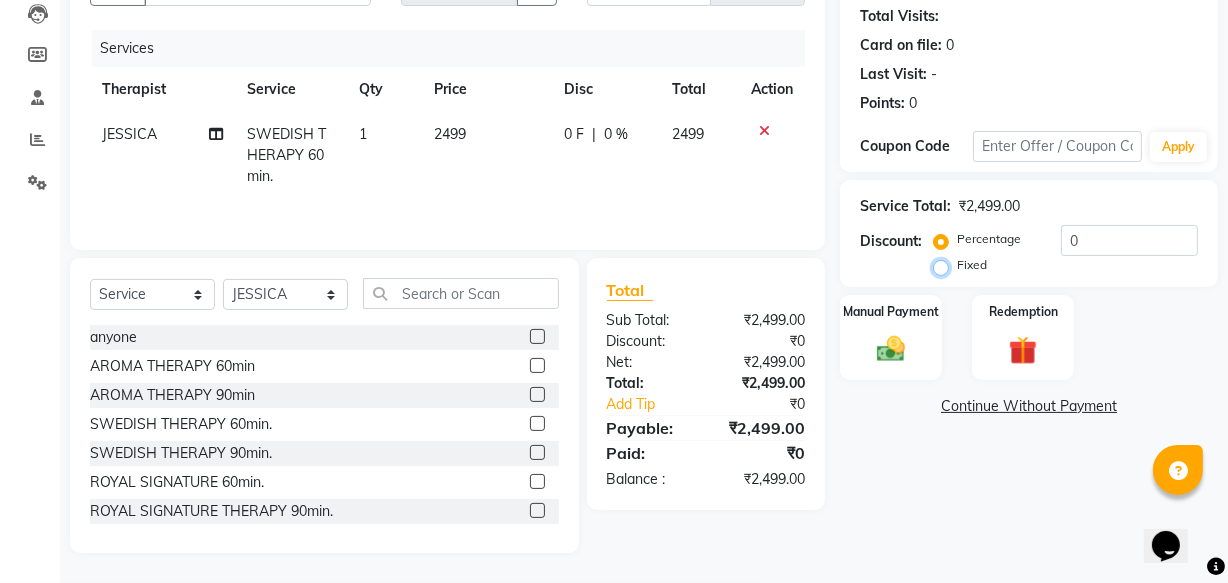click on "Fixed" at bounding box center [945, 265] 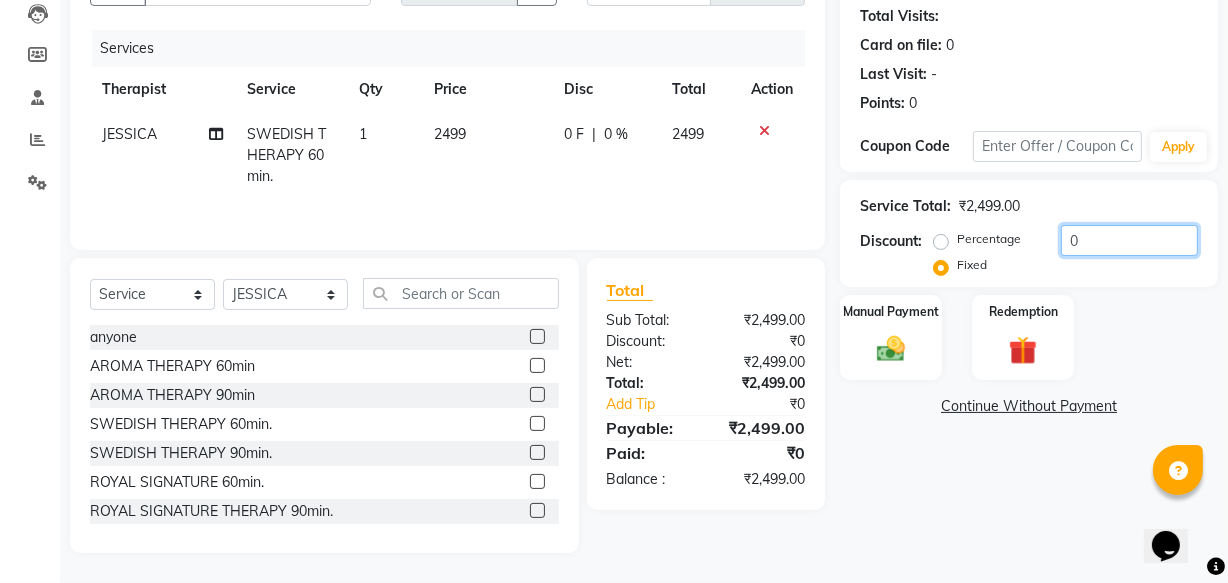 click on "0" 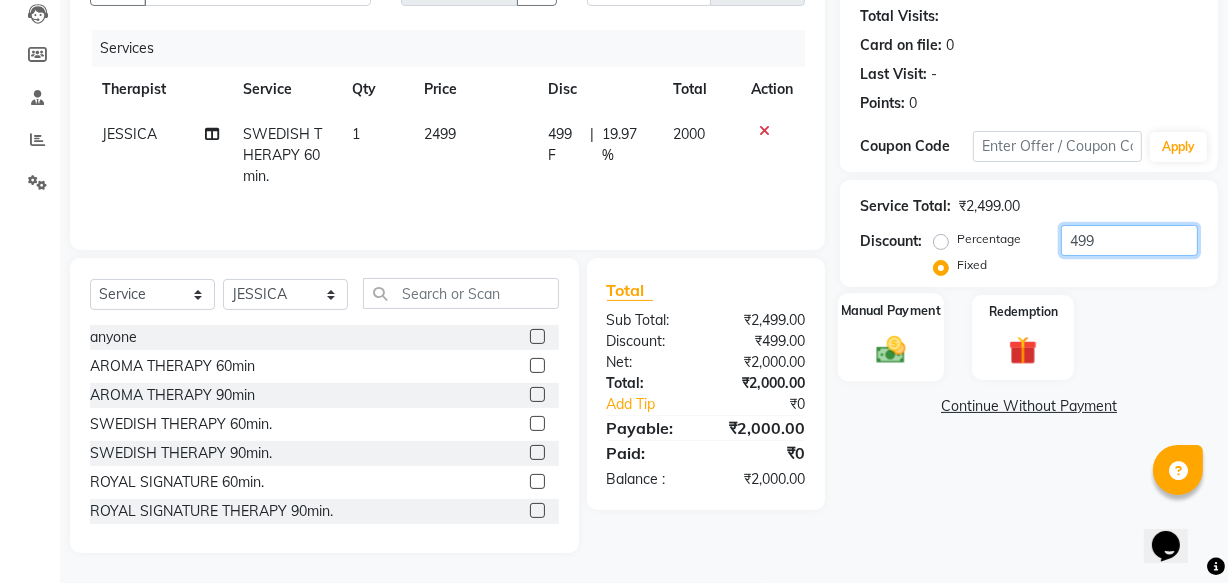 type on "499" 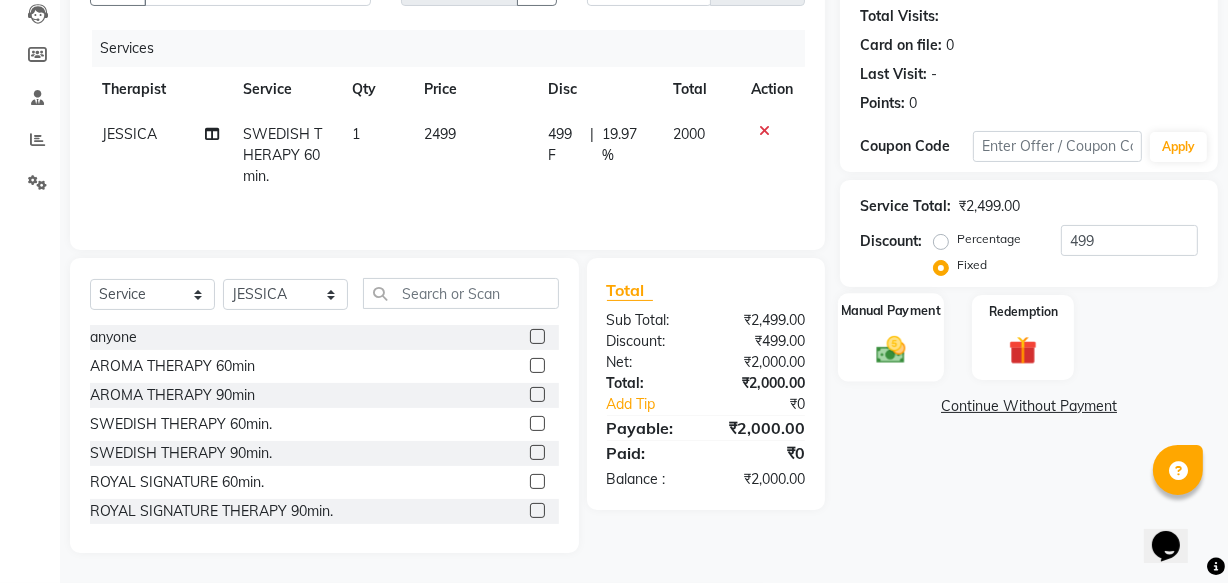 click on "Manual Payment" 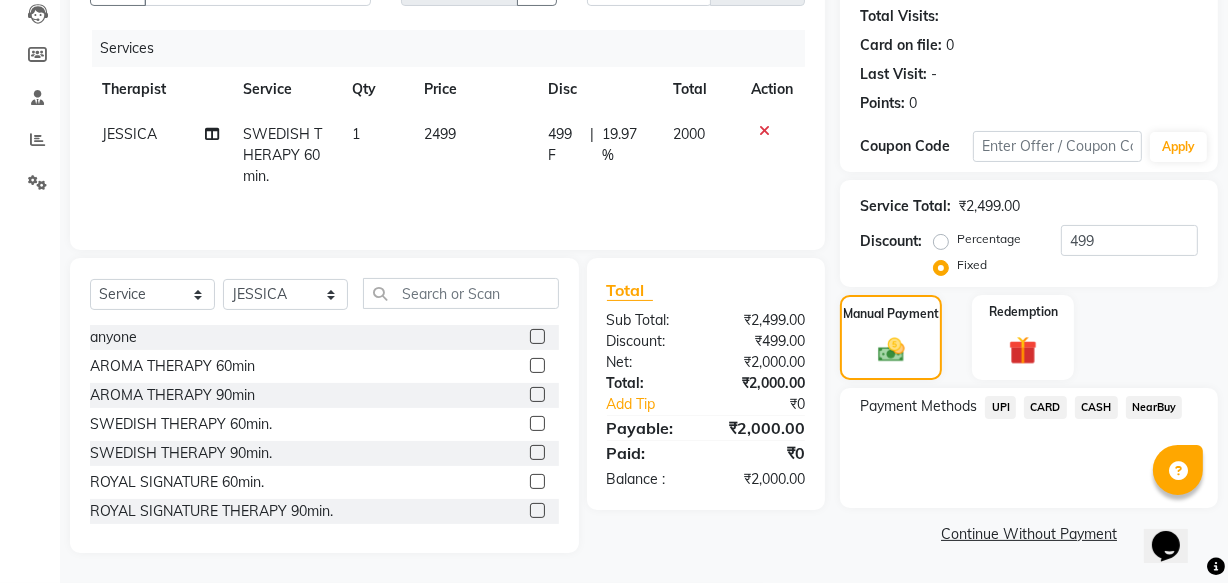 click on "CASH" 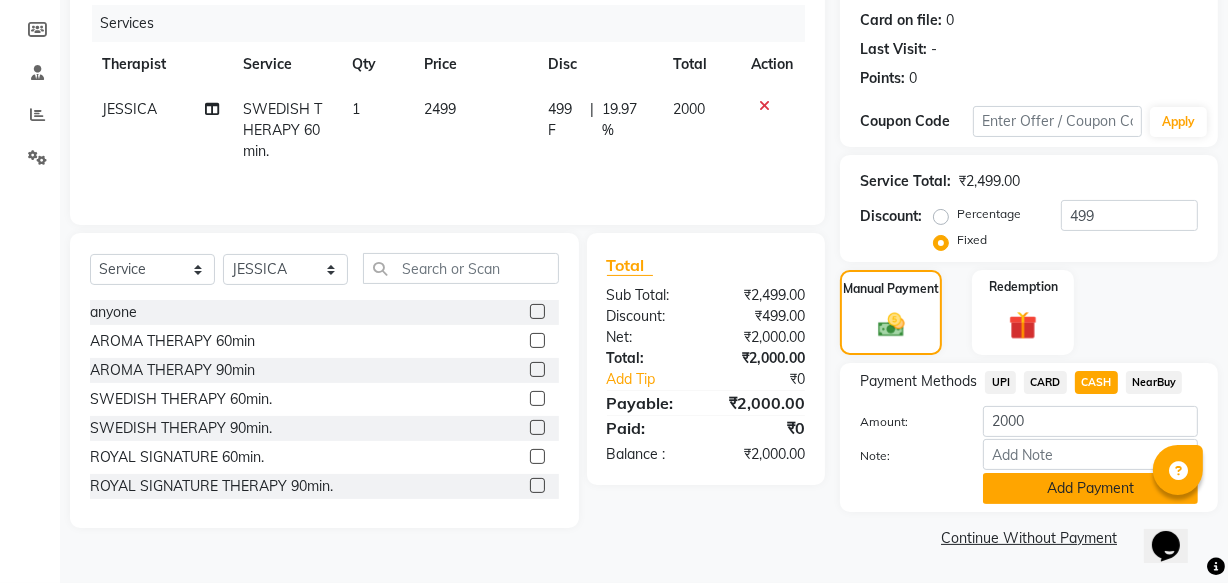 click on "Add Payment" 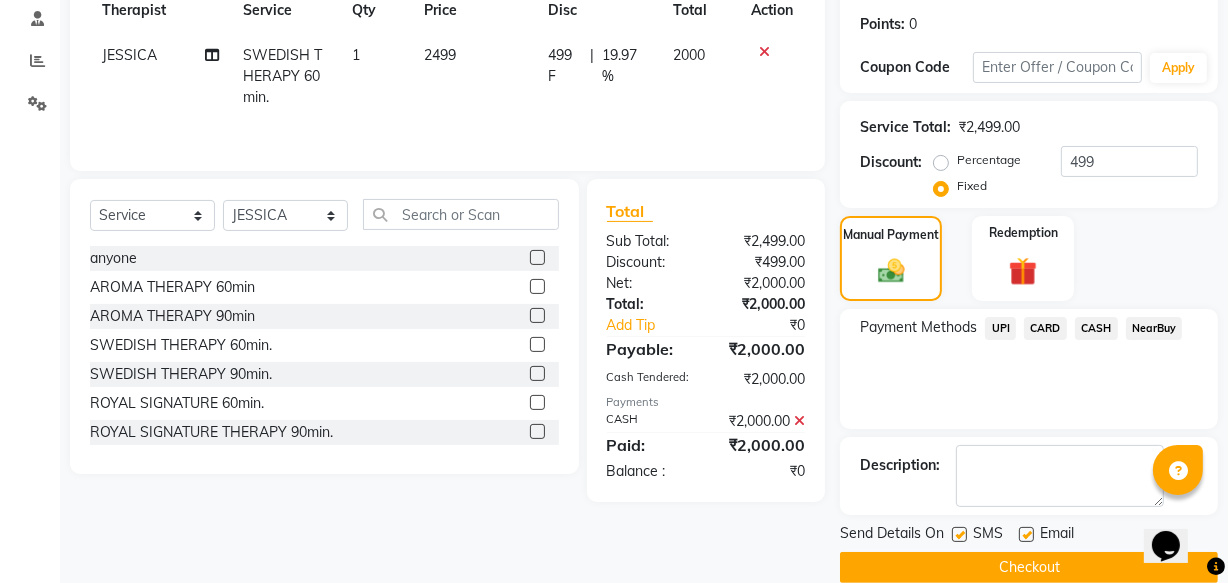 scroll, scrollTop: 326, scrollLeft: 0, axis: vertical 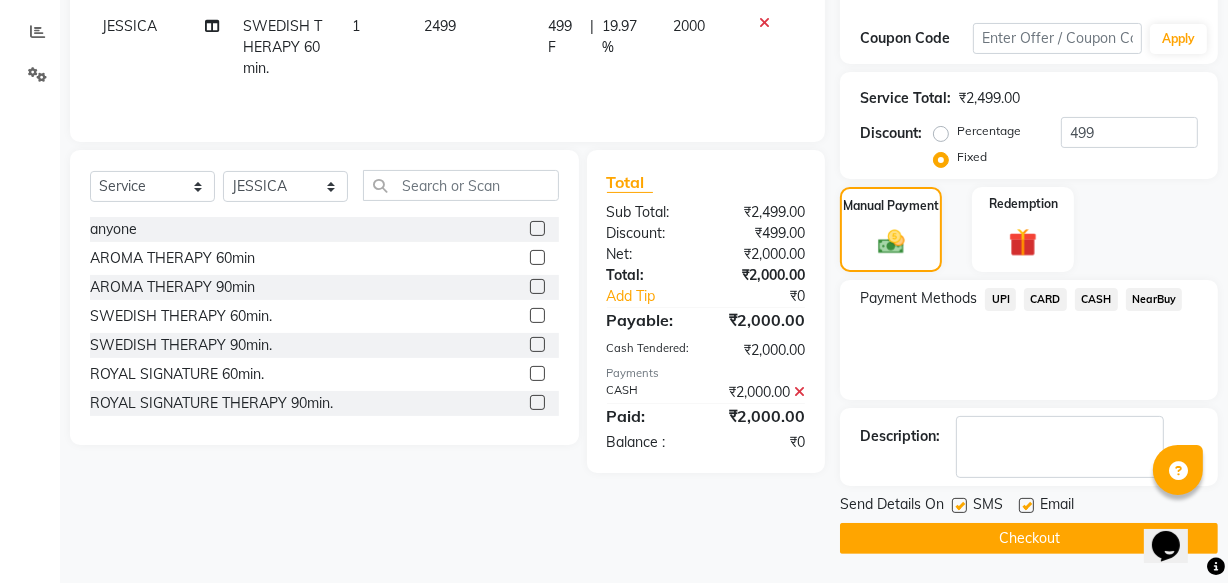 click on "SMS" 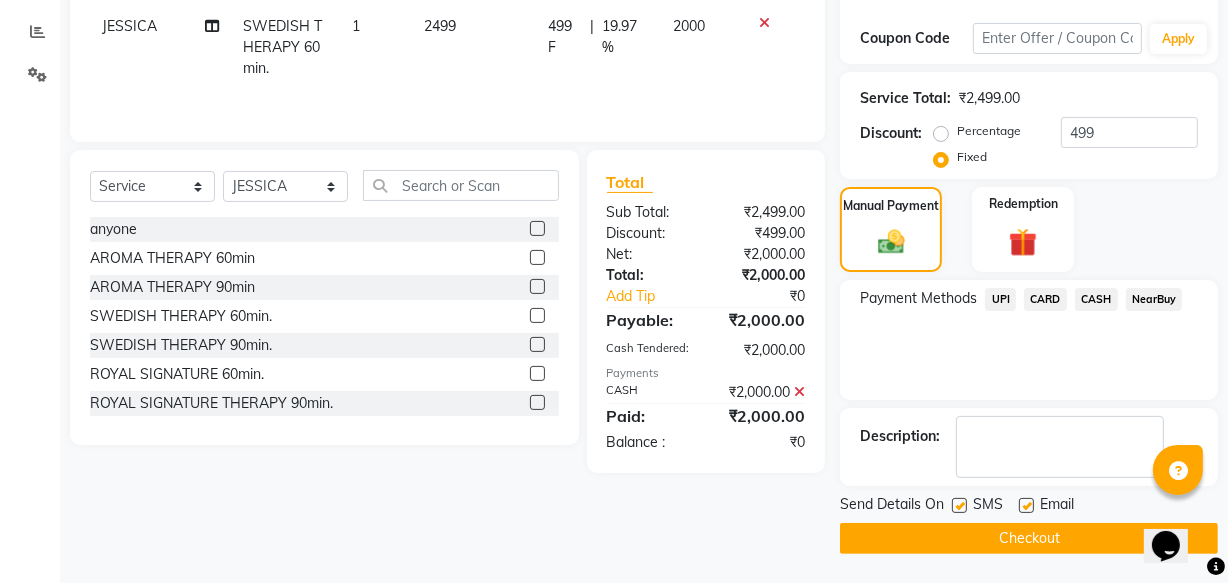 click 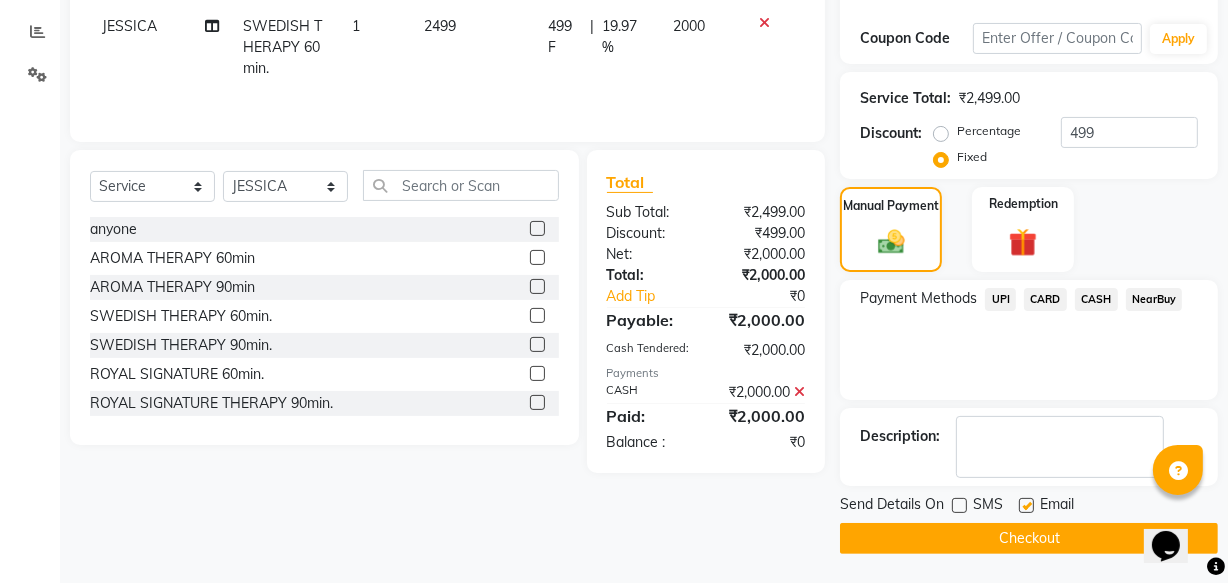 click 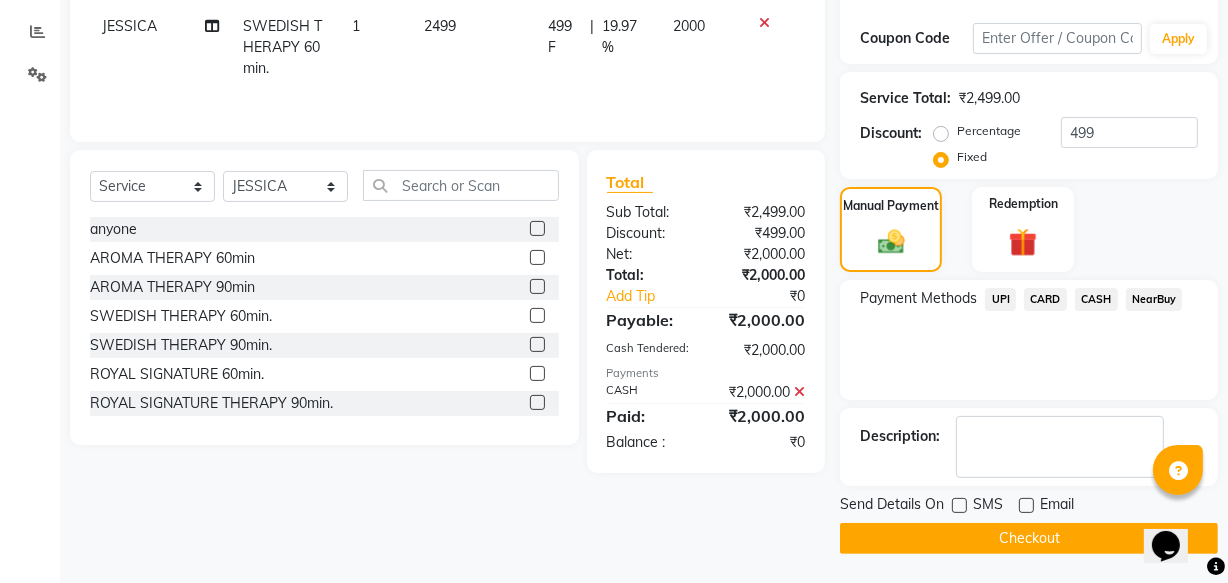 click on "Checkout" 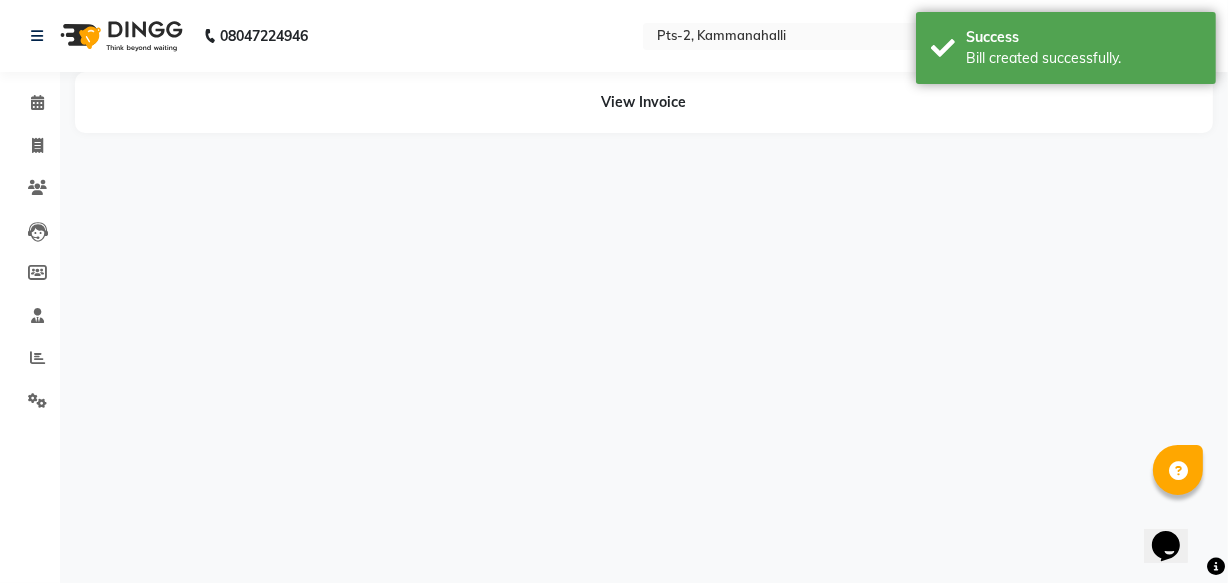 scroll, scrollTop: 0, scrollLeft: 0, axis: both 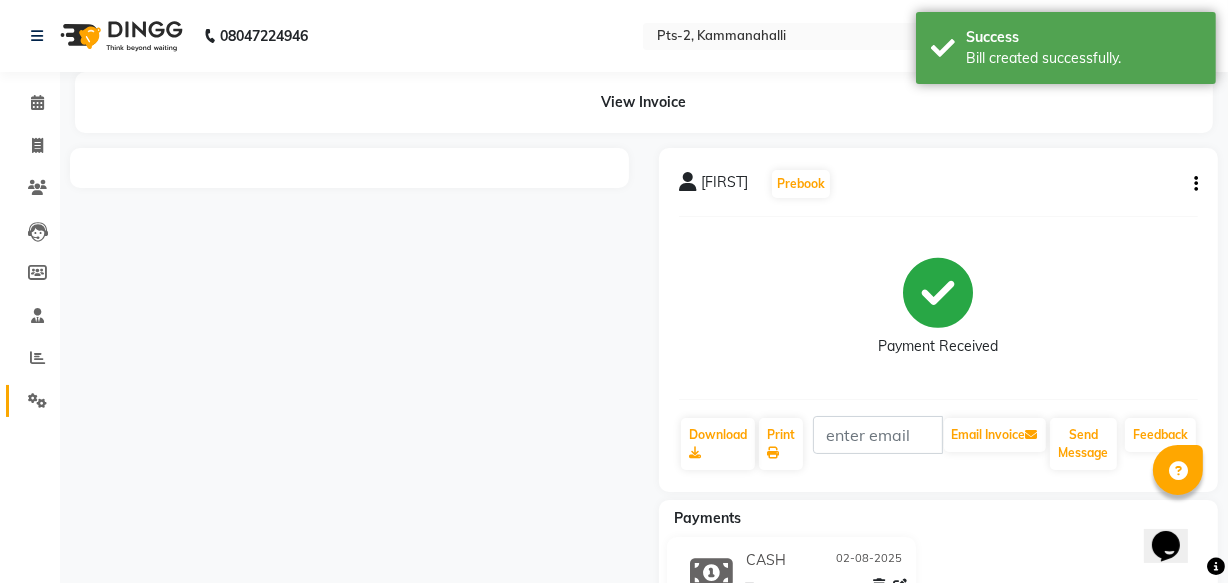 click 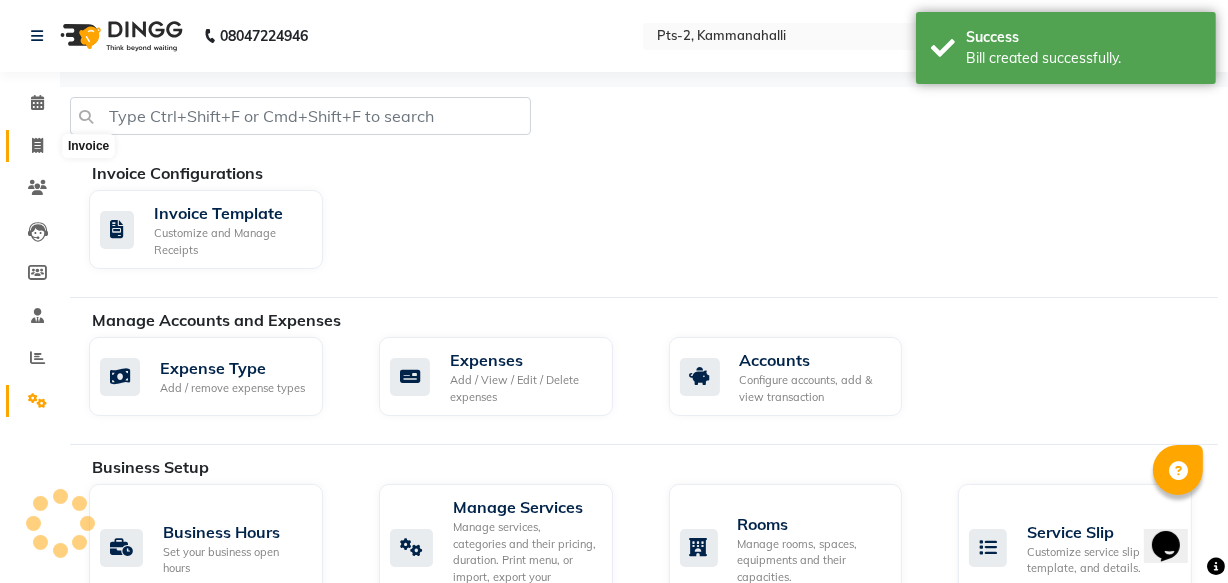 click 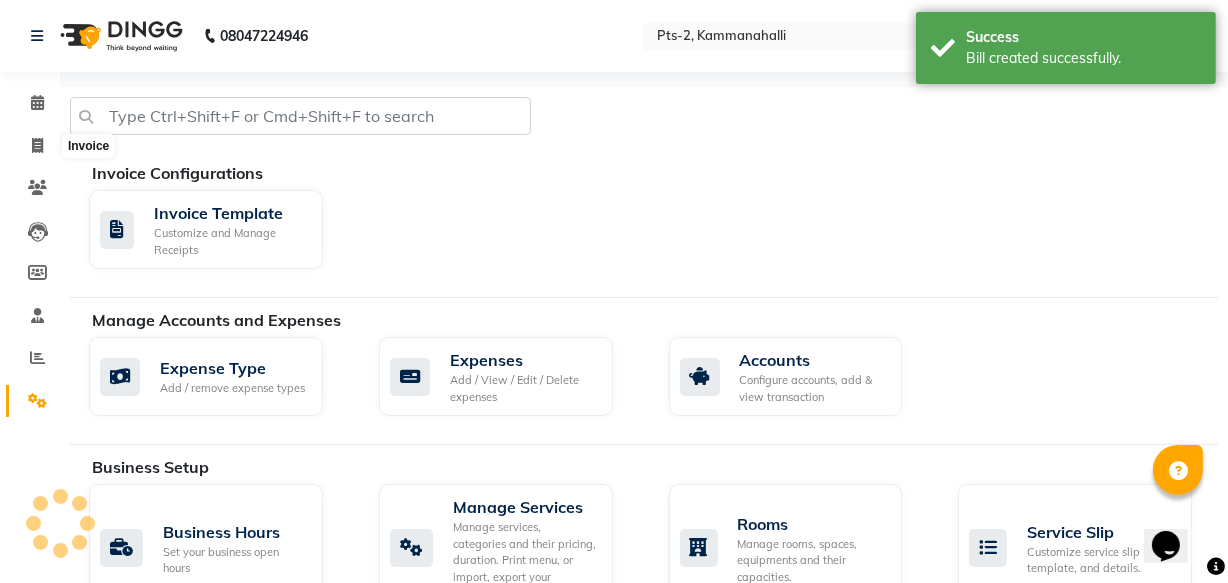 select on "service" 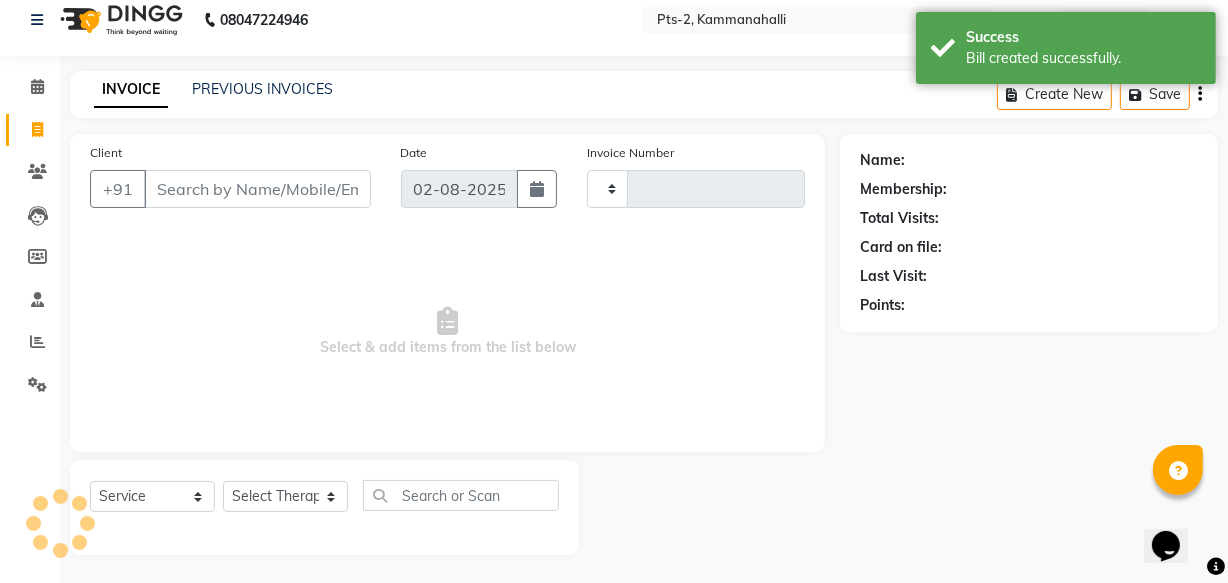type on "0673" 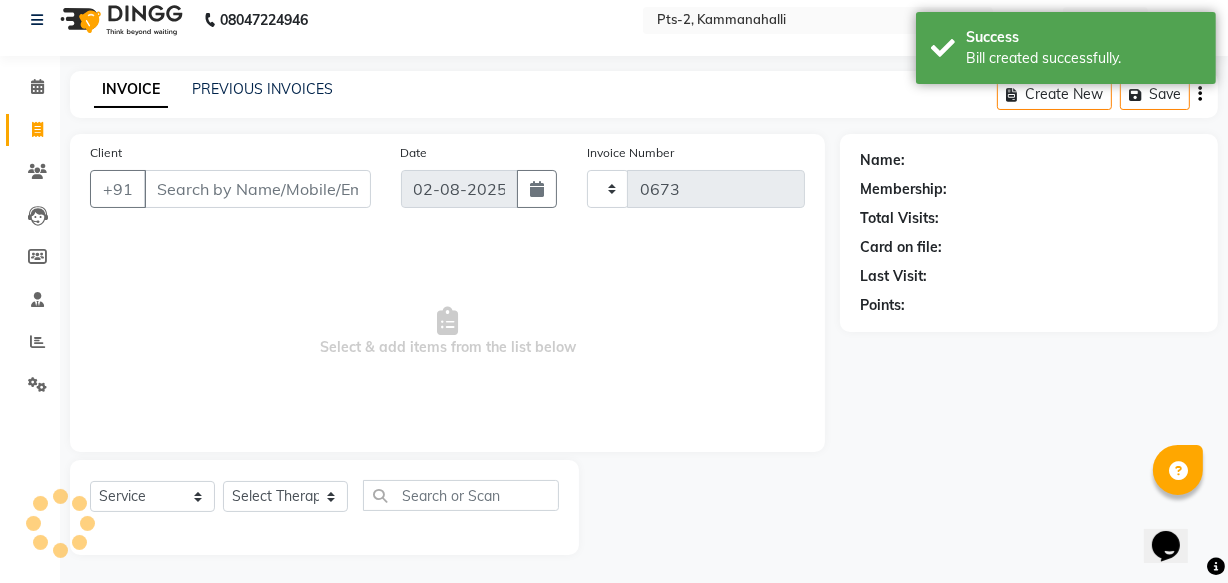 scroll, scrollTop: 19, scrollLeft: 0, axis: vertical 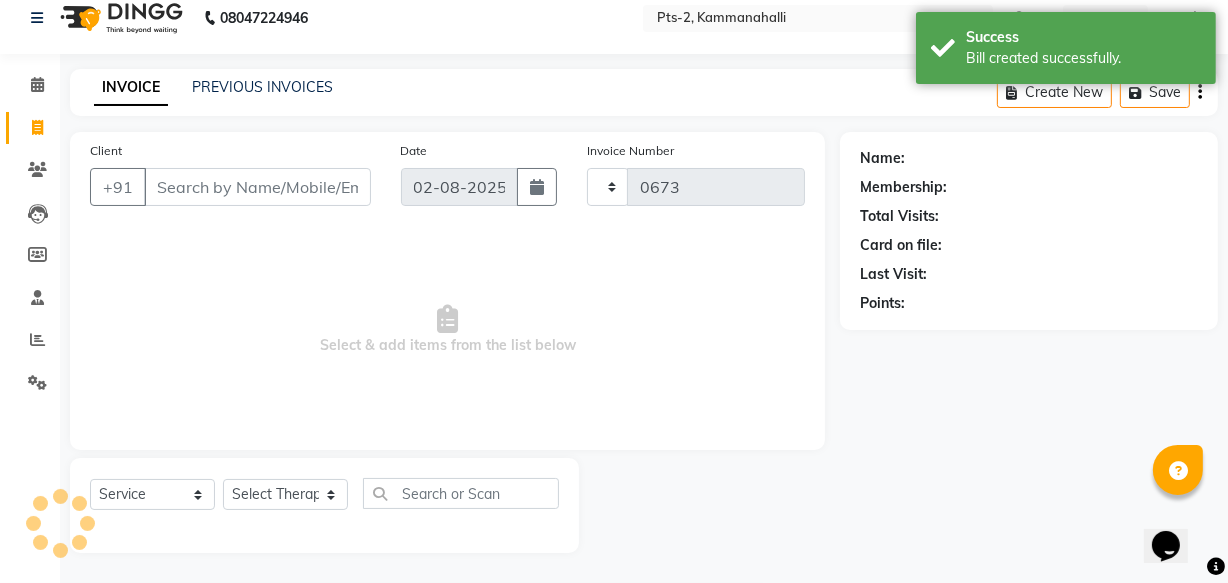 select on "5391" 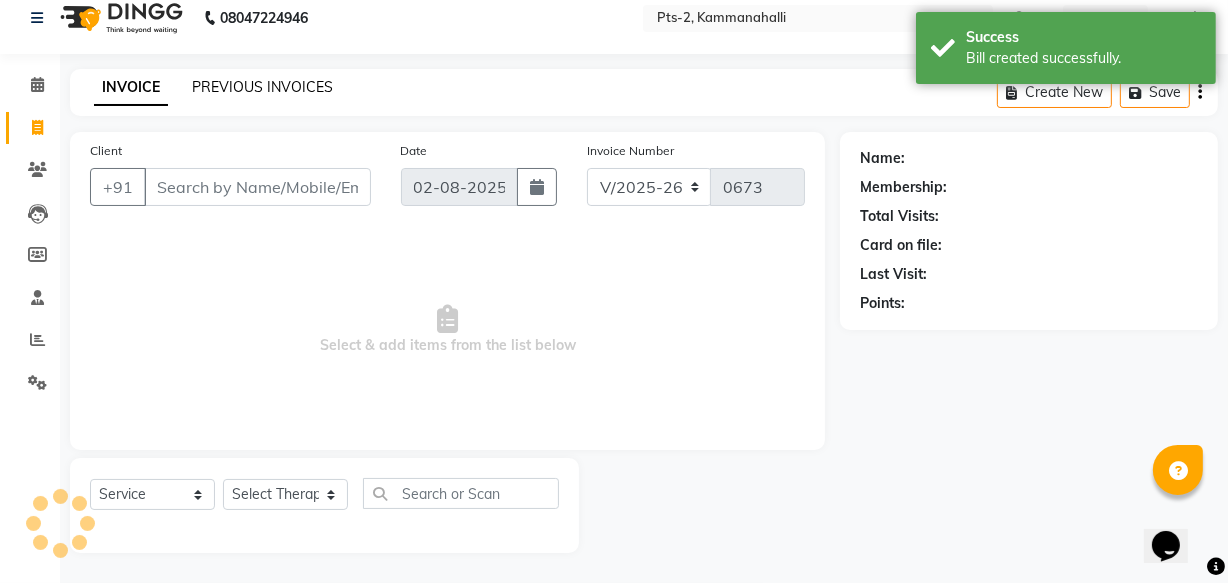 click on "PREVIOUS INVOICES" 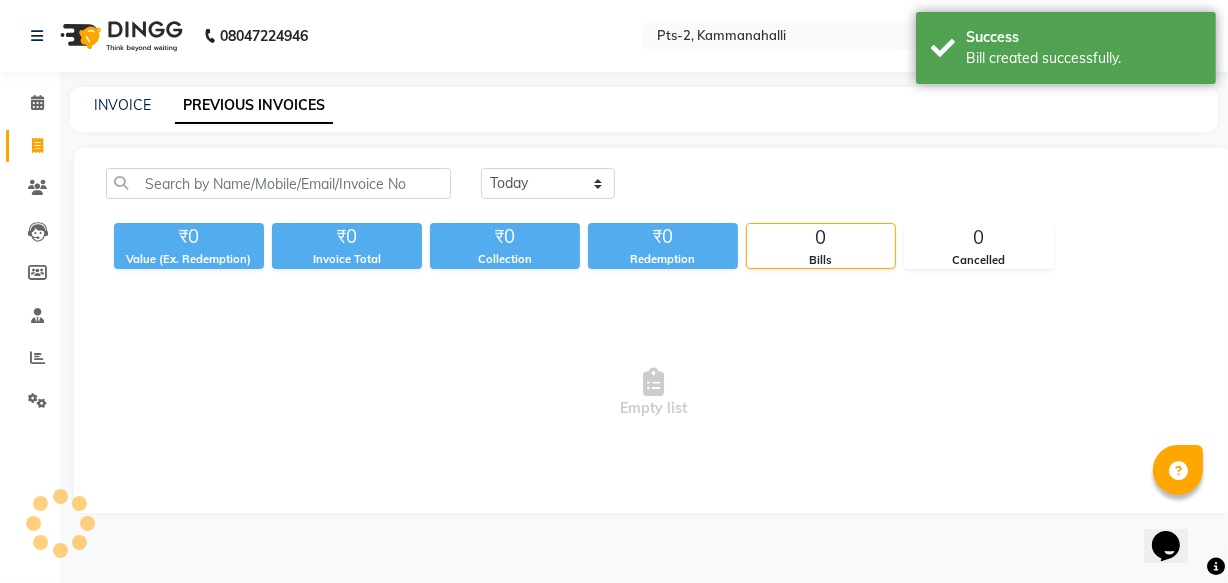scroll, scrollTop: 0, scrollLeft: 0, axis: both 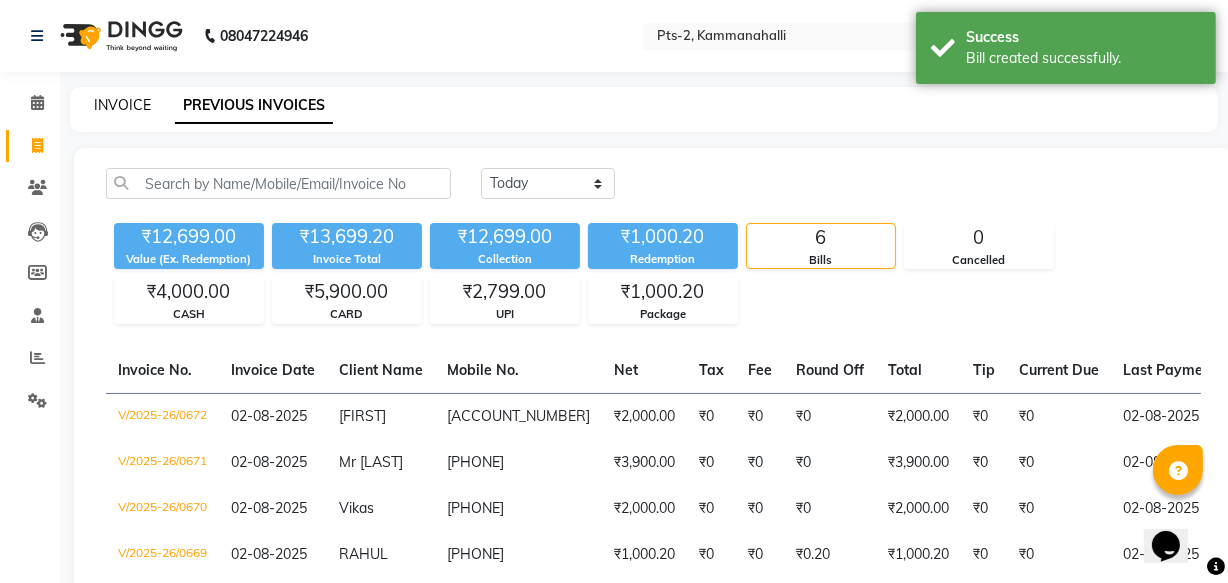 click on "INVOICE" 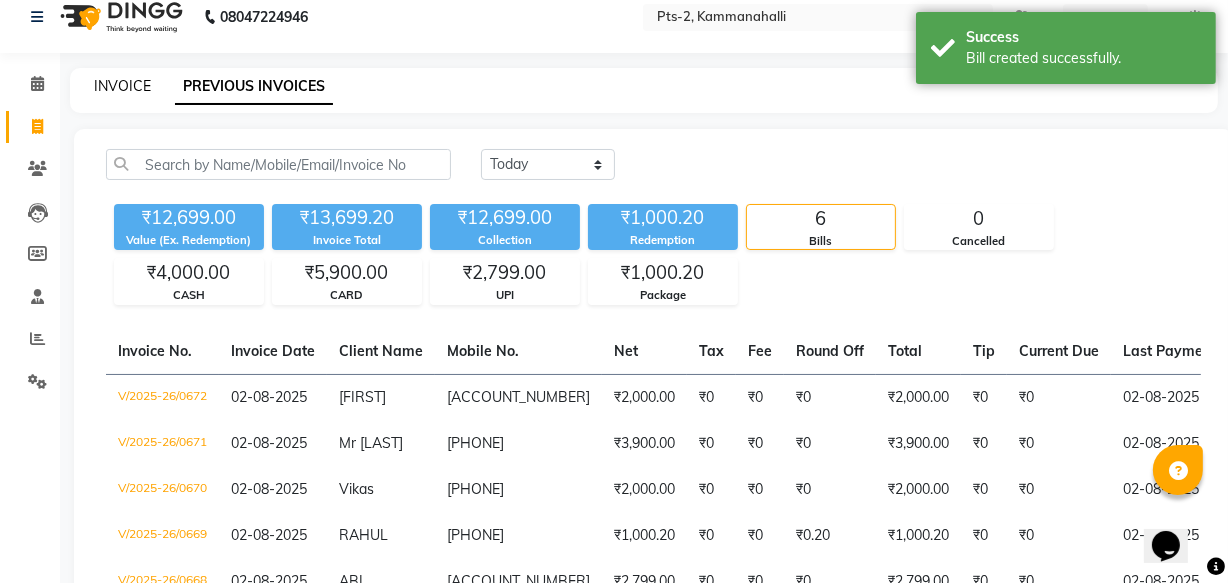 select on "5391" 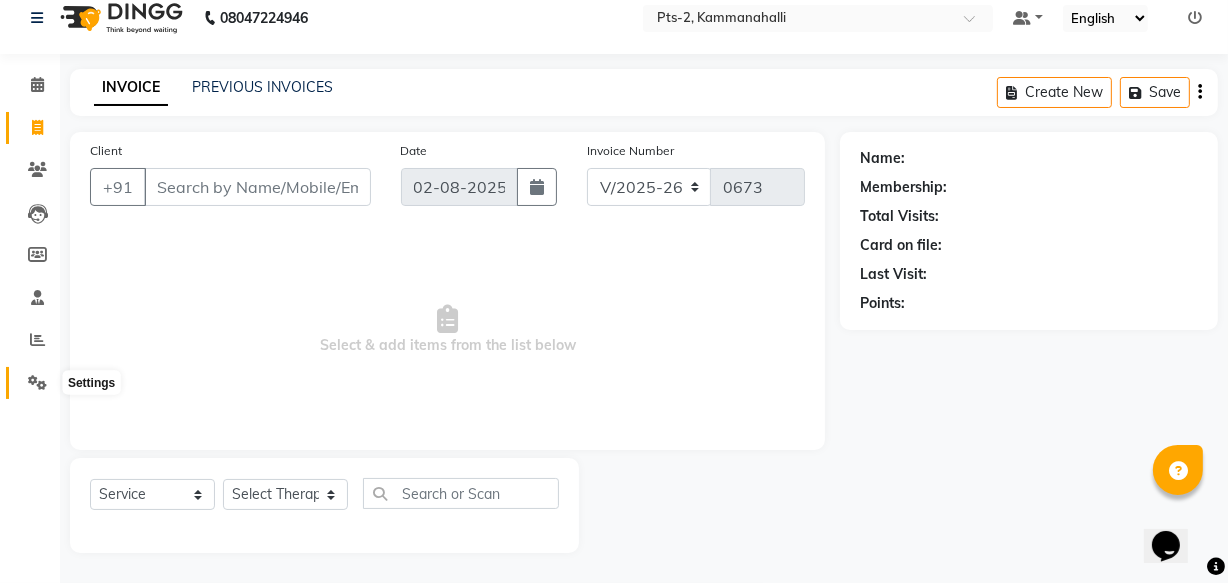click 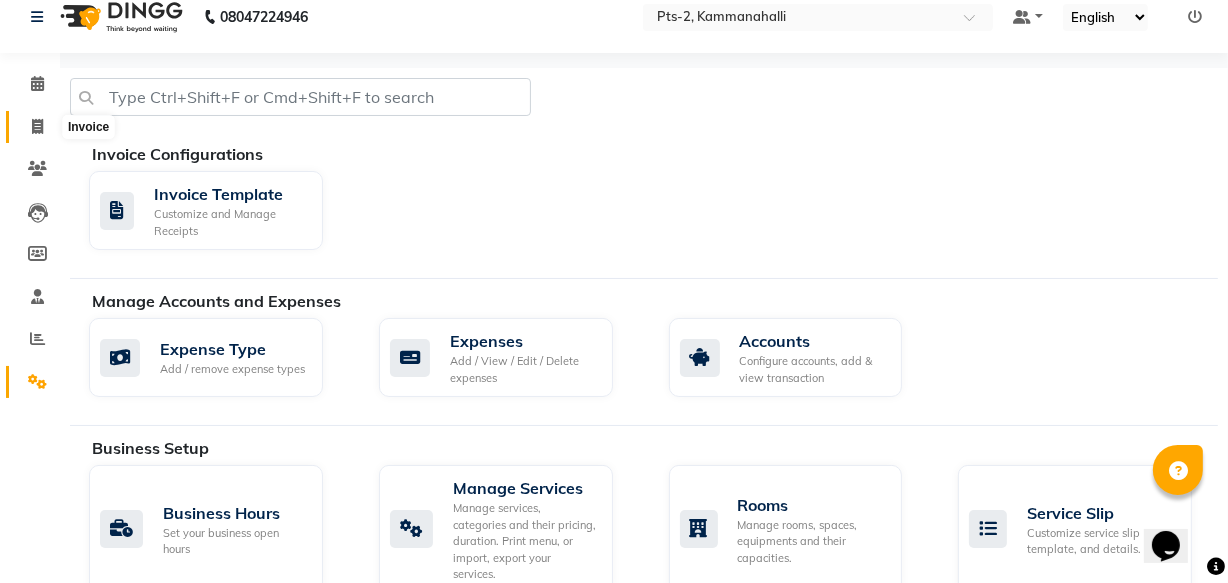 click 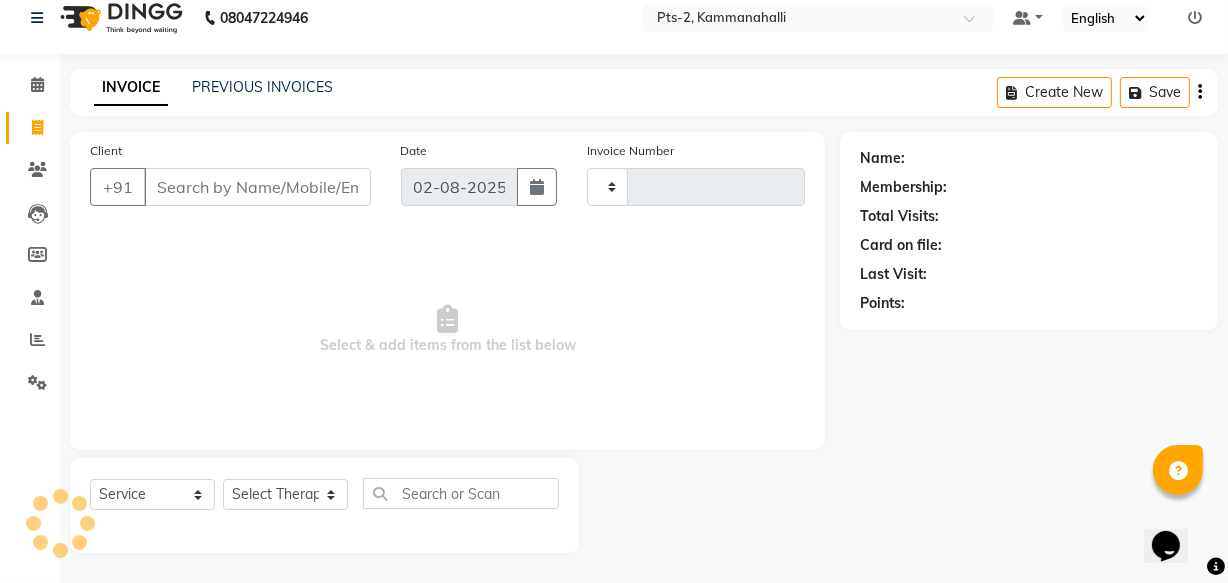type on "0673" 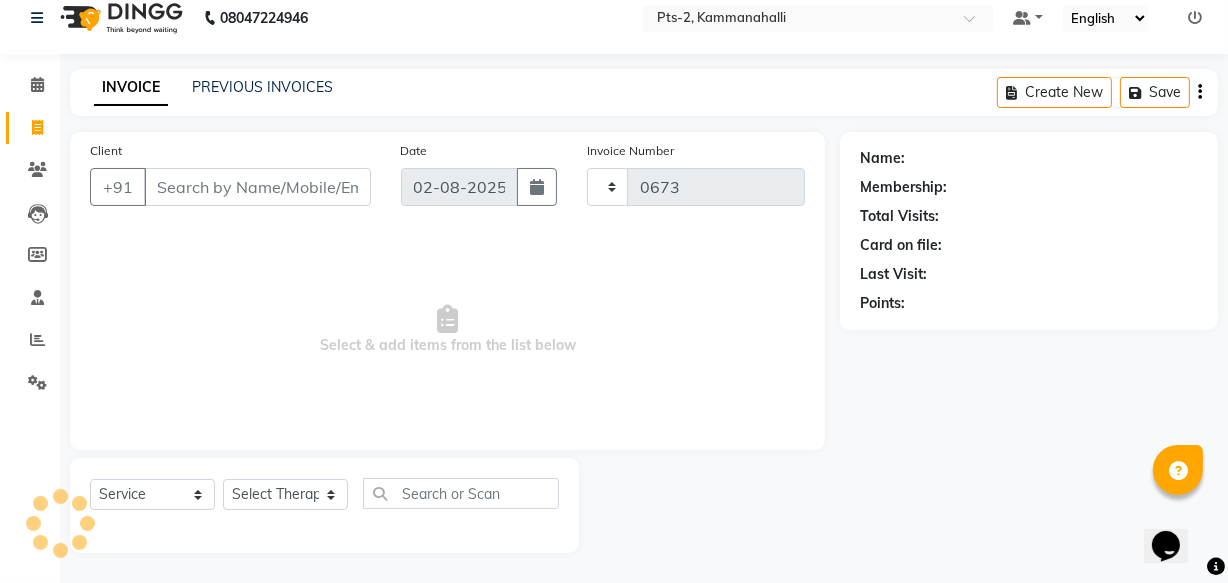 select on "5391" 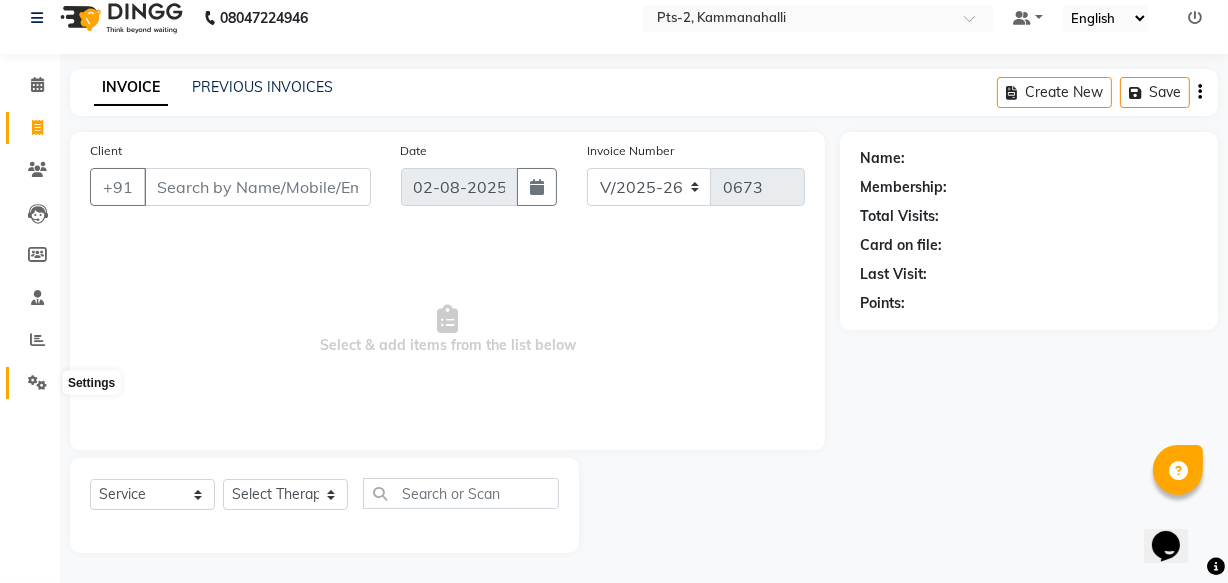 click 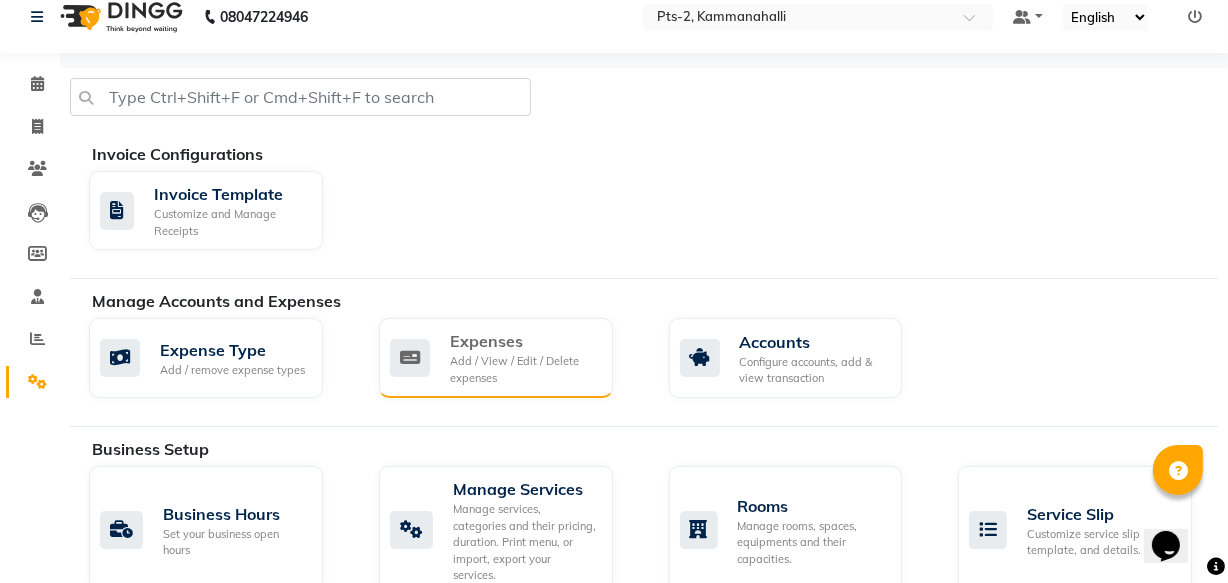 click on "Add / View / Edit / Delete expenses" 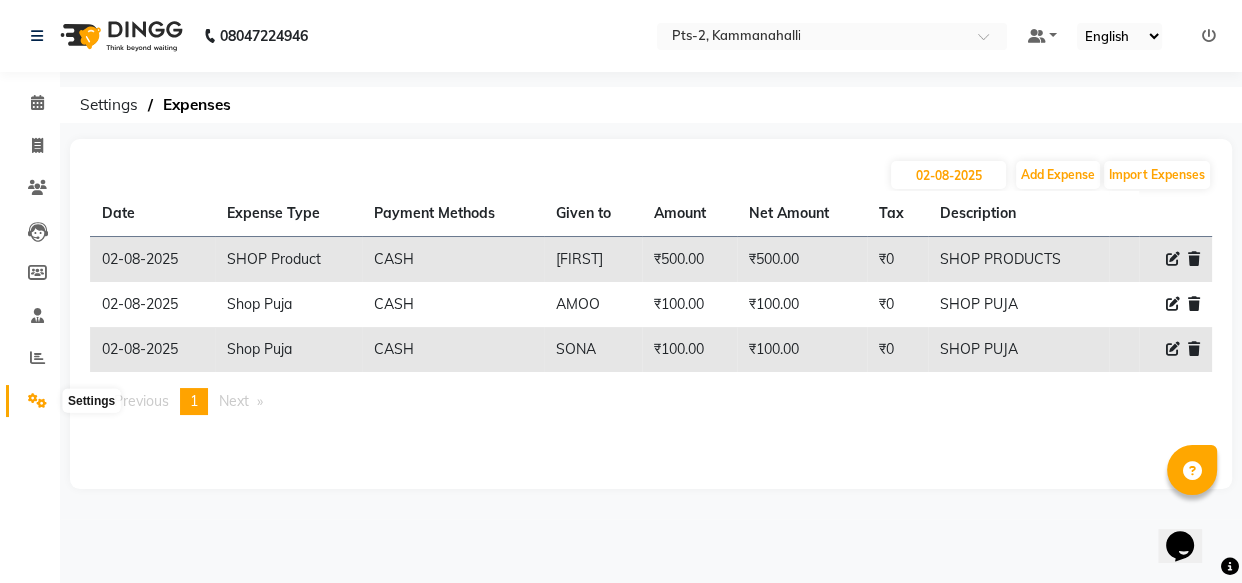 drag, startPoint x: 33, startPoint y: 405, endPoint x: 81, endPoint y: 389, distance: 50.596443 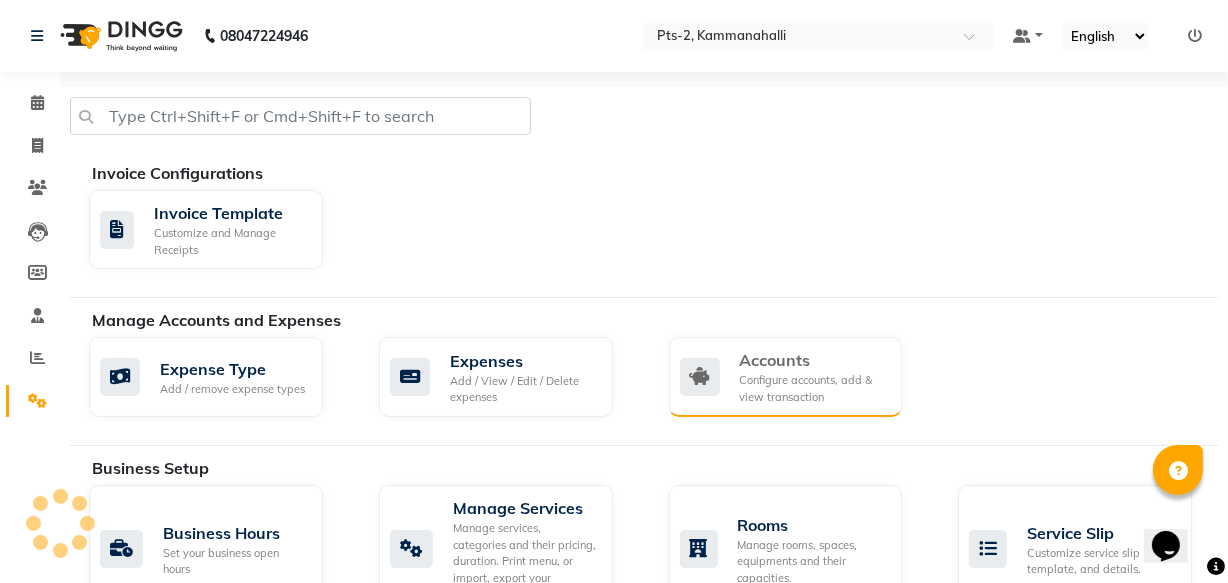 click on "Accounts" 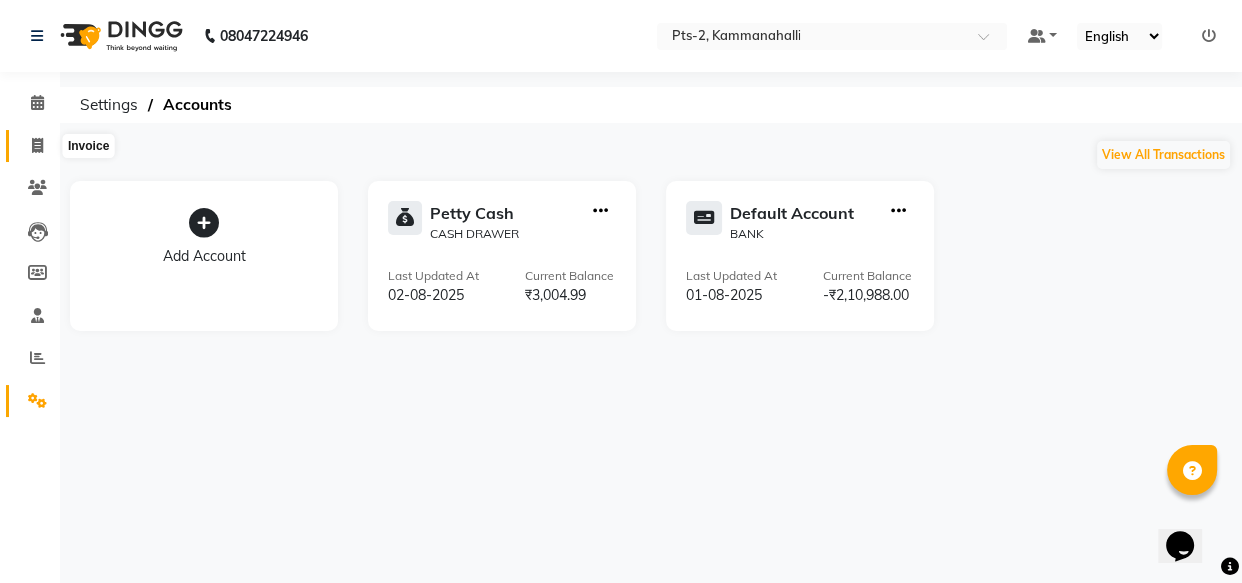 click 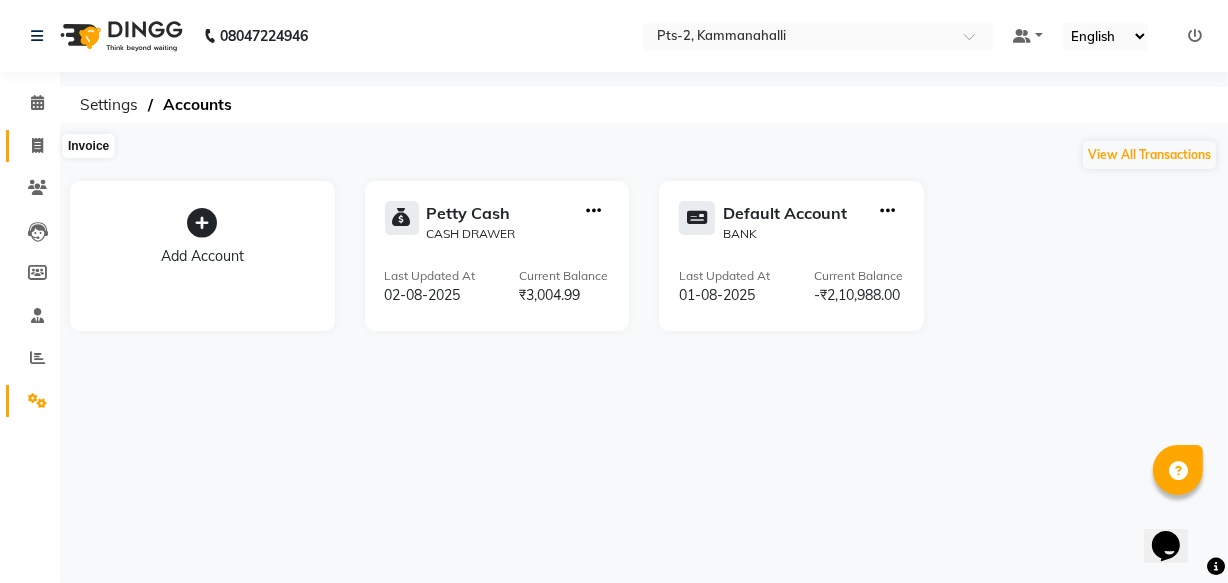 select on "5391" 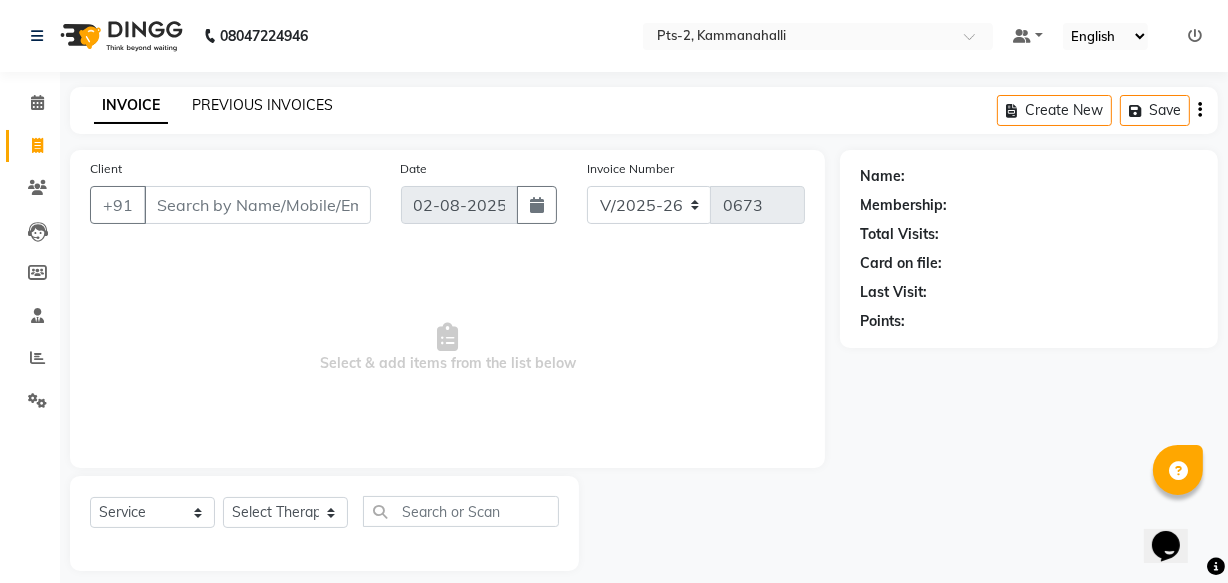 click on "PREVIOUS INVOICES" 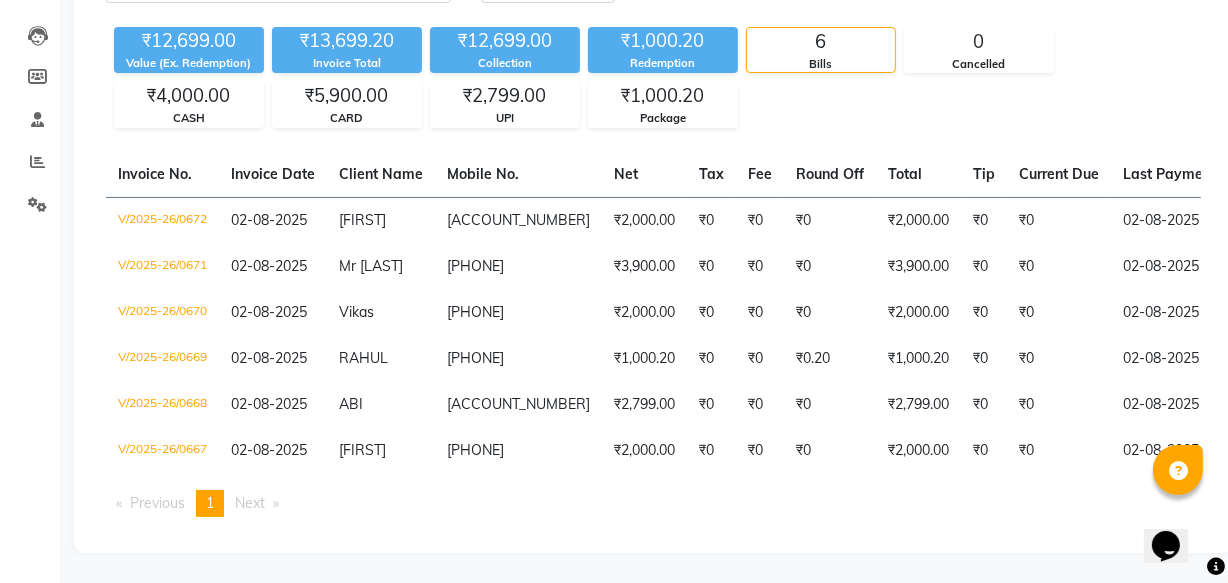 scroll, scrollTop: 210, scrollLeft: 0, axis: vertical 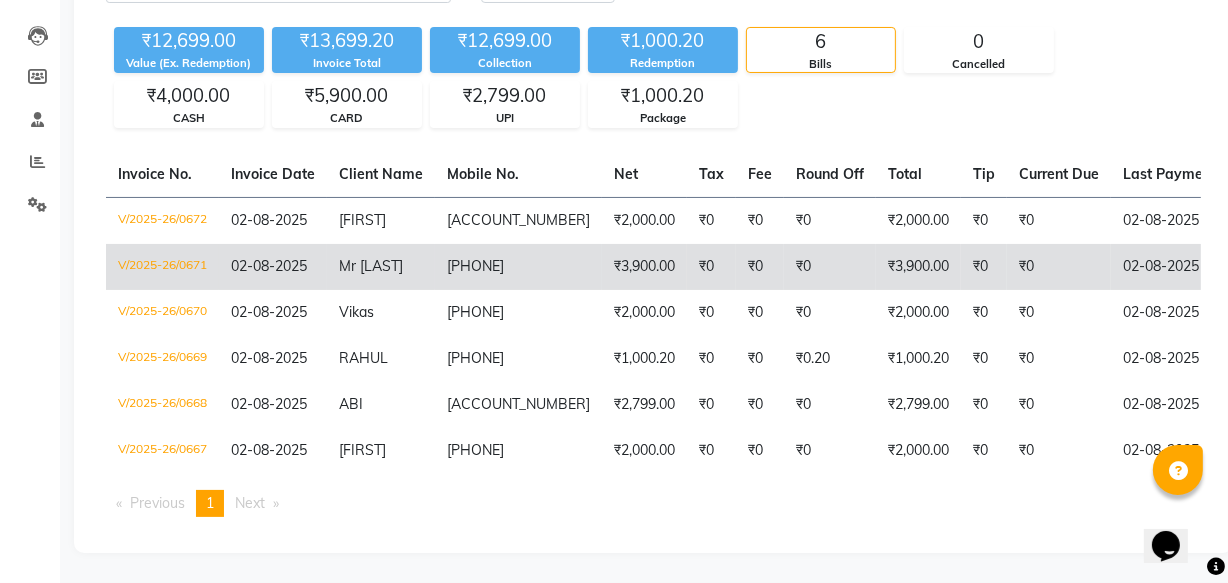 click on "Mr Deep" 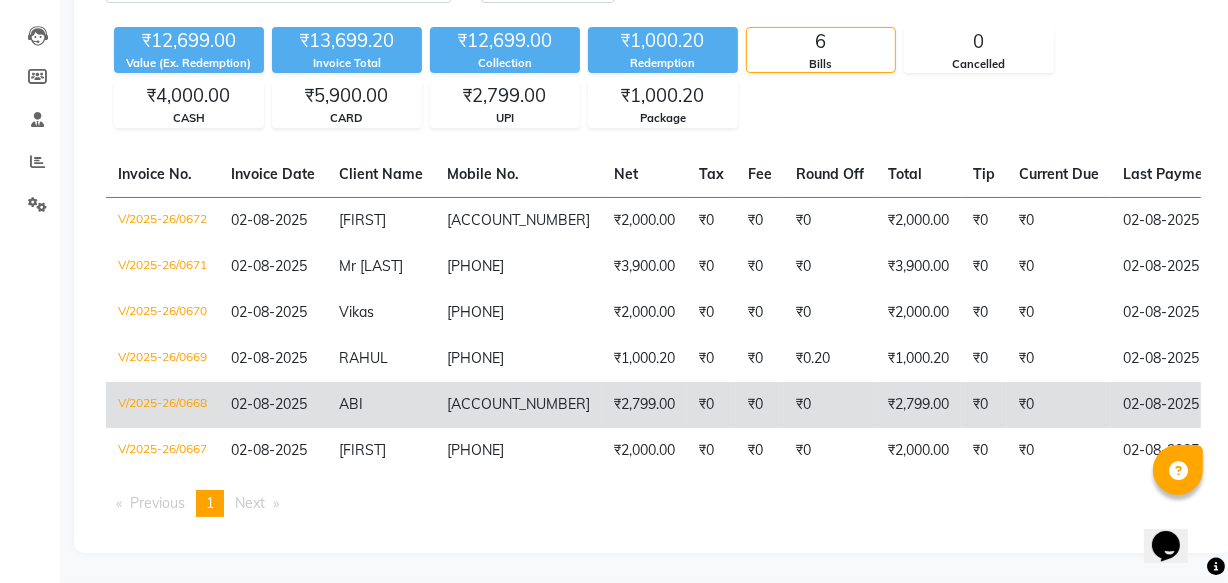 click on "02-08-2025" 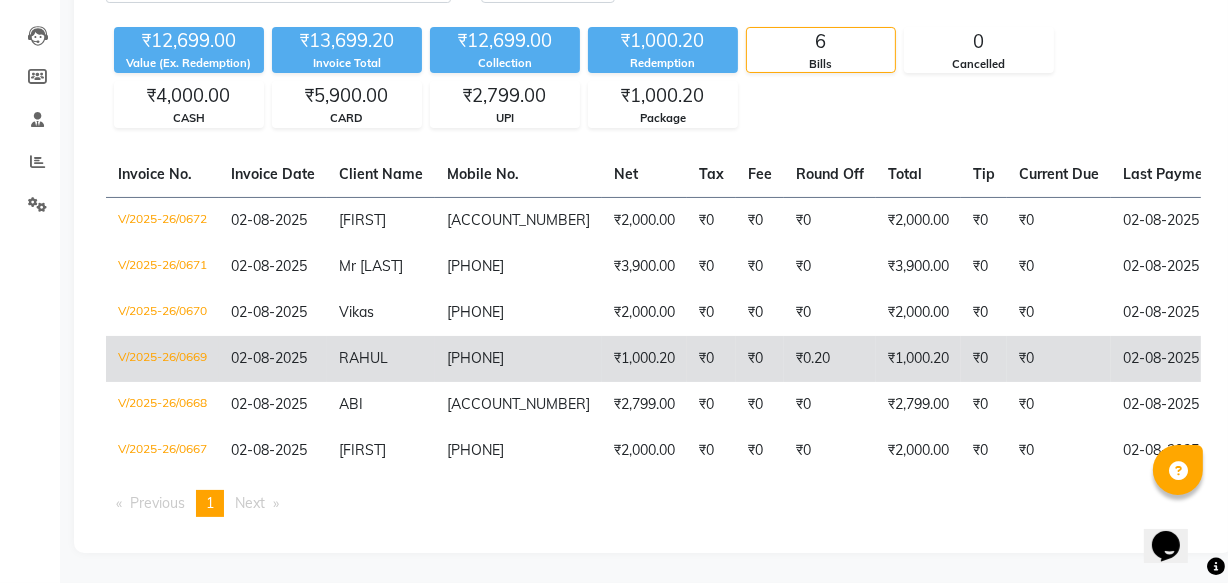 click on "V/2025-26/0669" 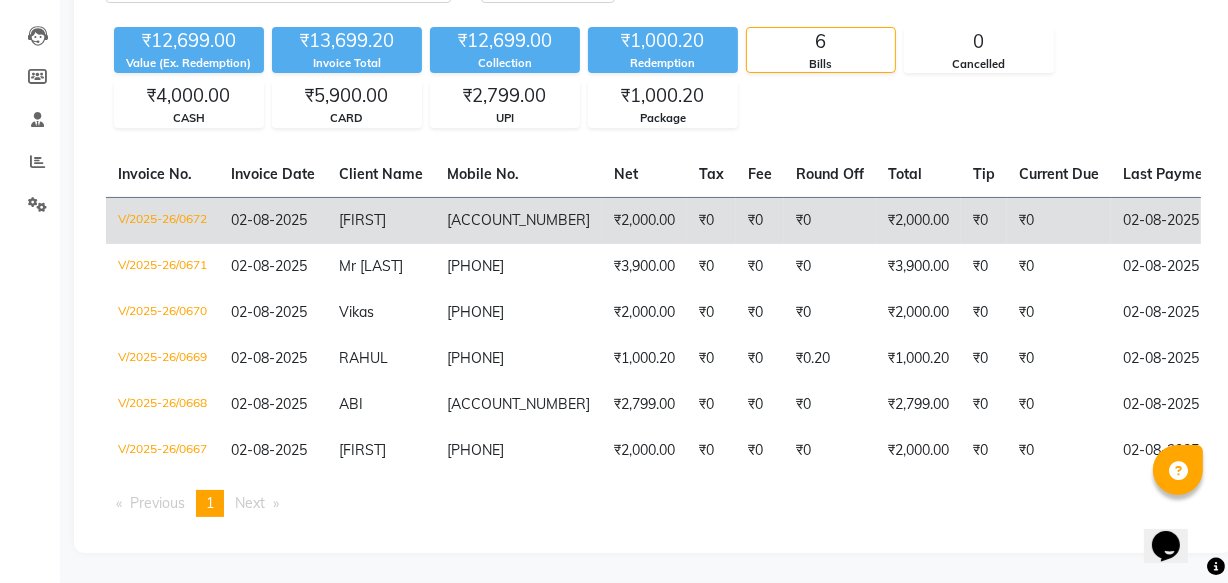 click on "02-08-2025" 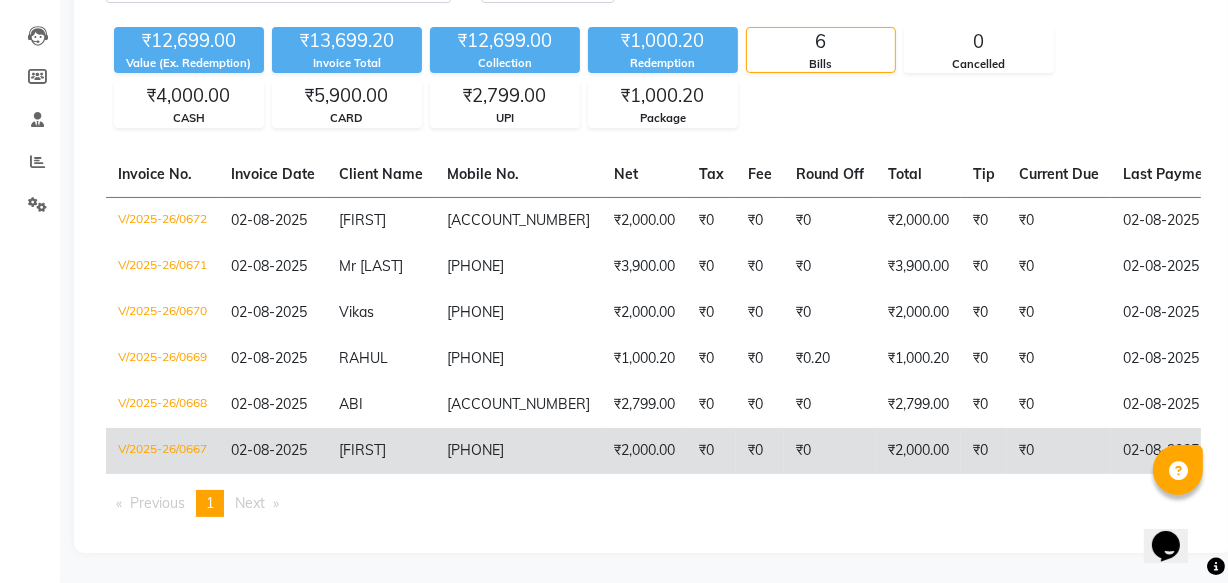 click on "02-08-2025" 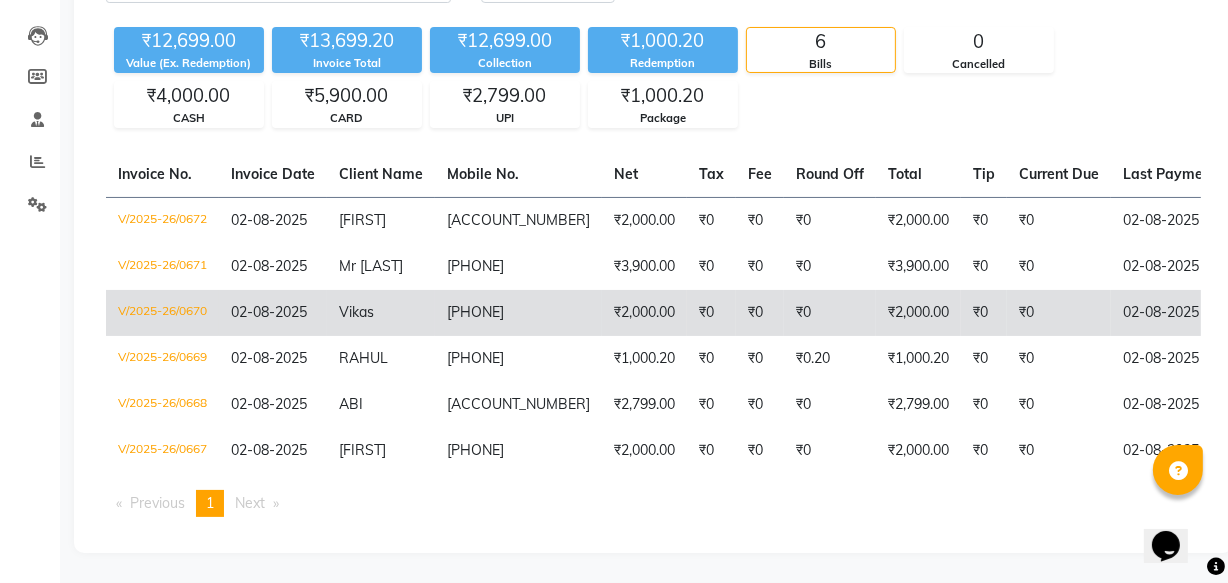 click on "02-08-2025" 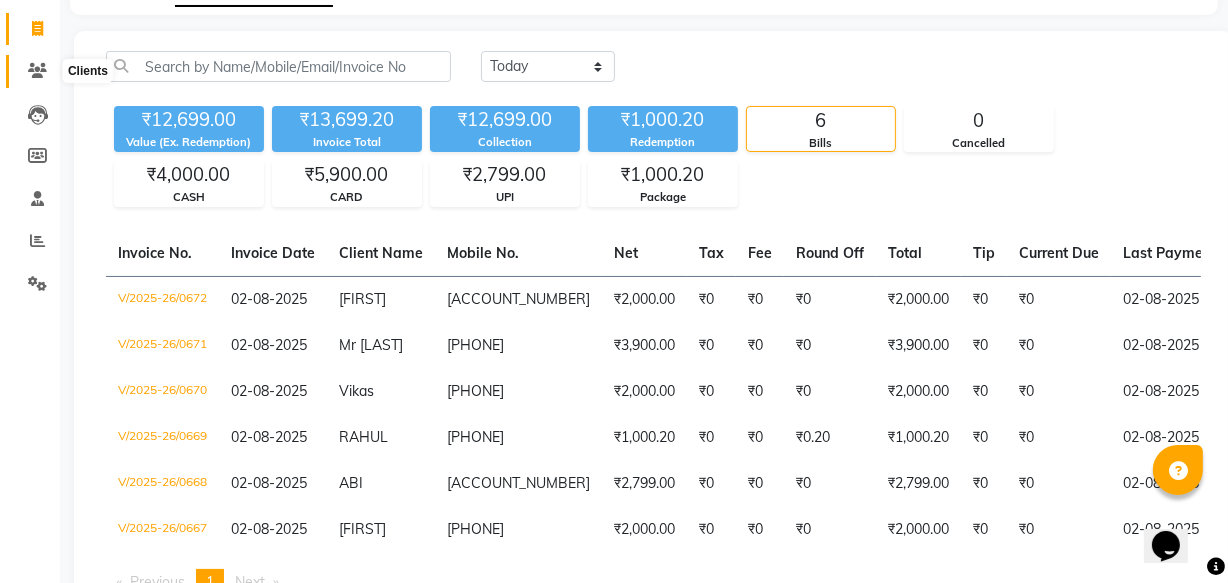 scroll, scrollTop: 0, scrollLeft: 0, axis: both 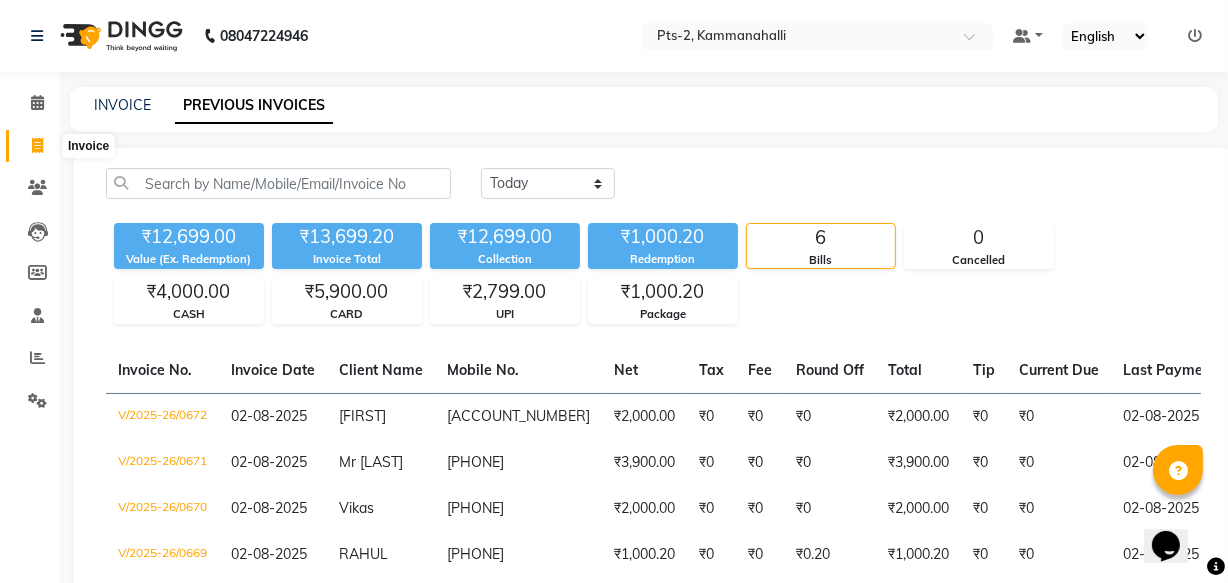 click 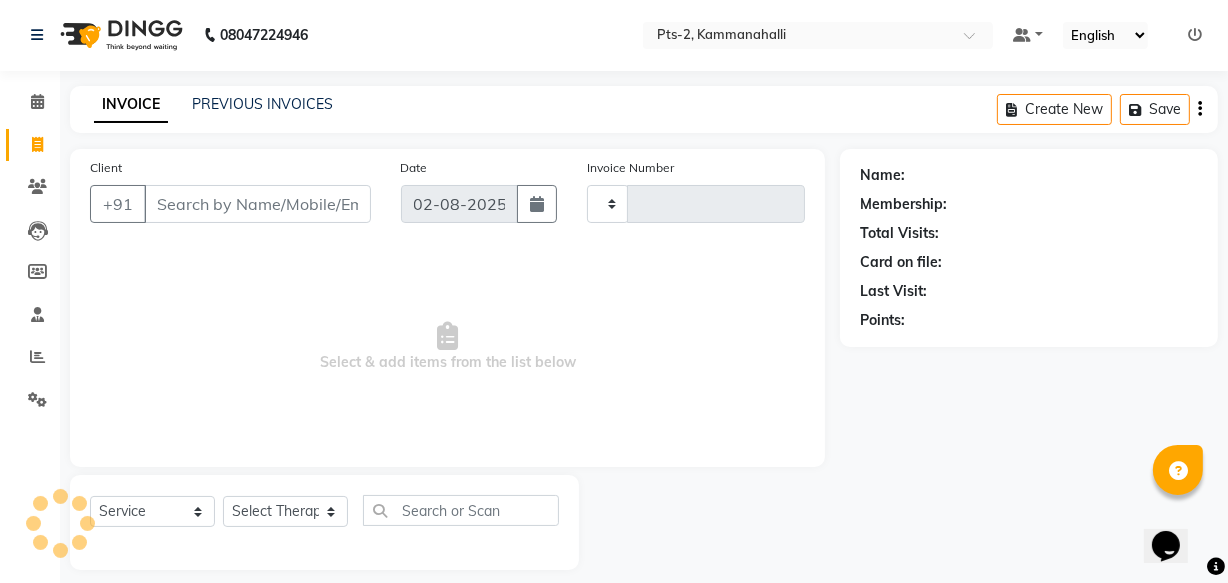 type on "0673" 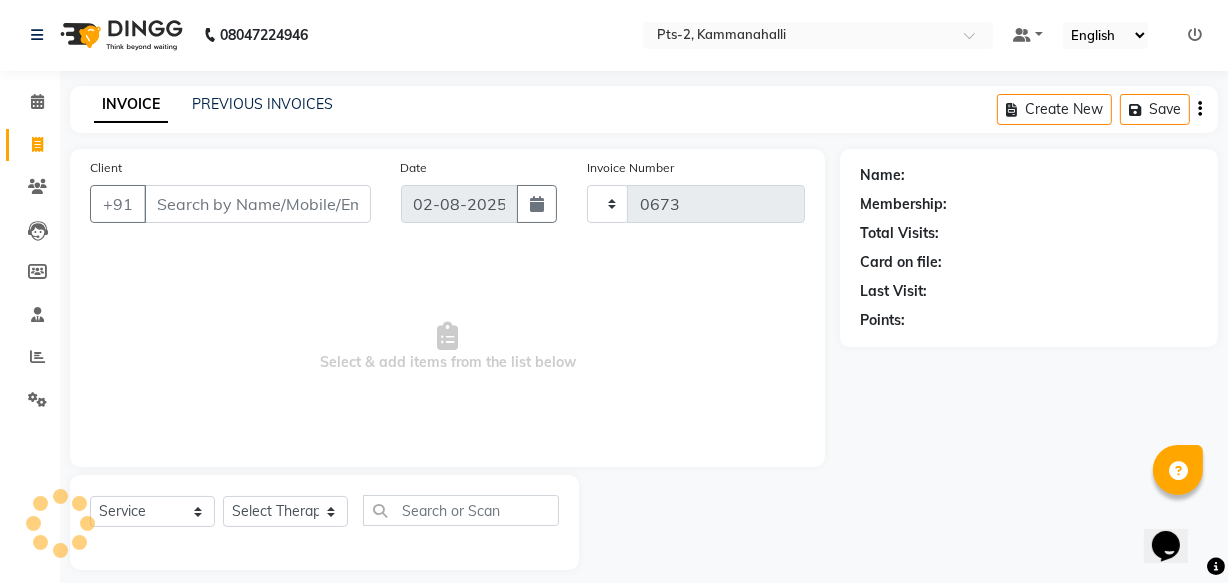scroll, scrollTop: 19, scrollLeft: 0, axis: vertical 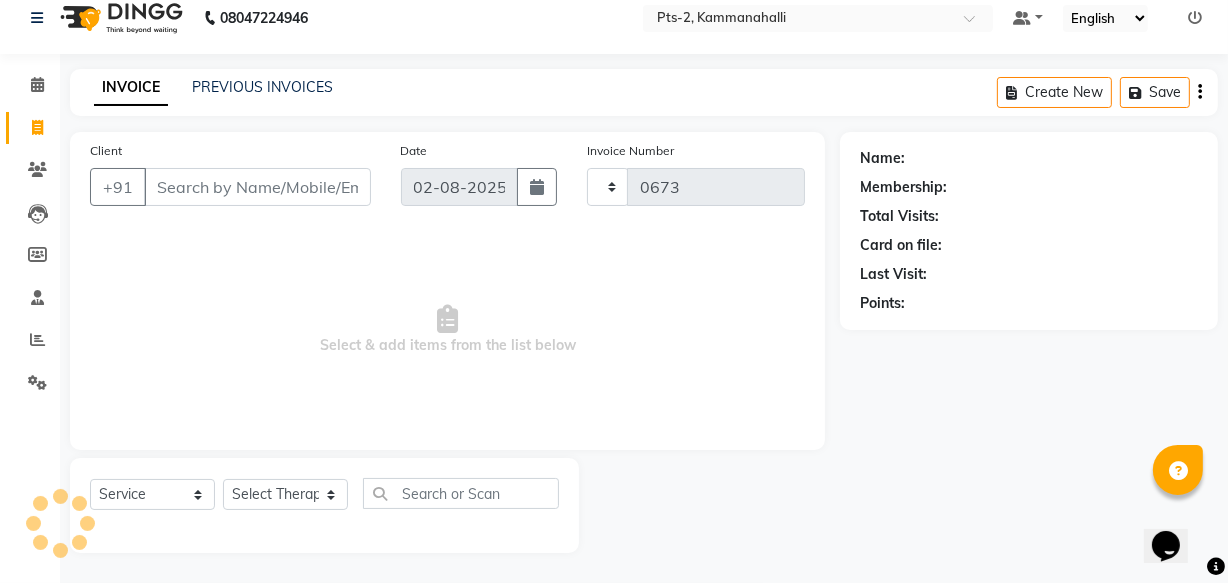 select on "5391" 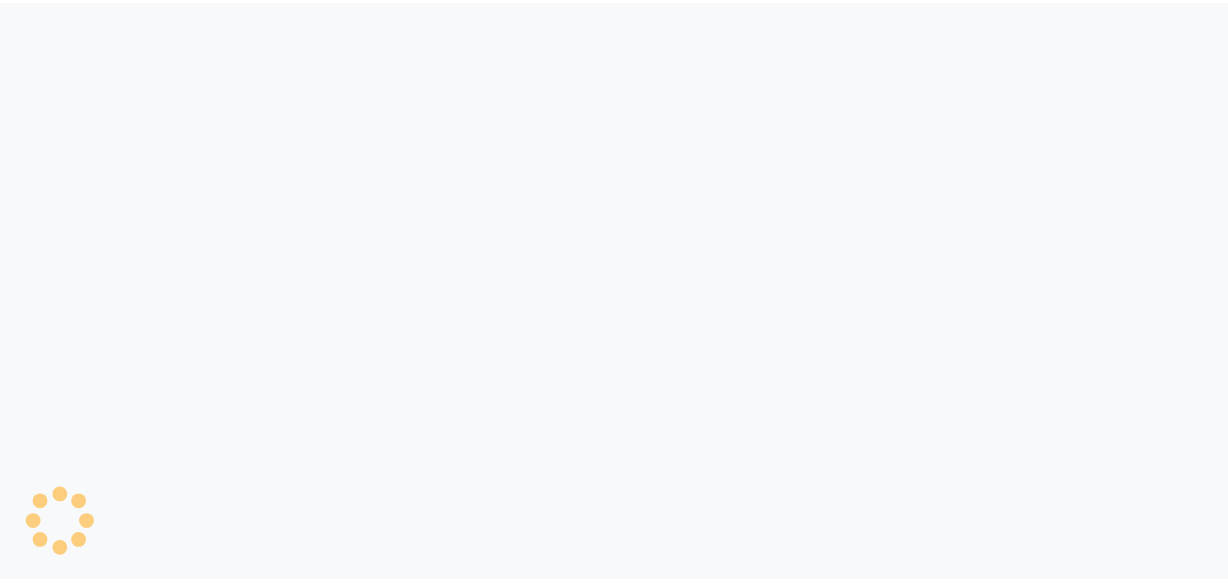 scroll, scrollTop: 0, scrollLeft: 0, axis: both 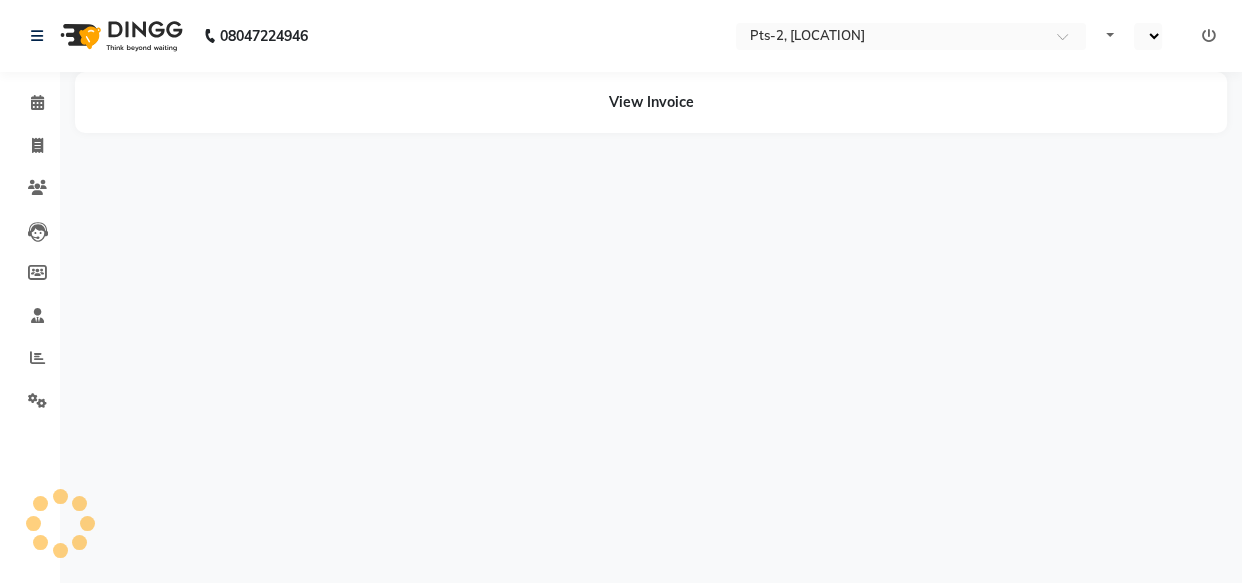 select on "en" 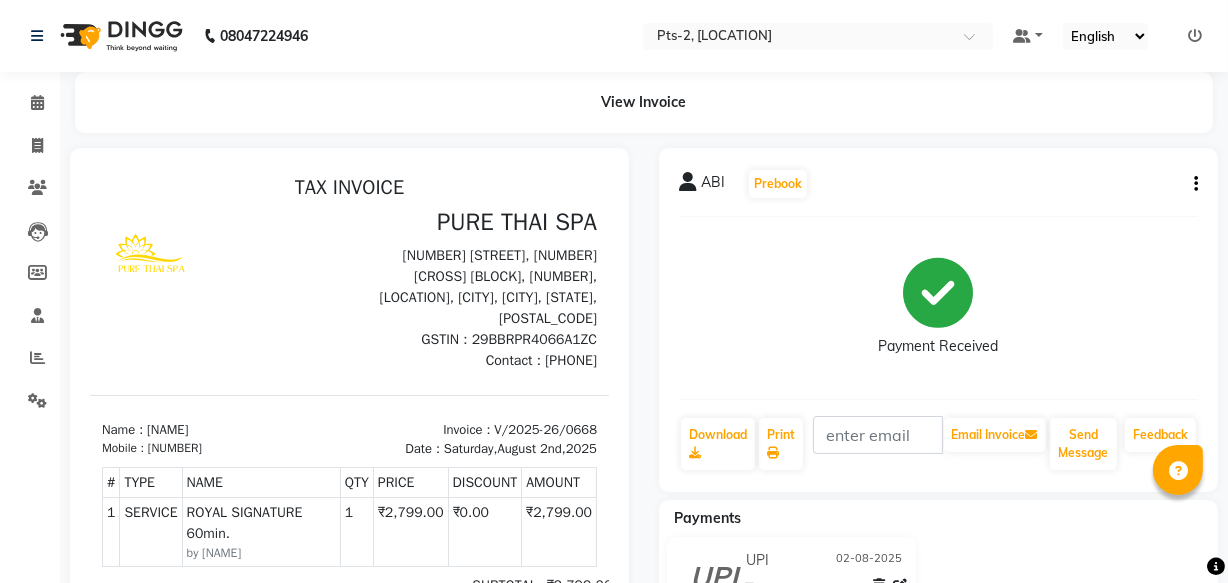scroll, scrollTop: 0, scrollLeft: 0, axis: both 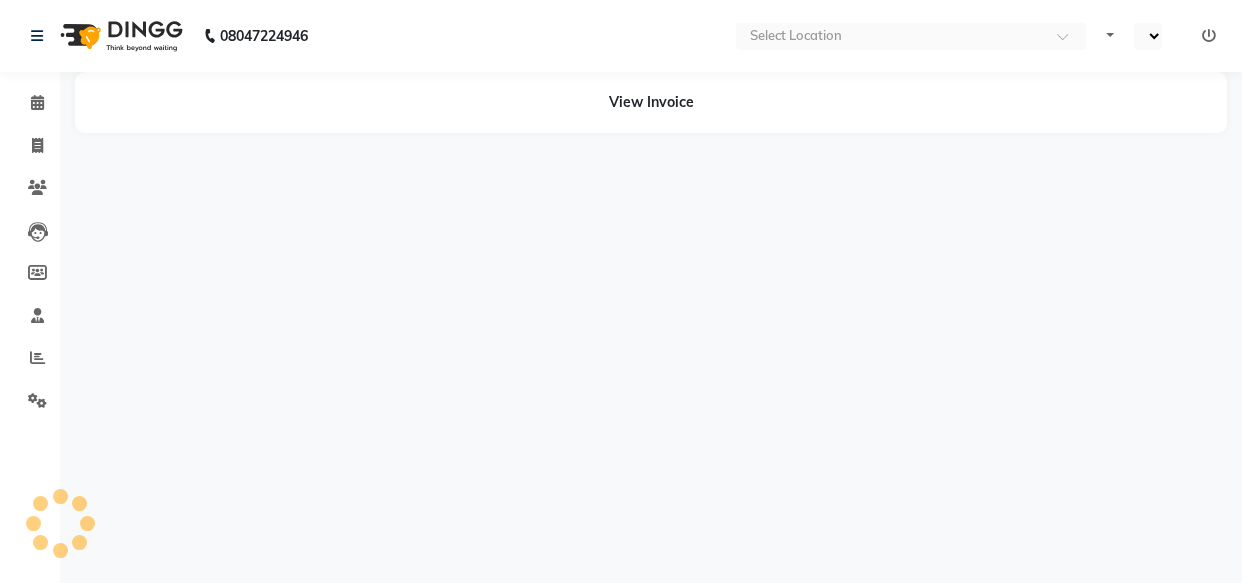 select on "en" 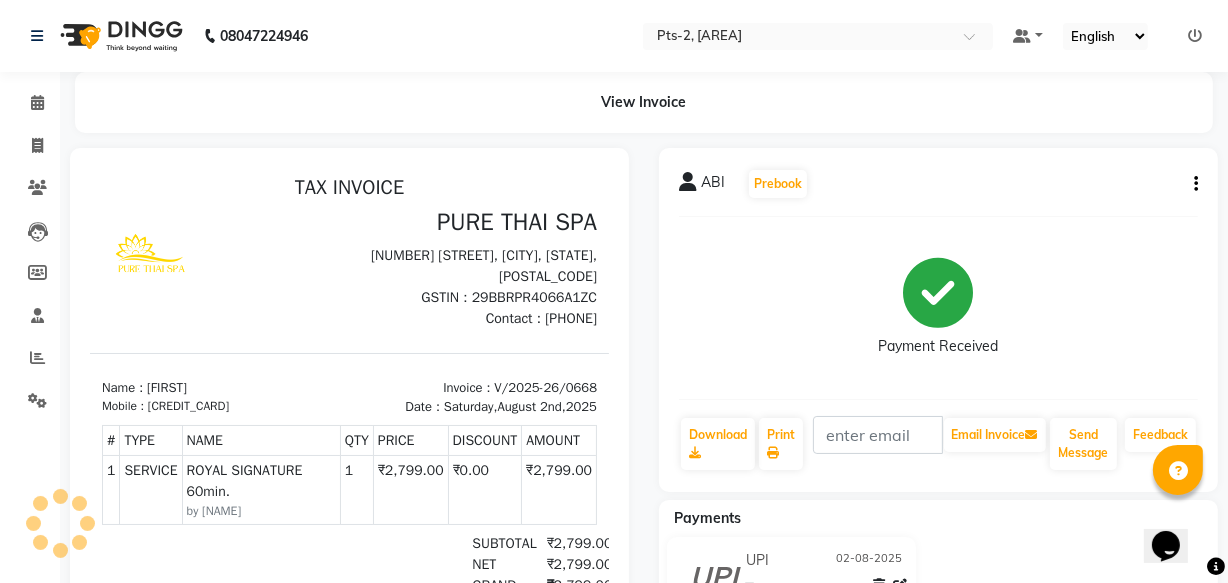 scroll, scrollTop: 0, scrollLeft: 0, axis: both 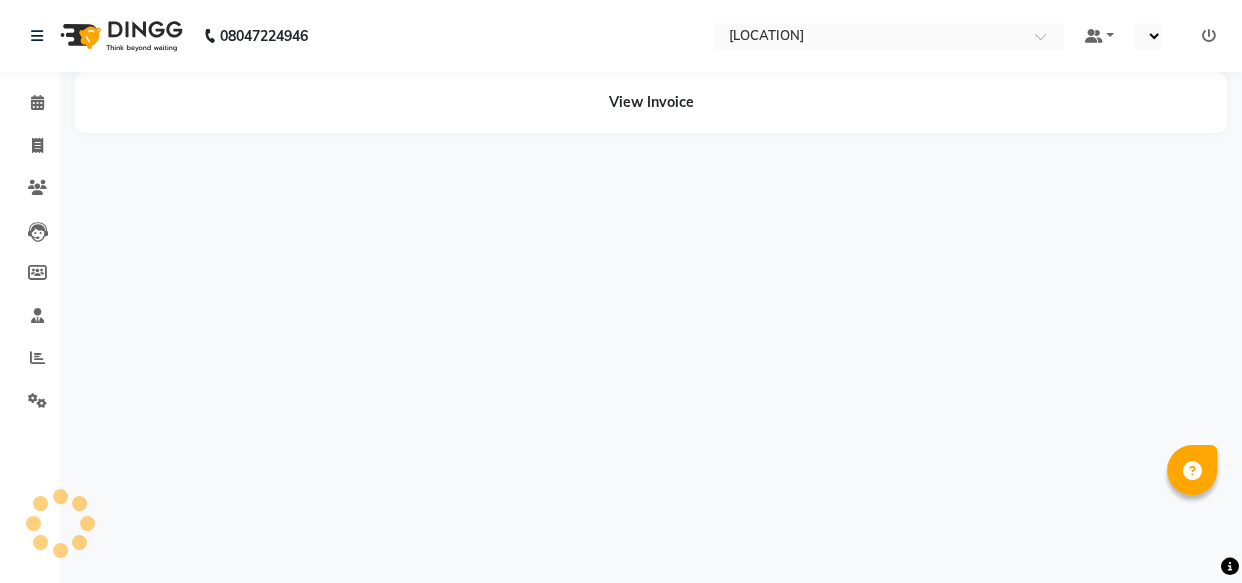 select on "en" 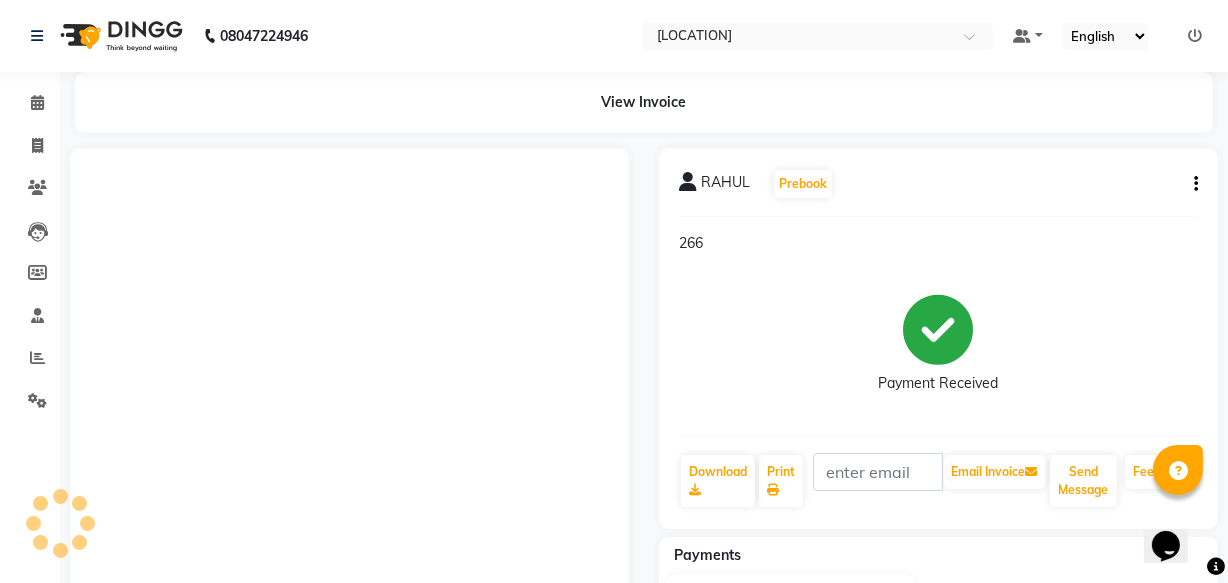 scroll, scrollTop: 0, scrollLeft: 0, axis: both 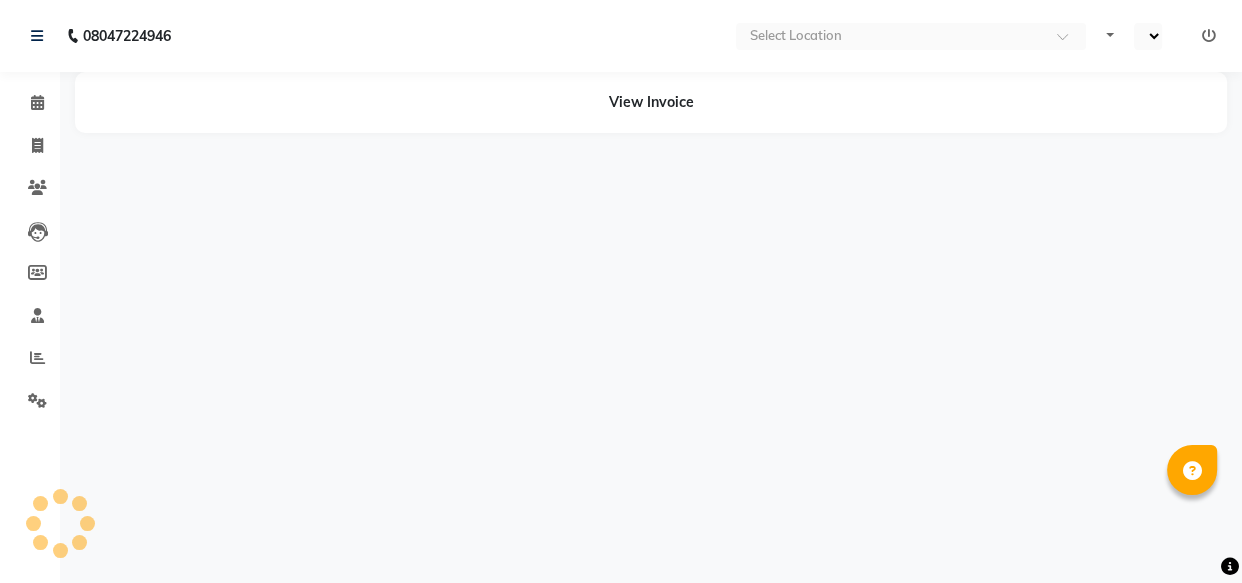 select on "en" 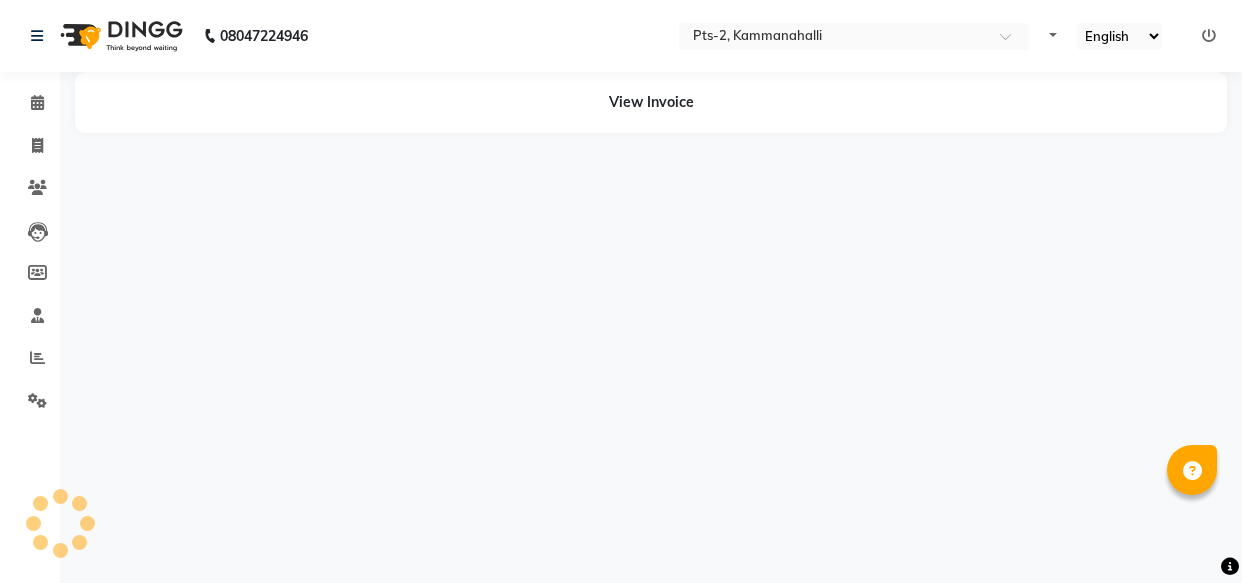 scroll, scrollTop: 0, scrollLeft: 0, axis: both 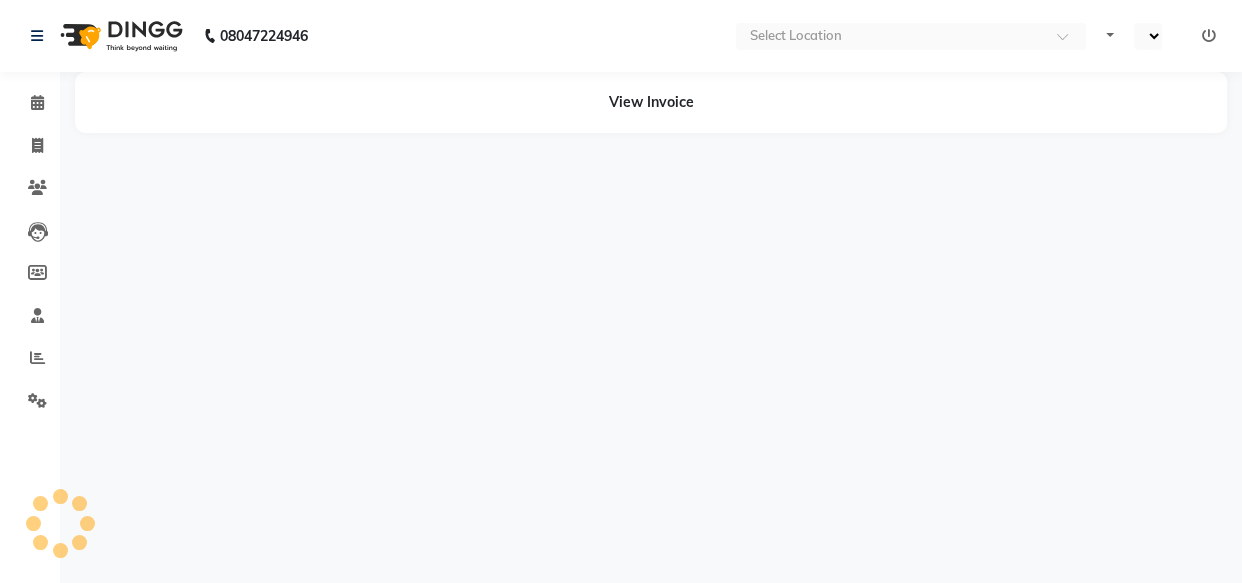 select on "en" 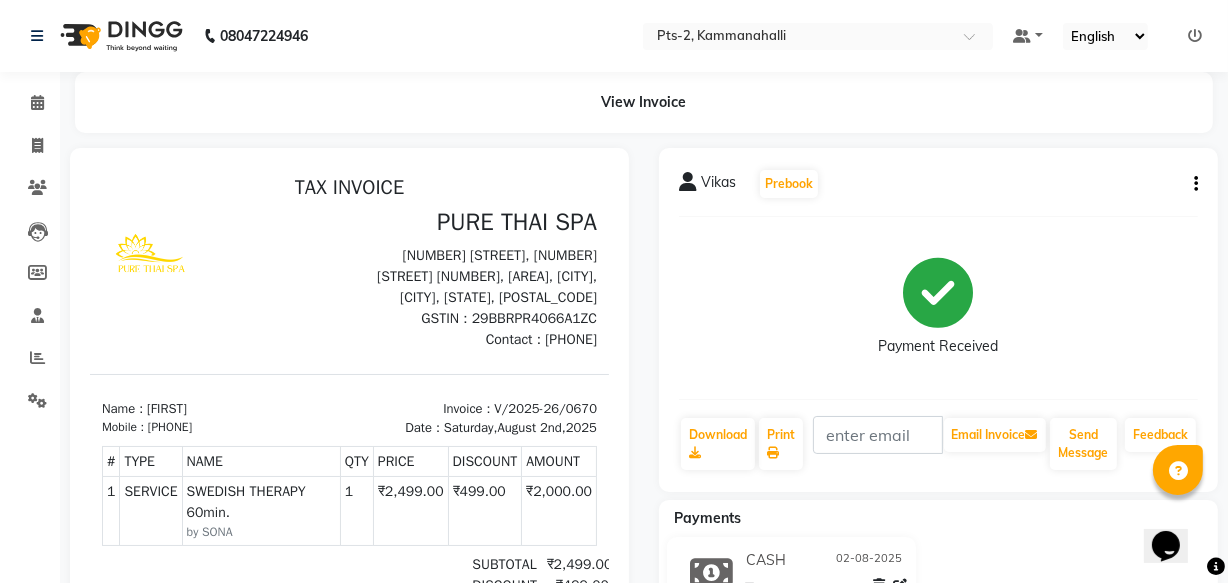 scroll, scrollTop: 0, scrollLeft: 0, axis: both 